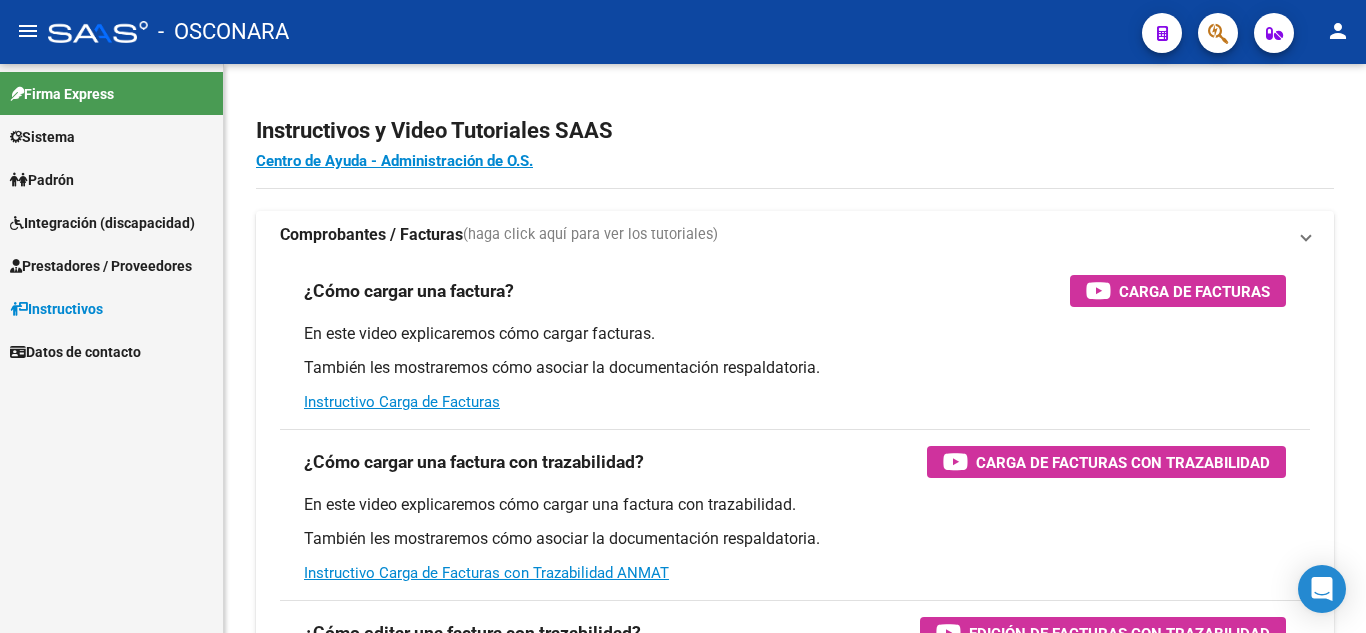 scroll, scrollTop: 0, scrollLeft: 0, axis: both 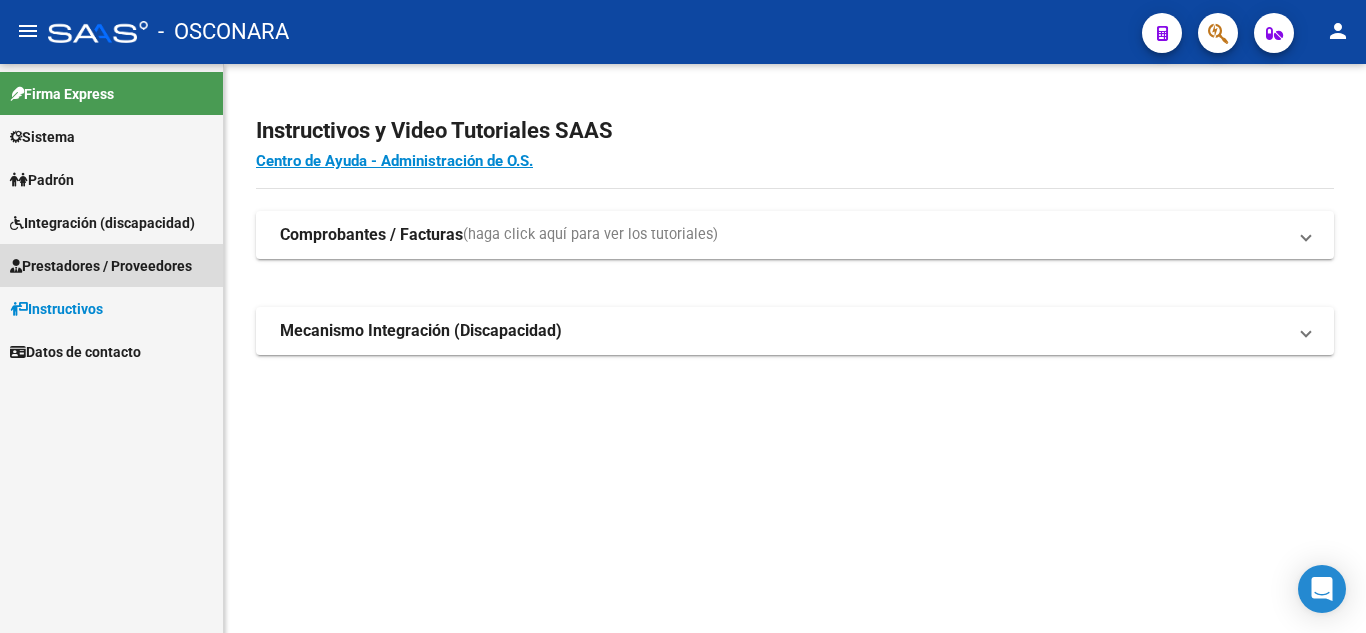 click on "Prestadores / Proveedores" at bounding box center [101, 266] 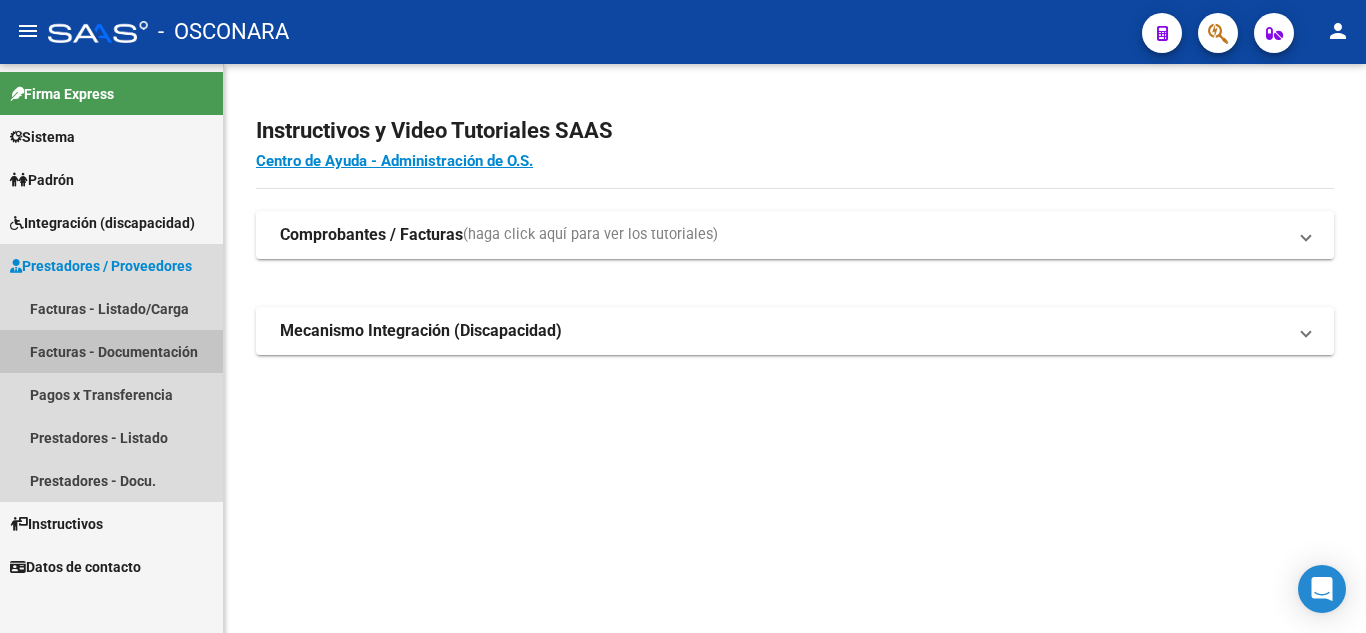 click on "Facturas - Documentación" at bounding box center [111, 351] 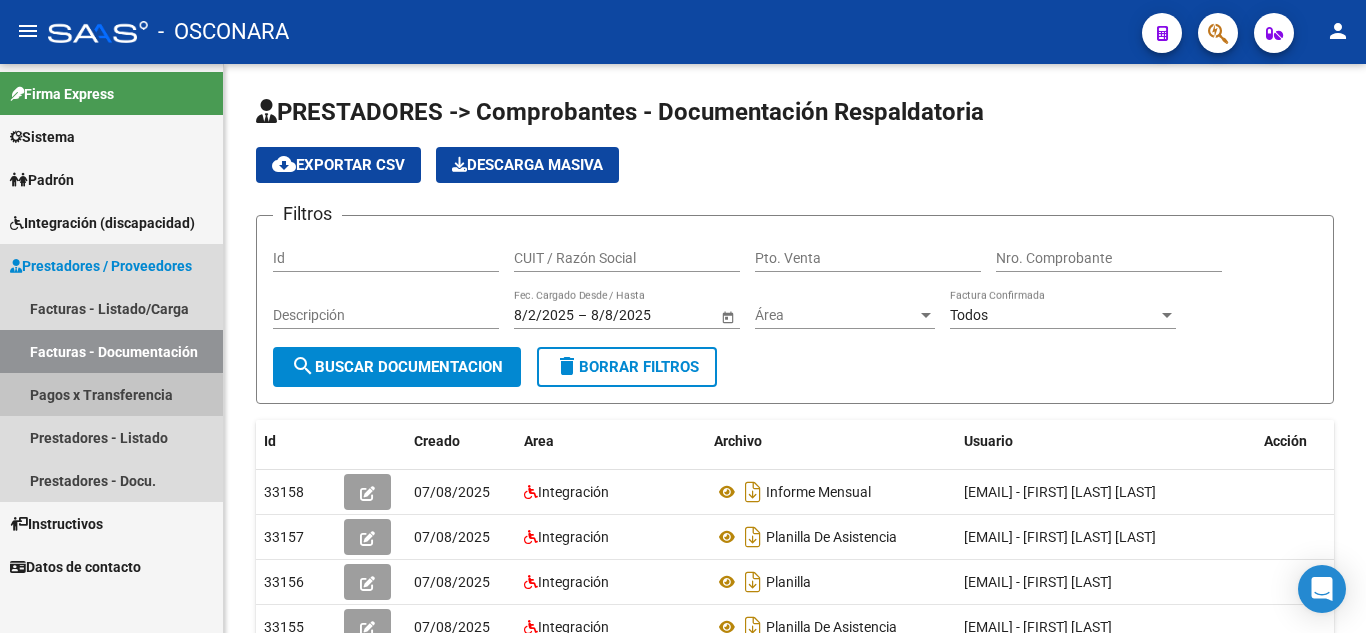 click on "Pagos x Transferencia" at bounding box center (111, 394) 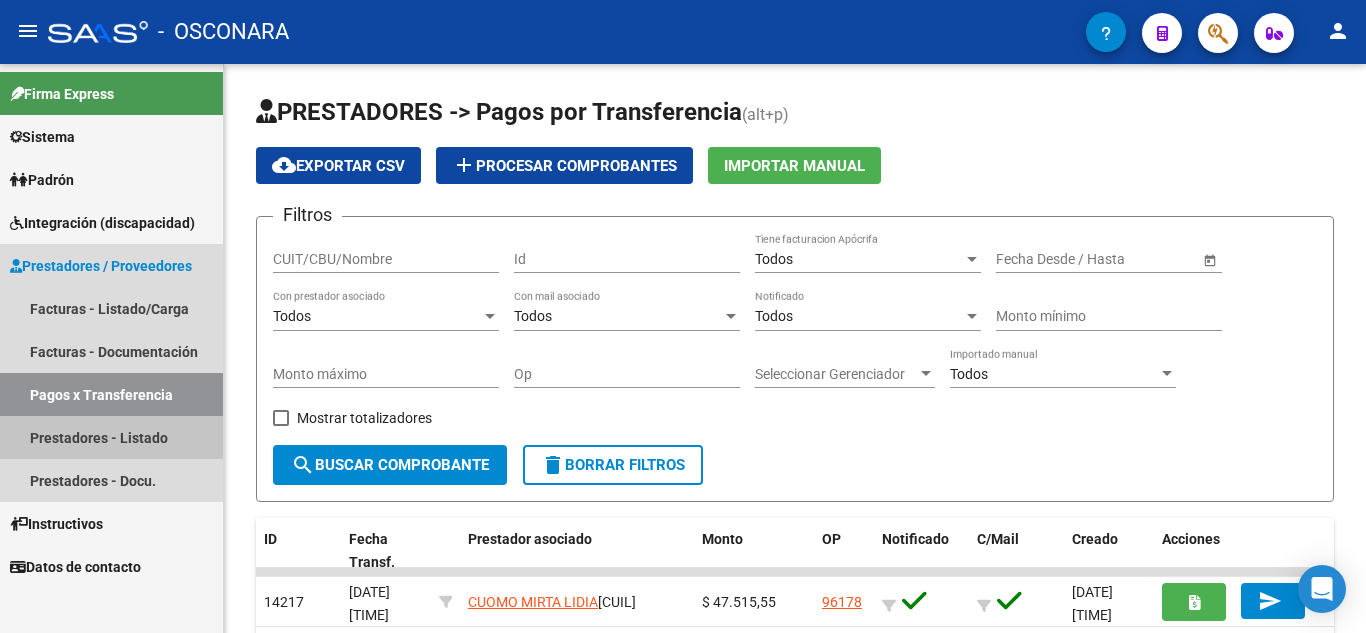 click on "Prestadores - Listado" at bounding box center (111, 437) 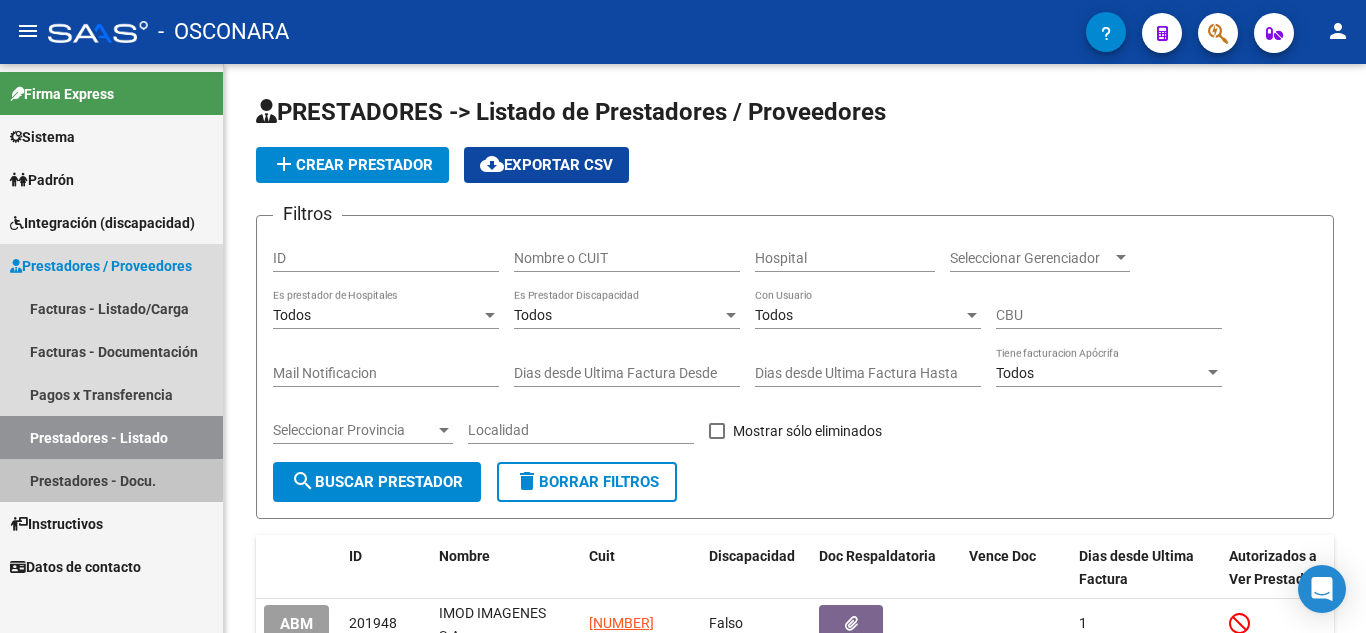 click on "Prestadores - Docu." at bounding box center (111, 480) 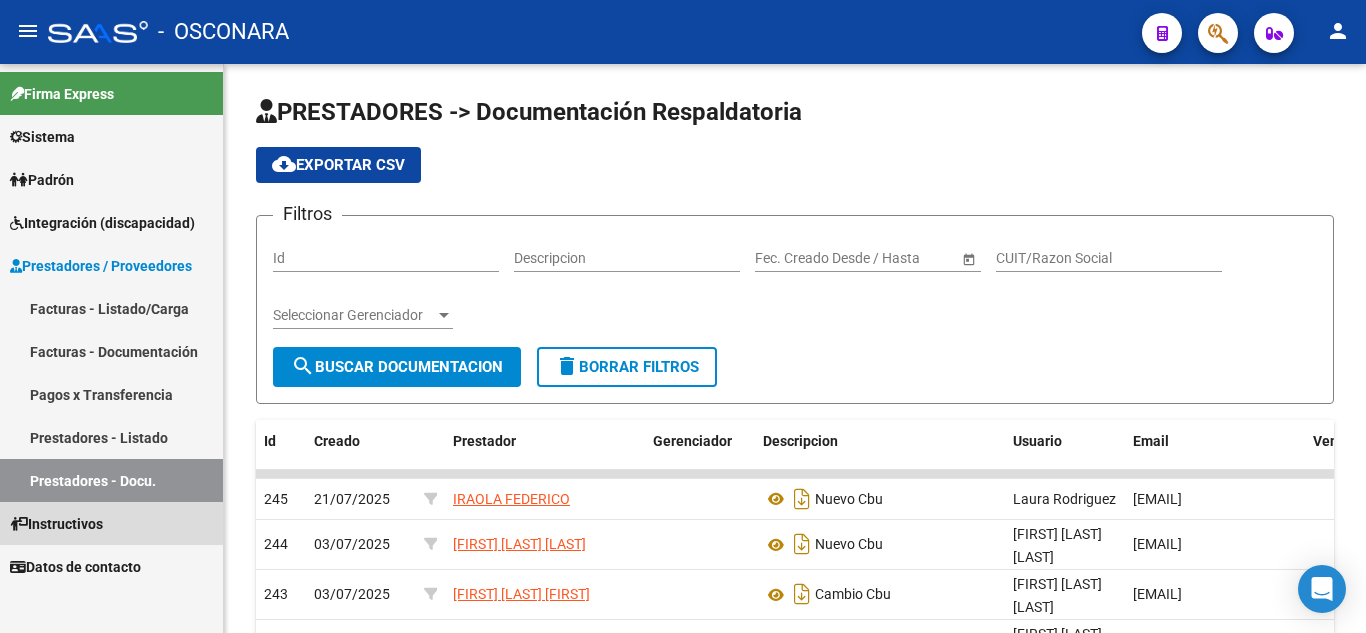 click on "Instructivos" at bounding box center [56, 524] 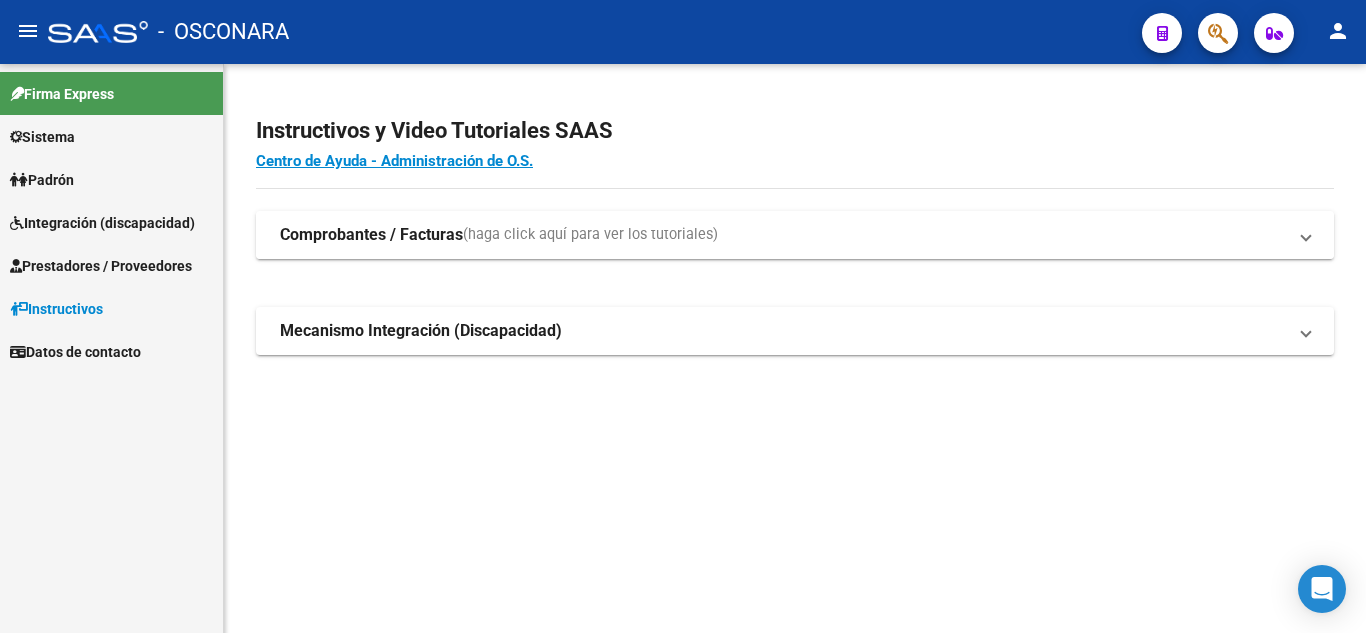 click on "Comprobantes / Facturas" at bounding box center (371, 235) 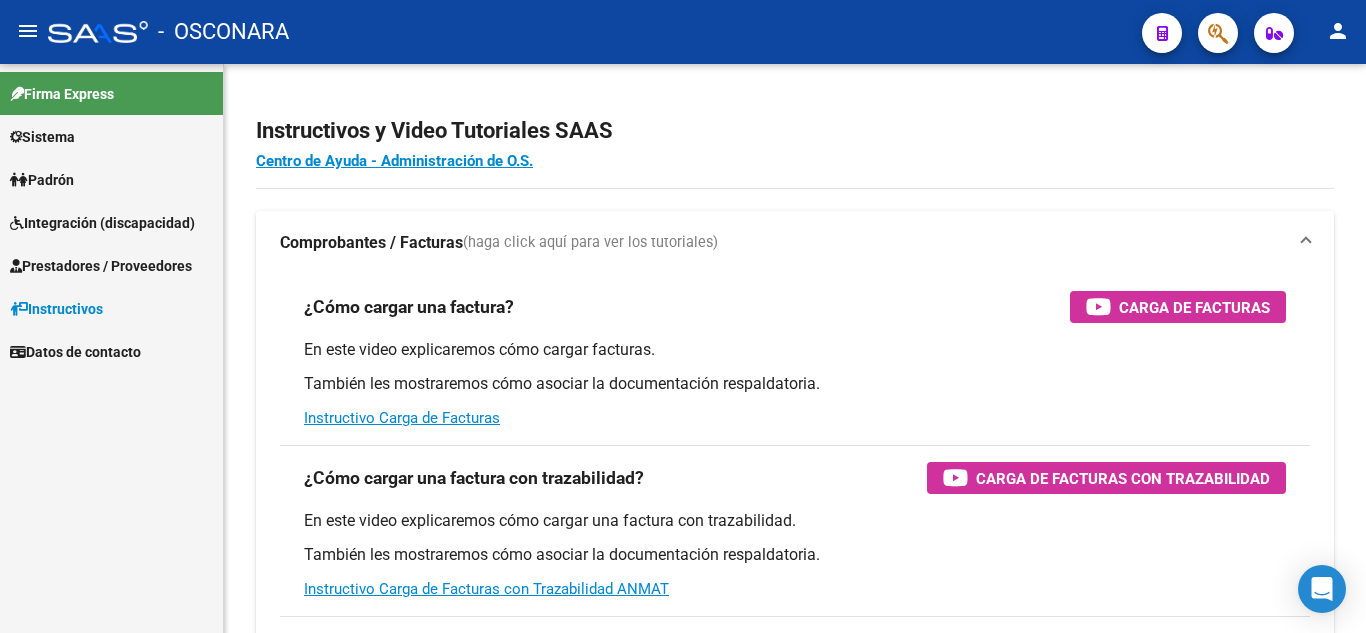 click on "Datos de contacto" at bounding box center [75, 352] 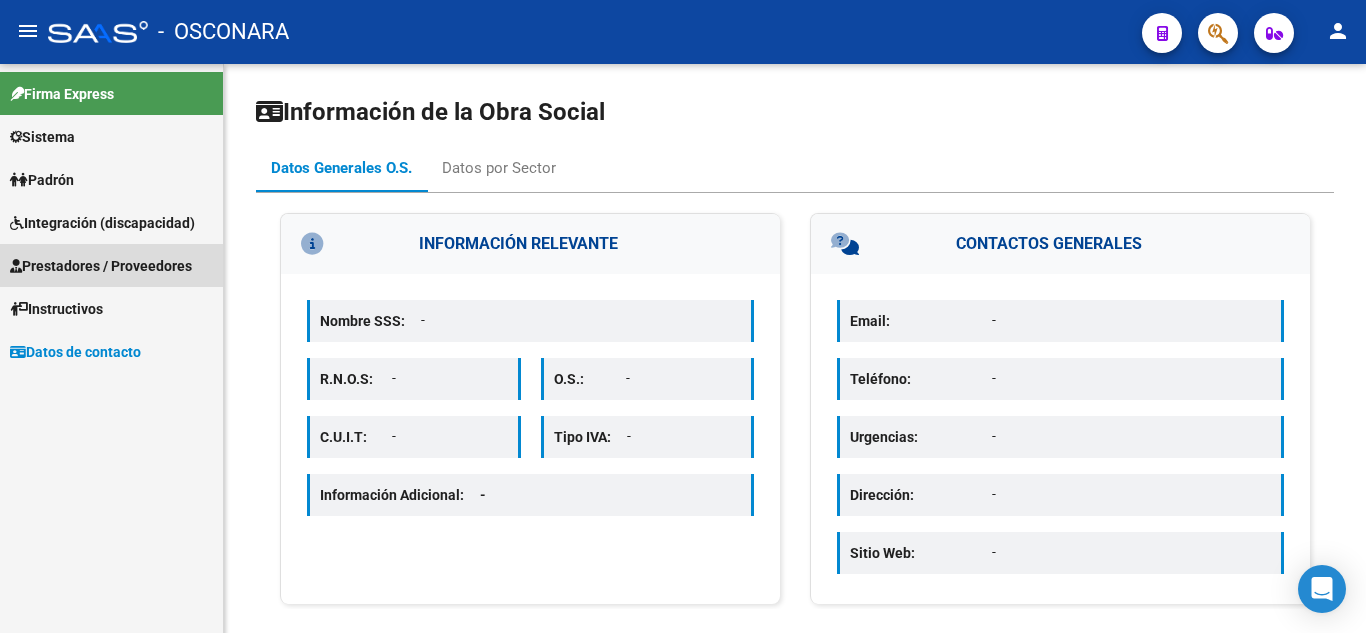 click on "Prestadores / Proveedores" at bounding box center [101, 266] 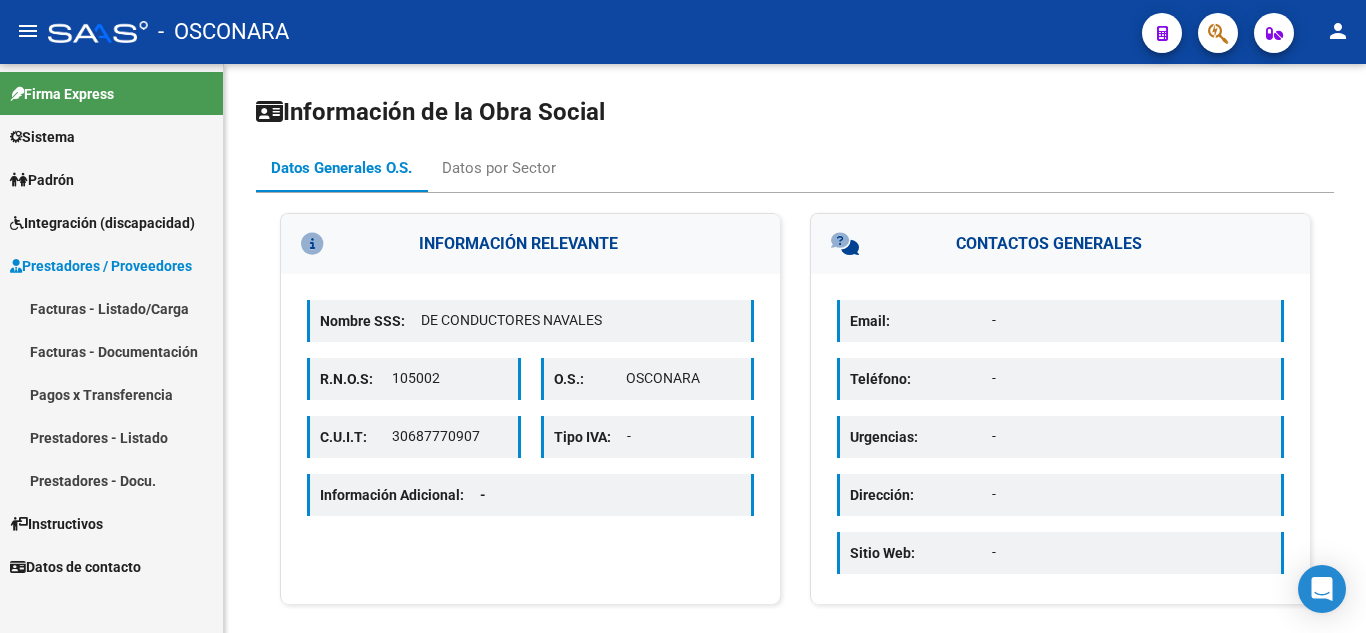 click on "Integración (discapacidad)" at bounding box center [102, 223] 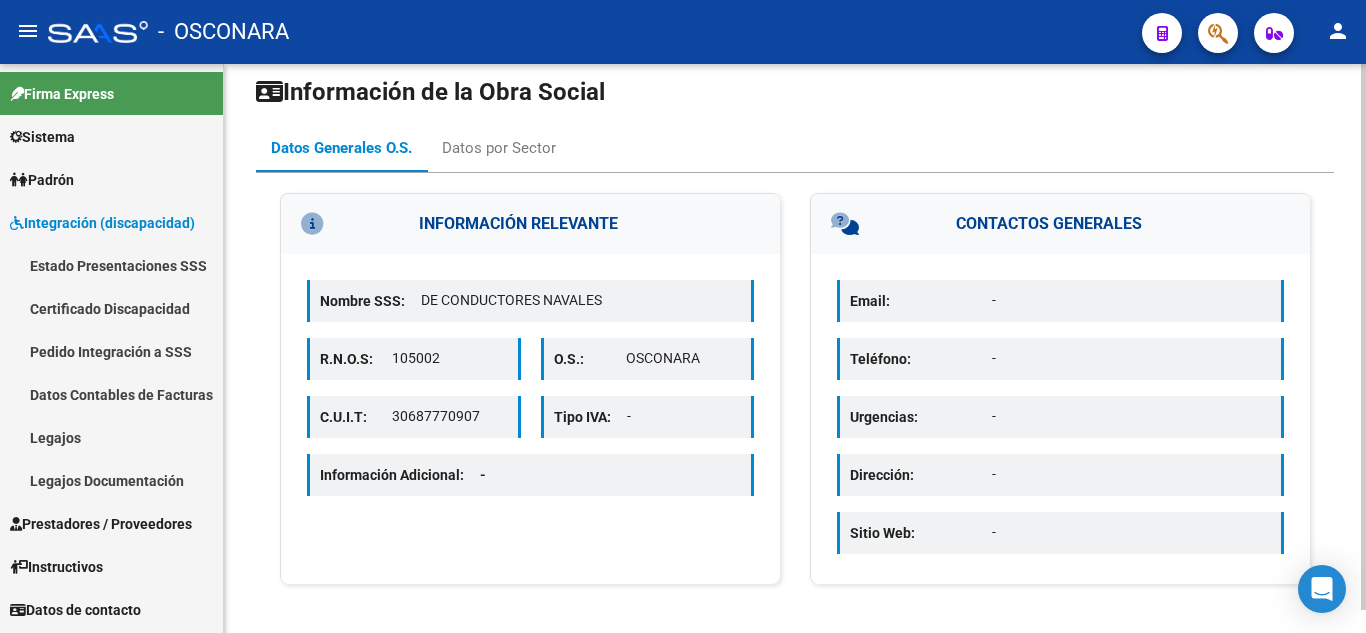 scroll, scrollTop: 24, scrollLeft: 0, axis: vertical 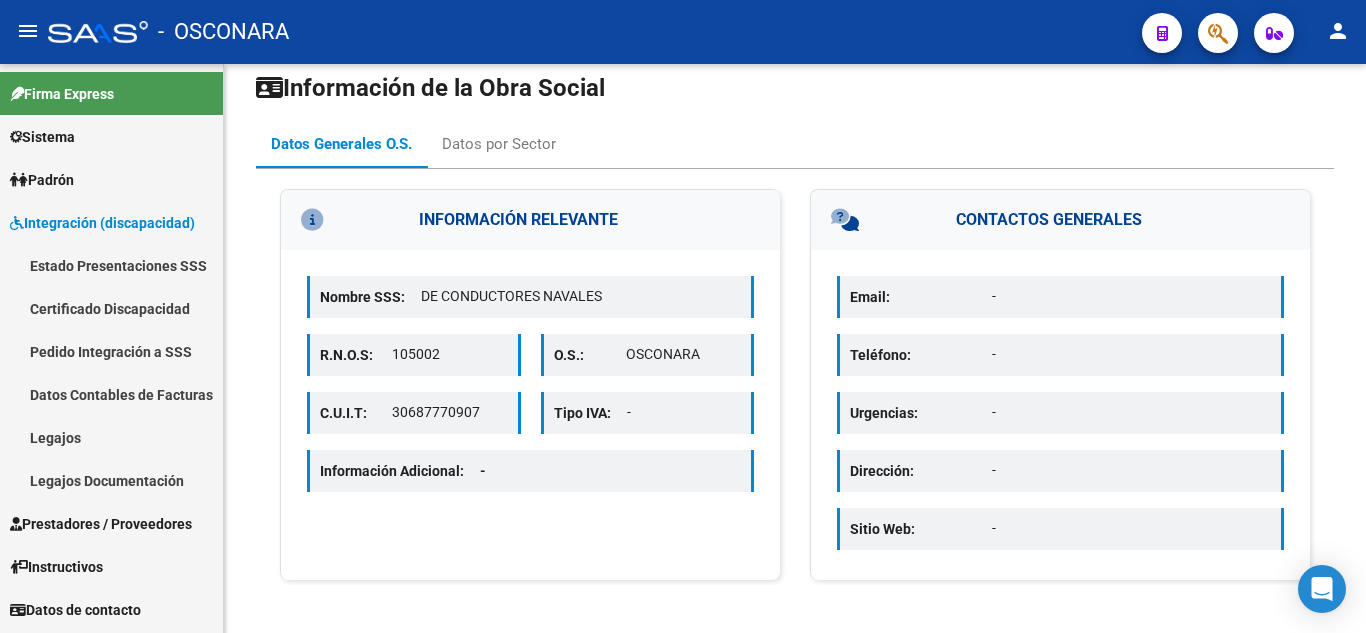 click on "Certificado Discapacidad" at bounding box center (111, 308) 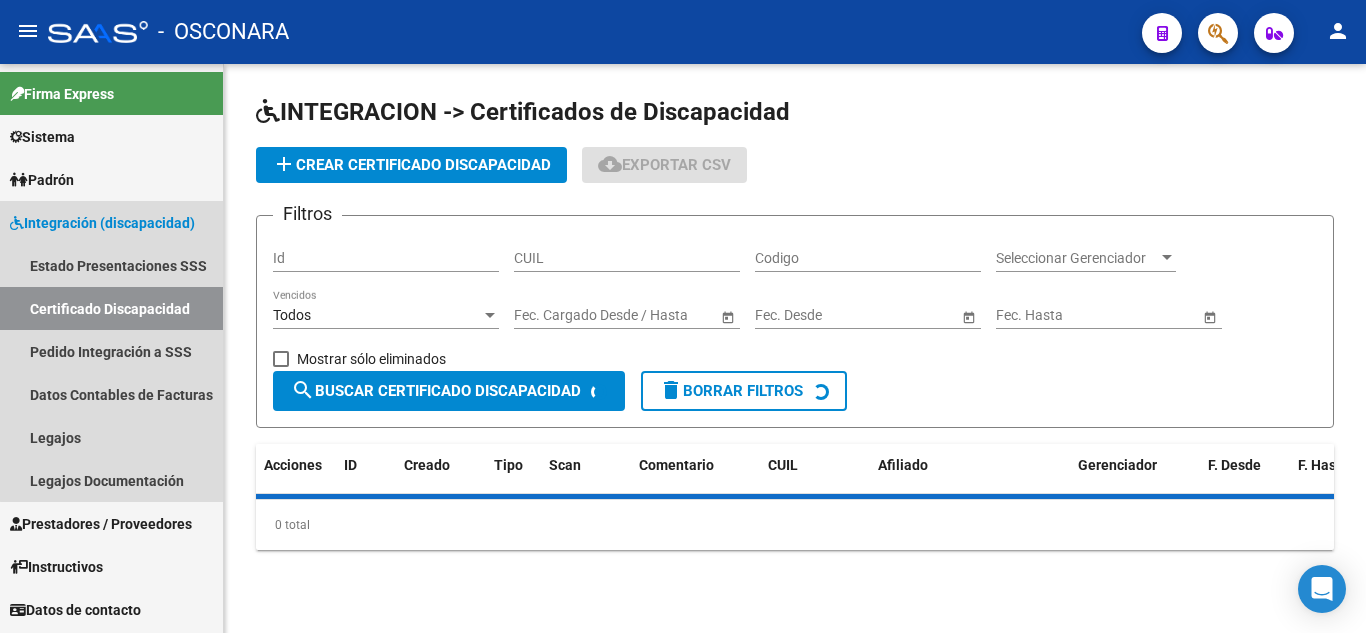 scroll, scrollTop: 0, scrollLeft: 0, axis: both 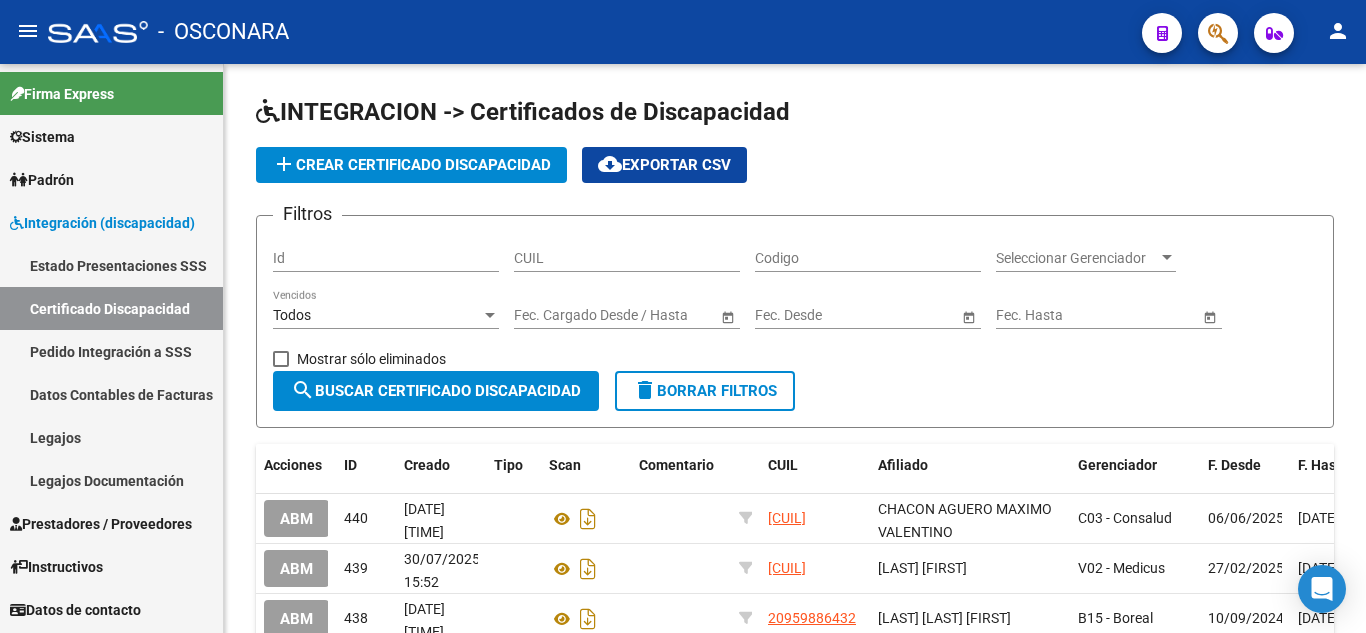 click on "Estado Presentaciones SSS" at bounding box center (111, 265) 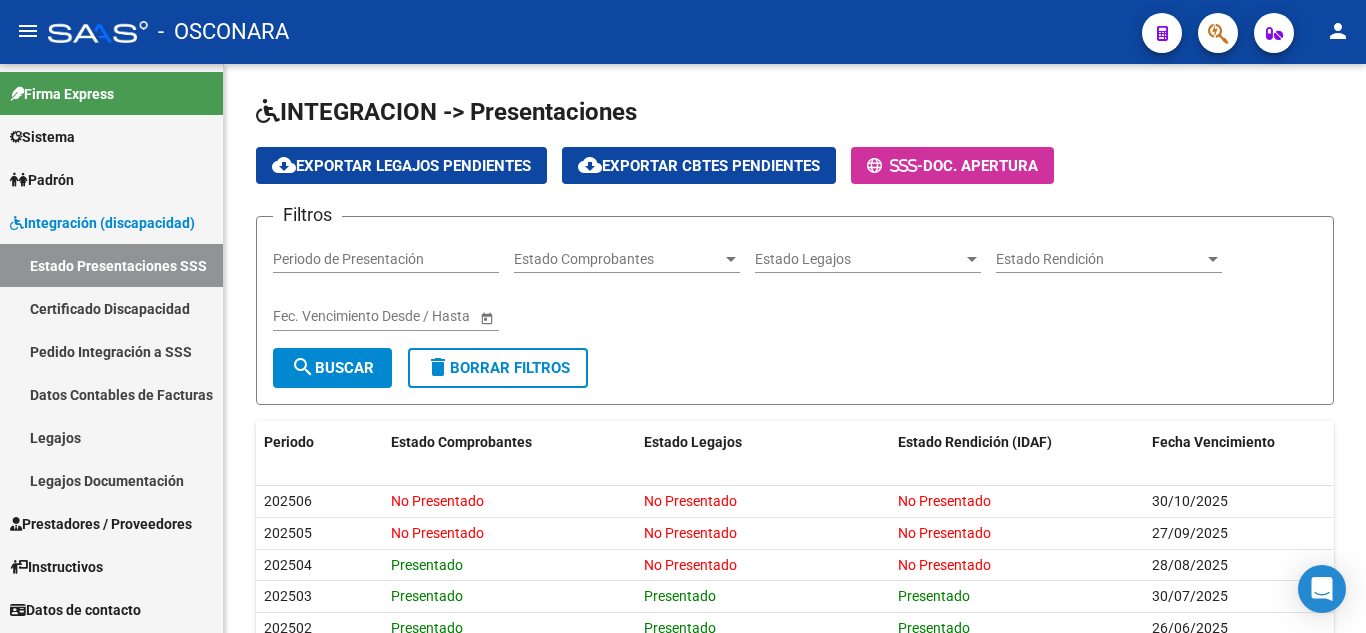 click on "Integración (discapacidad)" at bounding box center (102, 223) 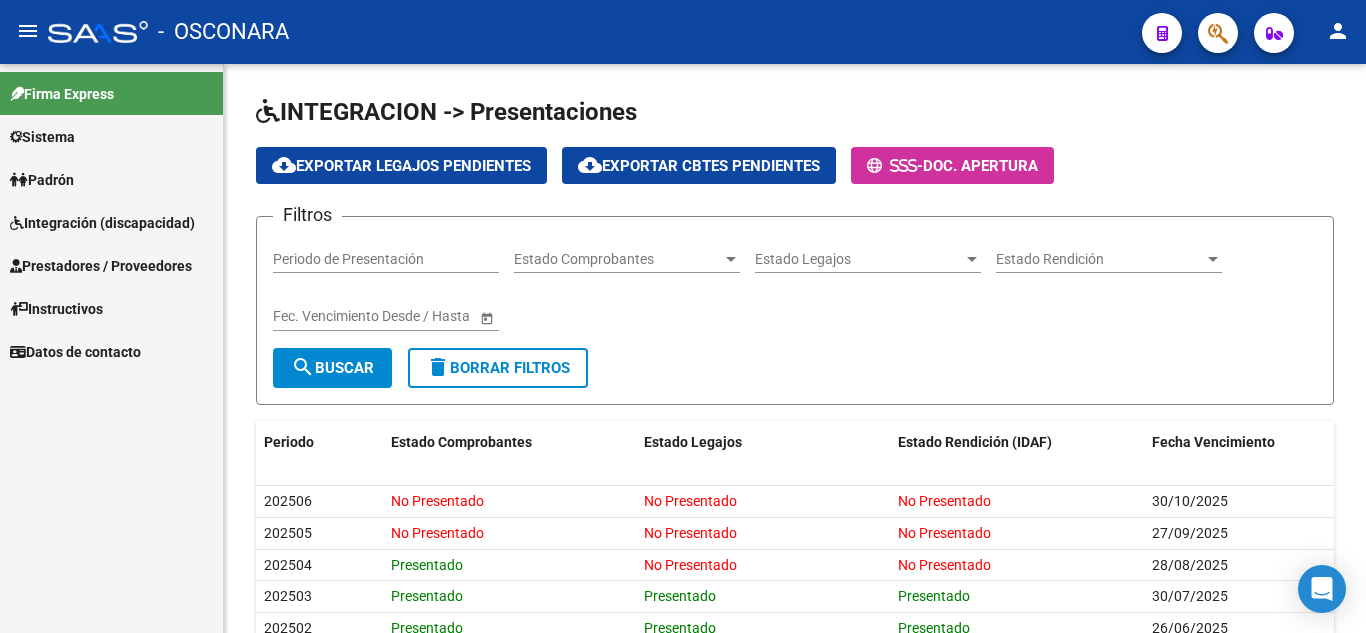 click on "Integración (discapacidad)" at bounding box center (102, 223) 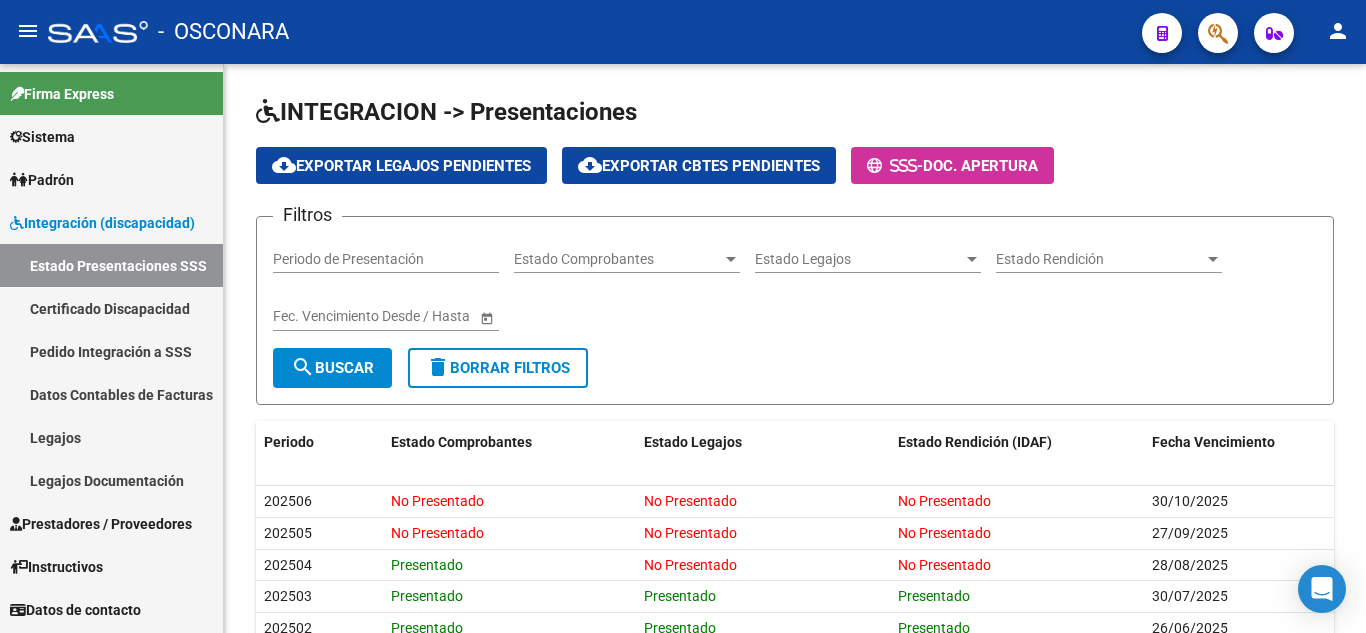 click on "Padrón" at bounding box center (42, 180) 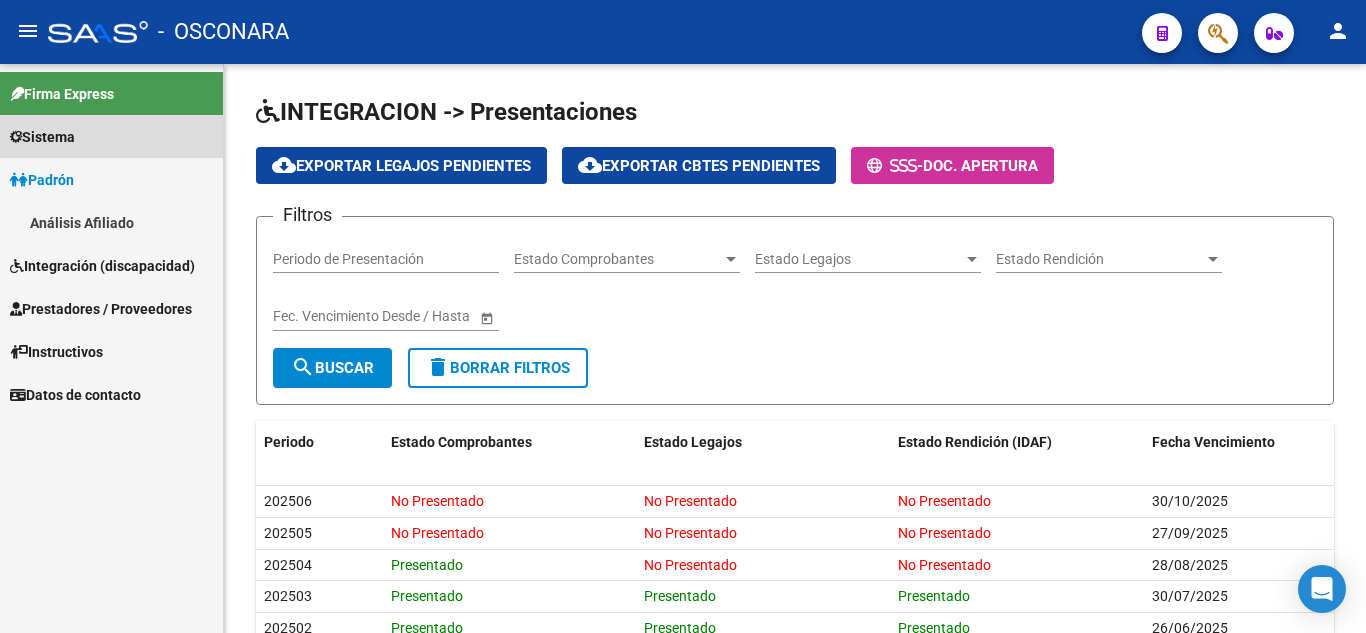 click on "Sistema" at bounding box center [42, 137] 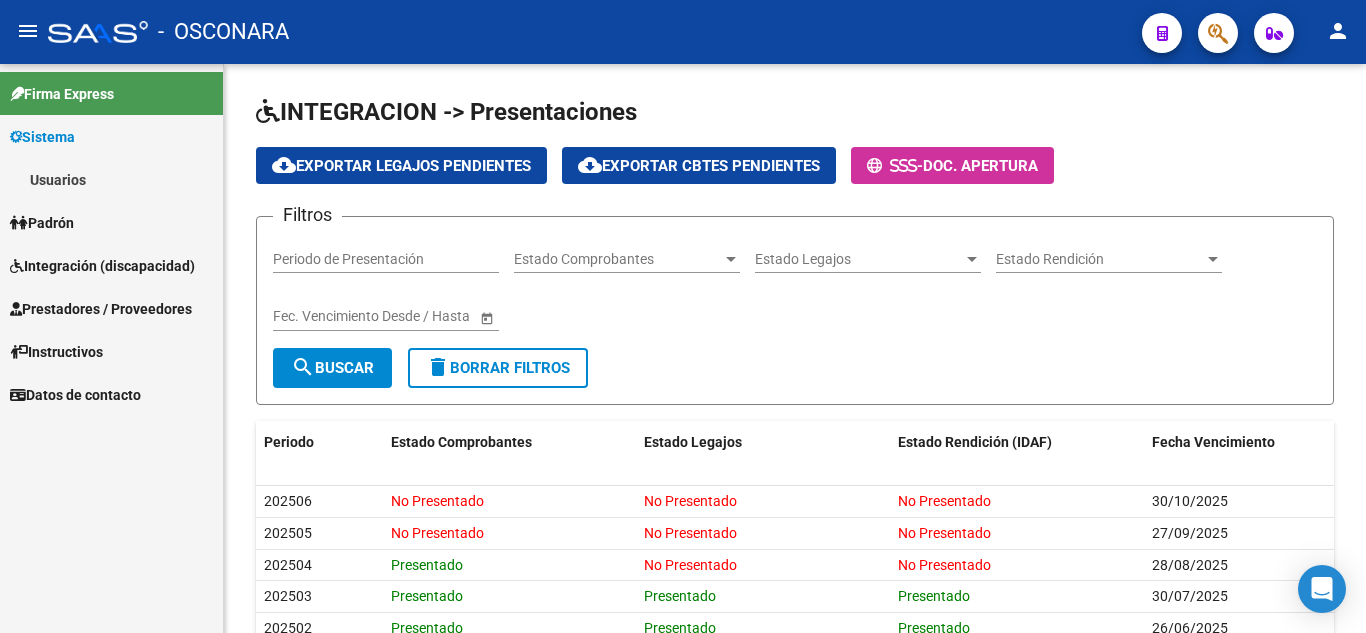 click on "Padrón" at bounding box center (42, 223) 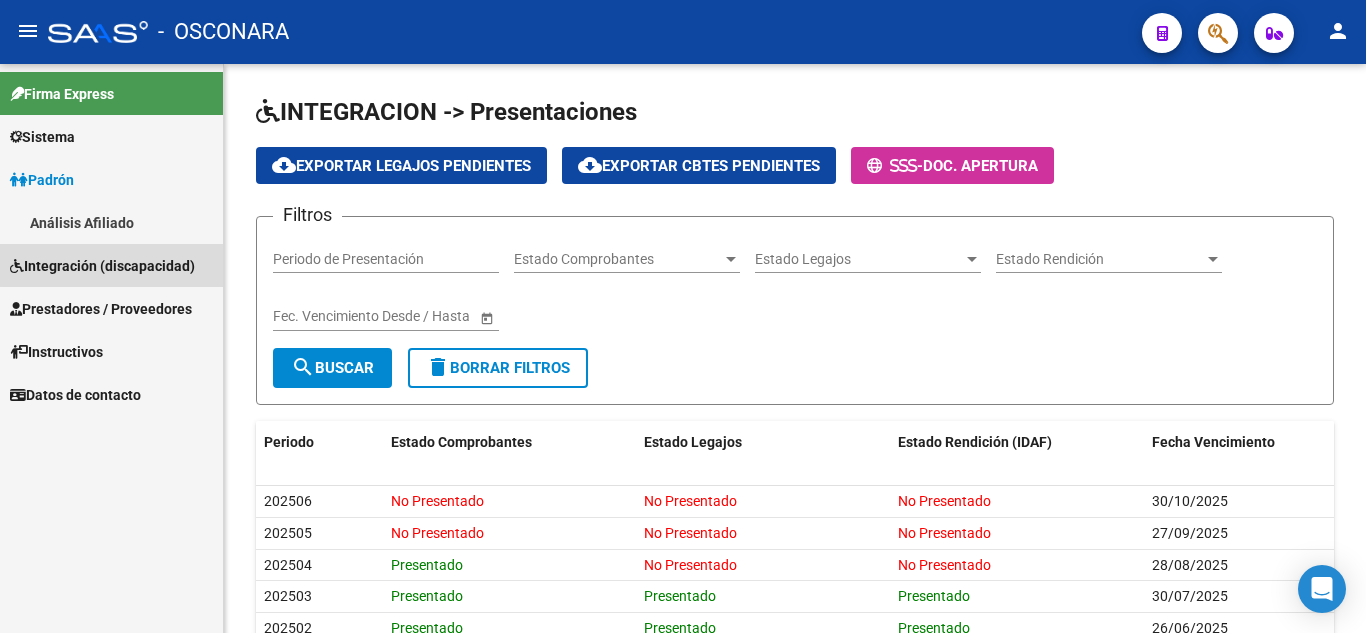click on "Integración (discapacidad)" at bounding box center [102, 266] 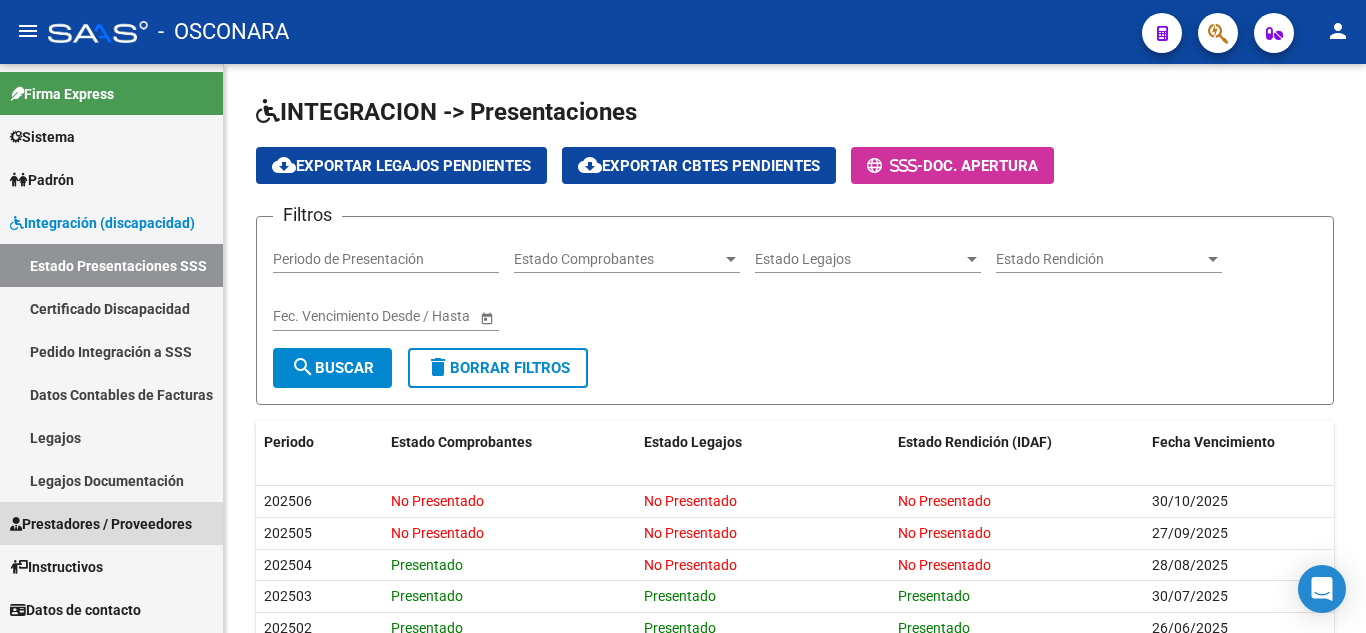 click on "Prestadores / Proveedores" at bounding box center (101, 524) 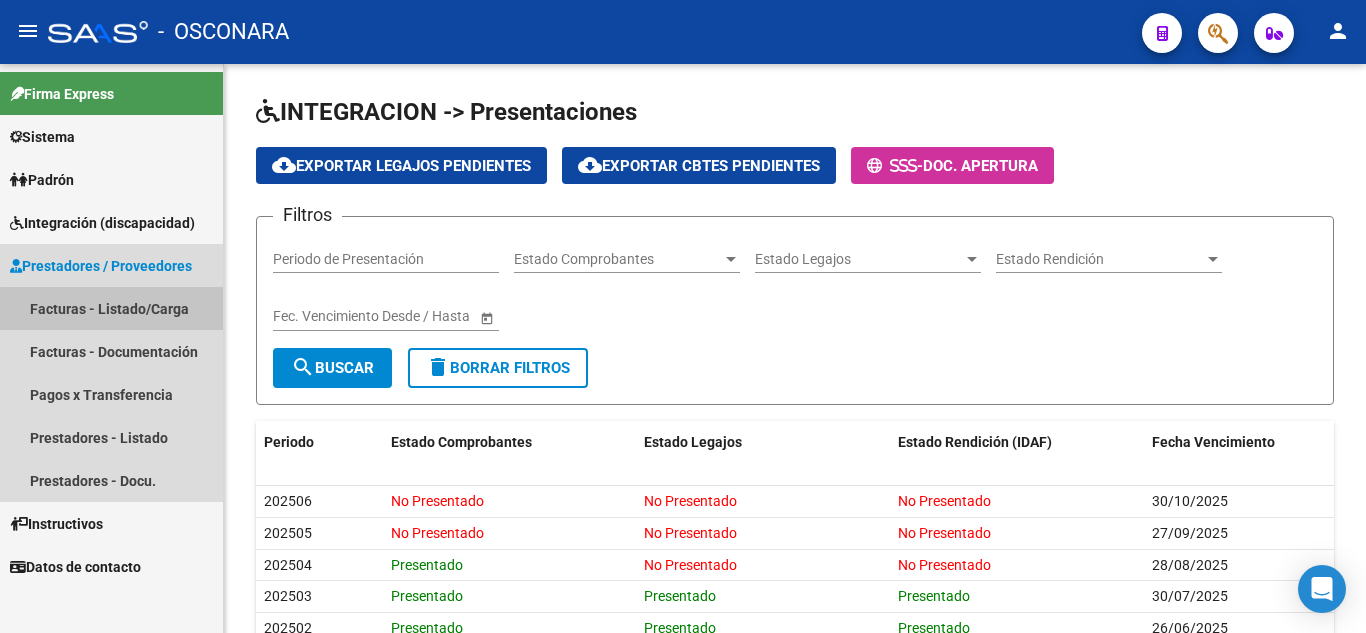 click on "Facturas - Listado/Carga" at bounding box center (111, 308) 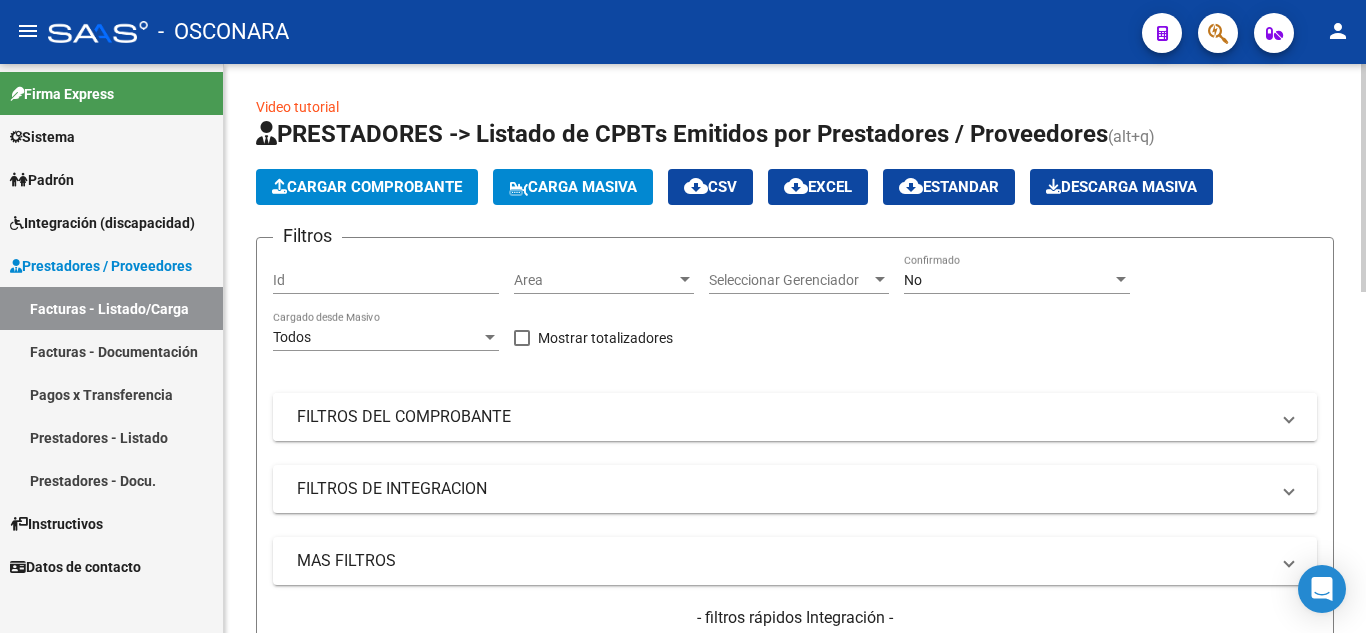 click on "FILTROS DEL COMPROBANTE" at bounding box center (795, 417) 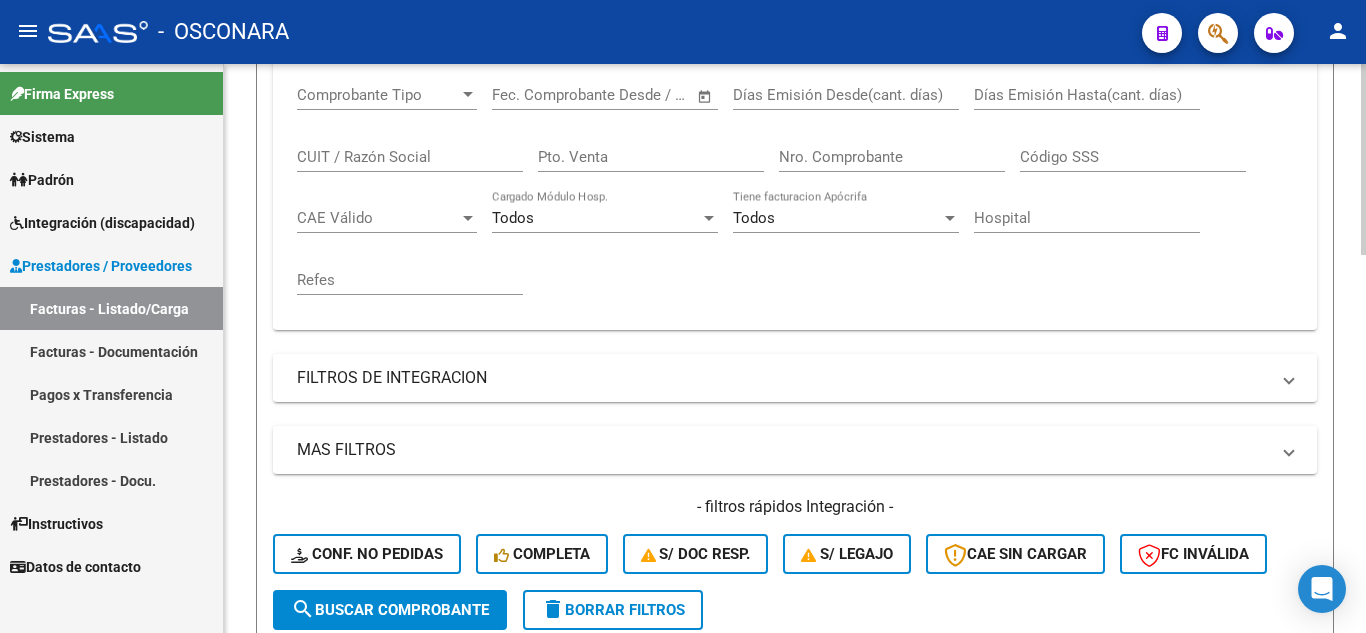 scroll, scrollTop: 400, scrollLeft: 0, axis: vertical 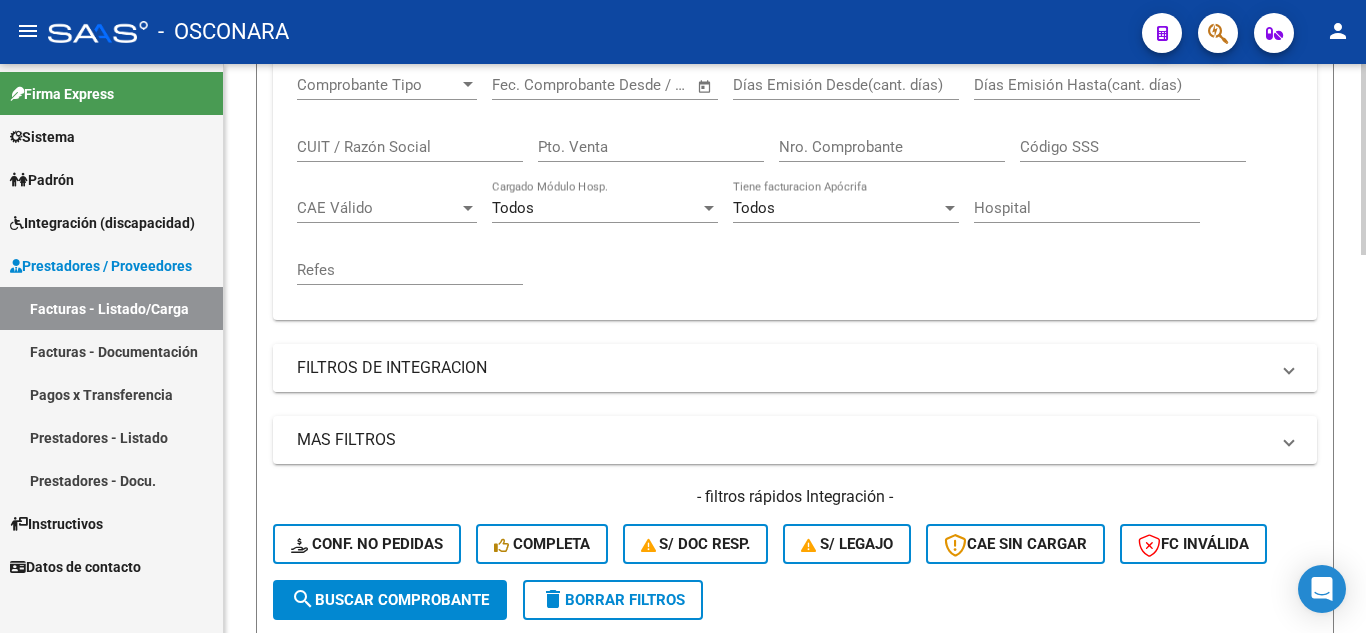 click on "FILTROS DE INTEGRACION" at bounding box center (795, 368) 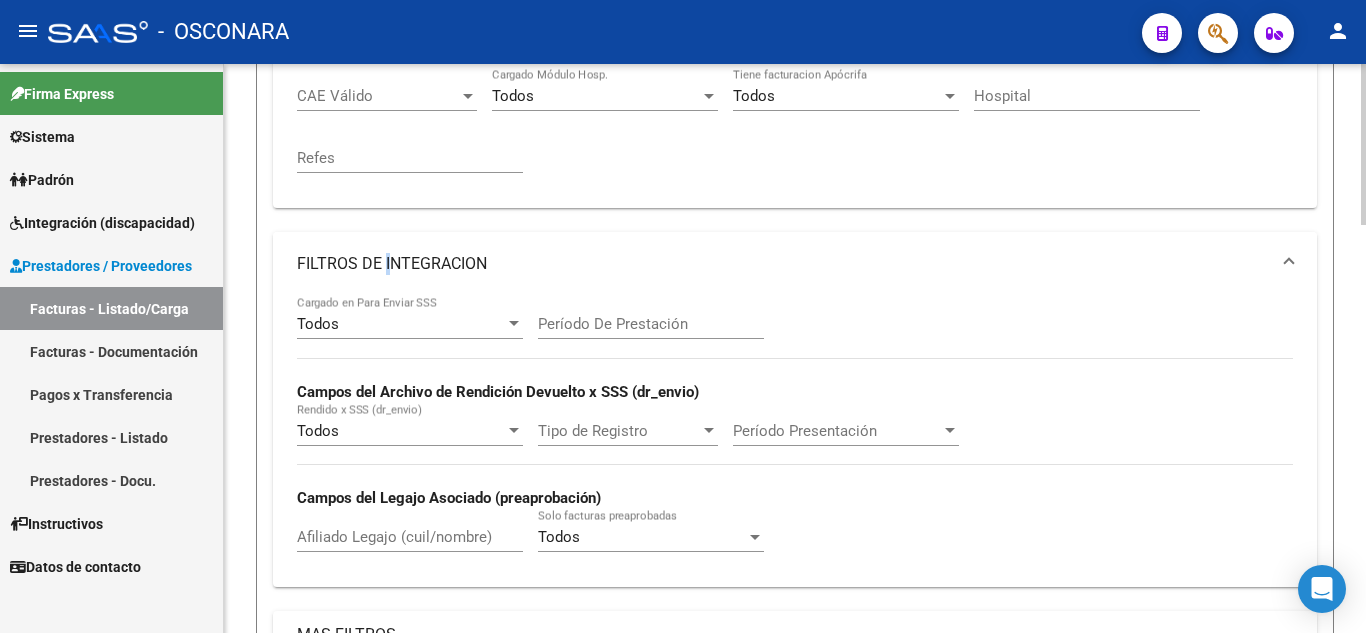 scroll, scrollTop: 600, scrollLeft: 0, axis: vertical 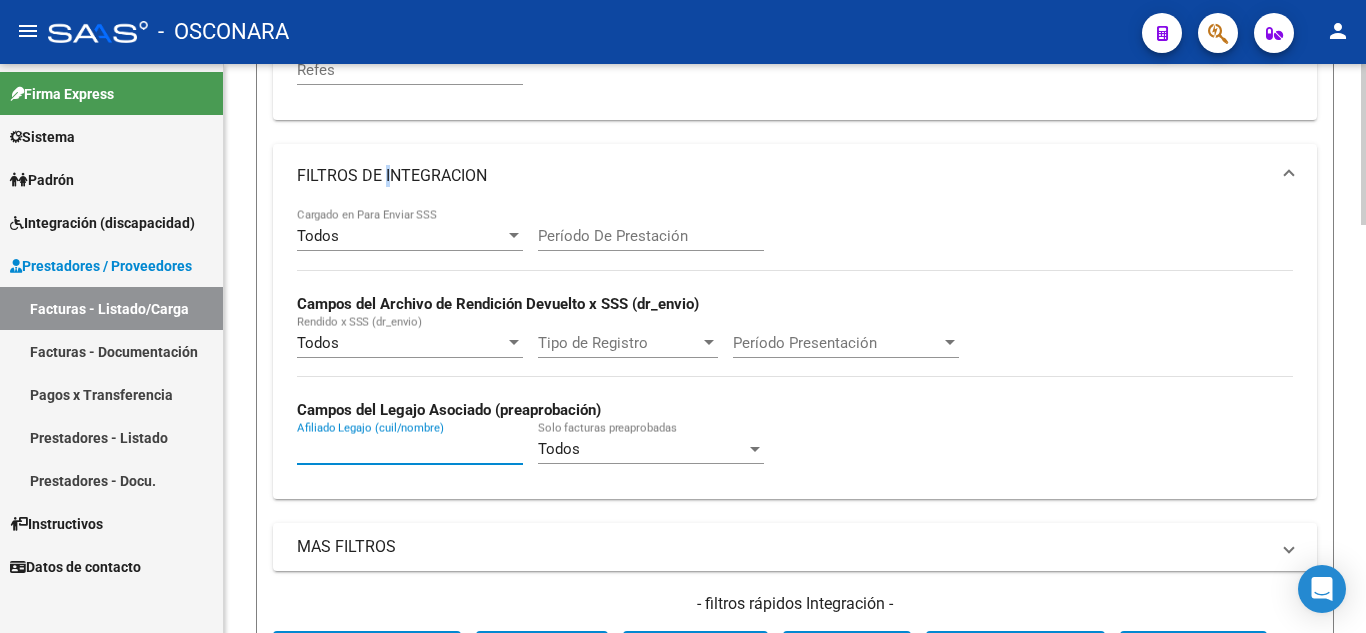 click on "Afiliado Legajo (cuil/nombre)" at bounding box center (410, 449) 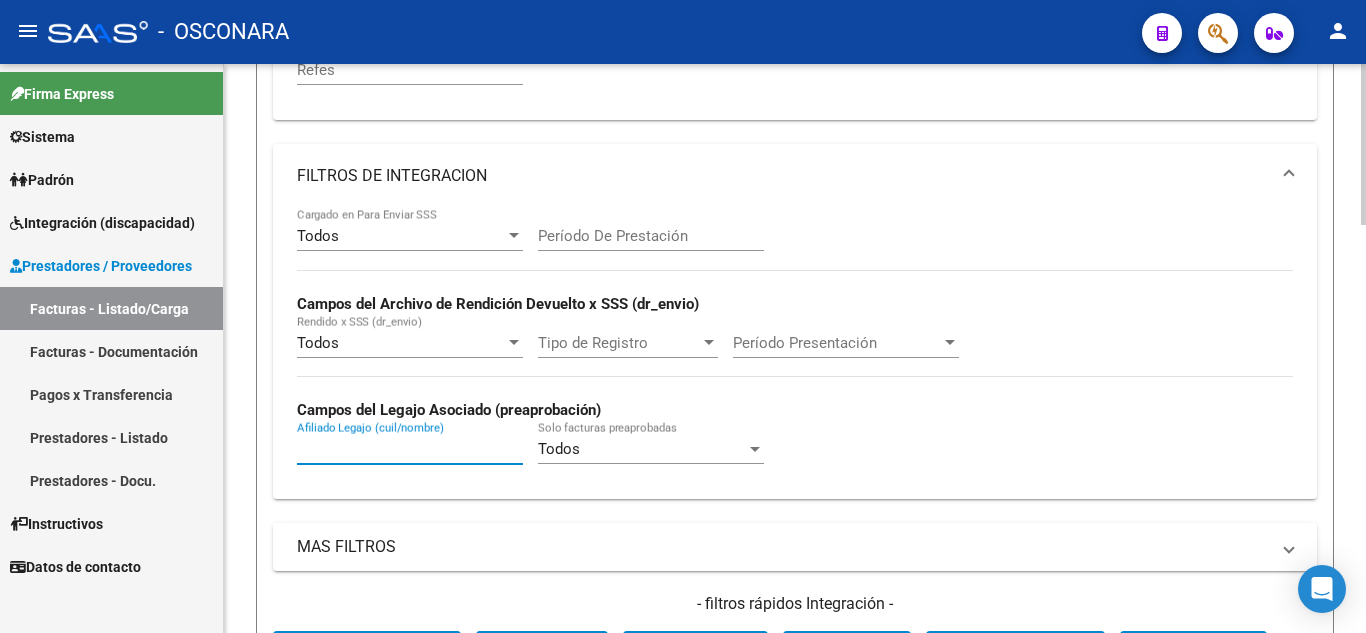paste on "[CUIL]" 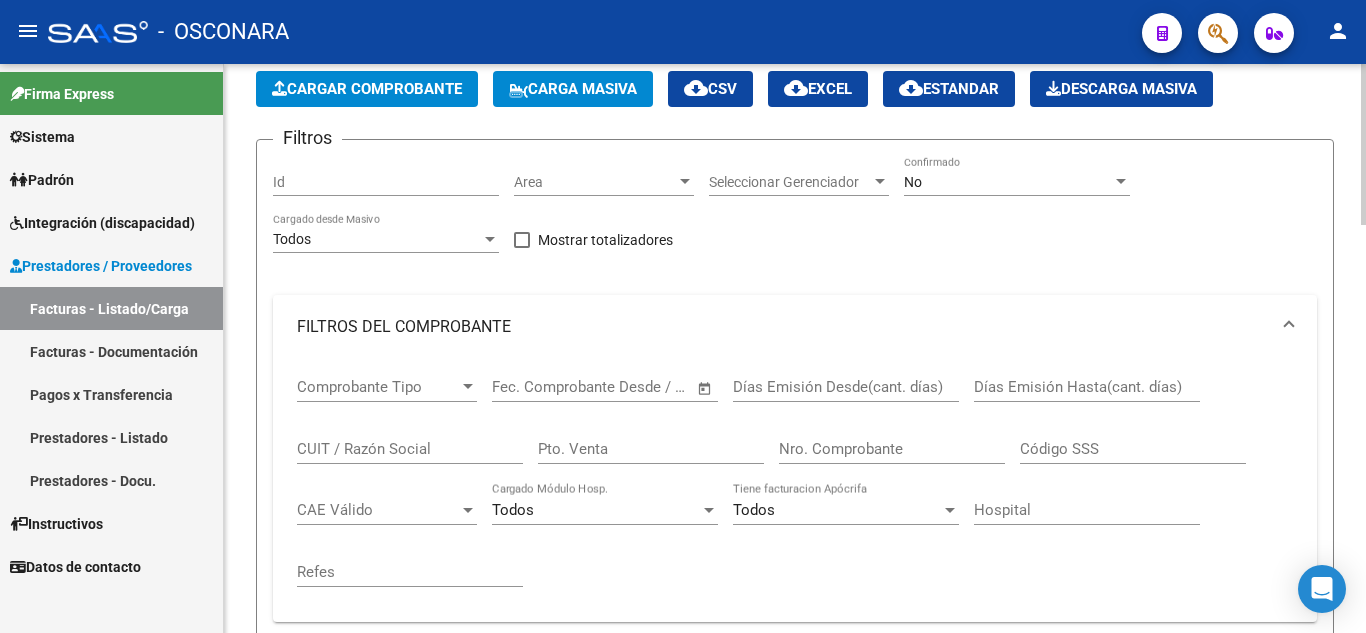 scroll, scrollTop: 0, scrollLeft: 0, axis: both 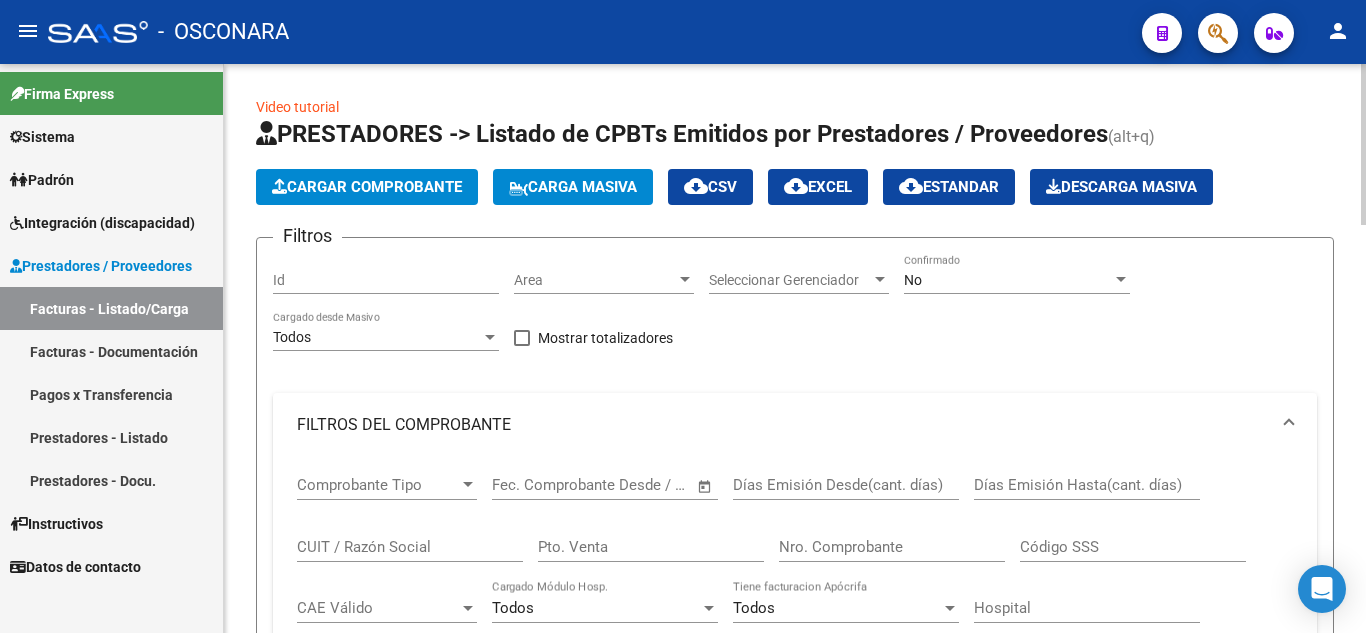 type on "[CUIL]" 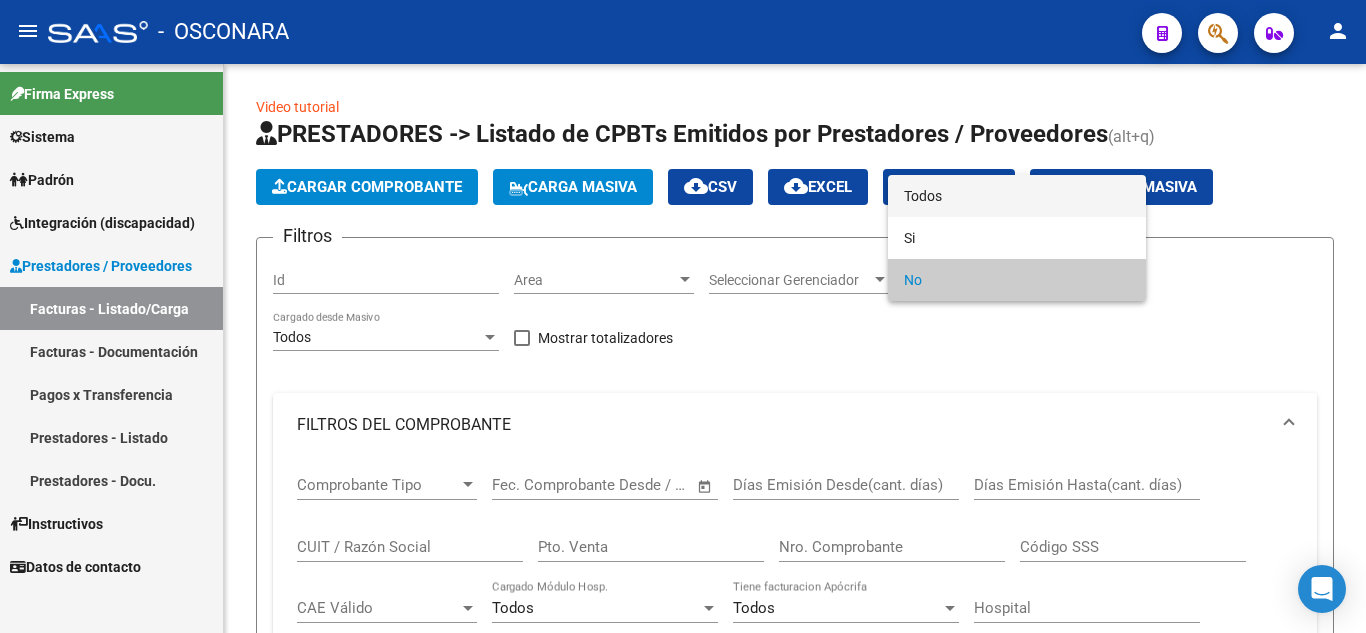 click on "Todos" at bounding box center (1017, 196) 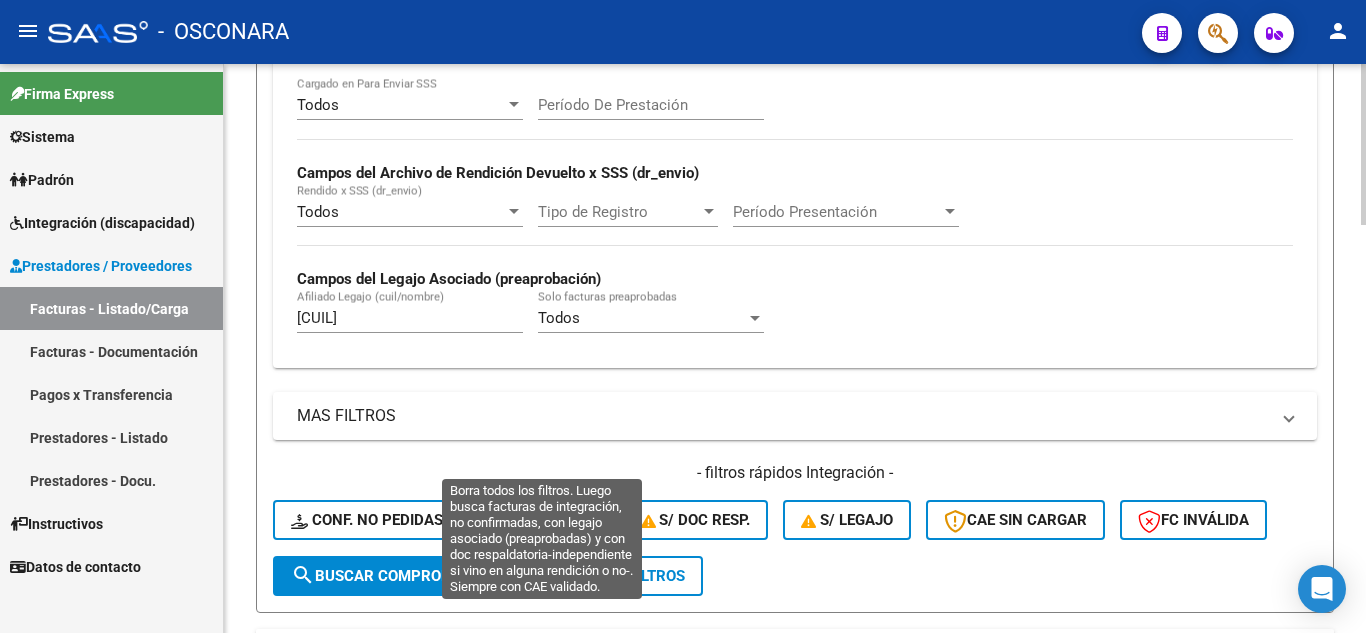 scroll, scrollTop: 800, scrollLeft: 0, axis: vertical 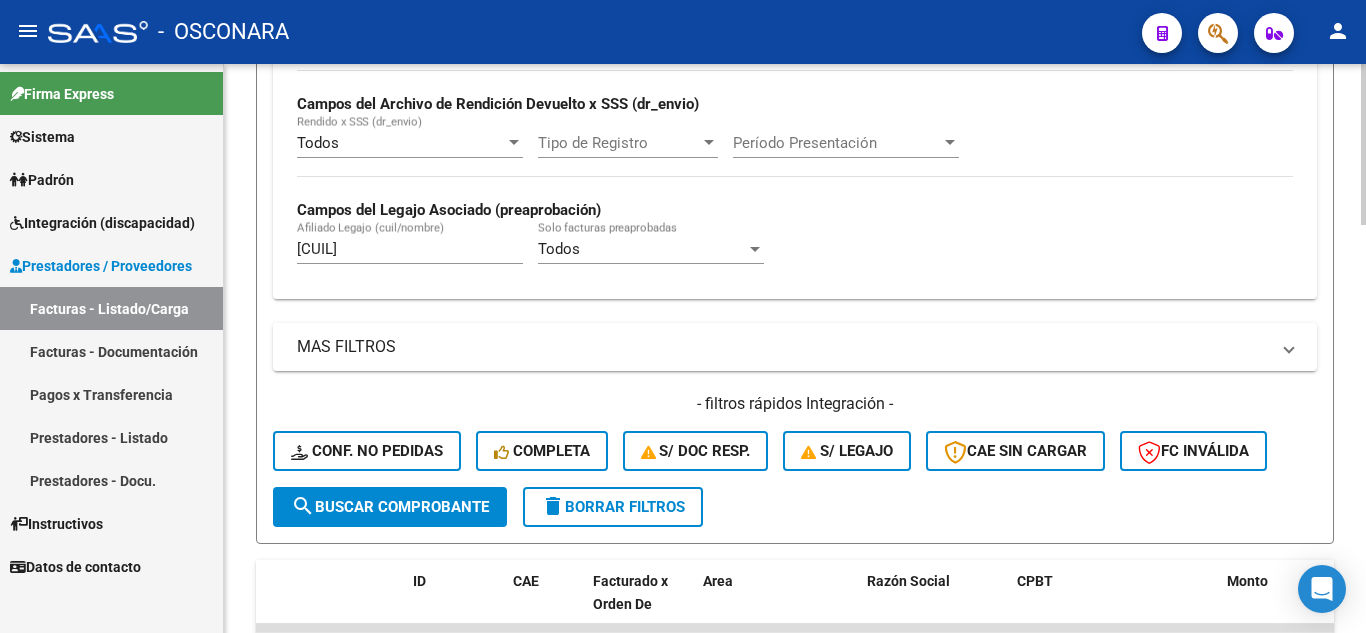 click on "search  Buscar Comprobante" 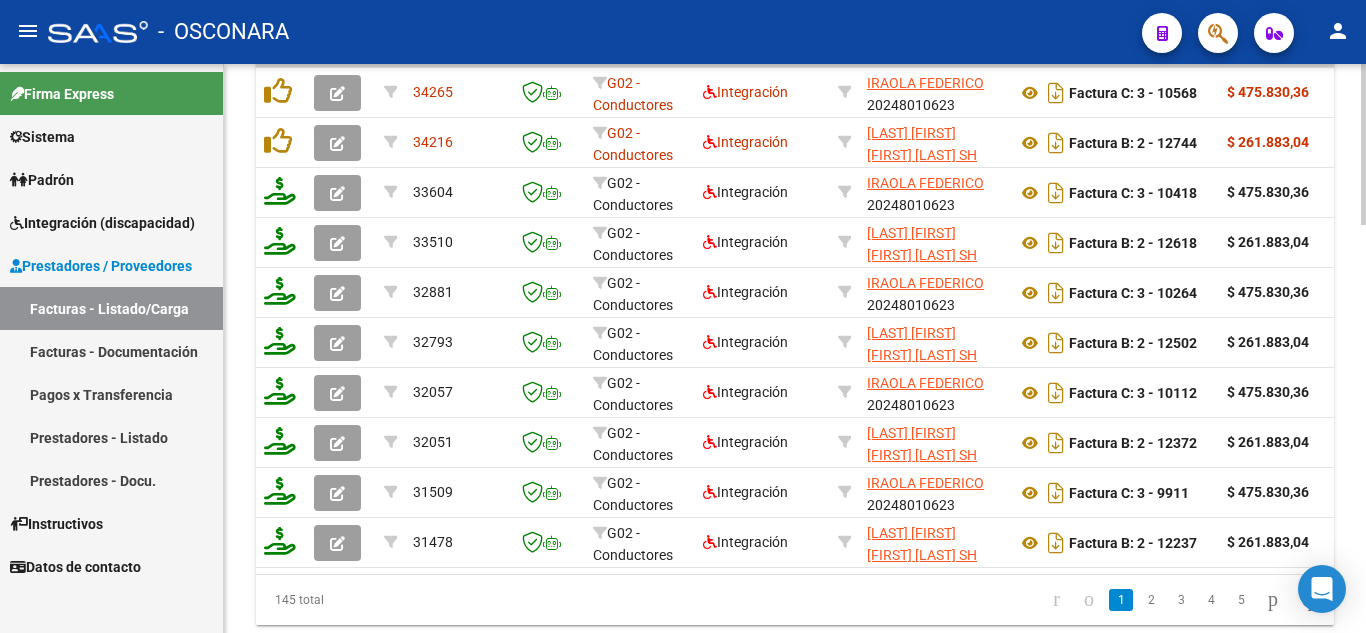 scroll, scrollTop: 1400, scrollLeft: 0, axis: vertical 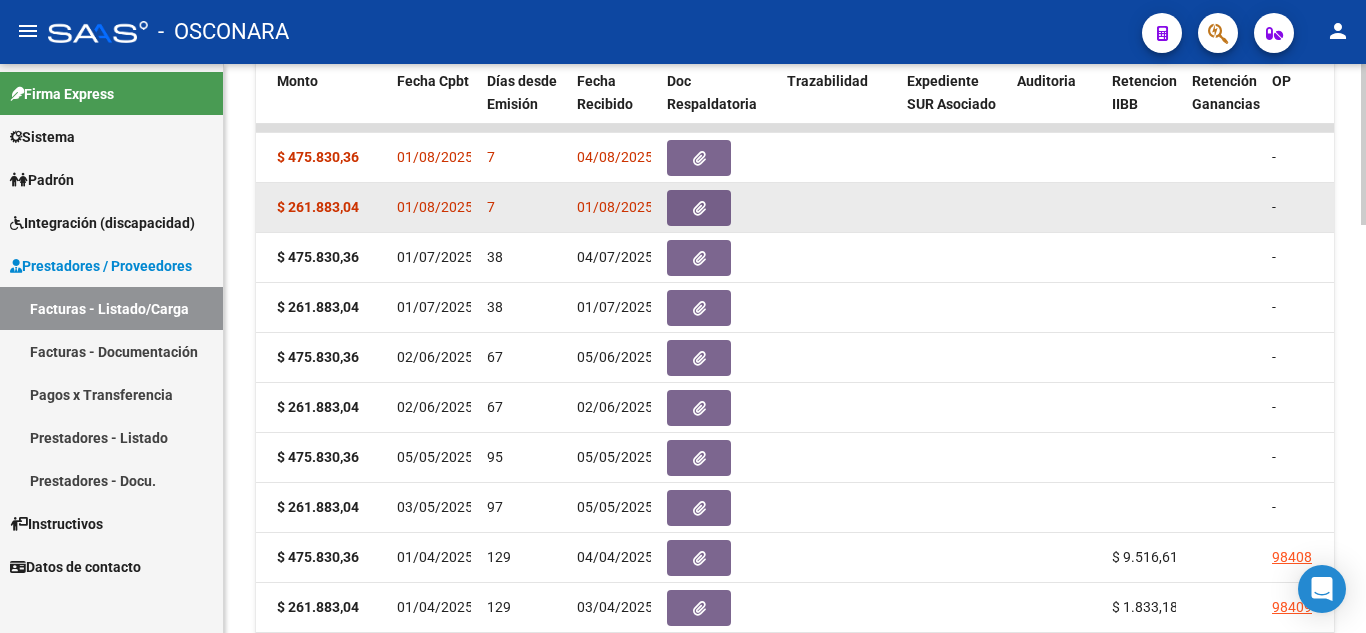 click 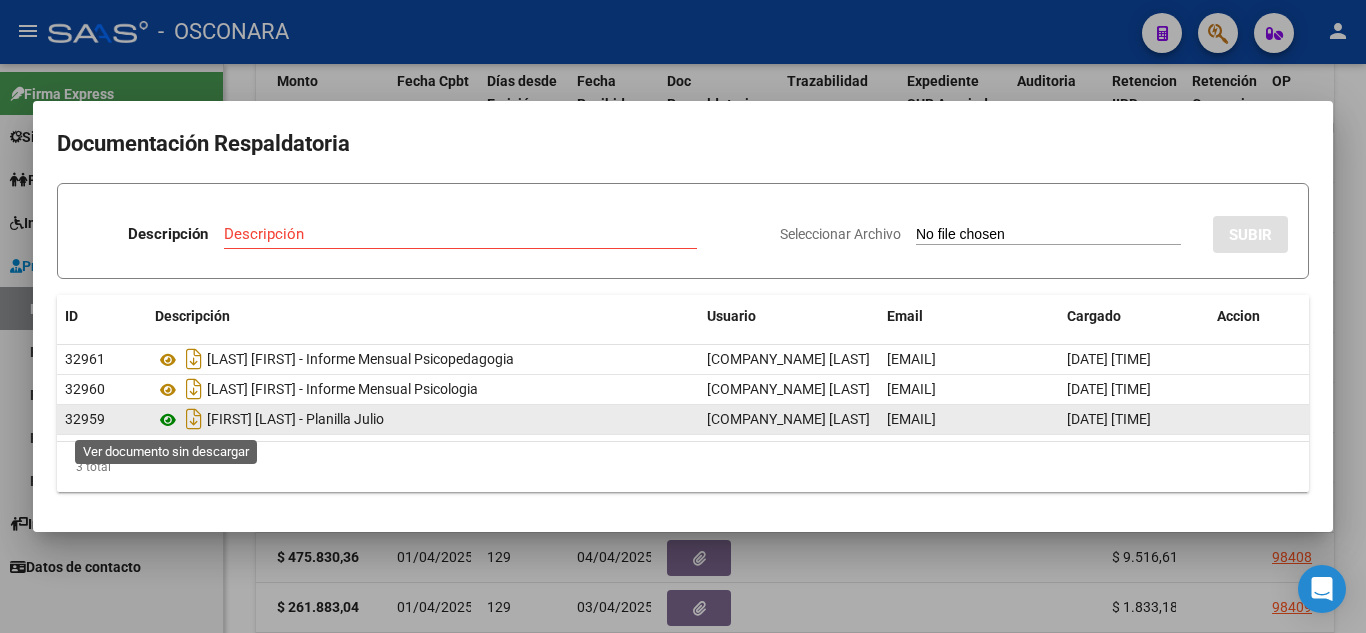 click 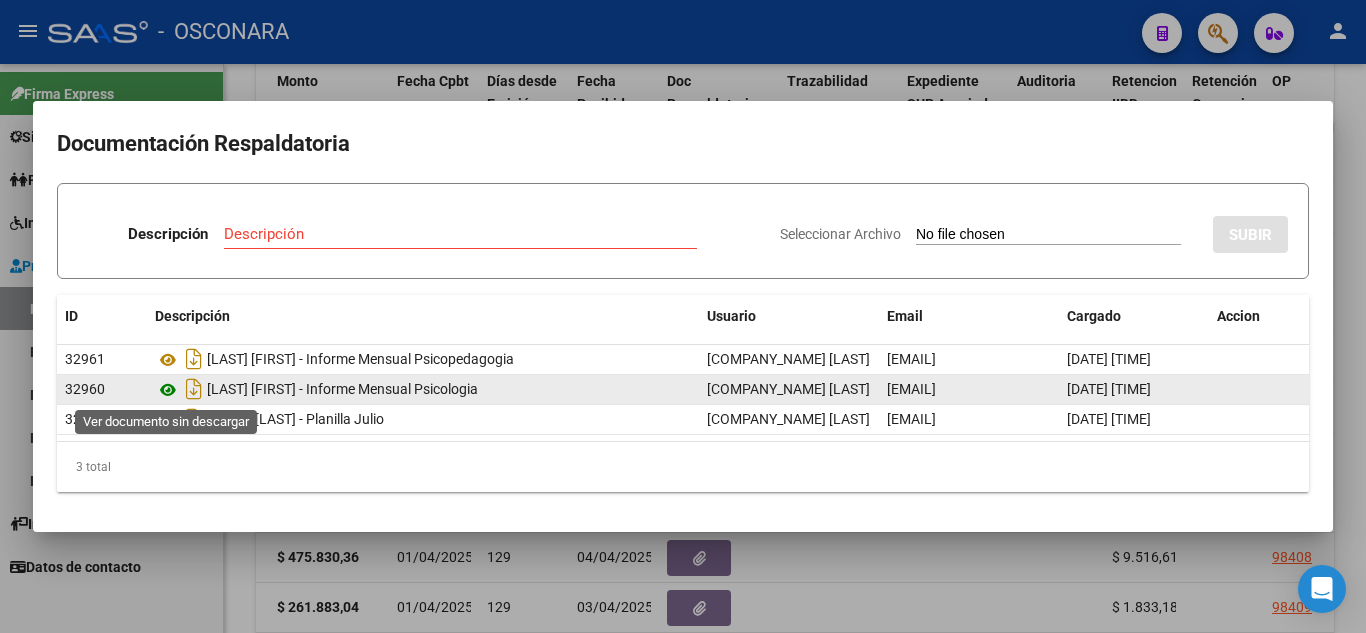click 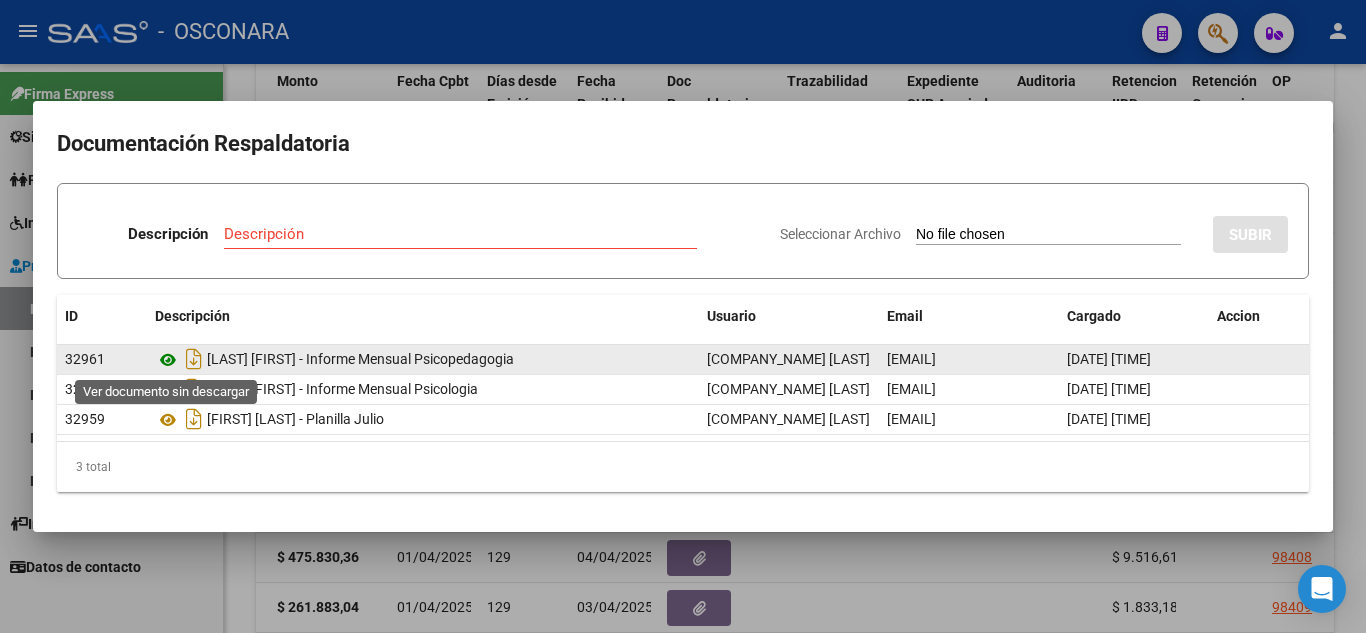 click 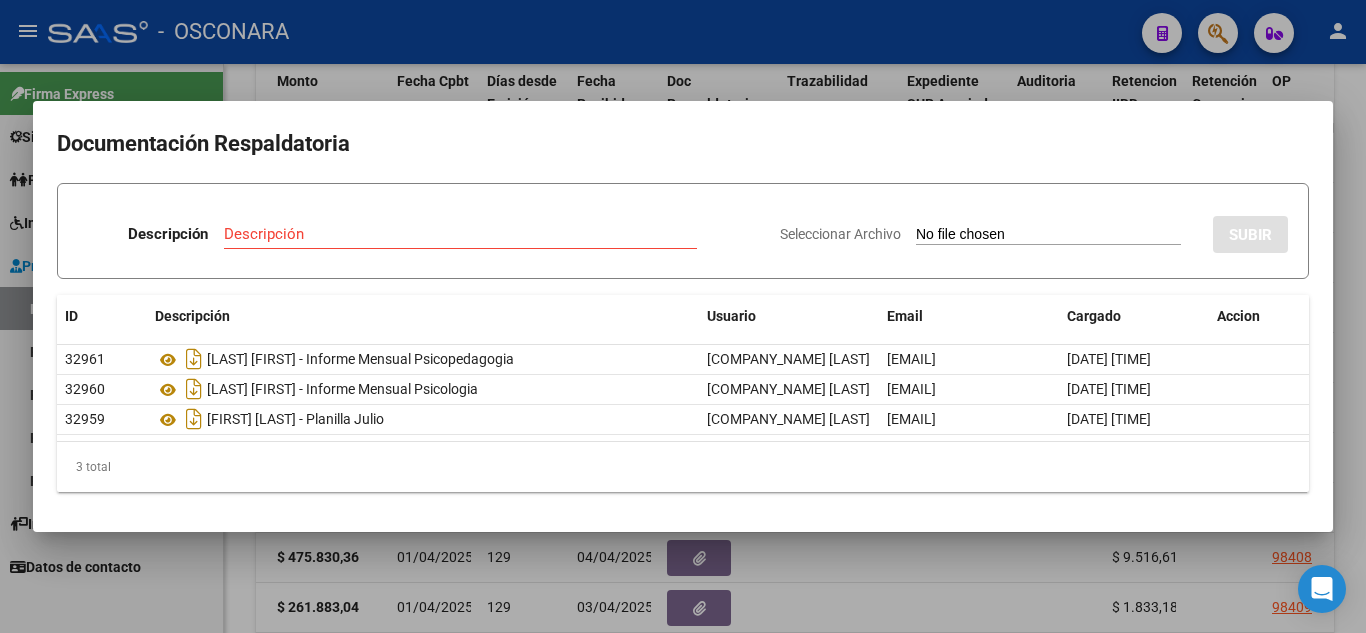 click at bounding box center (683, 316) 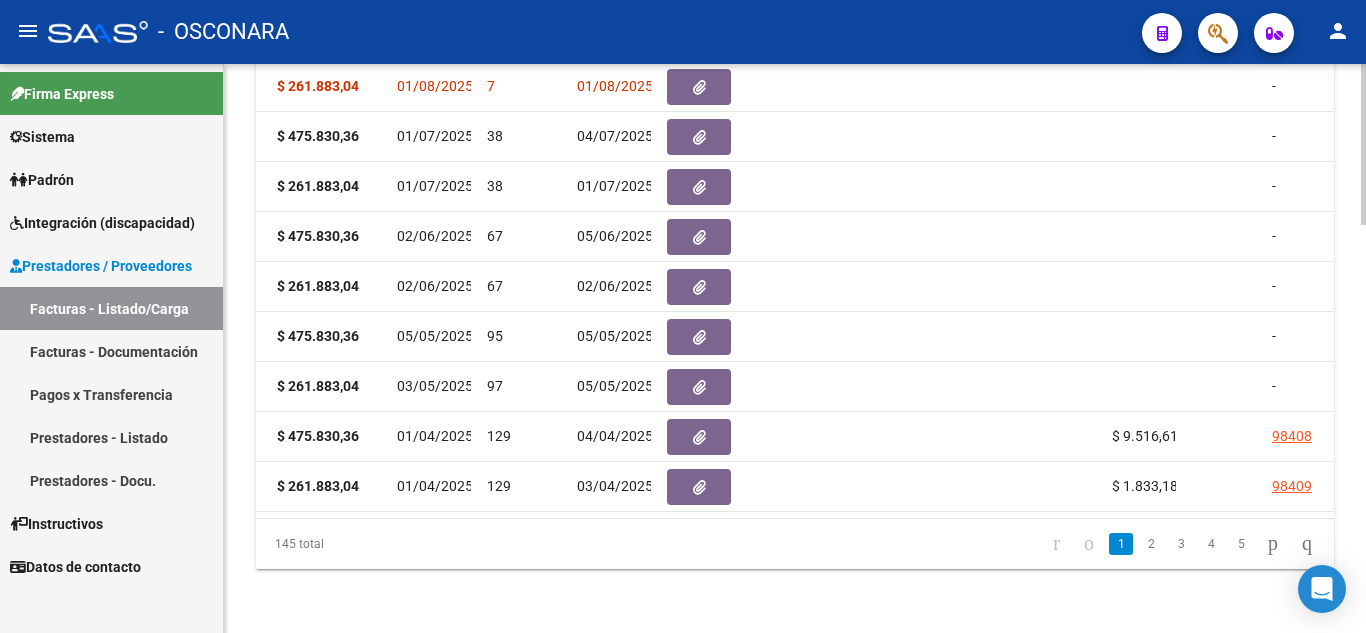 scroll, scrollTop: 1437, scrollLeft: 0, axis: vertical 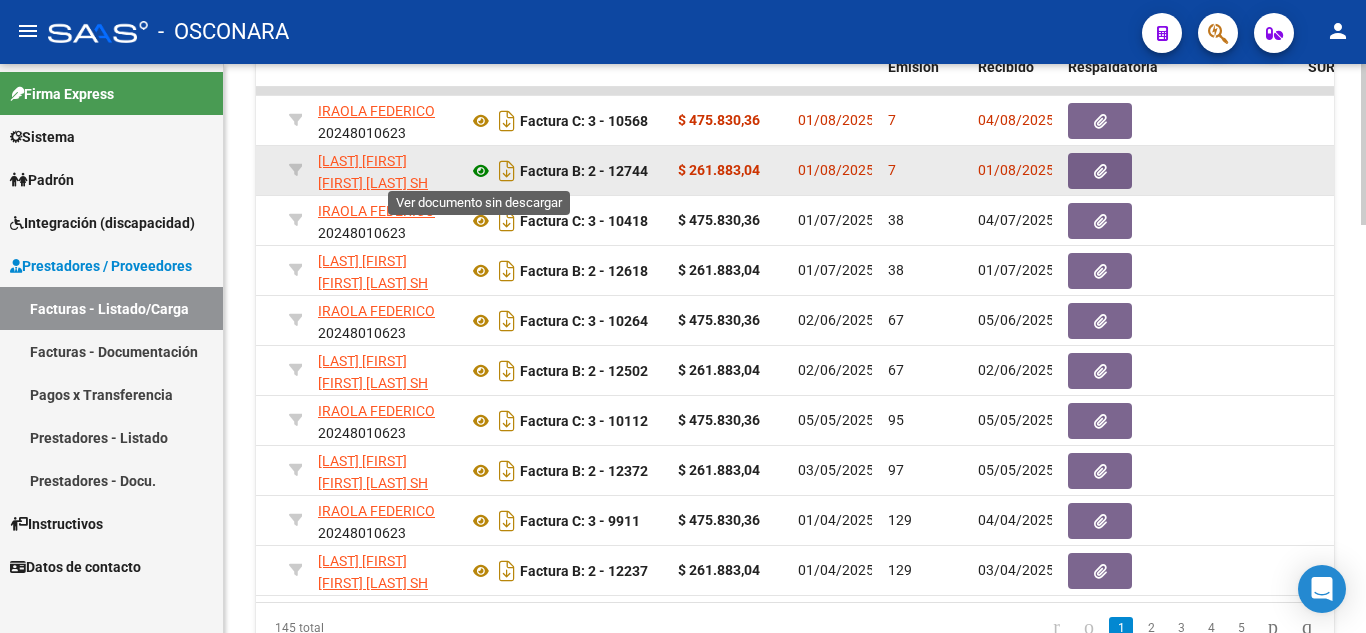 click 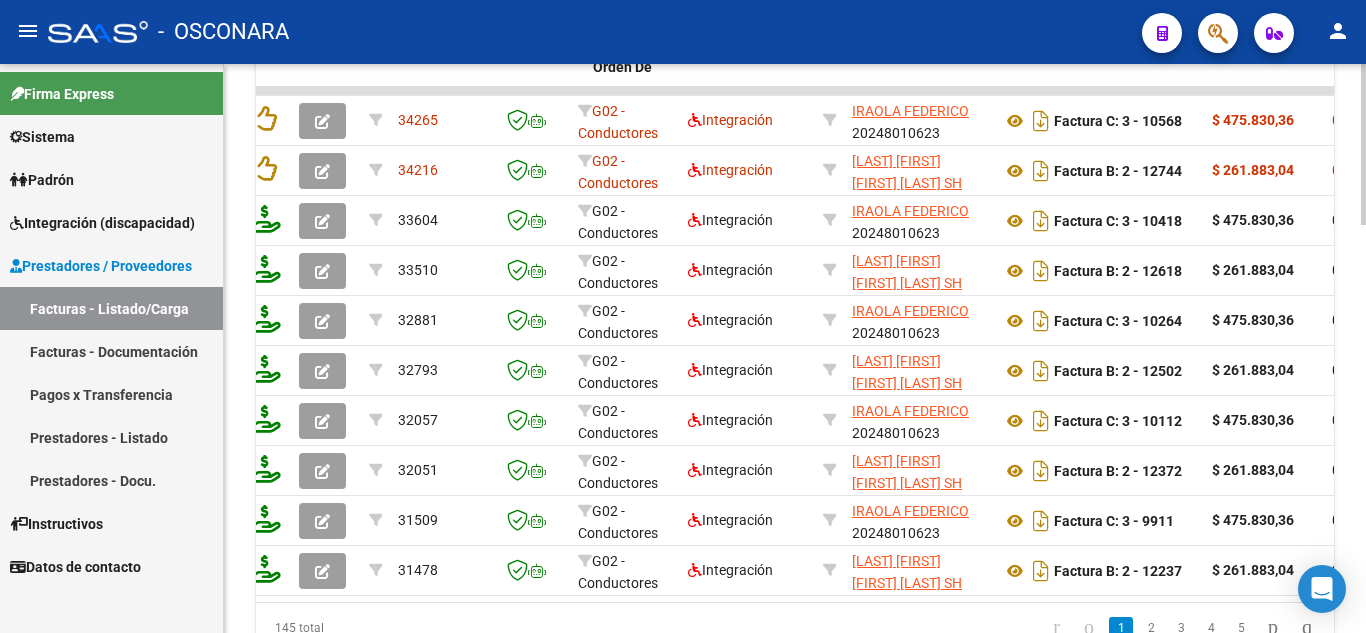 scroll, scrollTop: 0, scrollLeft: 0, axis: both 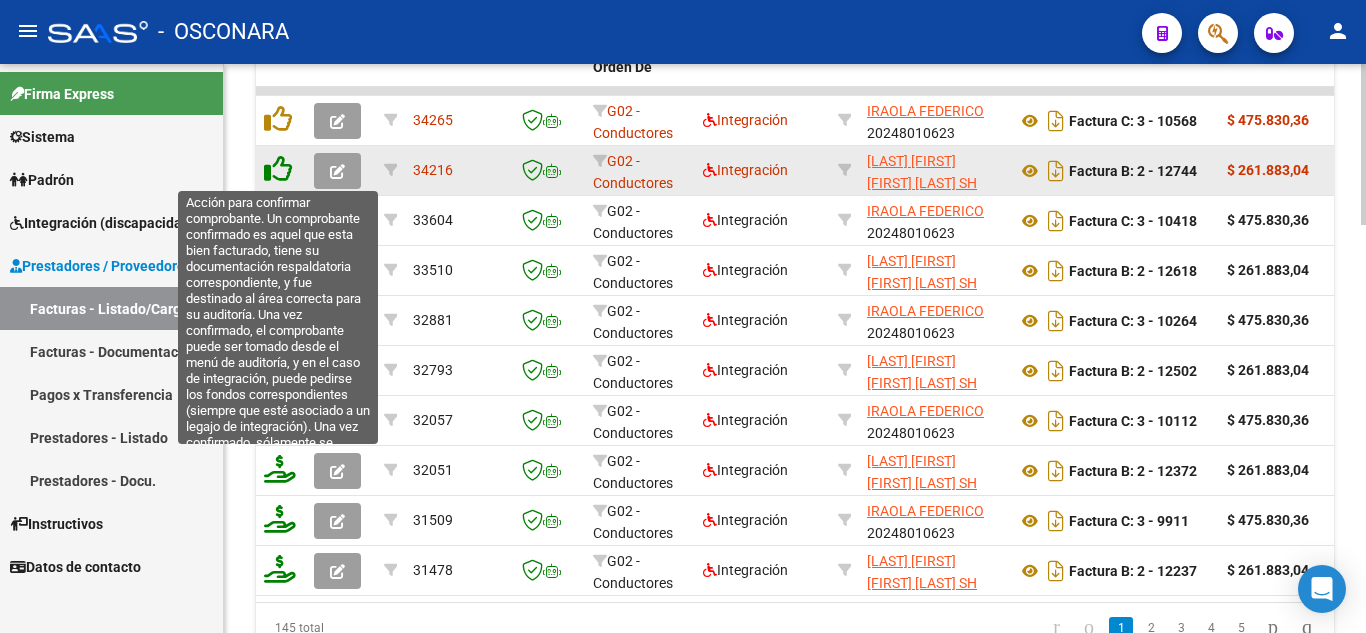 click 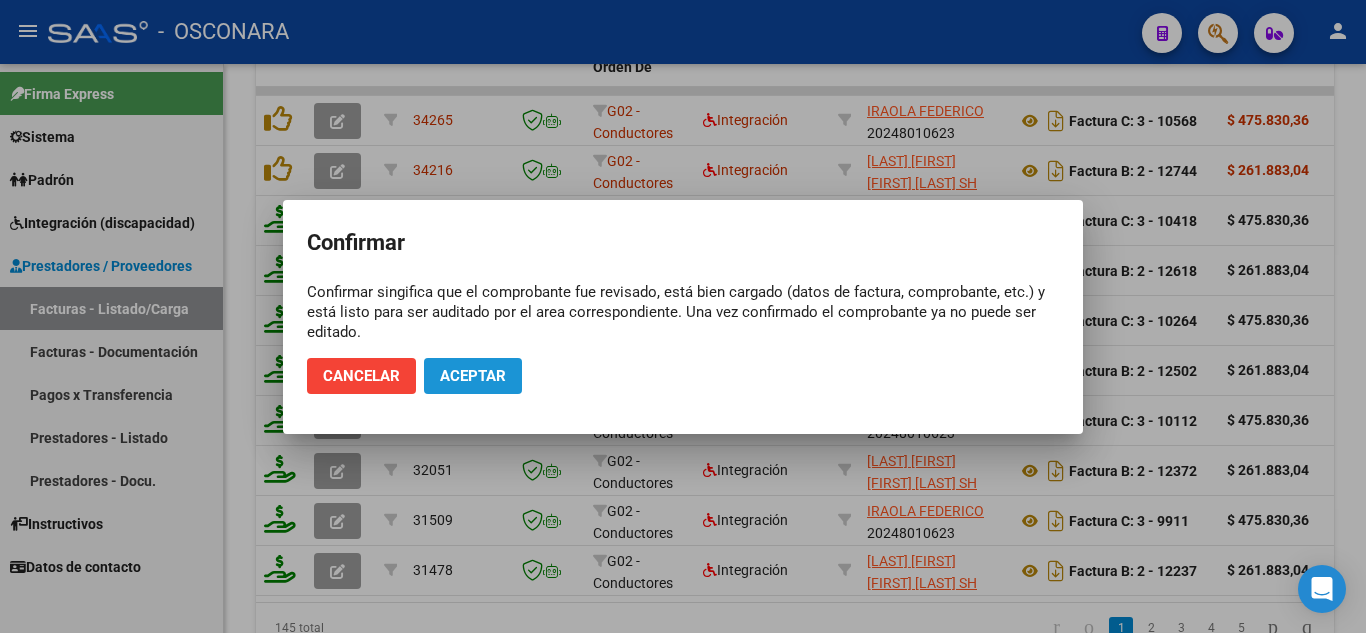 click on "Aceptar" 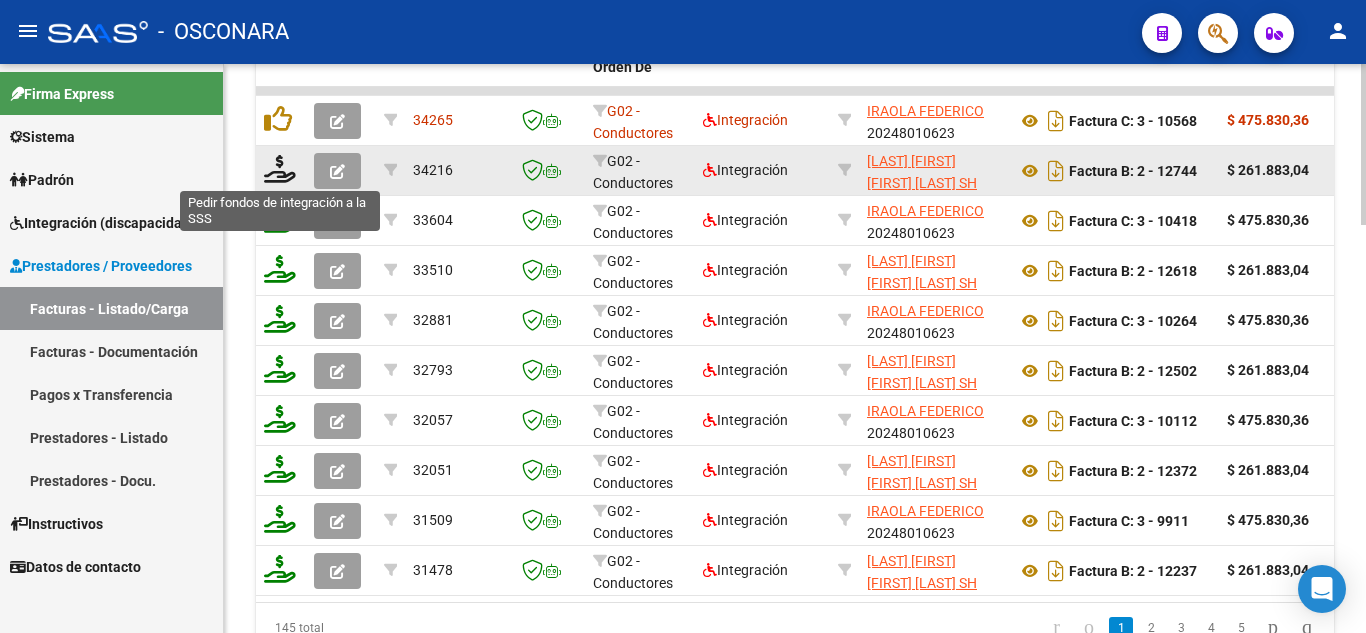 click 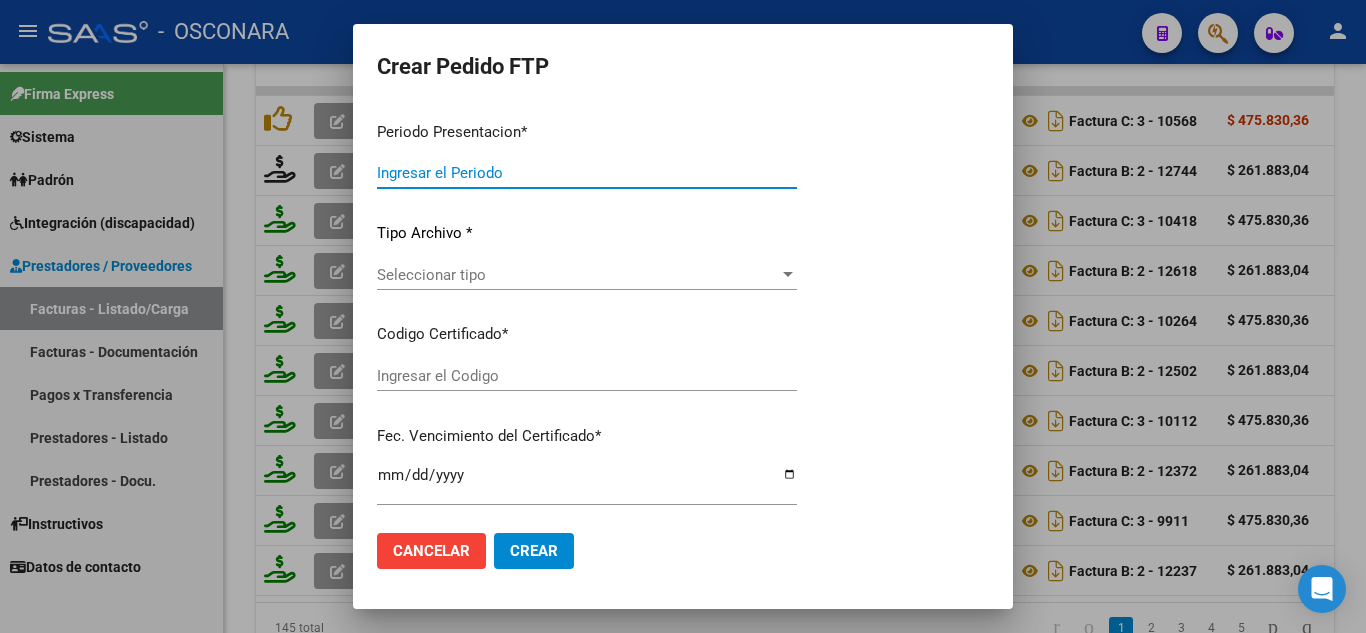 type on "202507" 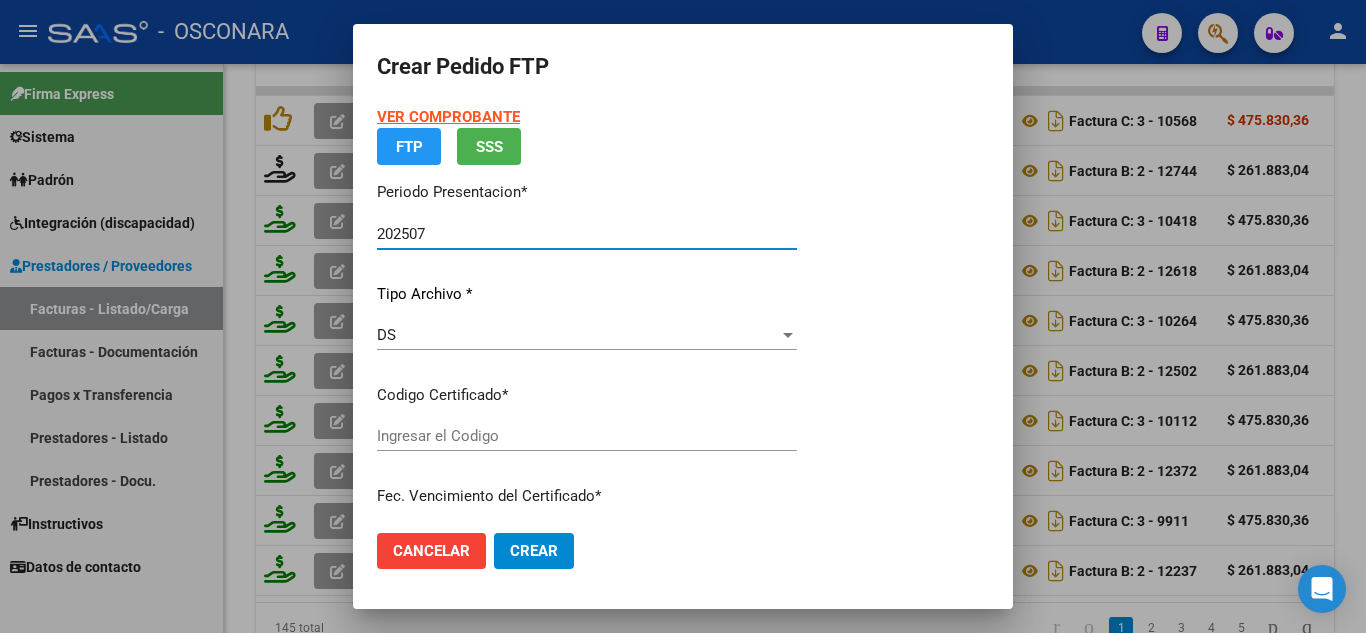 type on "[CERTIFICATE_CODE]" 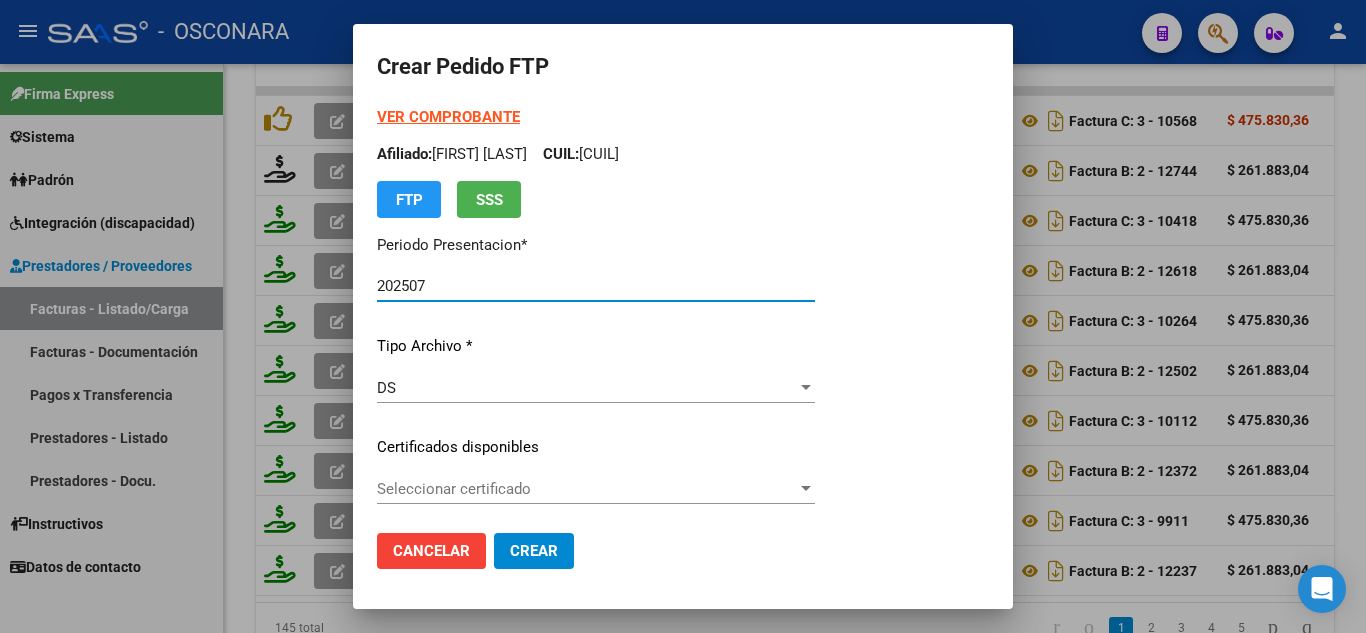 click on "Tipo Archivo *" at bounding box center (596, 447) 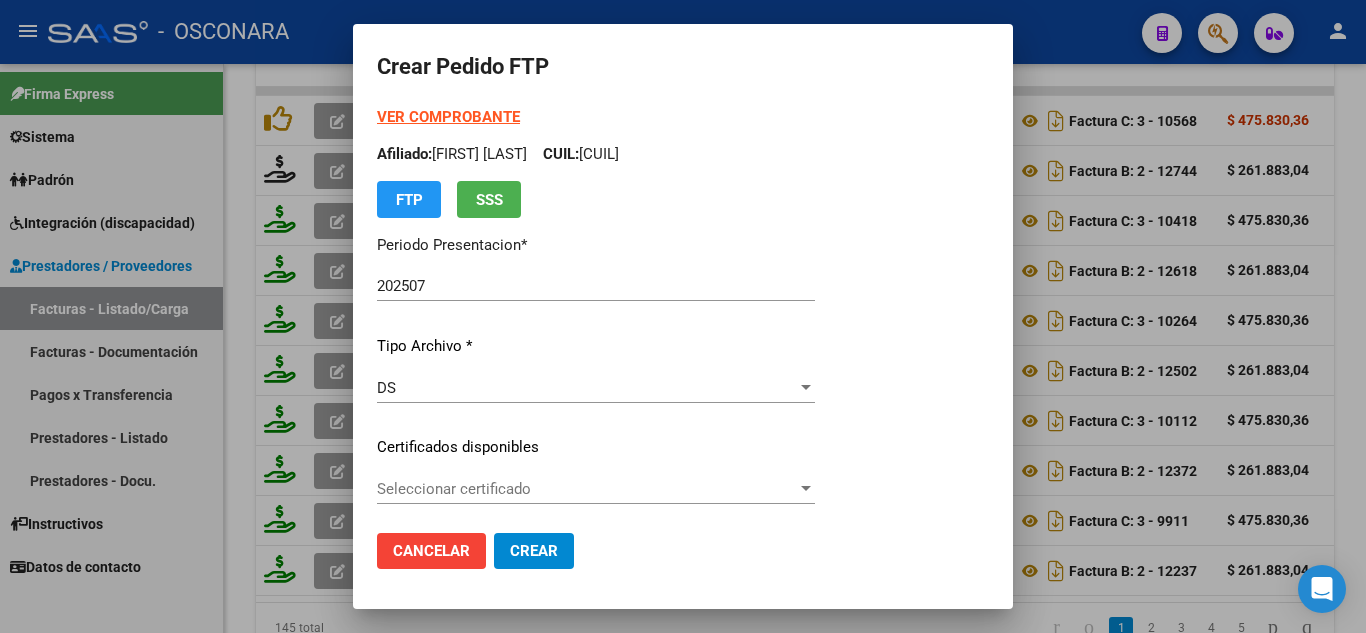 scroll, scrollTop: 100, scrollLeft: 0, axis: vertical 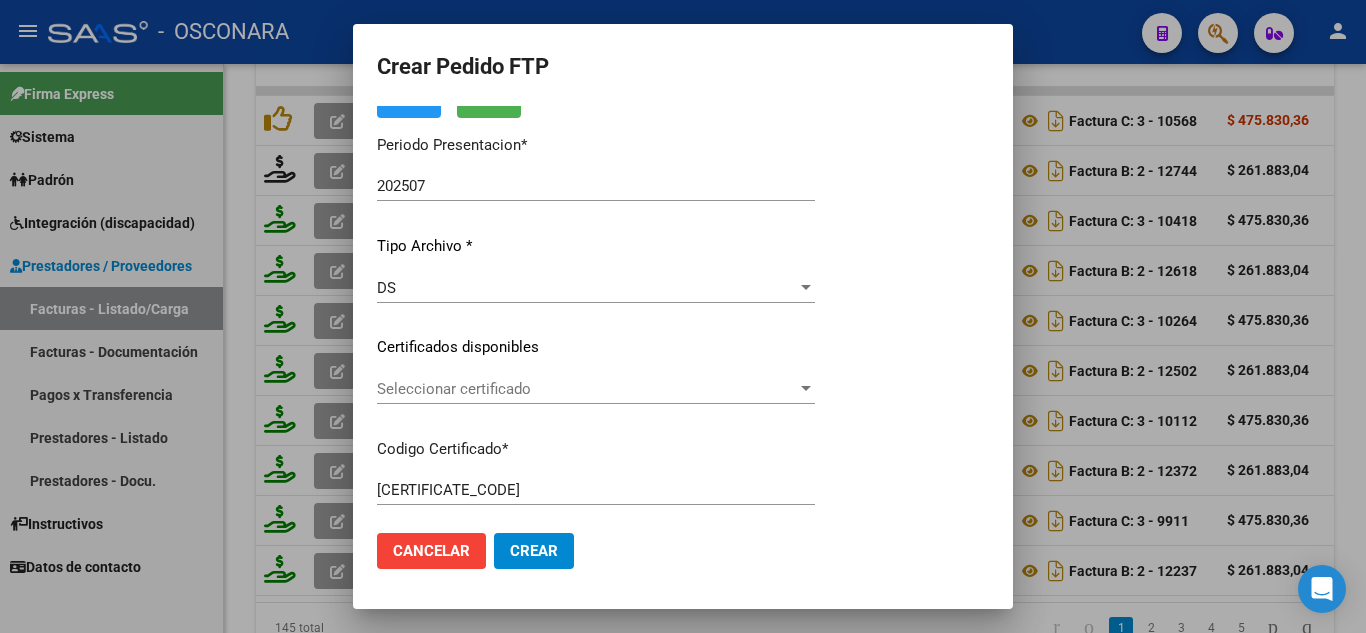 click on "Seleccionar certificado Seleccionar certificado" 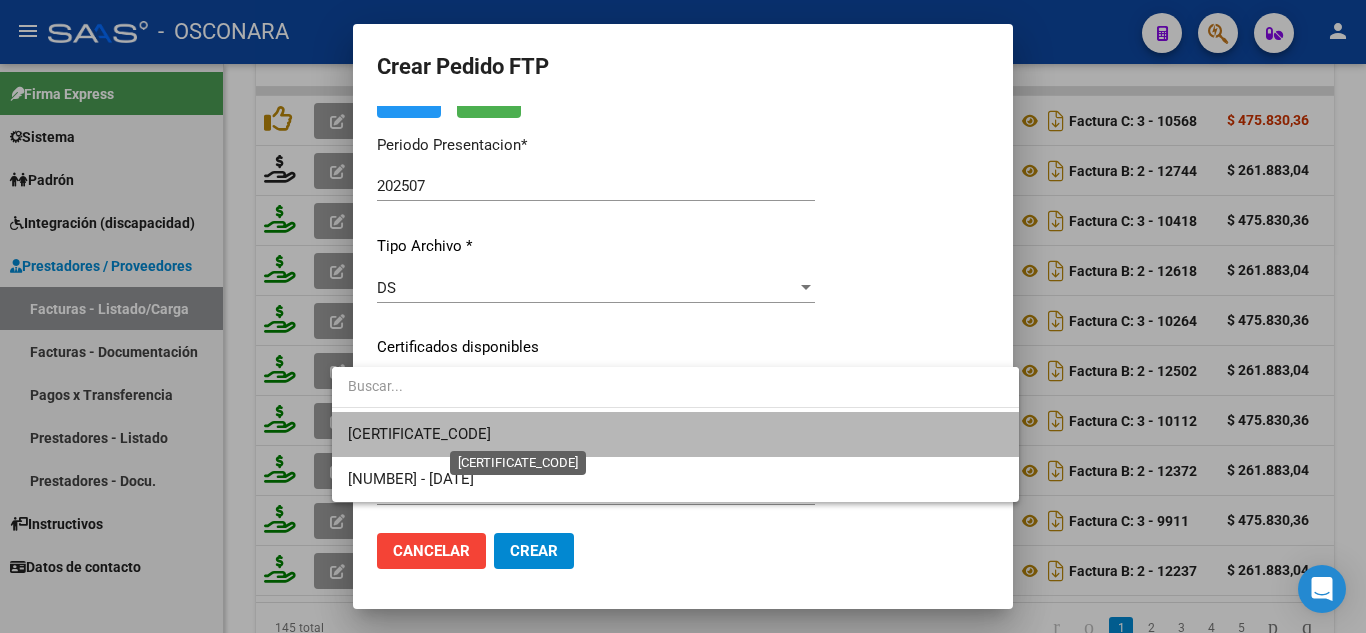 click on "[CERTIFICATE_CODE]" at bounding box center [419, 434] 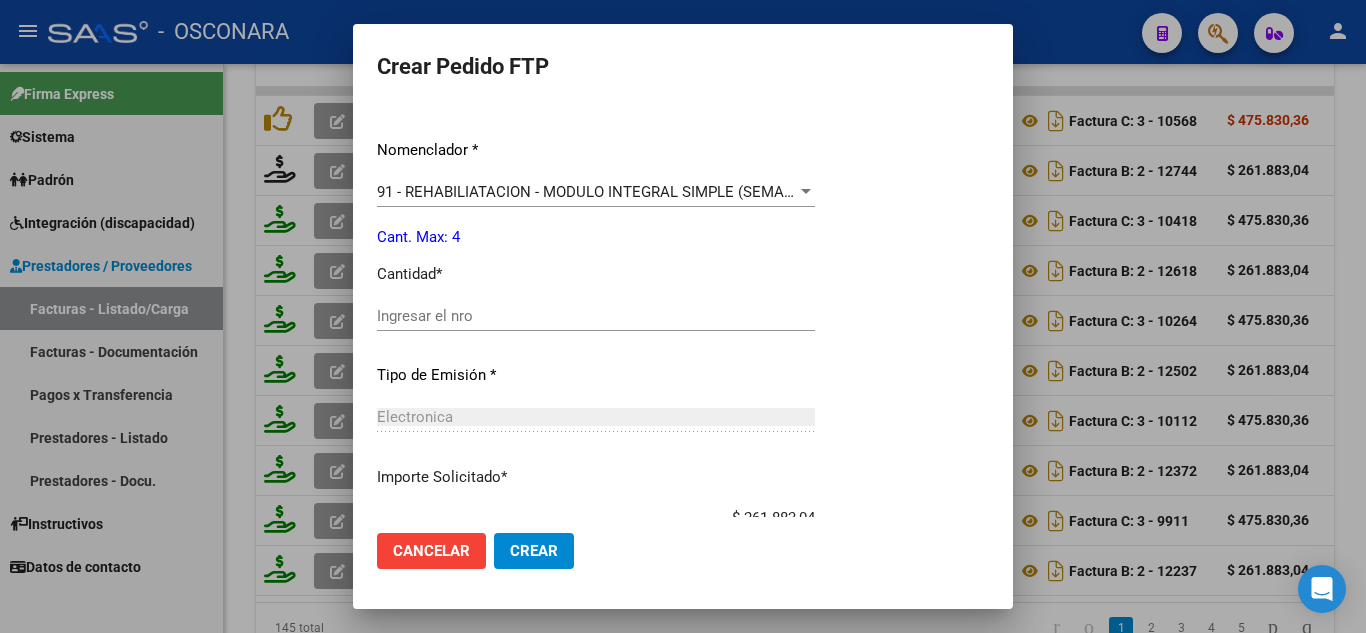 scroll, scrollTop: 873, scrollLeft: 0, axis: vertical 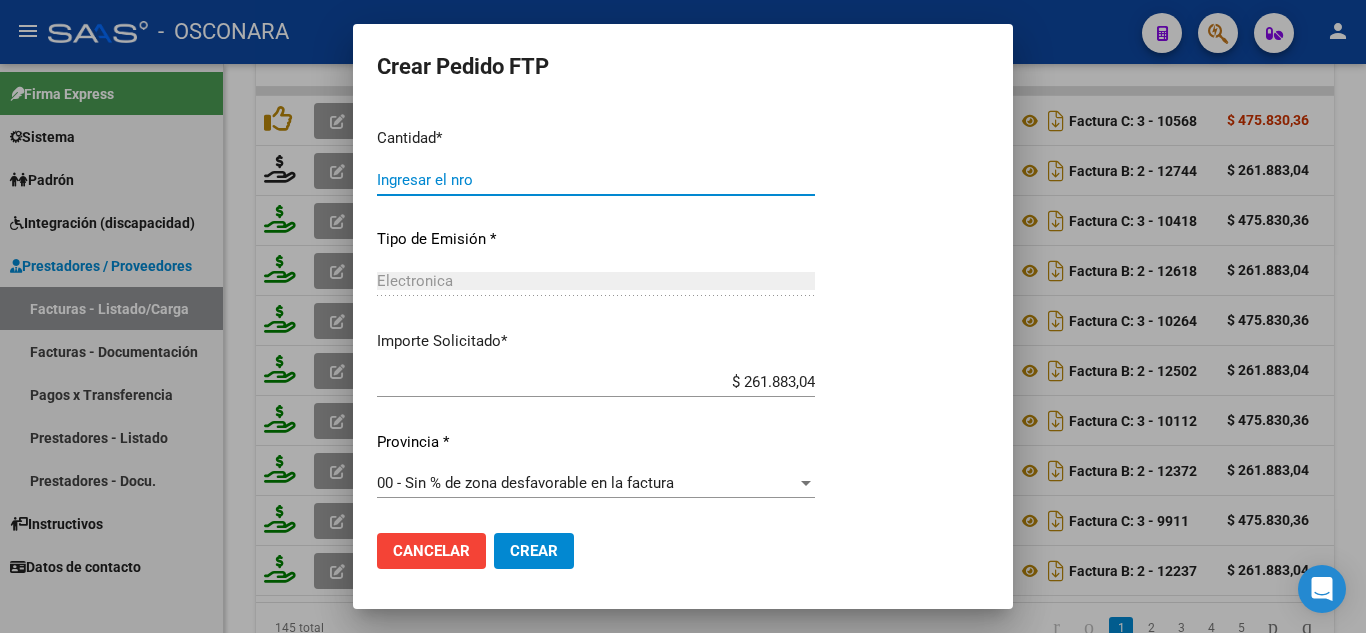 click on "Ingresar el nro" at bounding box center (596, 180) 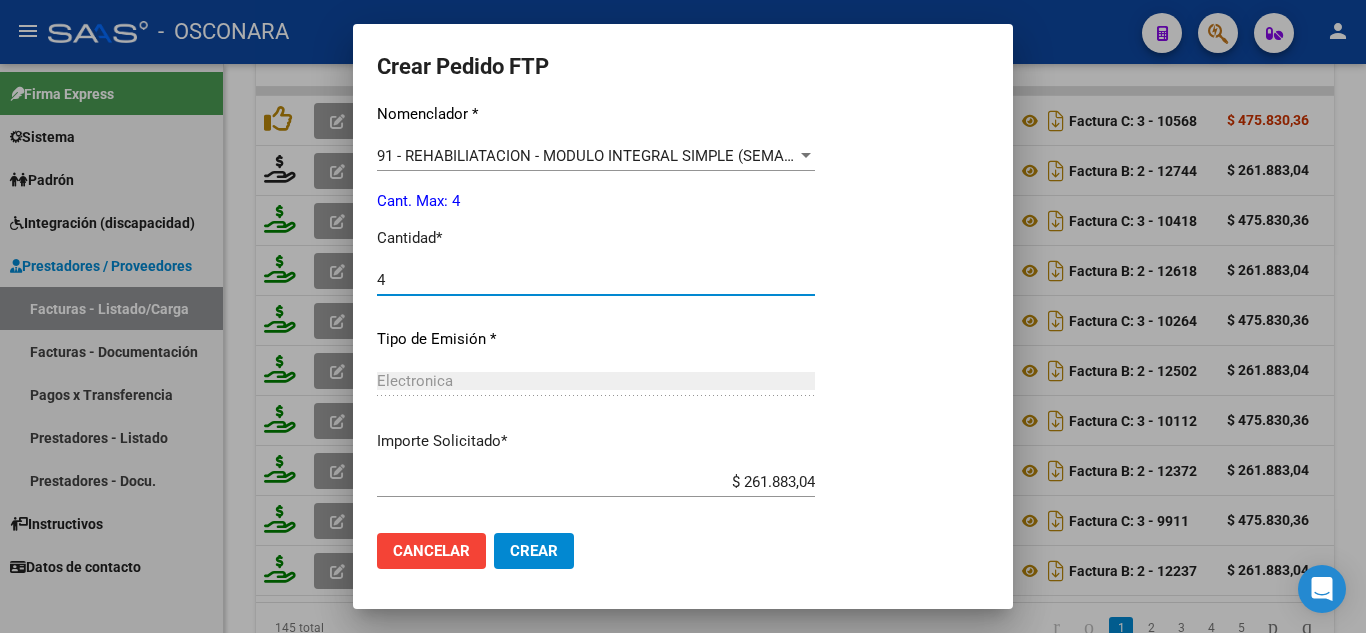 type on "4" 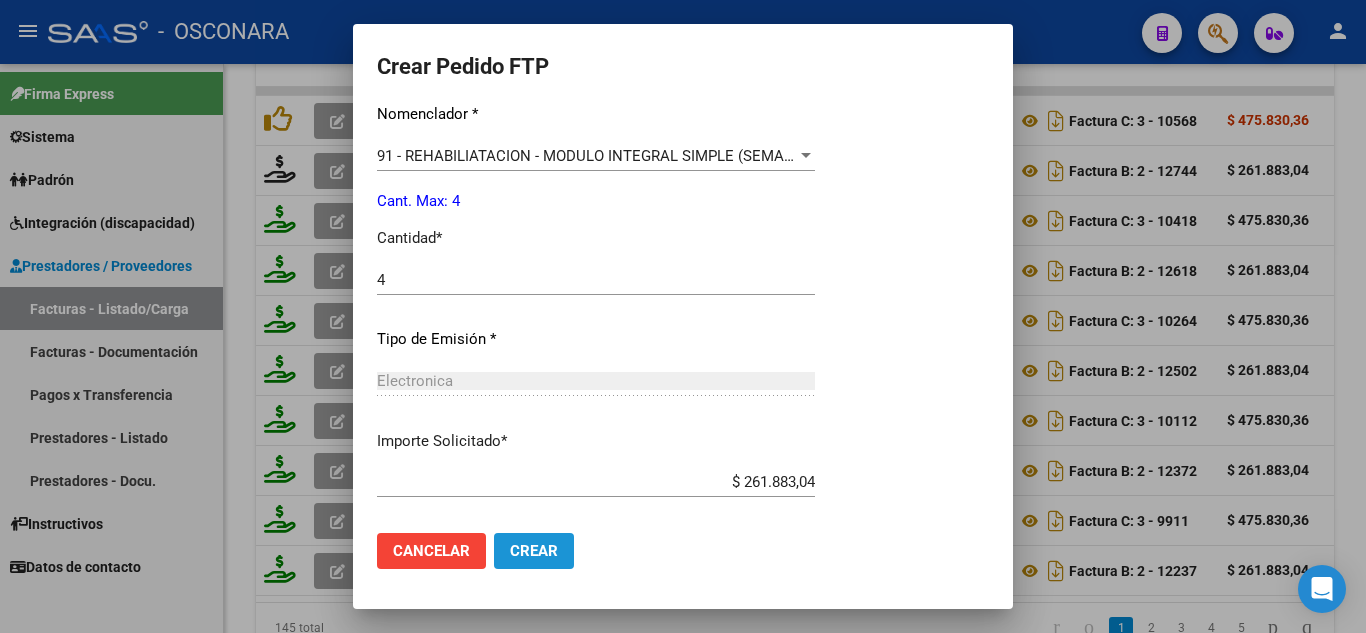 click on "Crear" 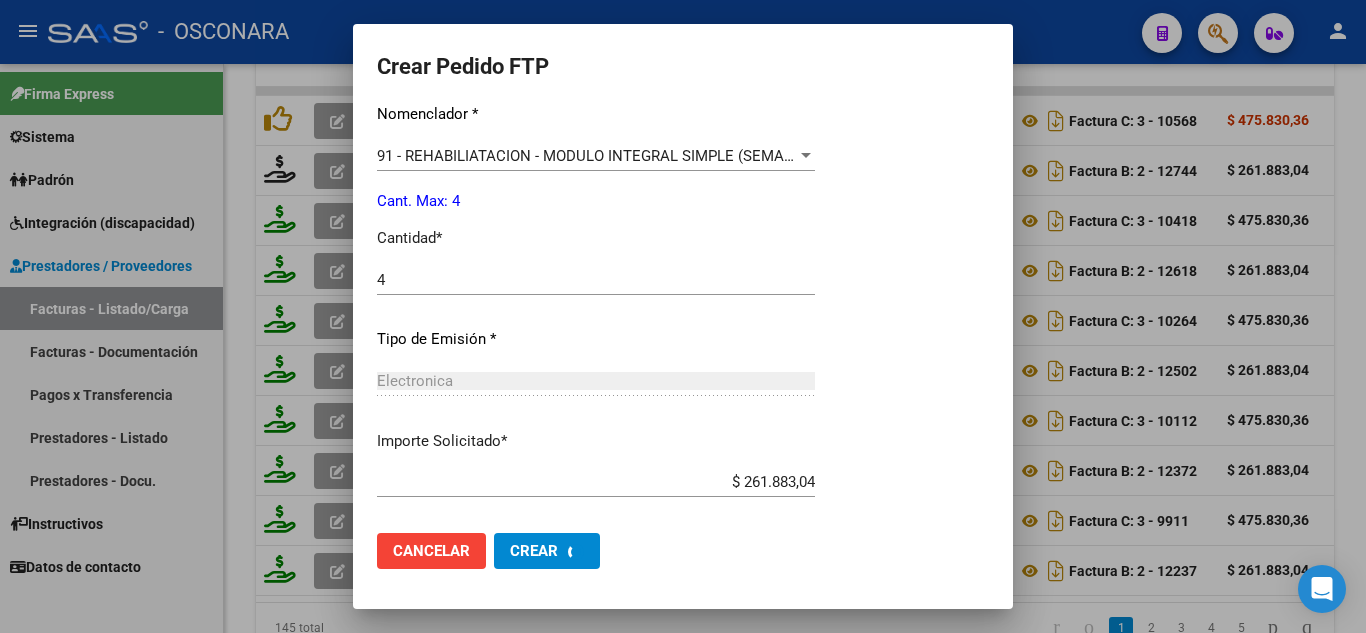 scroll, scrollTop: 0, scrollLeft: 0, axis: both 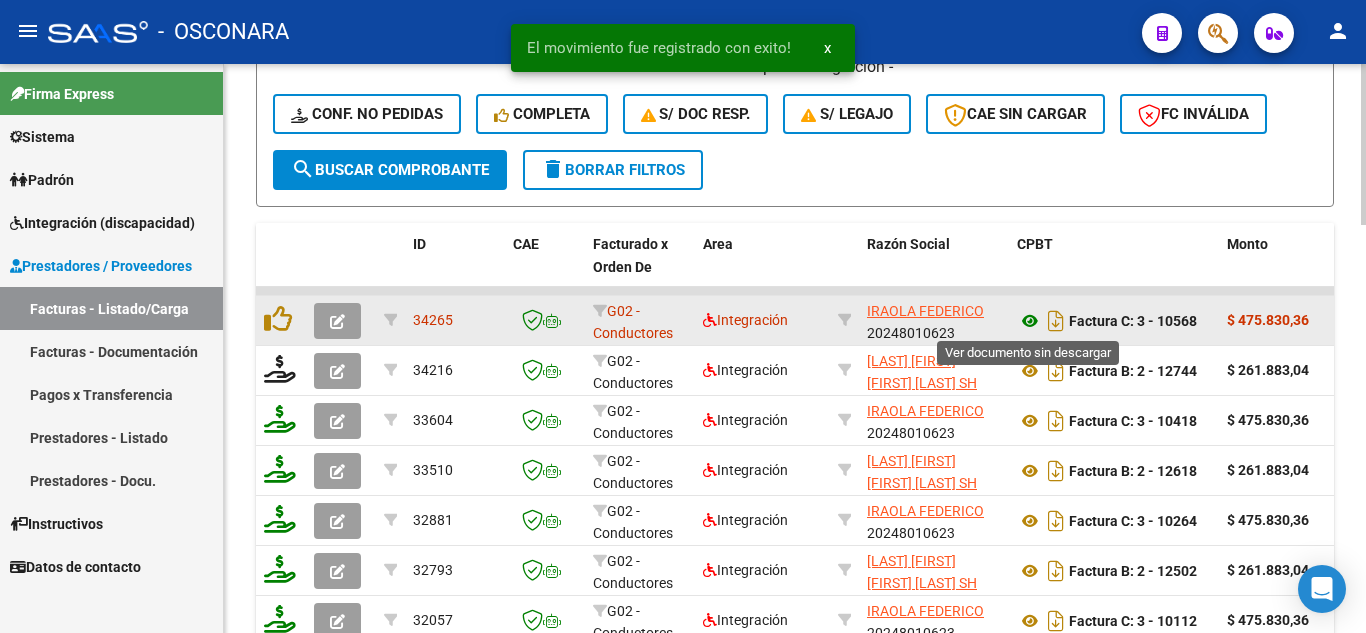 click 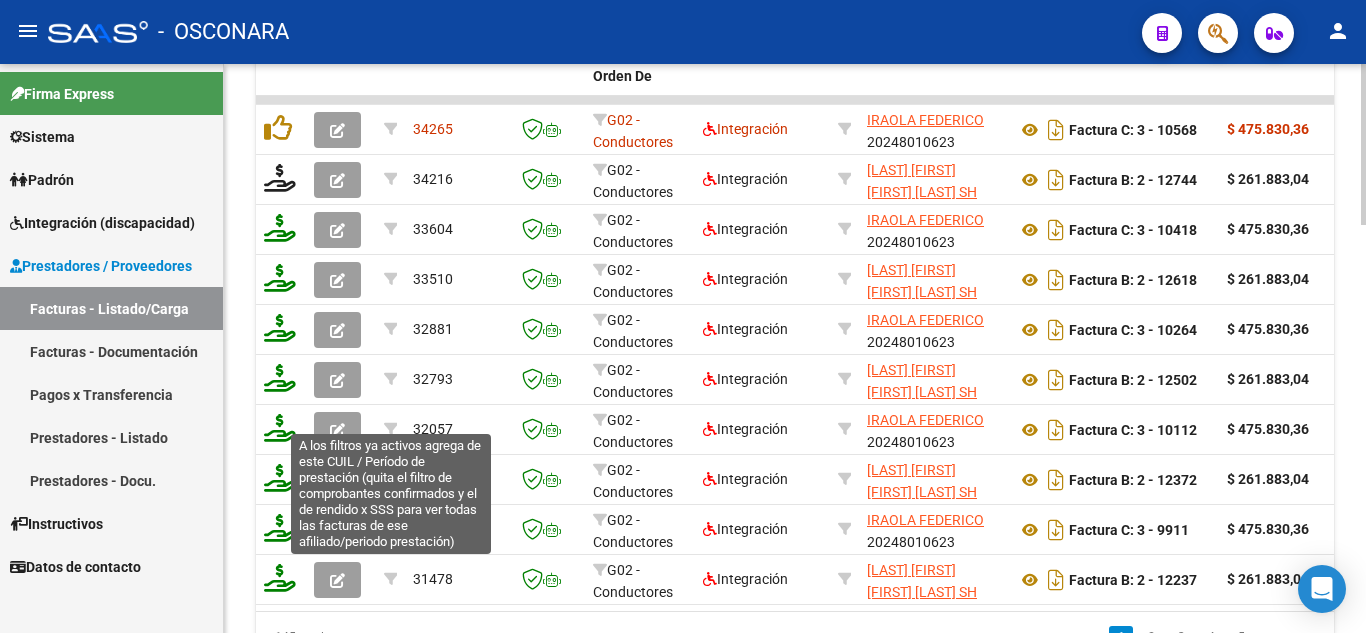 scroll, scrollTop: 1337, scrollLeft: 0, axis: vertical 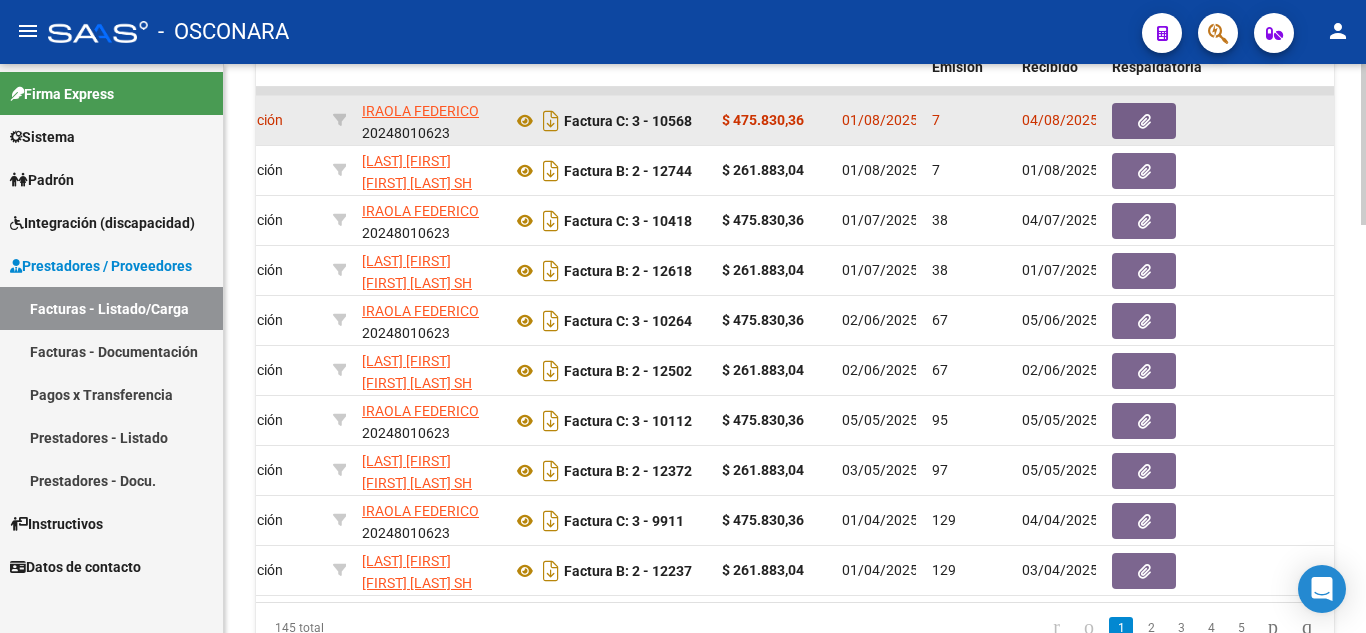 click 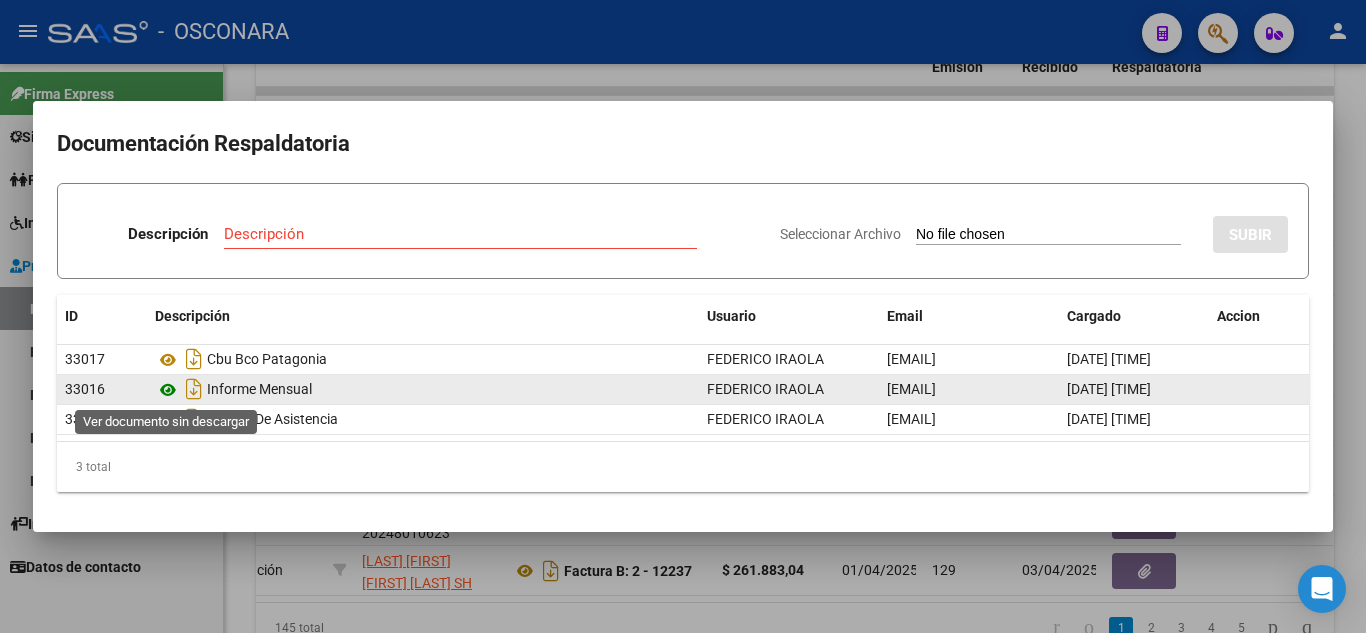 click 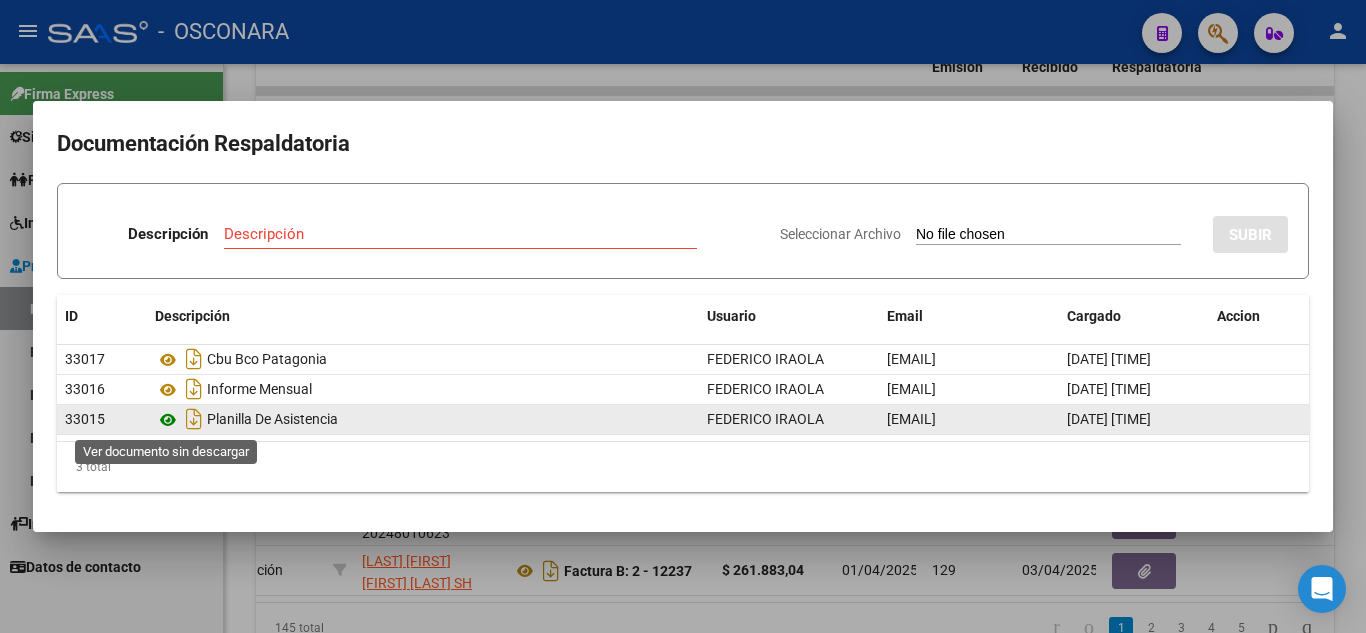 click 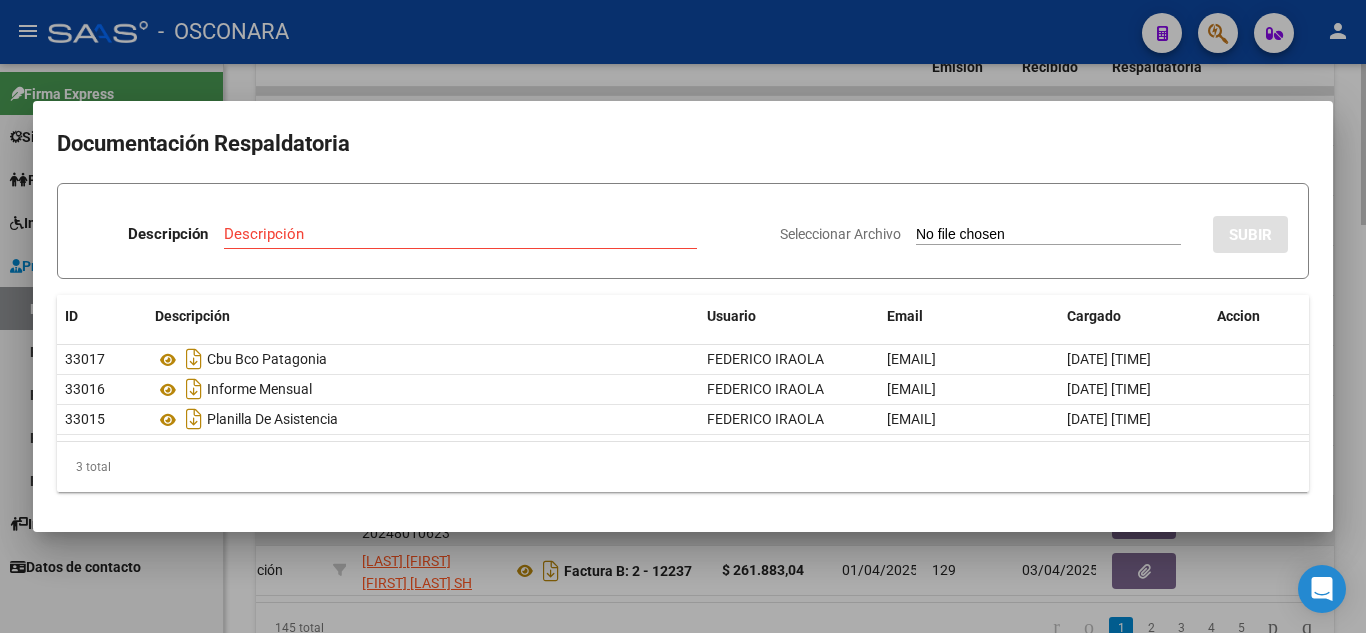 click at bounding box center (683, 316) 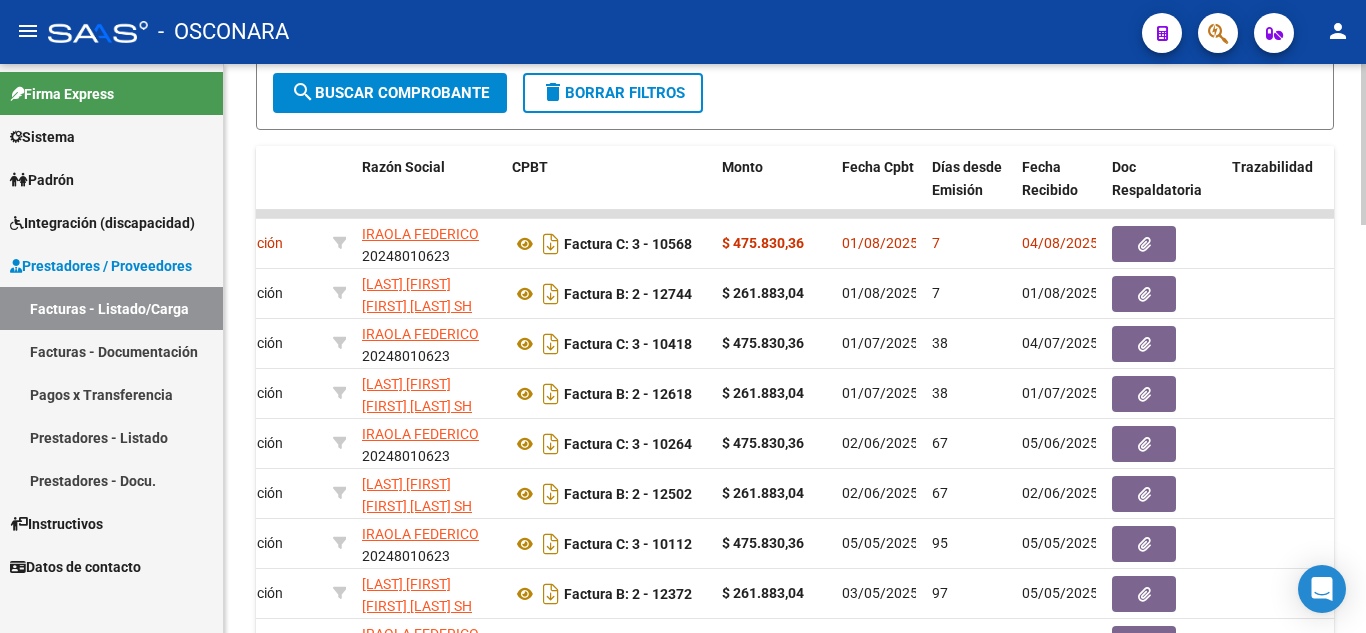 scroll, scrollTop: 1037, scrollLeft: 0, axis: vertical 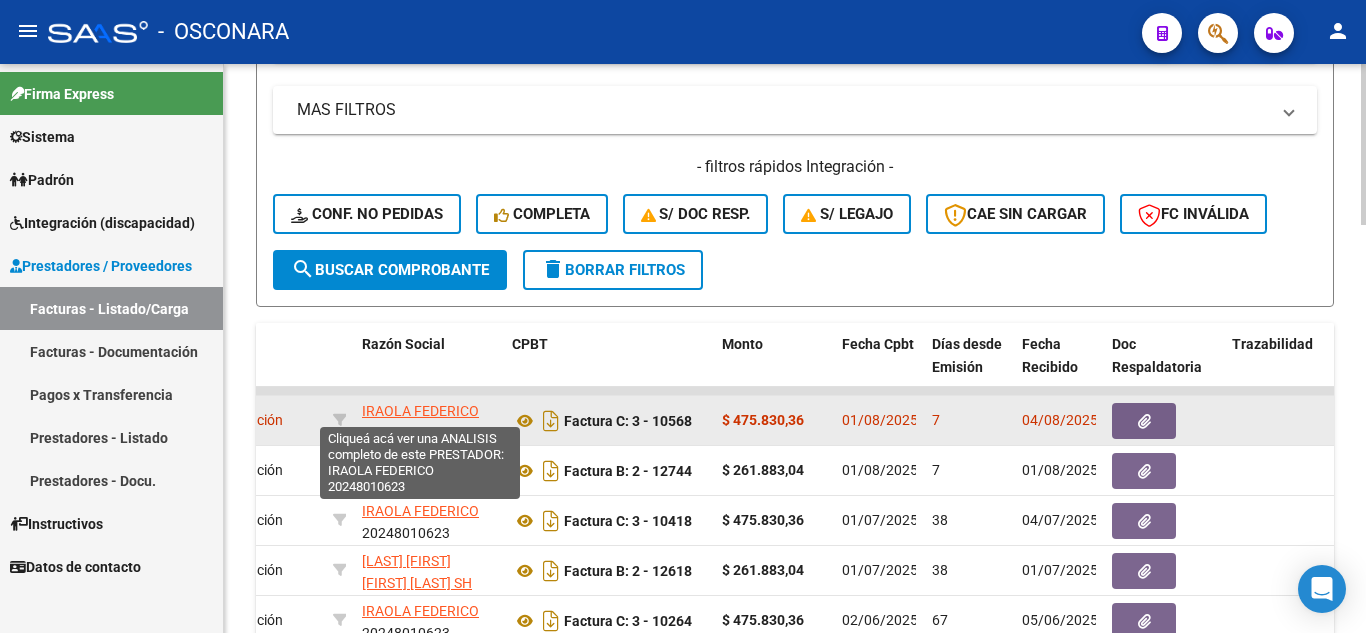 click on "IRAOLA FEDERICO" 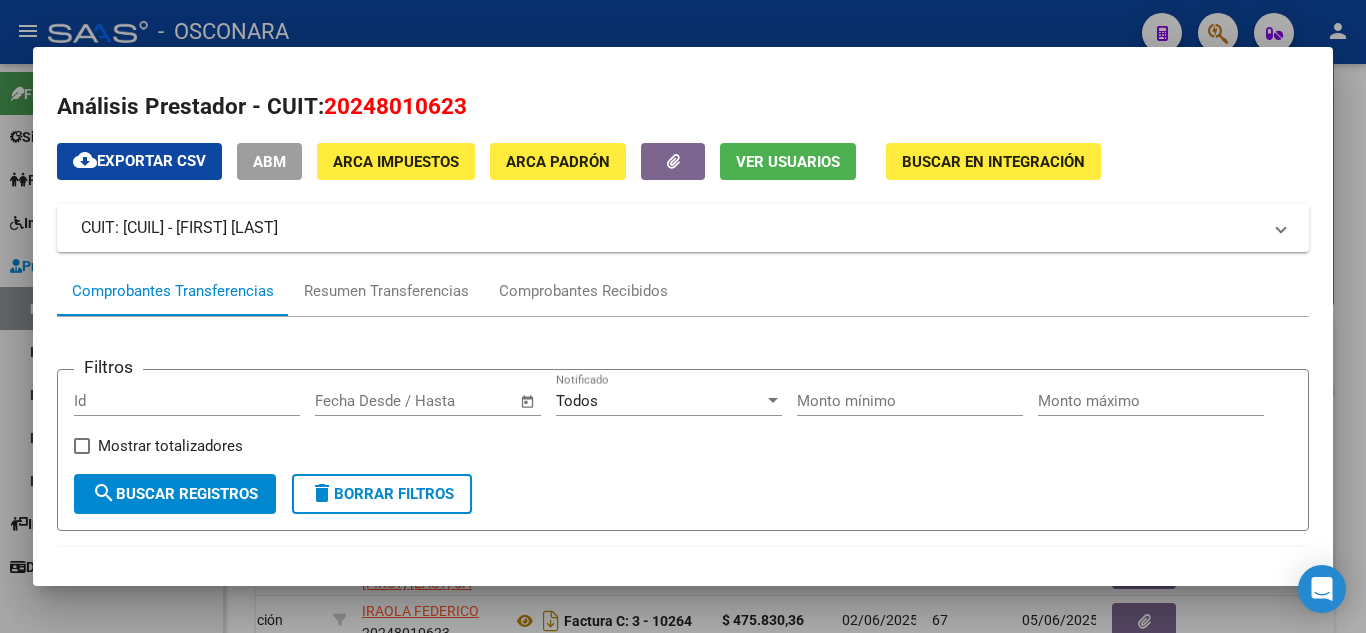 click on "ABM" at bounding box center [269, 162] 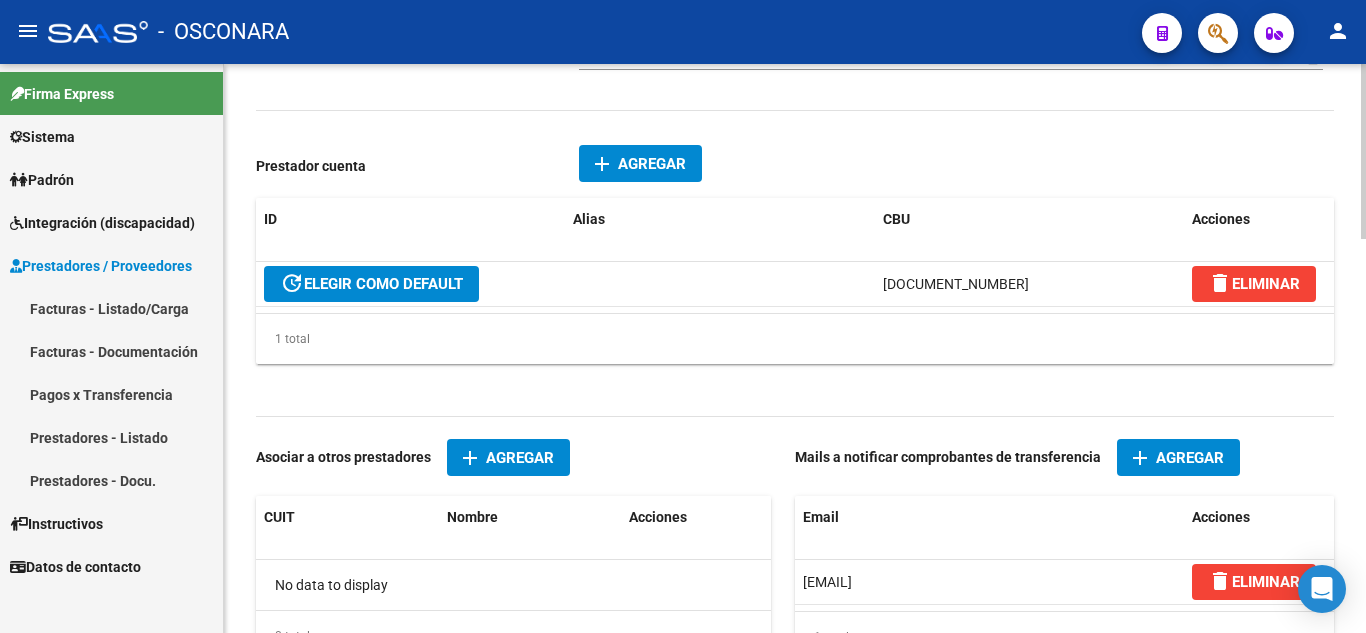 scroll, scrollTop: 1100, scrollLeft: 0, axis: vertical 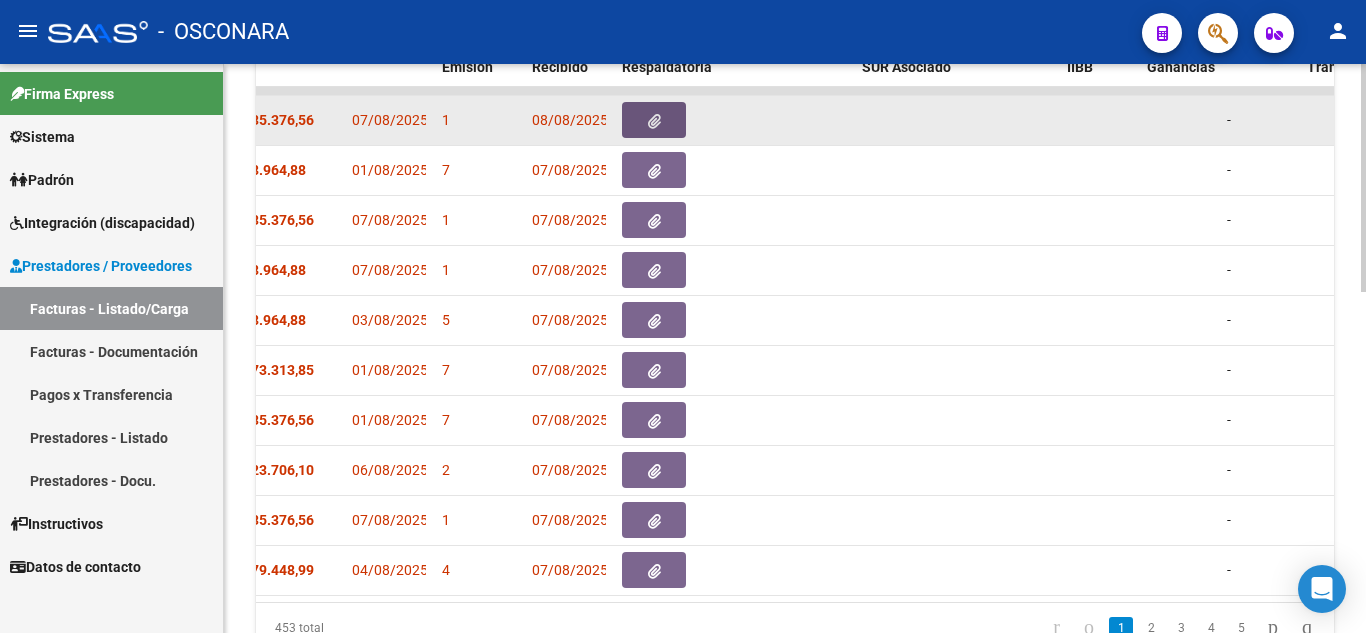 click 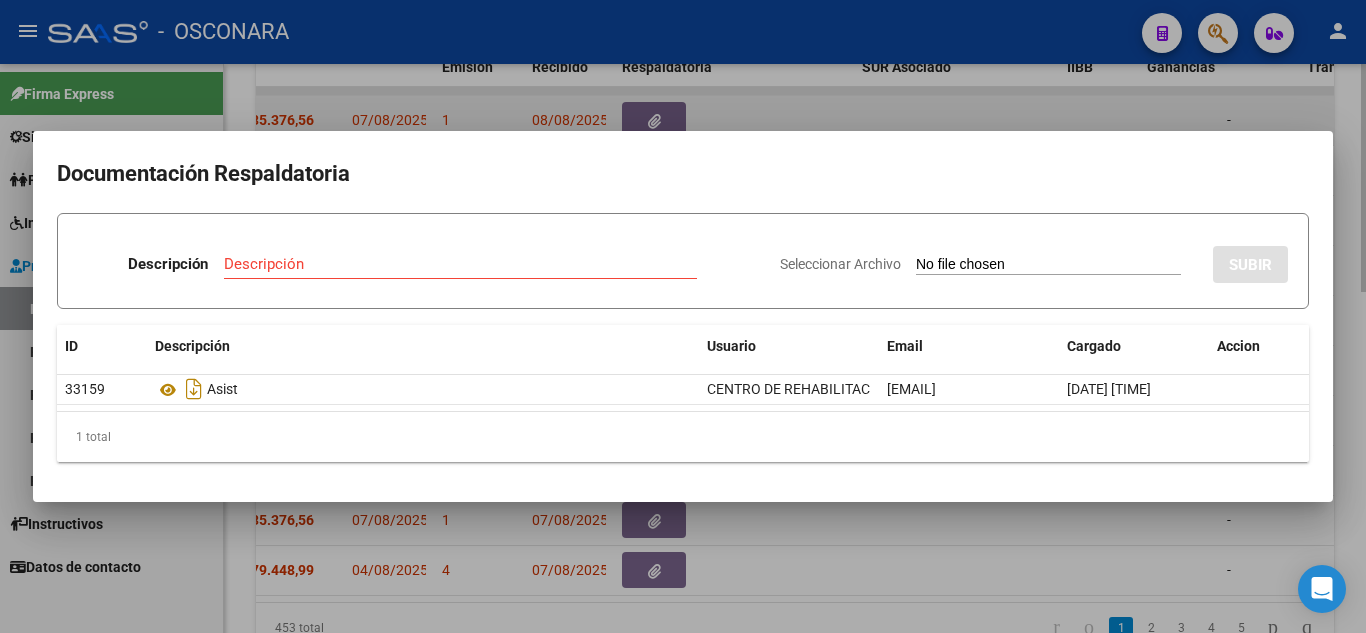 click at bounding box center (683, 316) 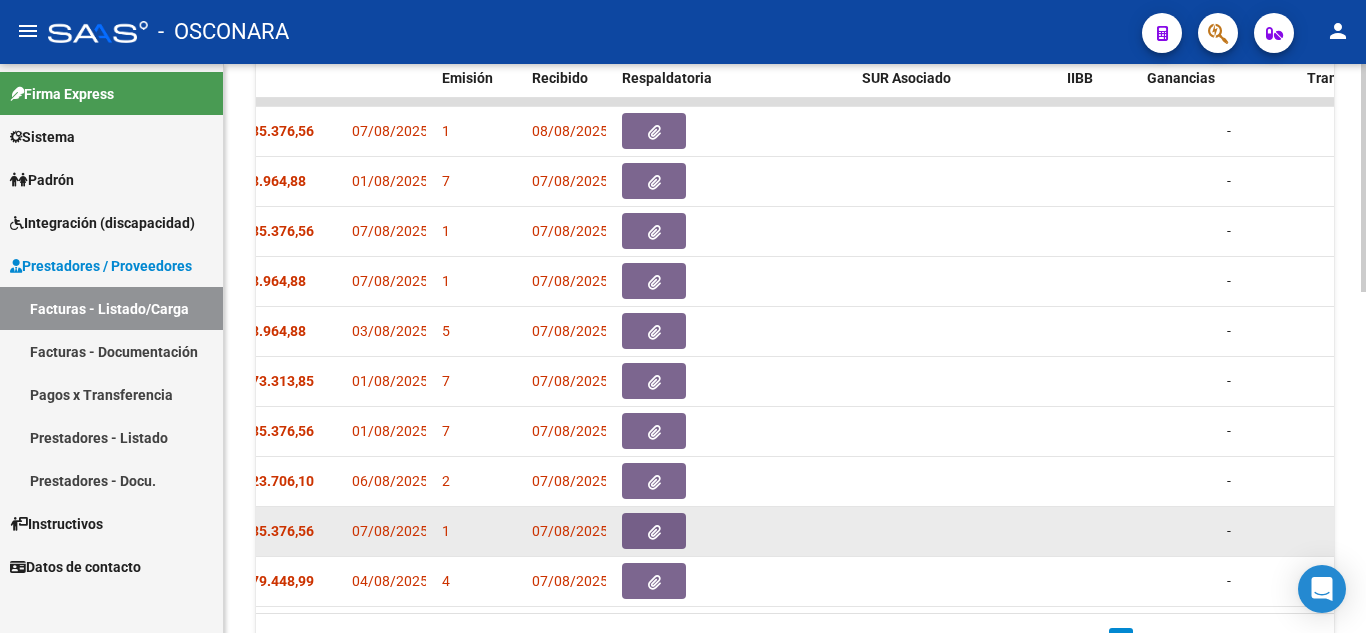 scroll, scrollTop: 751, scrollLeft: 0, axis: vertical 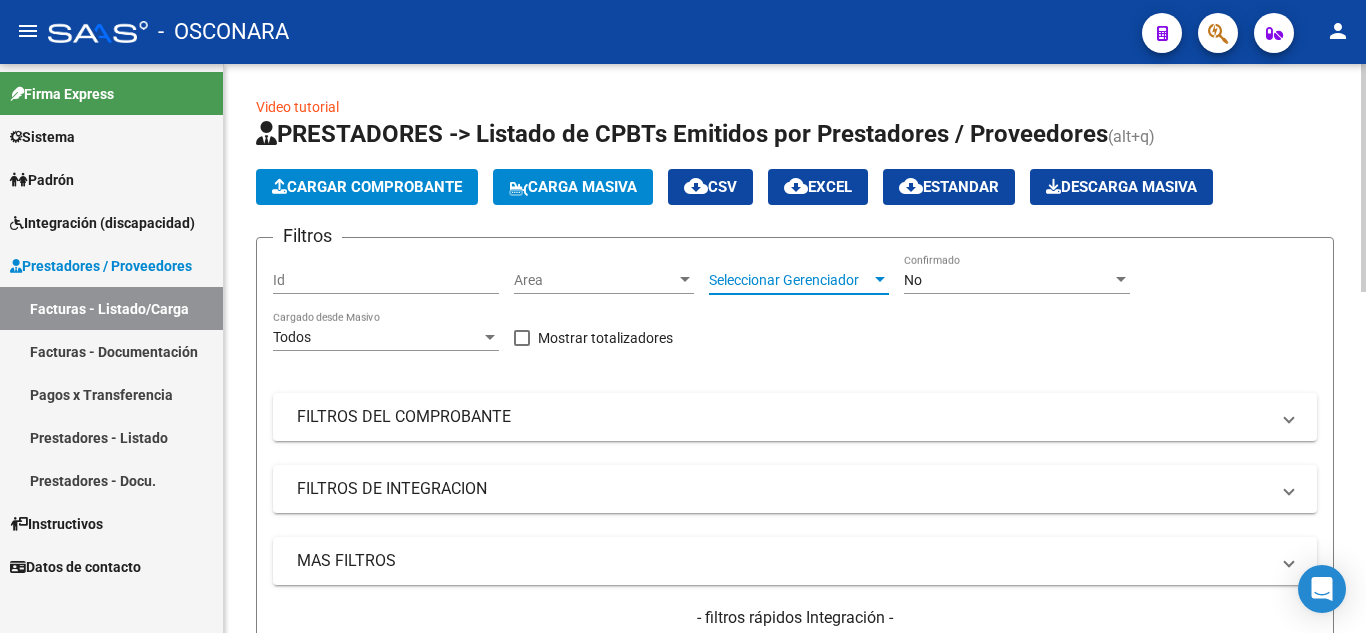 click on "Seleccionar Gerenciador" at bounding box center [790, 280] 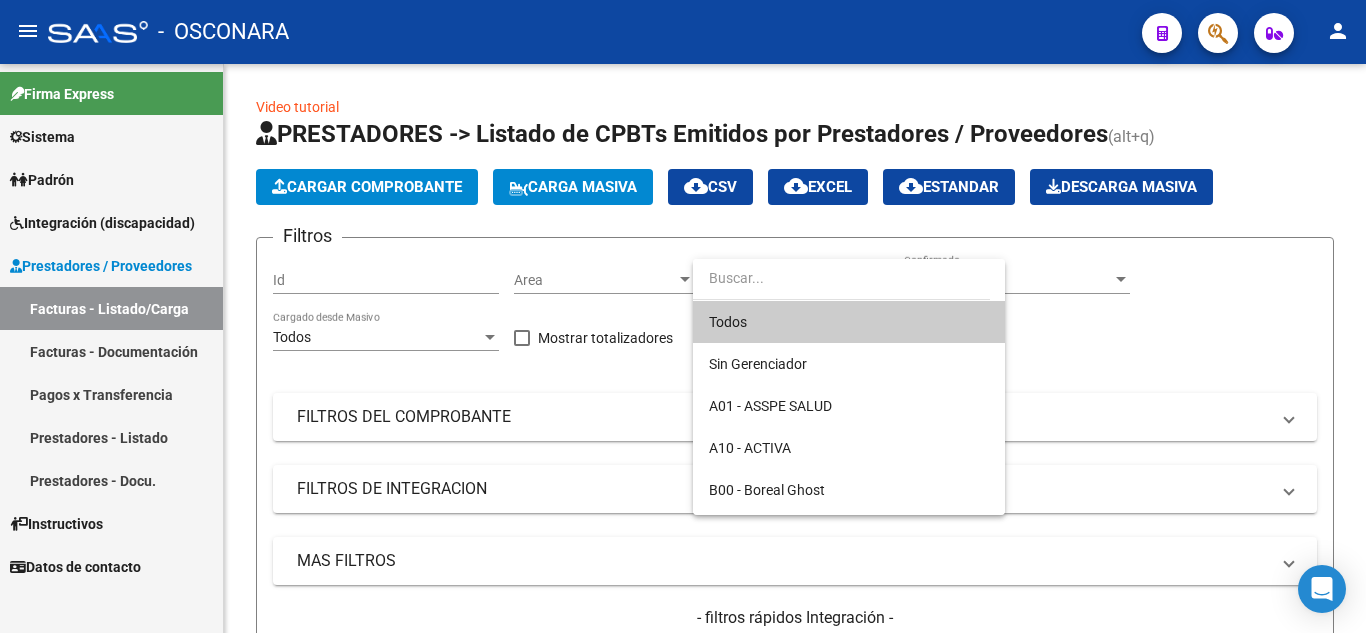 click at bounding box center [683, 316] 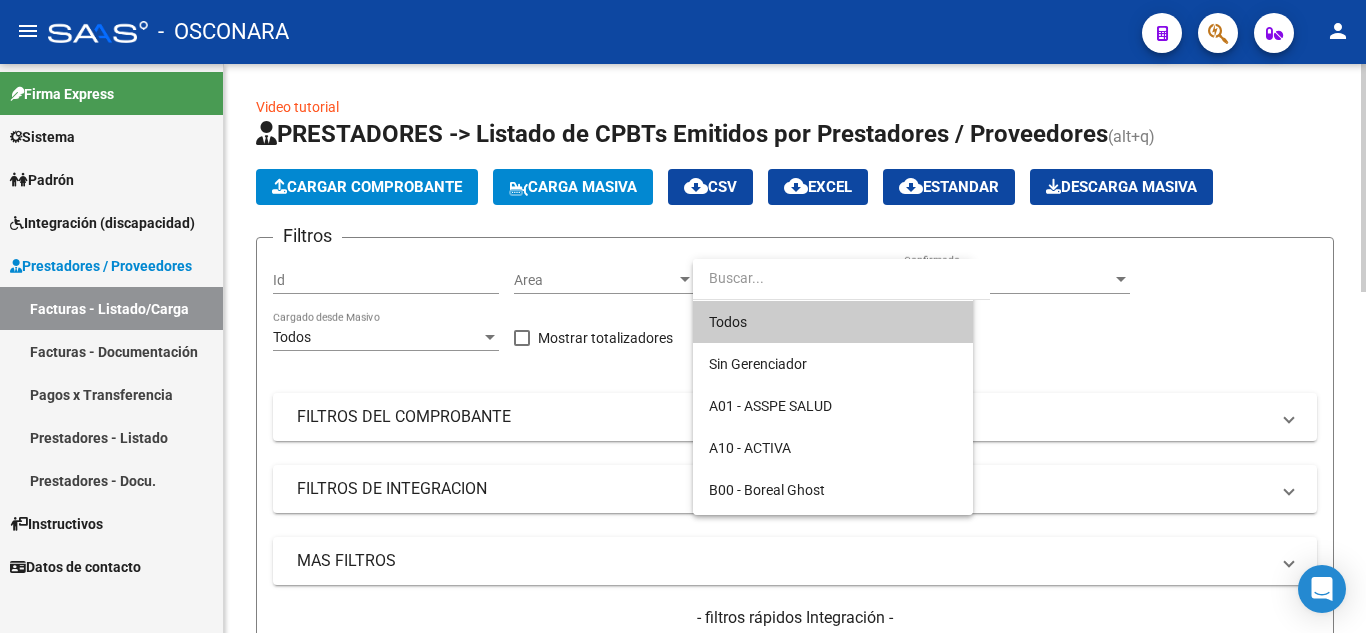 click on "No" at bounding box center (1008, 280) 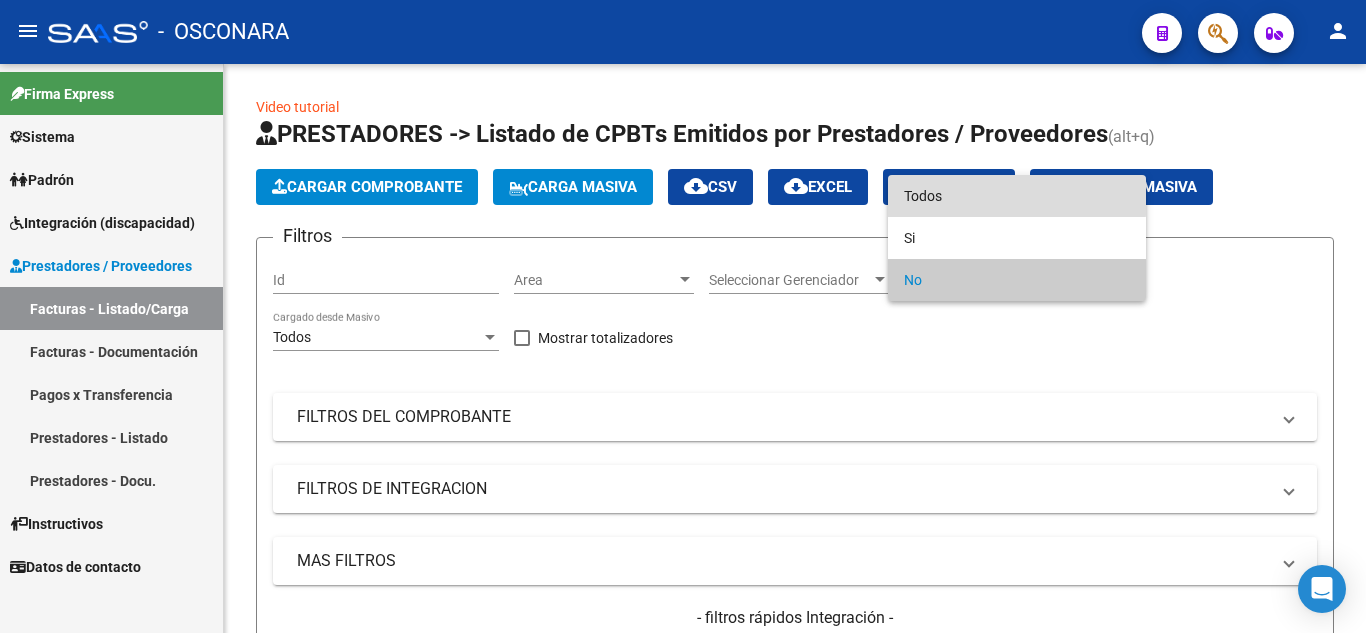 click on "Todos" at bounding box center [1017, 196] 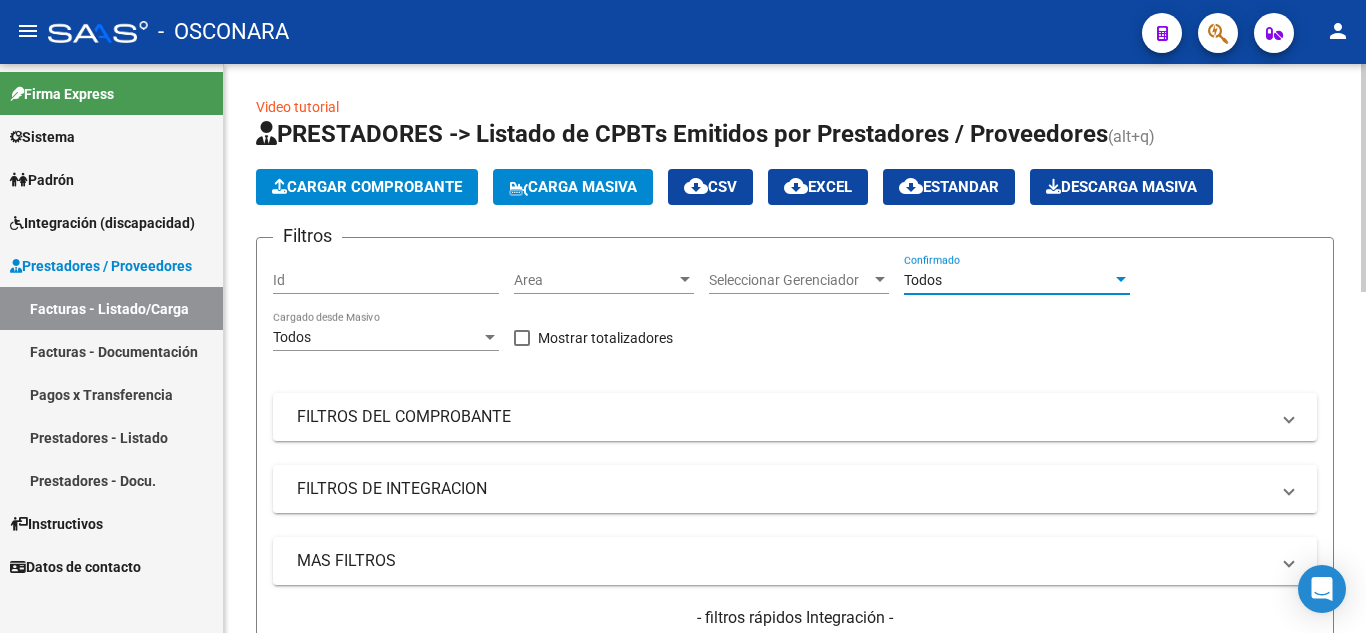click on "FILTROS DE INTEGRACION" at bounding box center (783, 489) 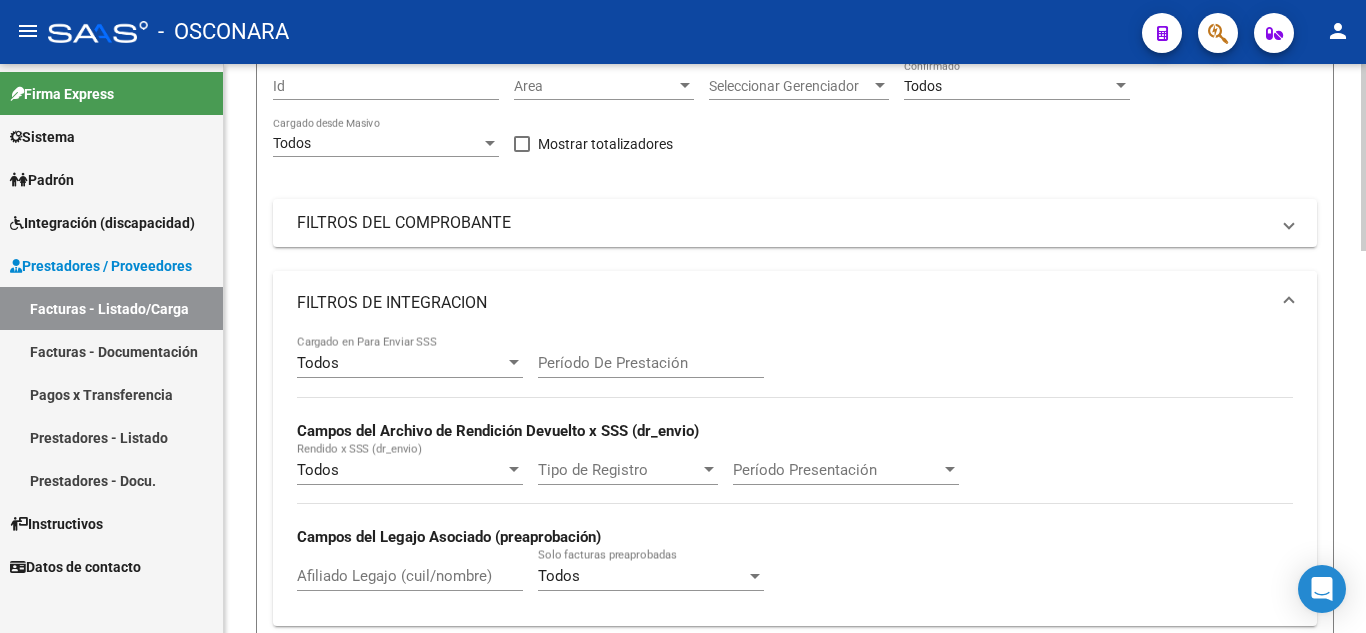 scroll, scrollTop: 200, scrollLeft: 0, axis: vertical 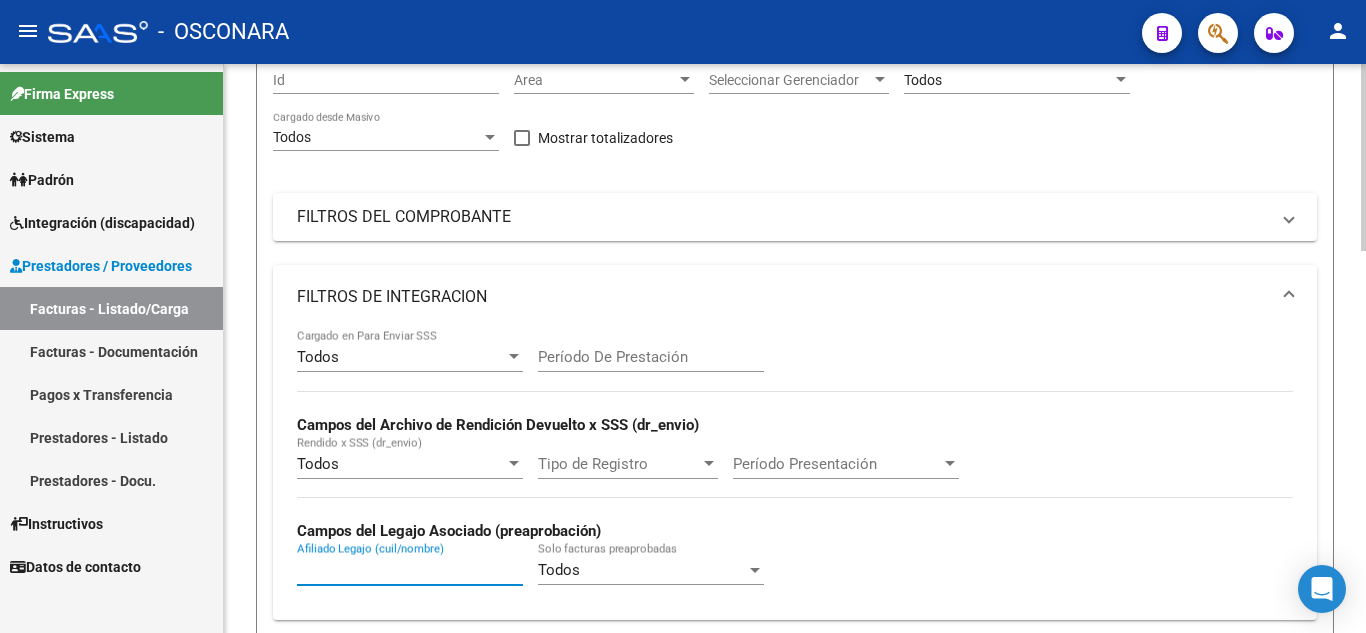 paste on "20248010623" 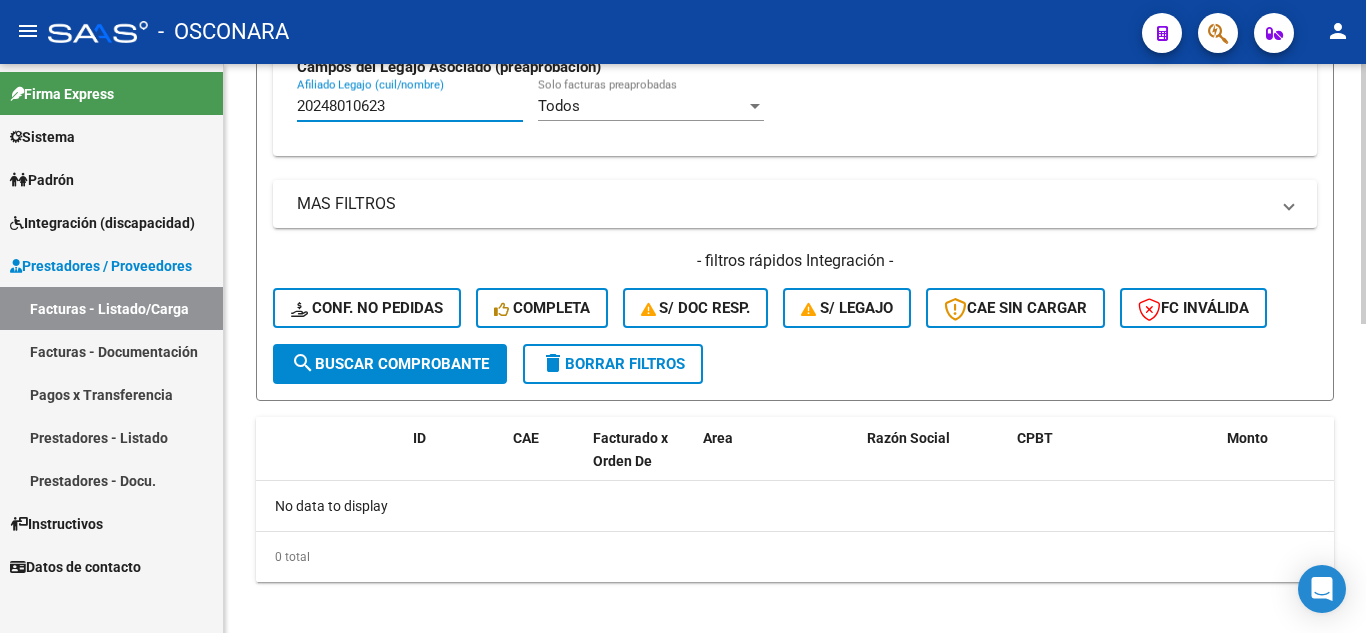 scroll, scrollTop: 677, scrollLeft: 0, axis: vertical 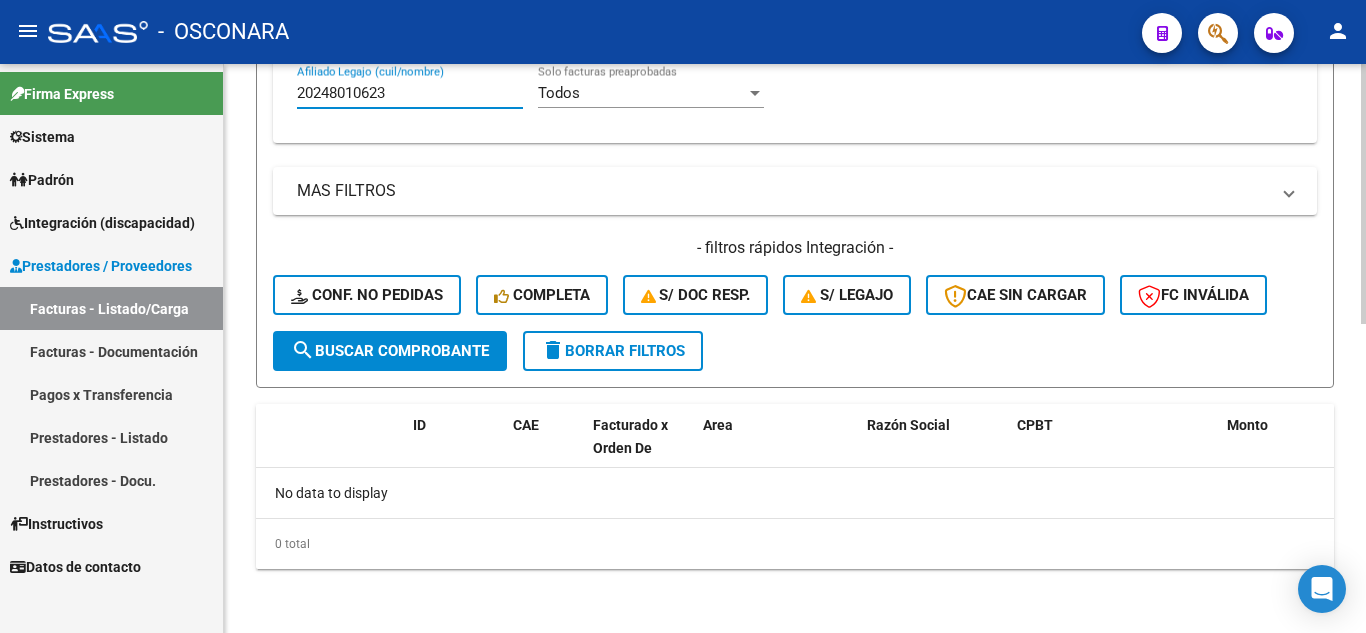 type on "20248010623" 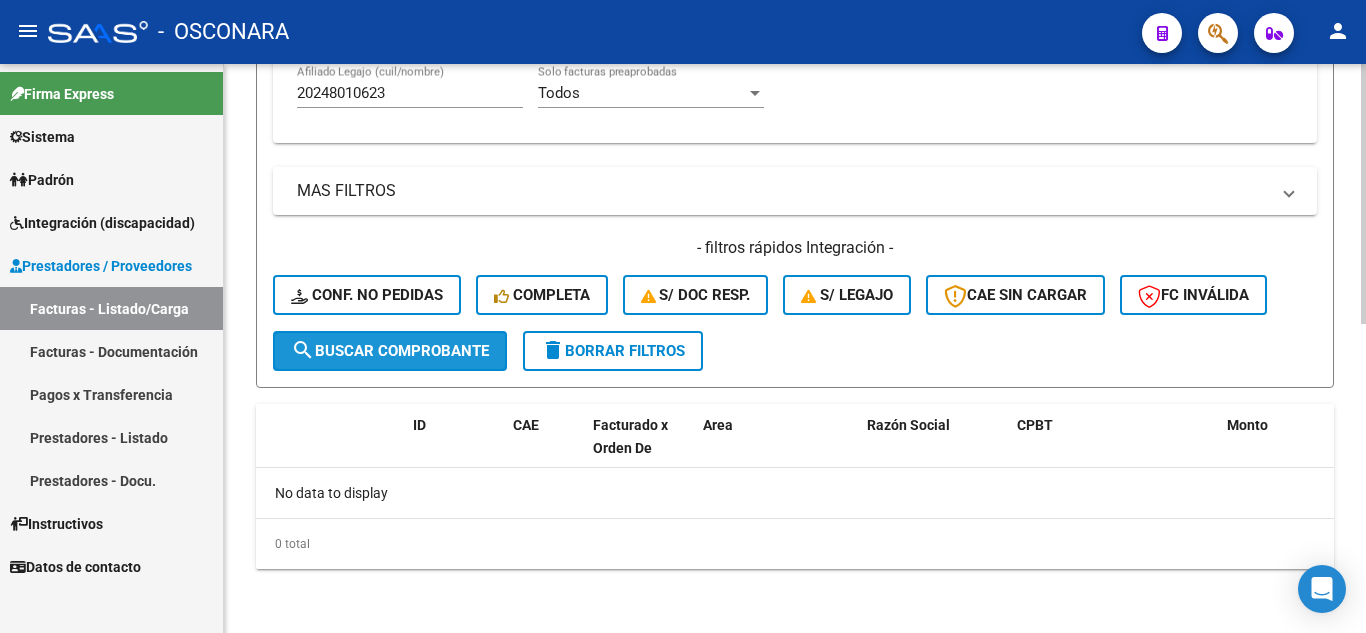 click on "search  Buscar Comprobante" 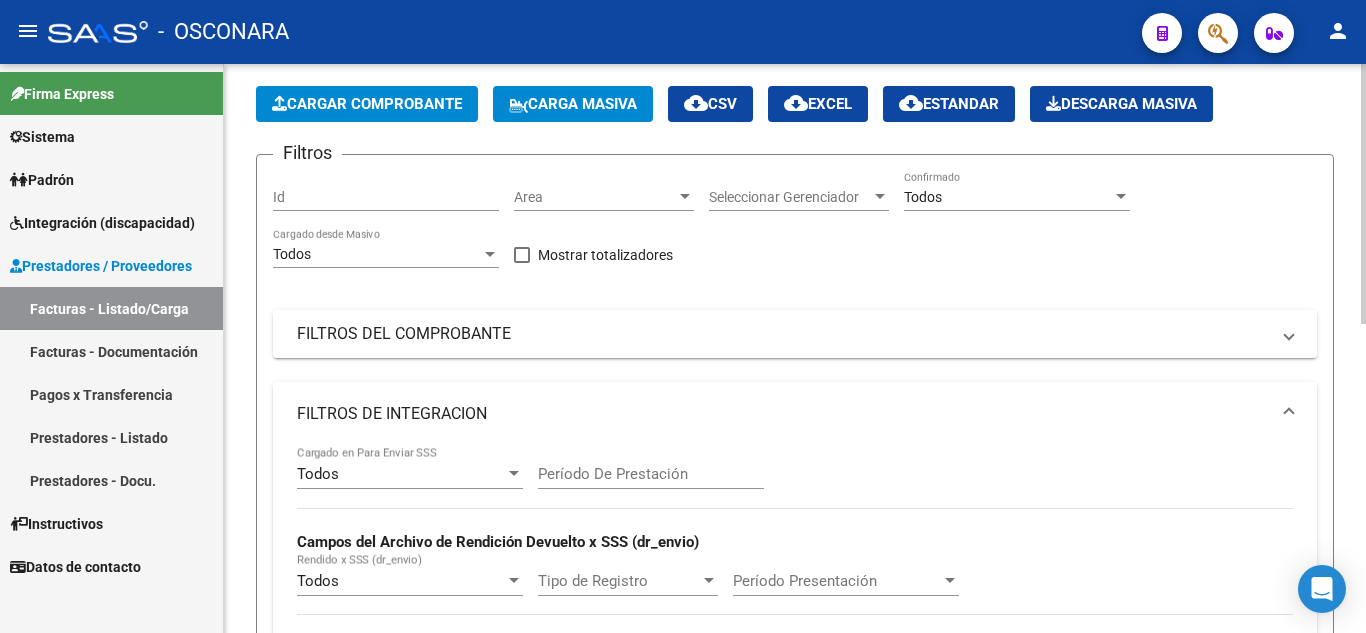 scroll, scrollTop: 0, scrollLeft: 0, axis: both 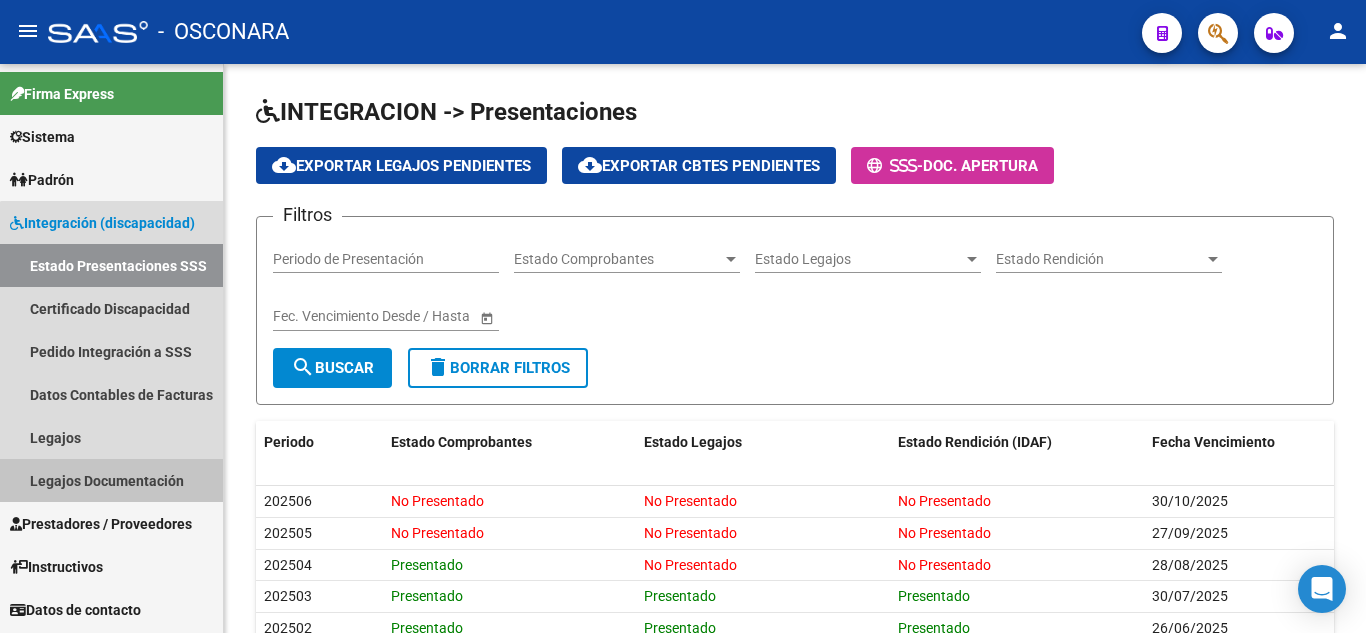 click on "Legajos Documentación" at bounding box center [111, 480] 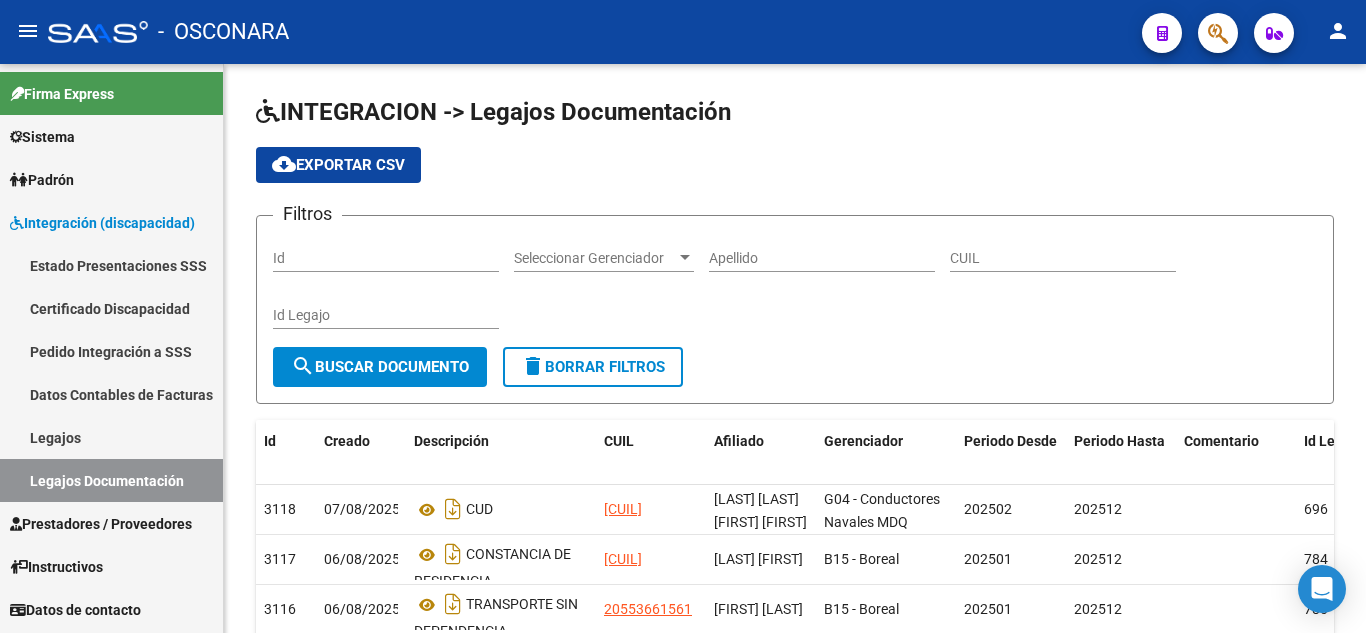 click on "Prestadores / Proveedores" at bounding box center [101, 524] 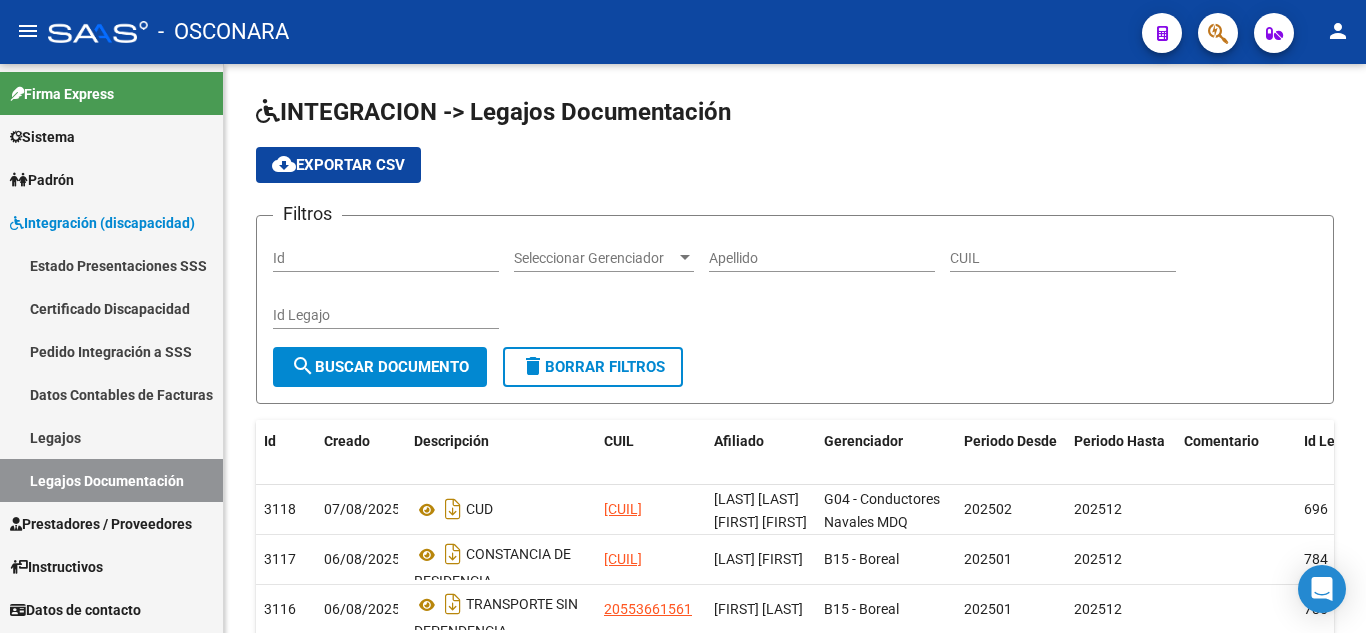 click on "Prestadores / Proveedores" at bounding box center [101, 524] 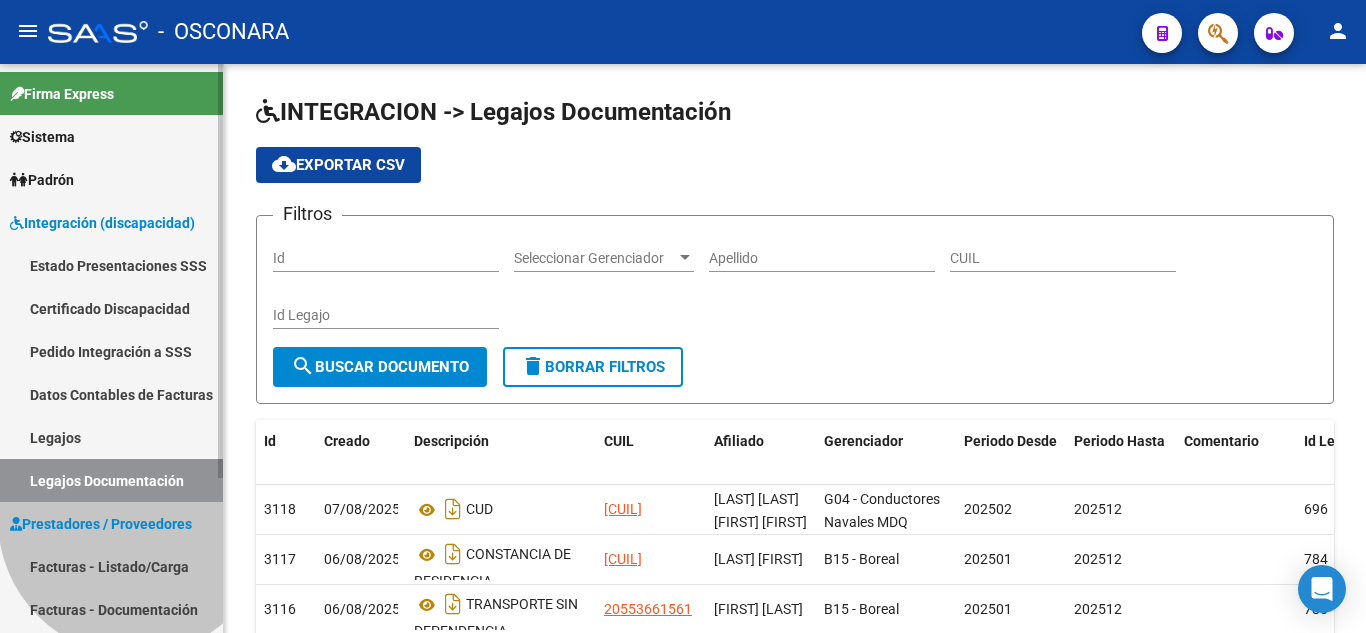click on "Prestadores / Proveedores" at bounding box center [101, 524] 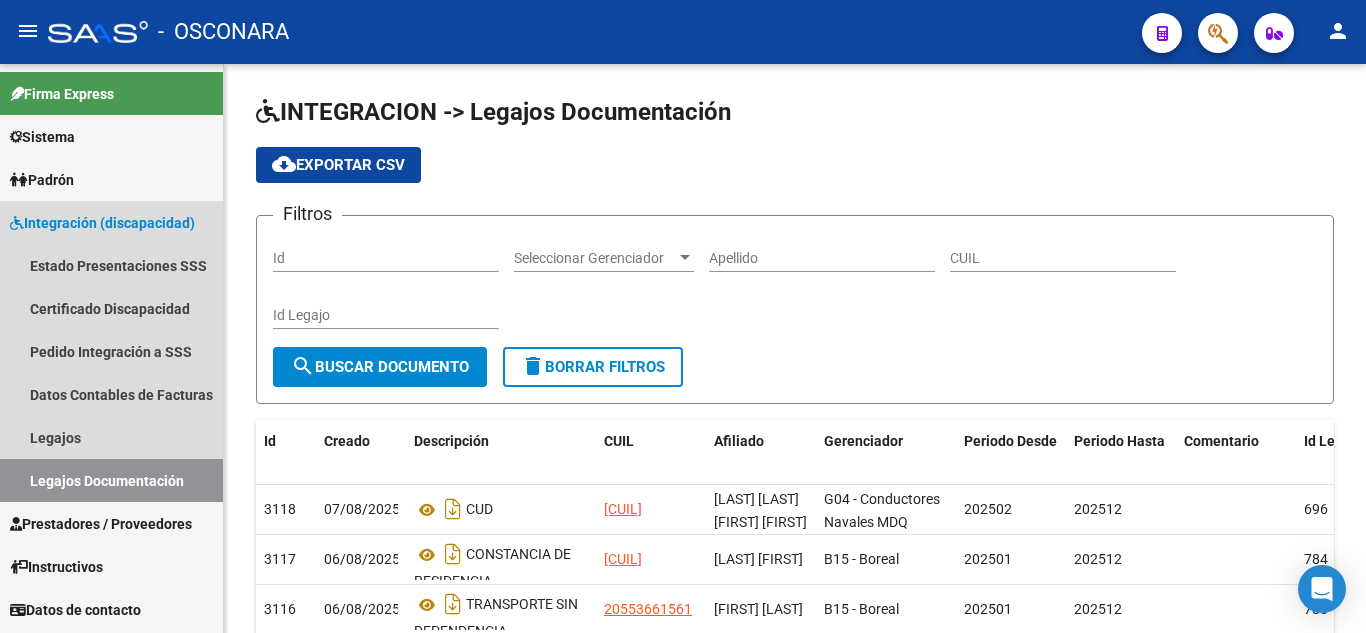 click on "Legajos Documentación" at bounding box center (111, 480) 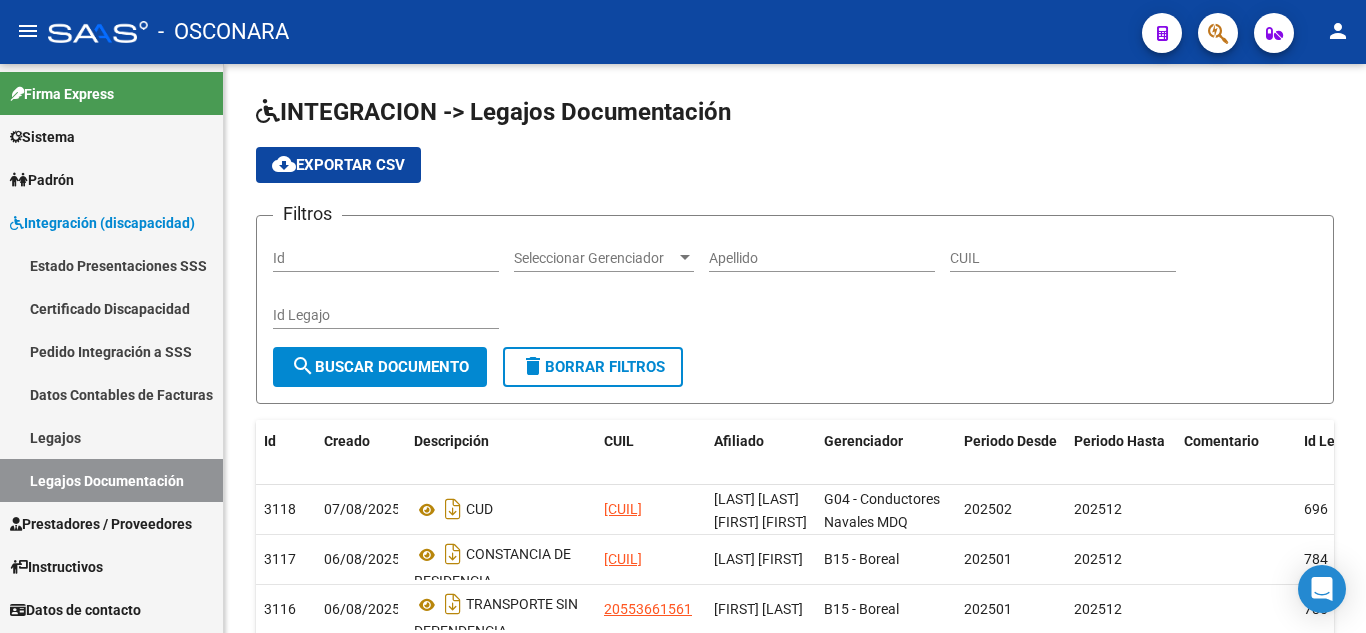 click on "Prestadores / Proveedores" at bounding box center [101, 524] 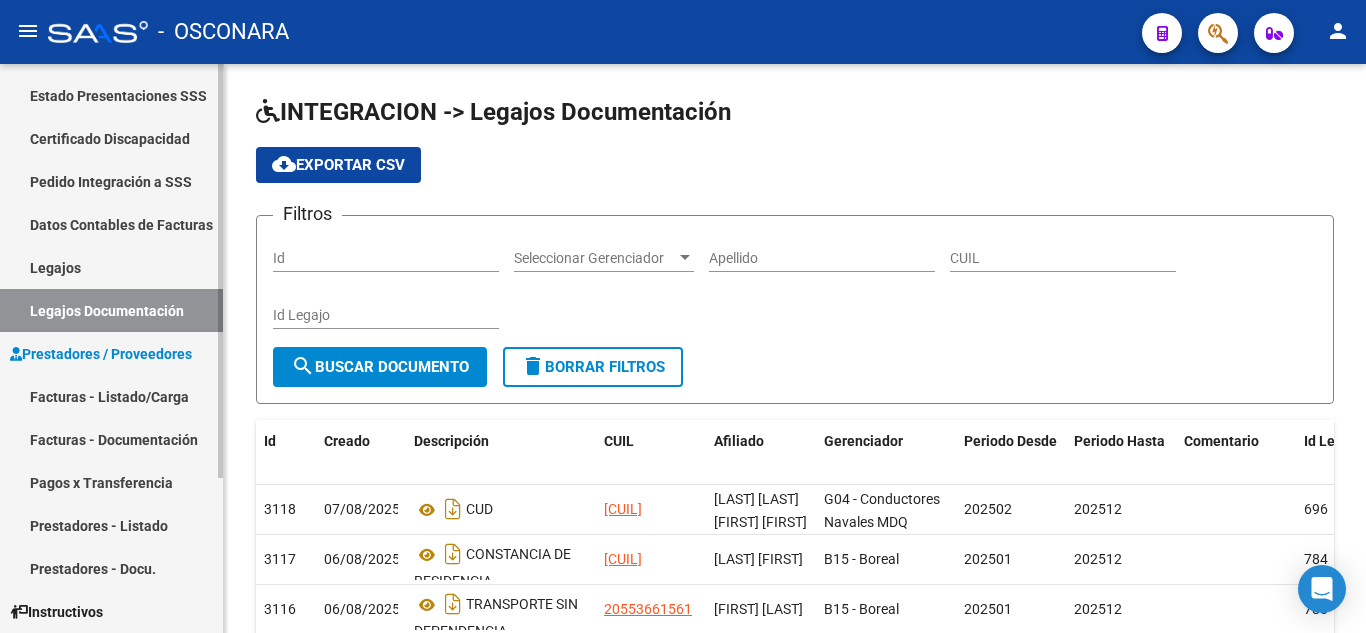 scroll, scrollTop: 200, scrollLeft: 0, axis: vertical 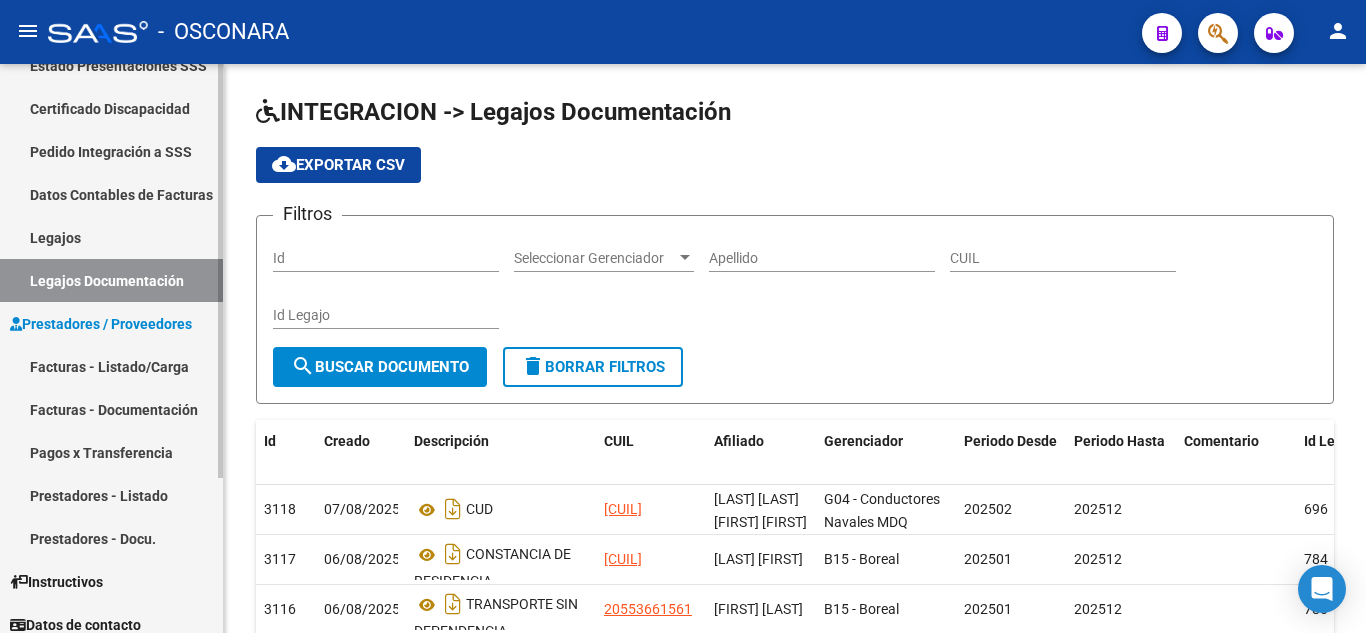 click on "Facturas - Listado/Carga" at bounding box center (111, 366) 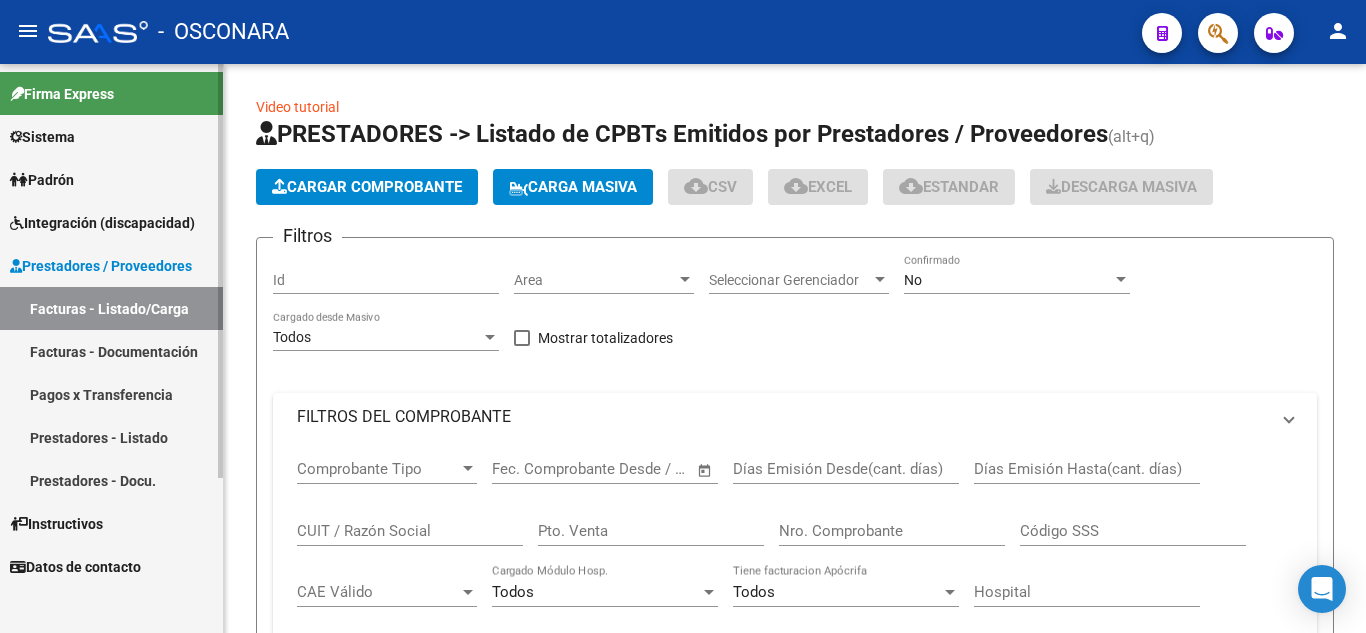scroll, scrollTop: 0, scrollLeft: 0, axis: both 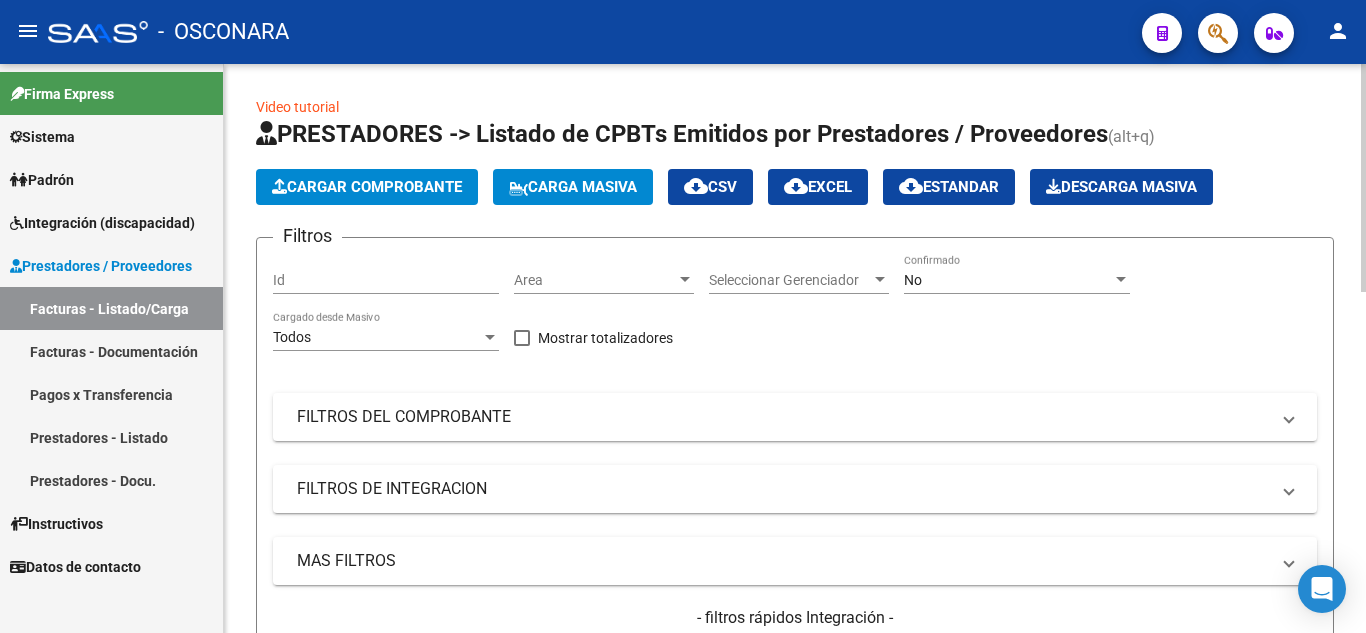click on "No" at bounding box center (1008, 280) 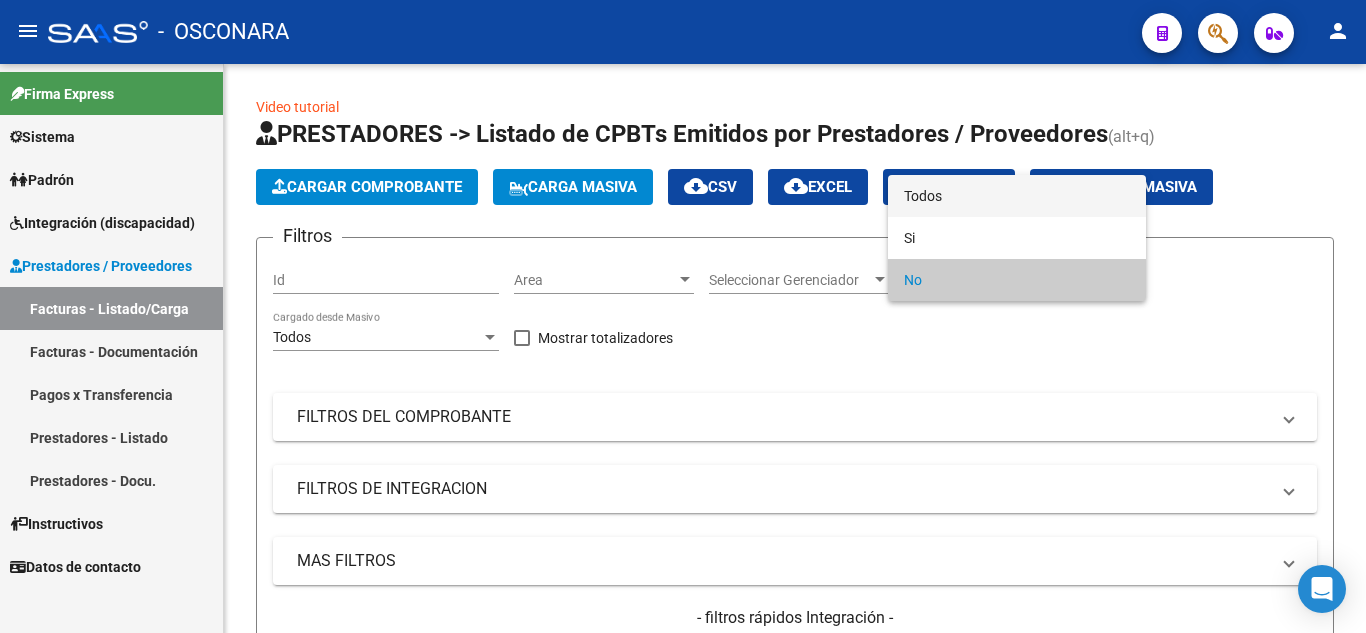 click on "Todos" at bounding box center [1017, 196] 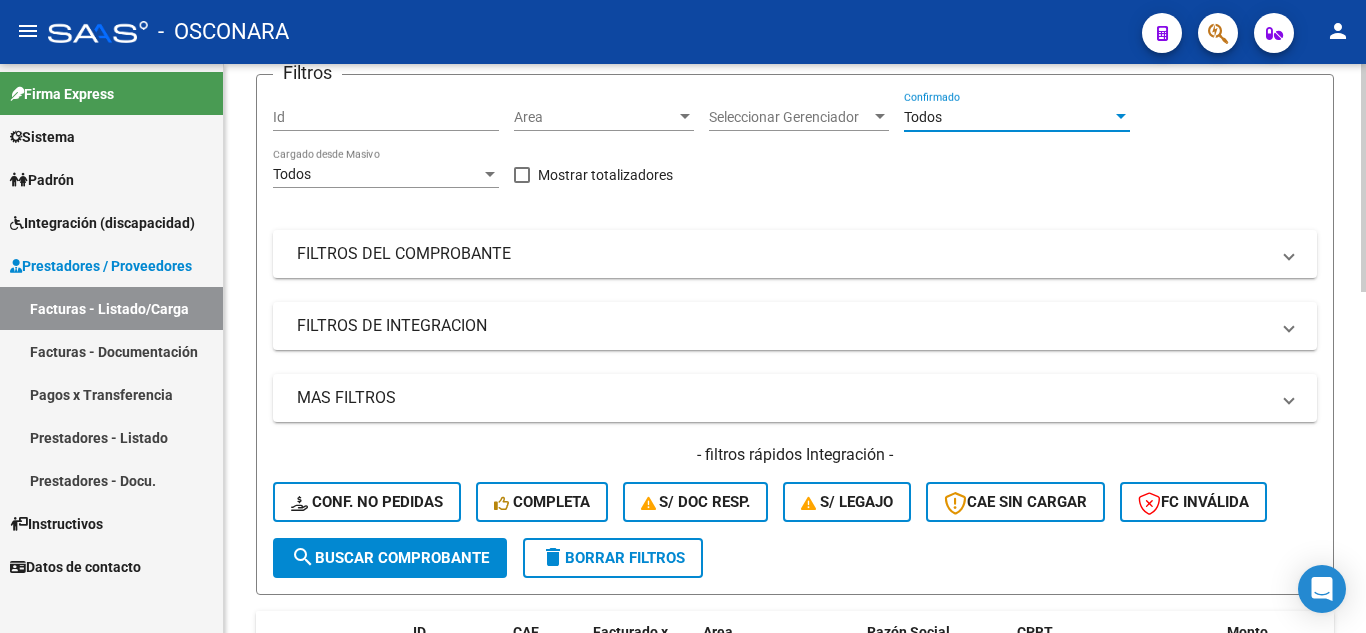 scroll, scrollTop: 200, scrollLeft: 0, axis: vertical 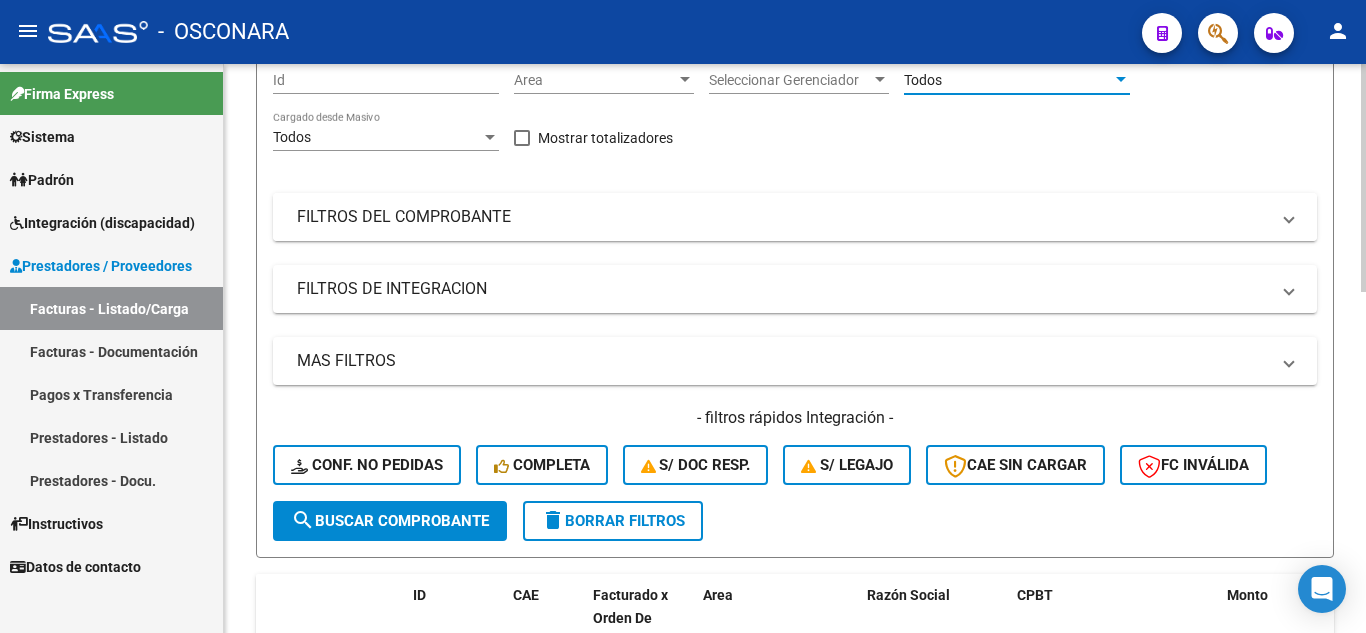 click on "FILTROS DEL COMPROBANTE" at bounding box center (795, 217) 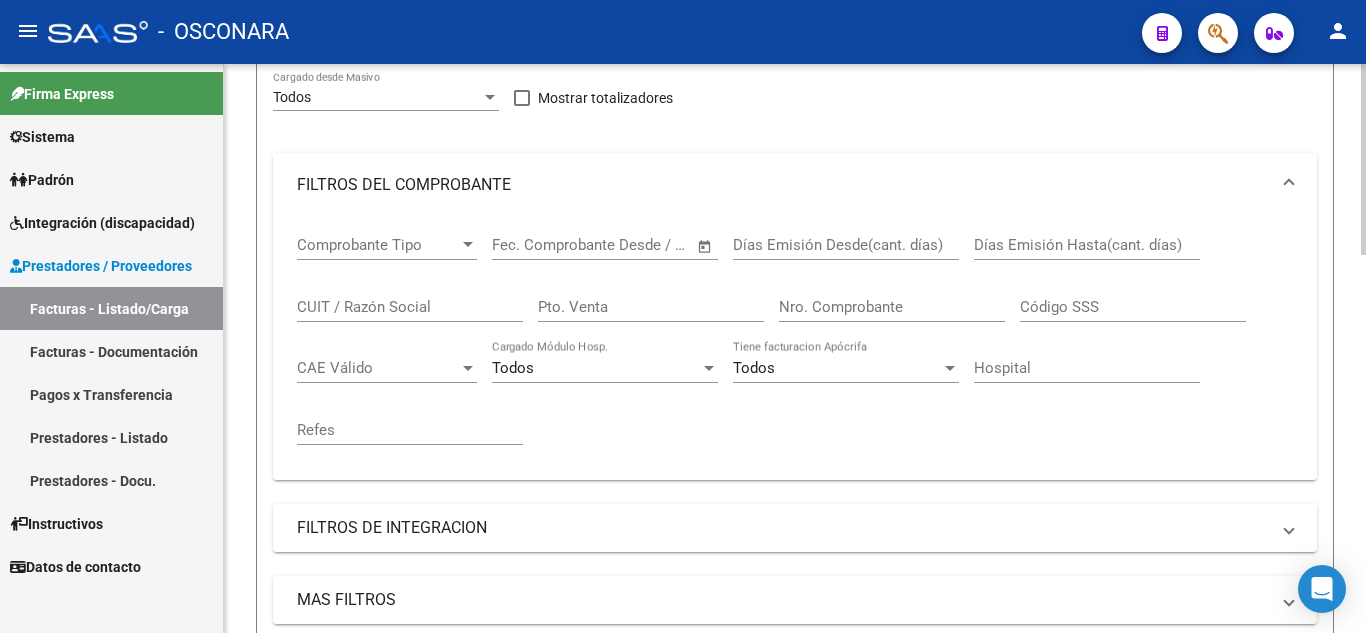 scroll, scrollTop: 300, scrollLeft: 0, axis: vertical 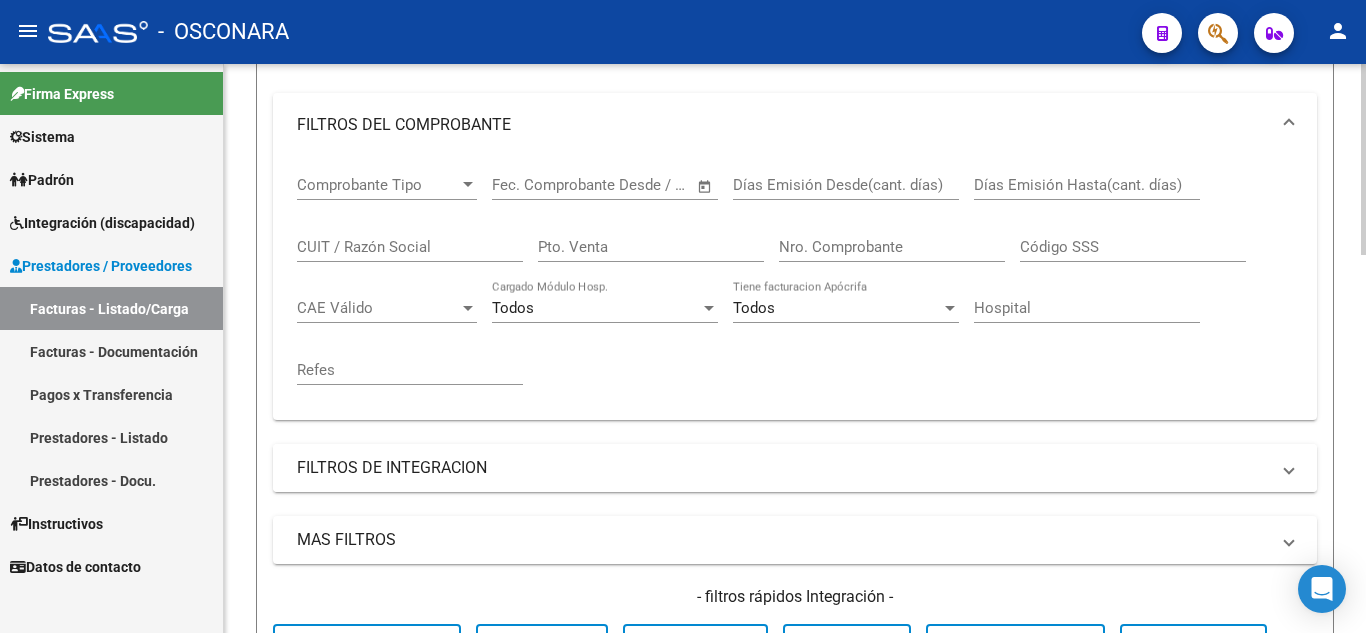 click on "FILTROS DE INTEGRACION" at bounding box center [783, 468] 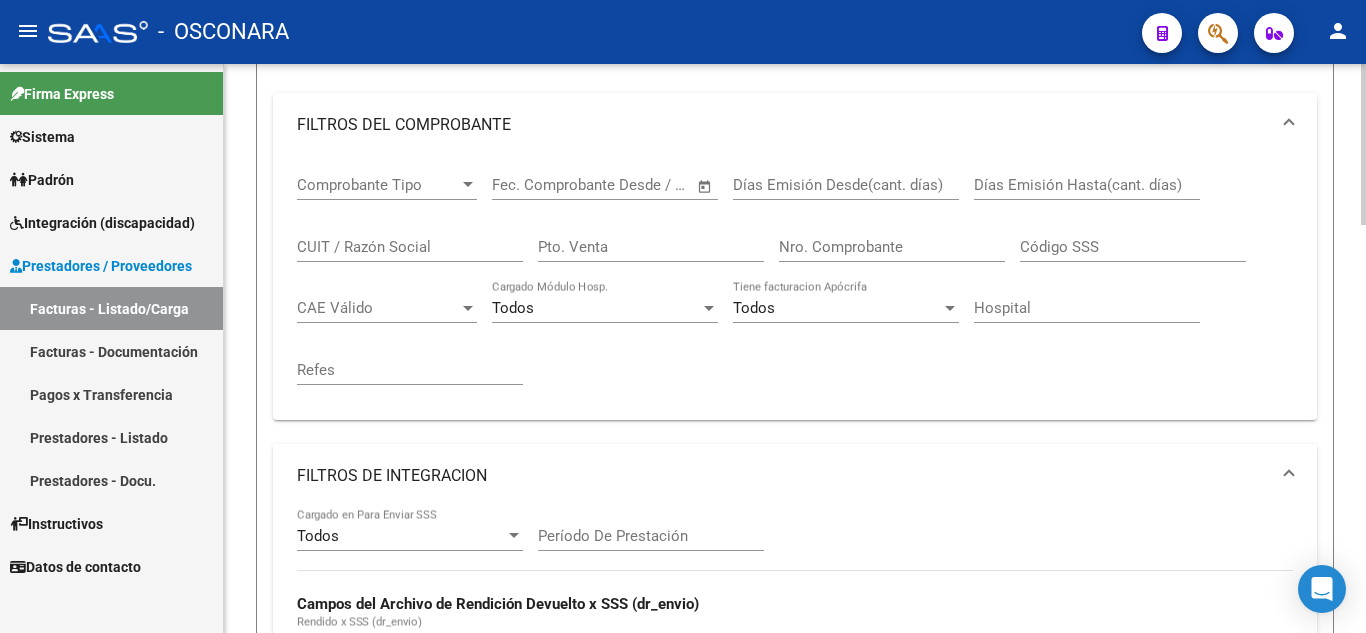 scroll, scrollTop: 500, scrollLeft: 0, axis: vertical 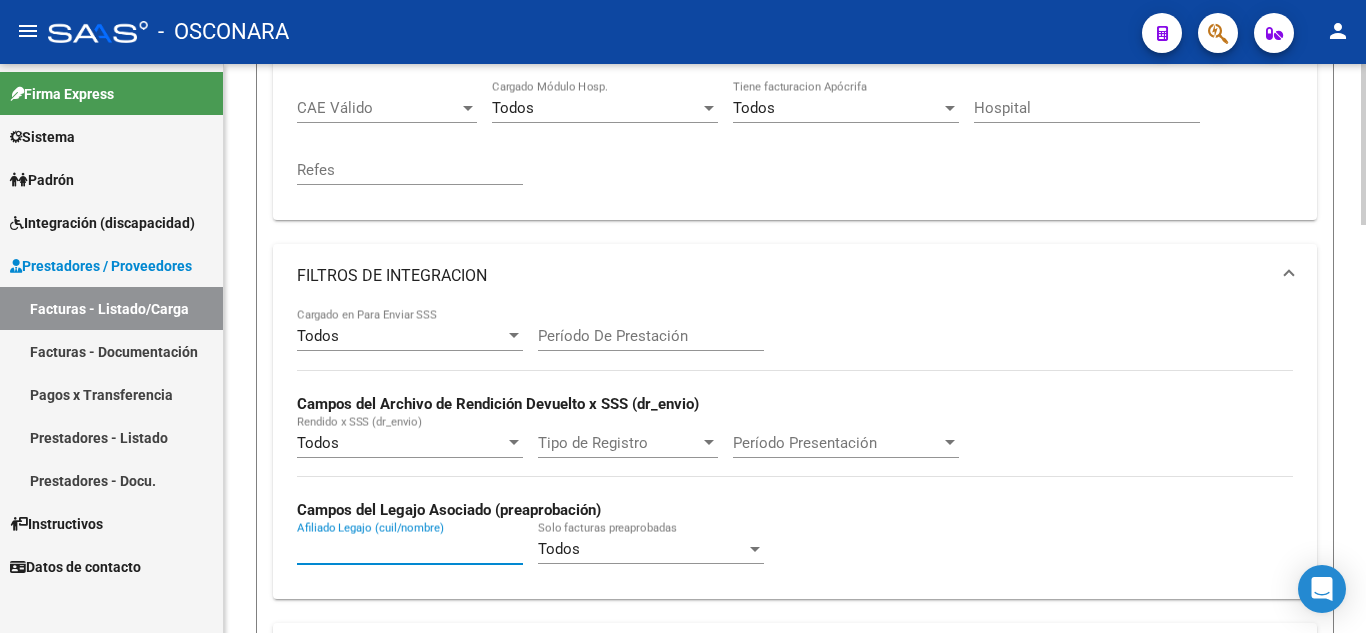 paste on "20248010623" 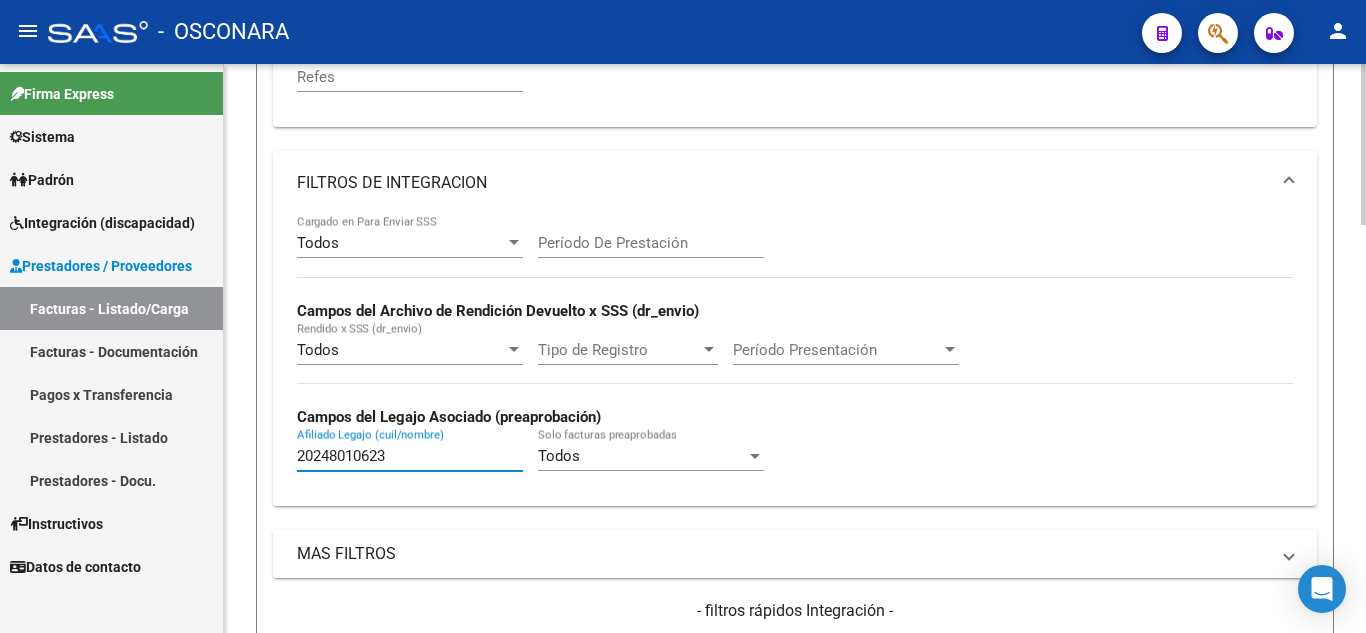 scroll, scrollTop: 700, scrollLeft: 0, axis: vertical 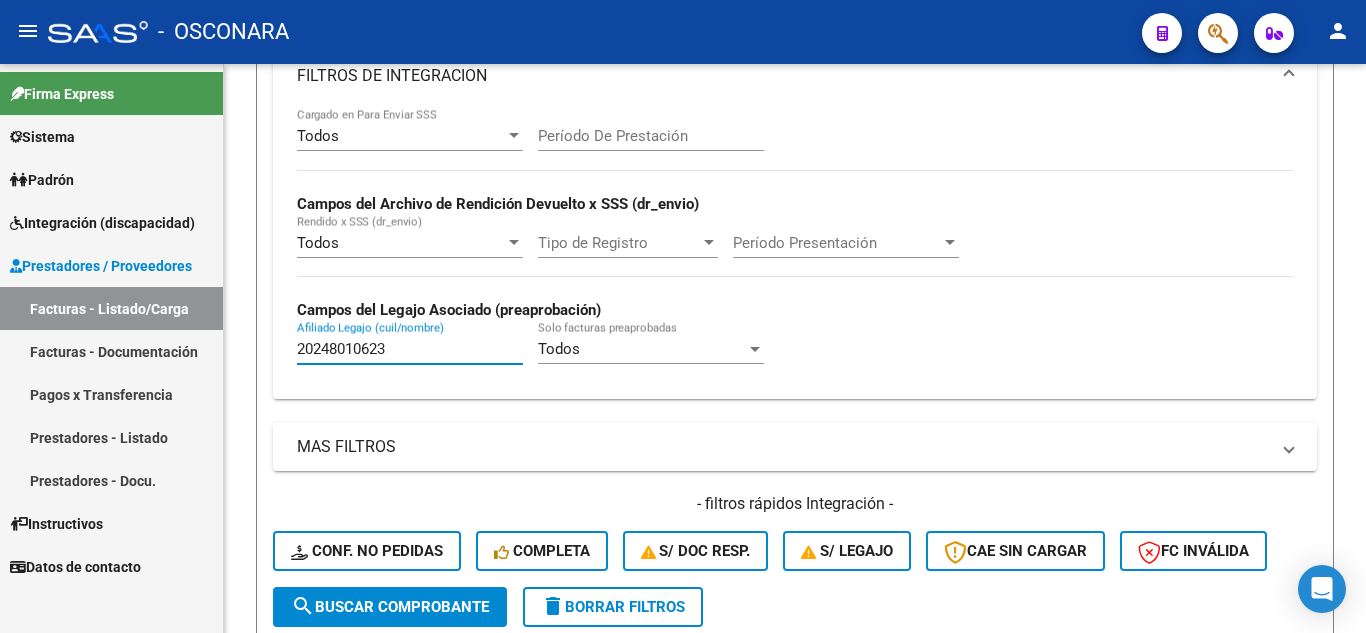 drag, startPoint x: 402, startPoint y: 350, endPoint x: 221, endPoint y: 350, distance: 181 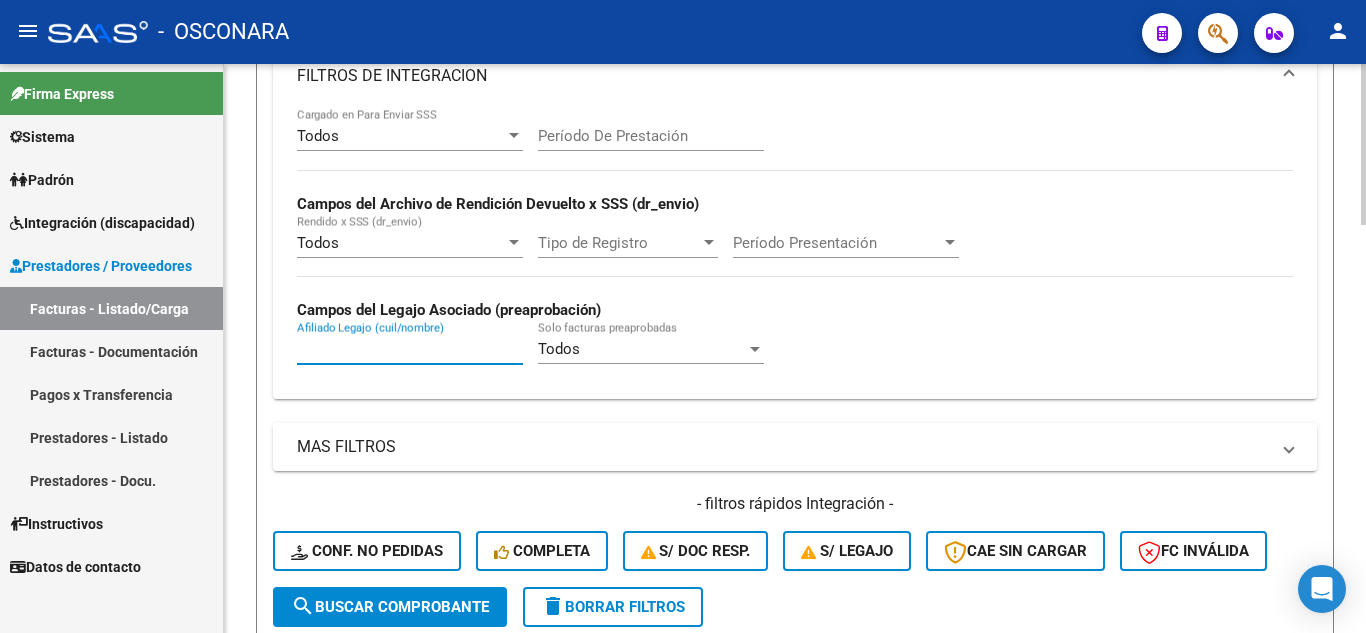 paste on "[CUIL]" 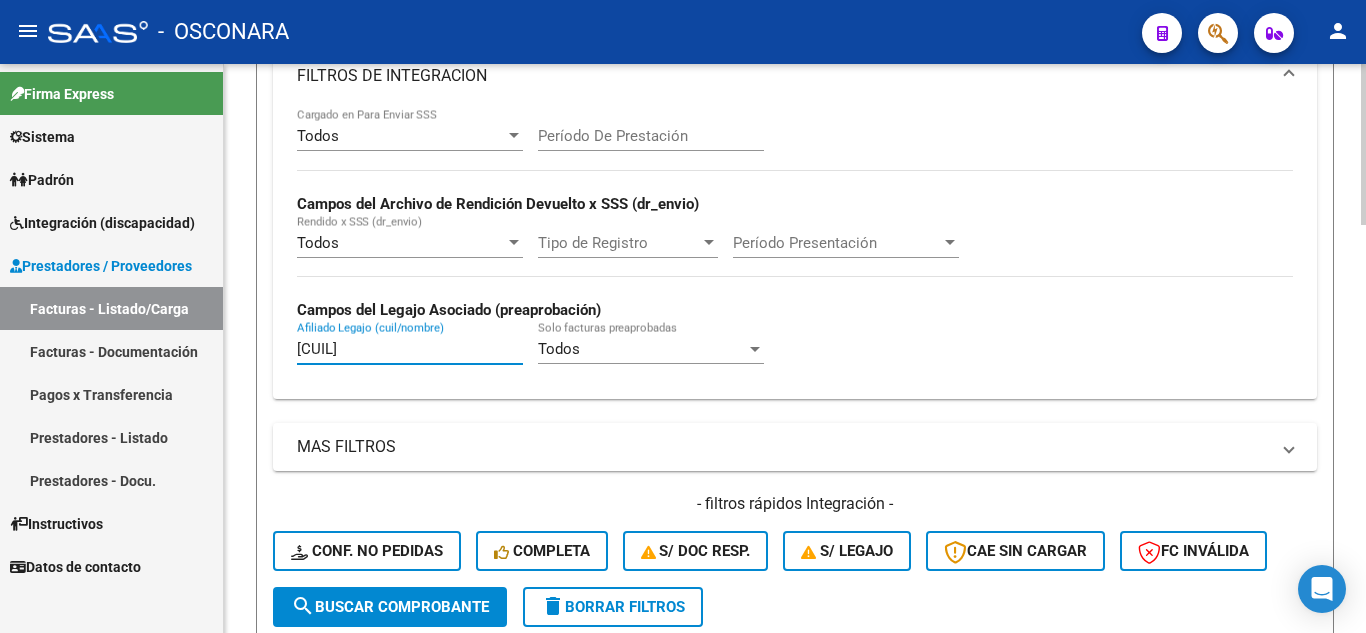 type on "[CUIL]" 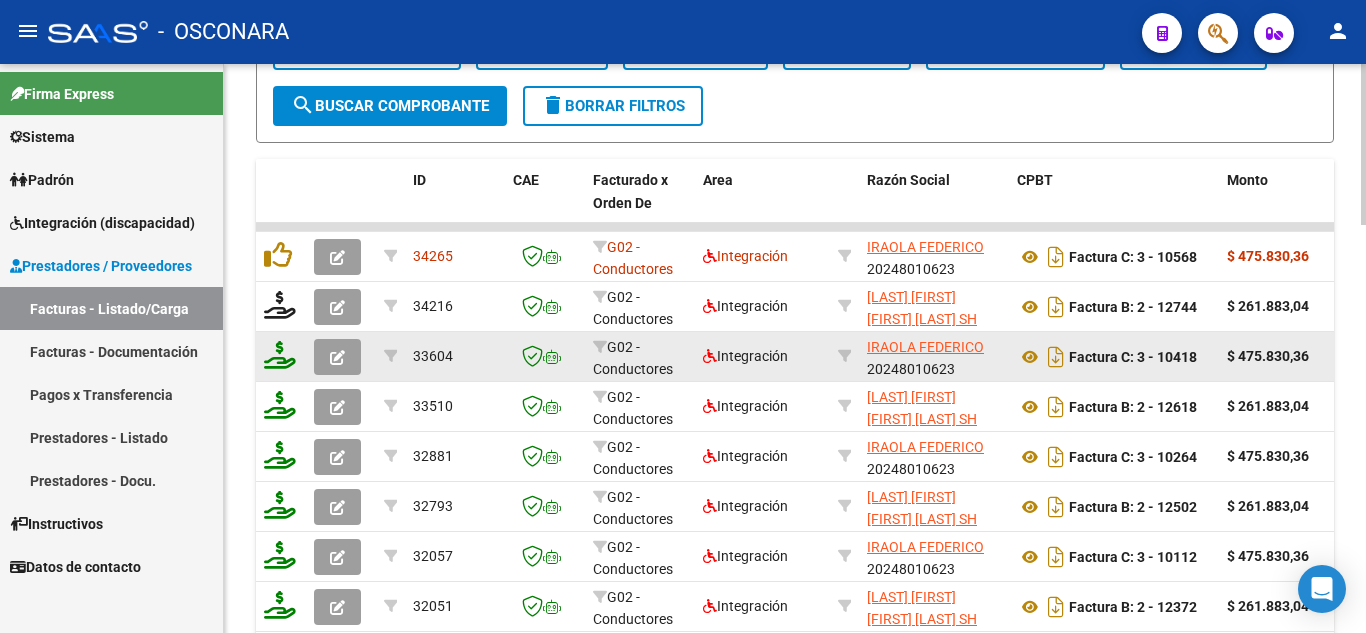 scroll, scrollTop: 1200, scrollLeft: 0, axis: vertical 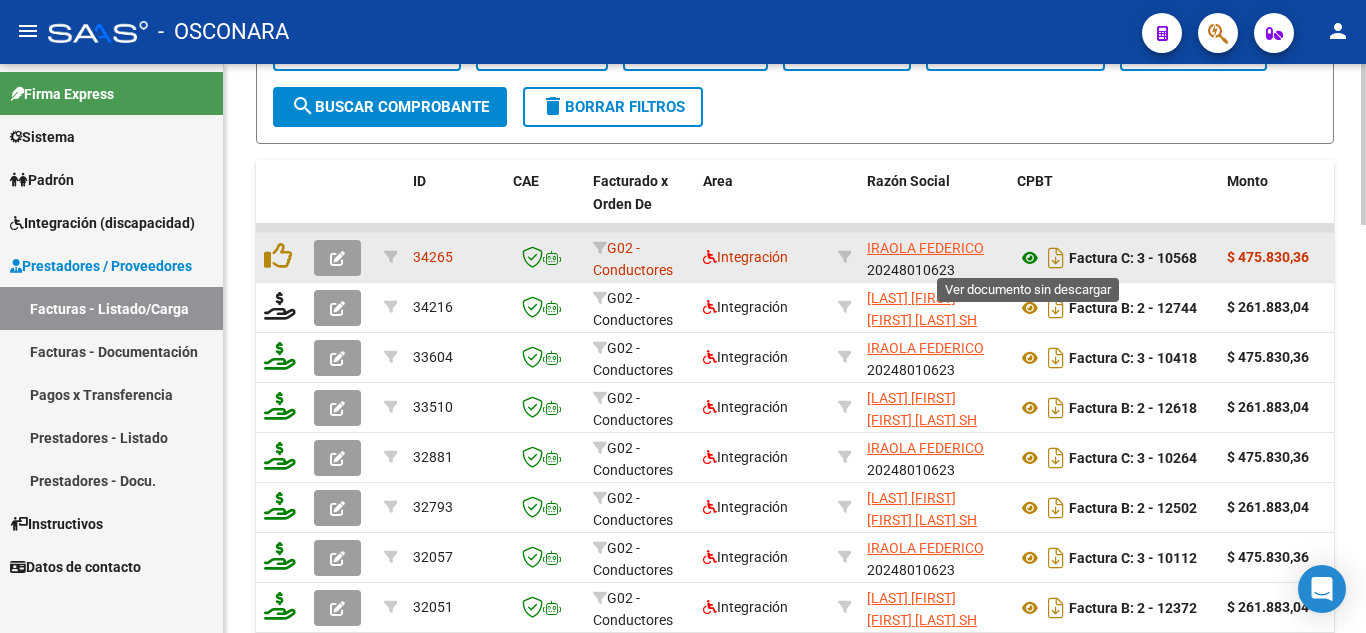 click 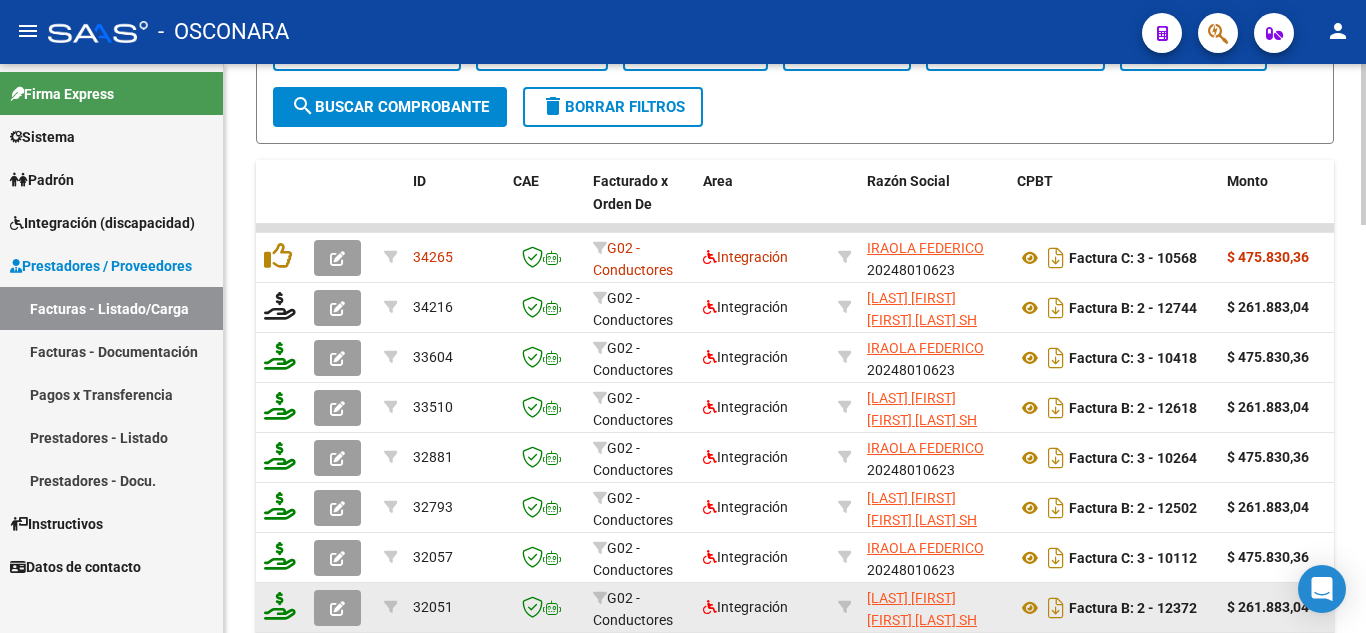 scroll, scrollTop: 1, scrollLeft: 0, axis: vertical 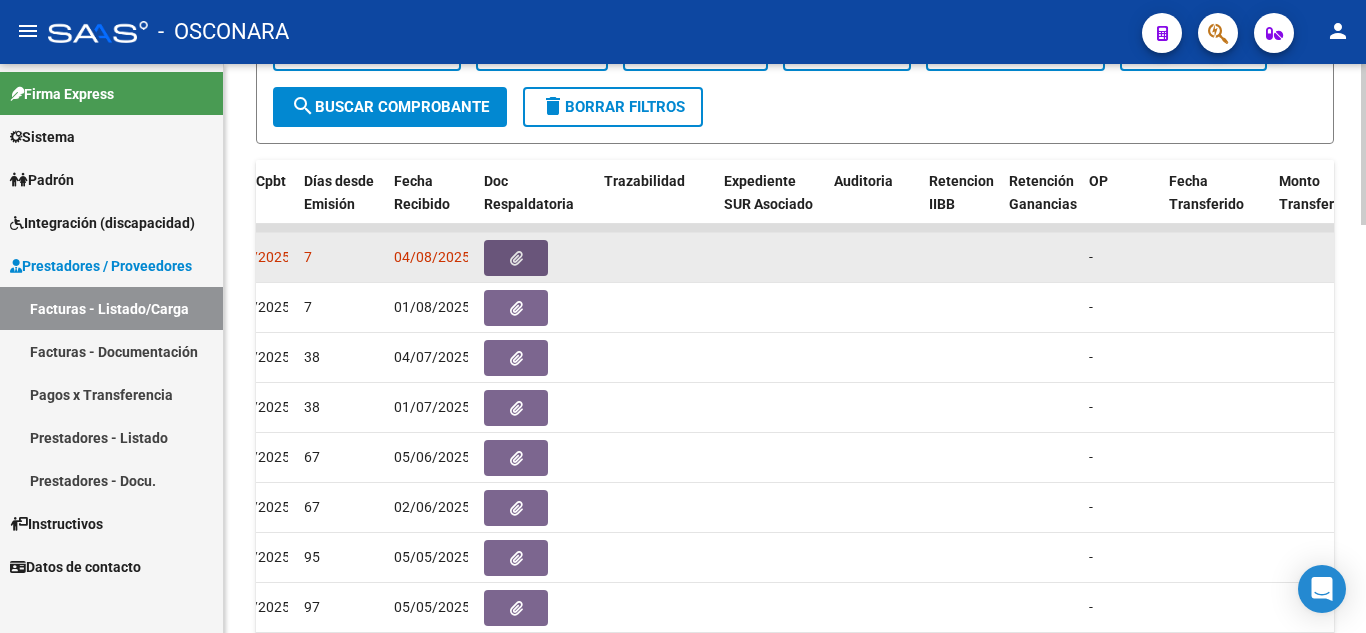click 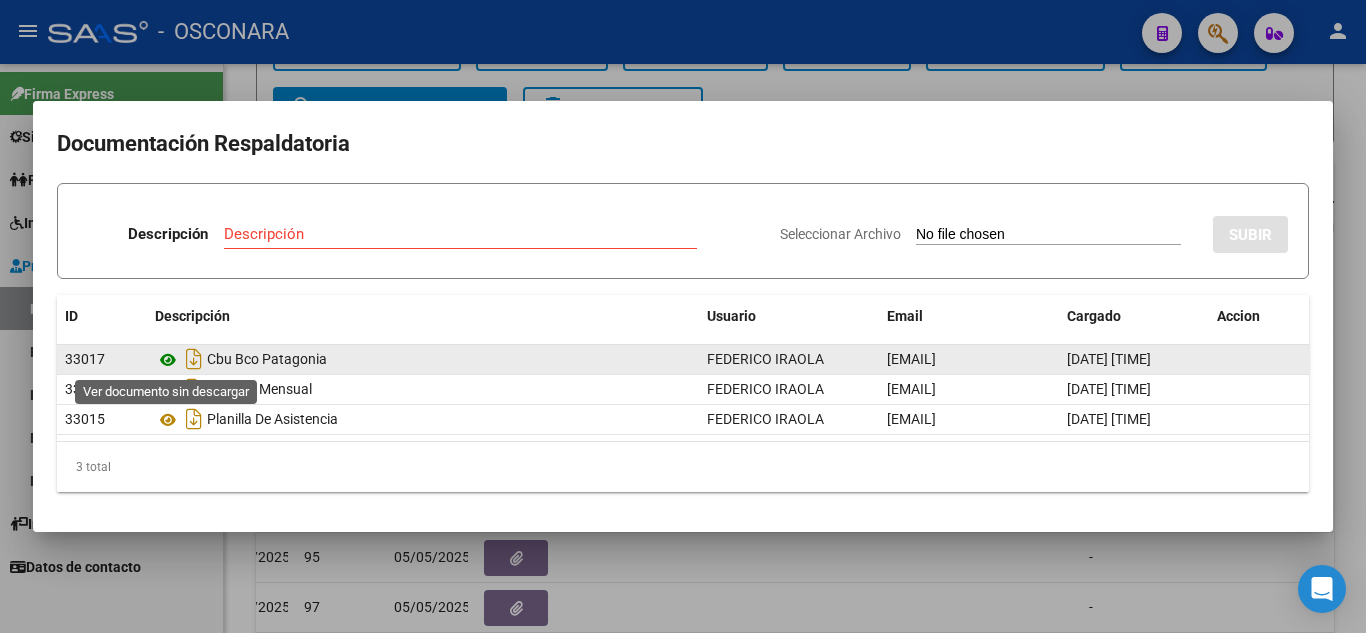 click 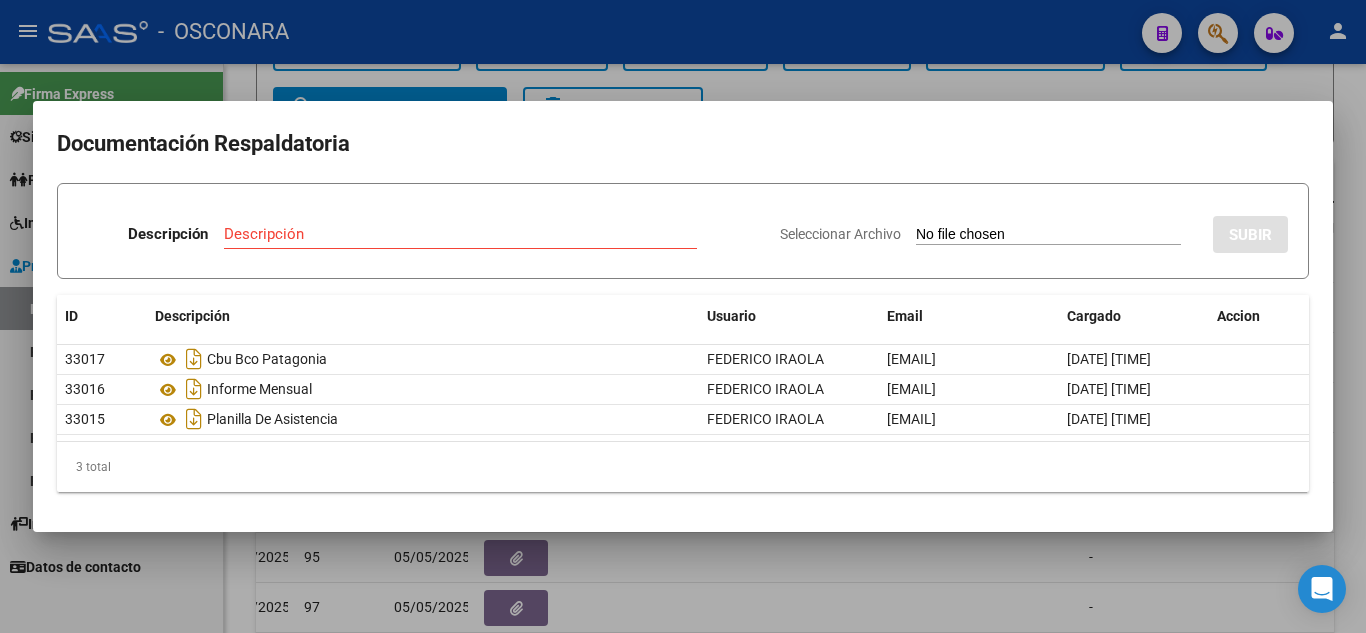 click at bounding box center [683, 316] 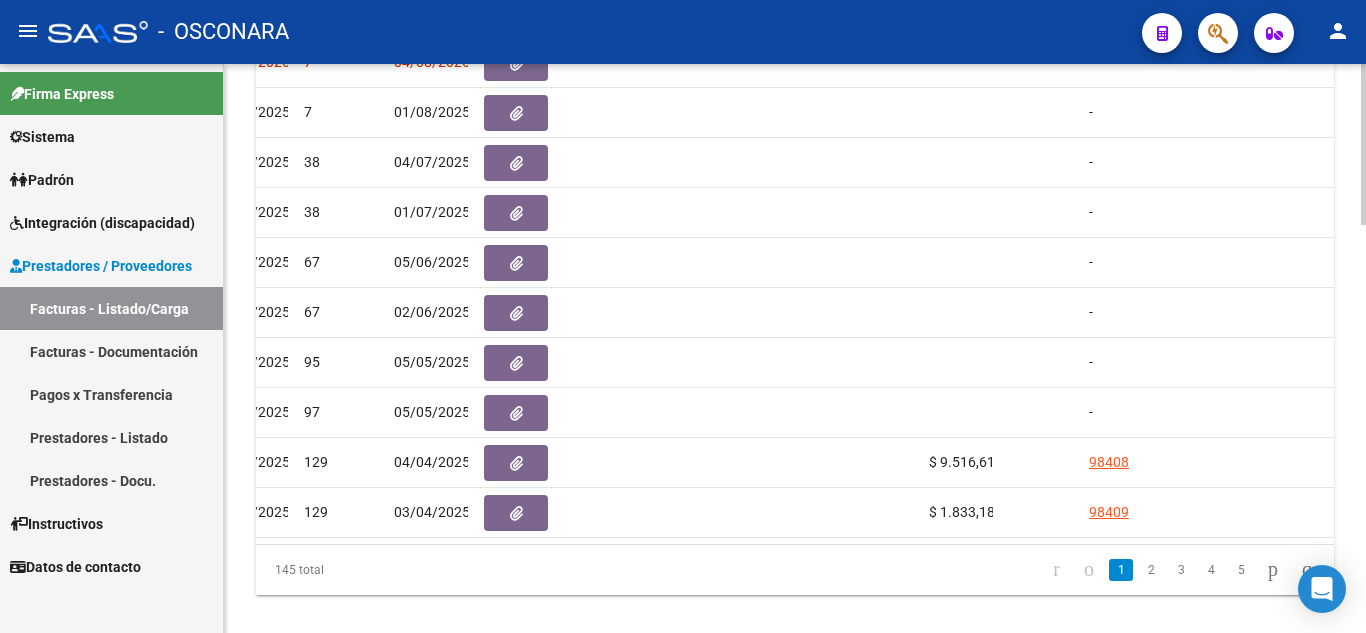 scroll, scrollTop: 1400, scrollLeft: 0, axis: vertical 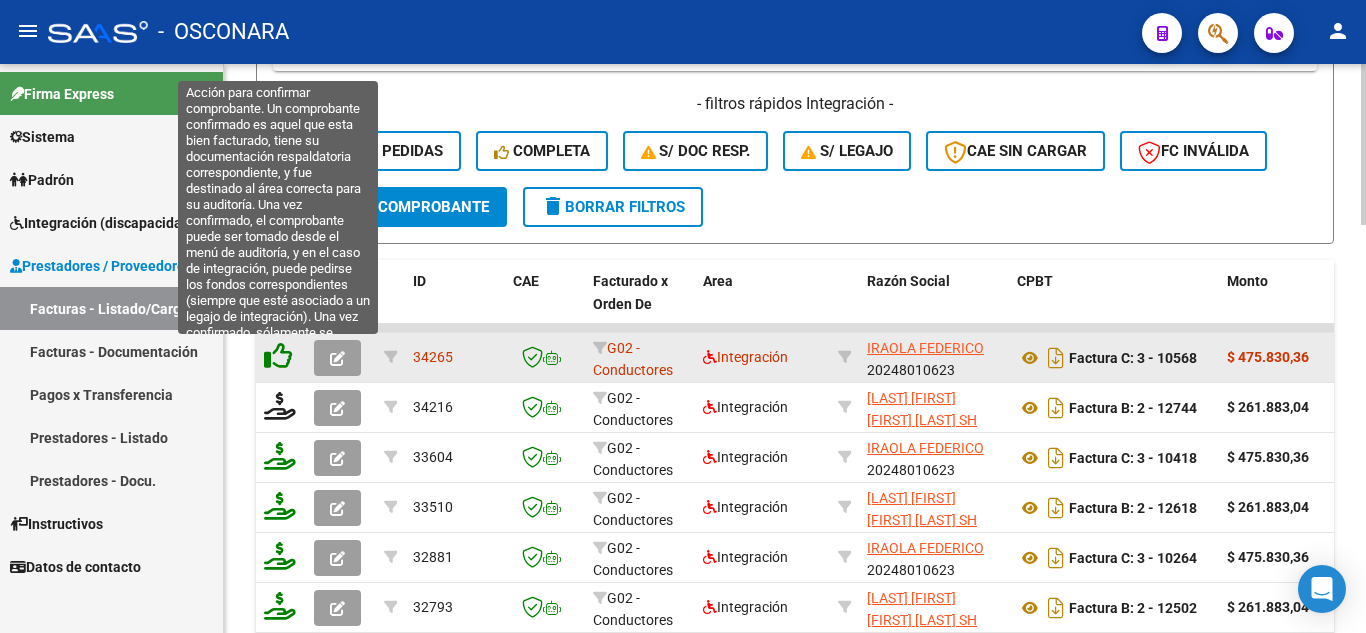 click 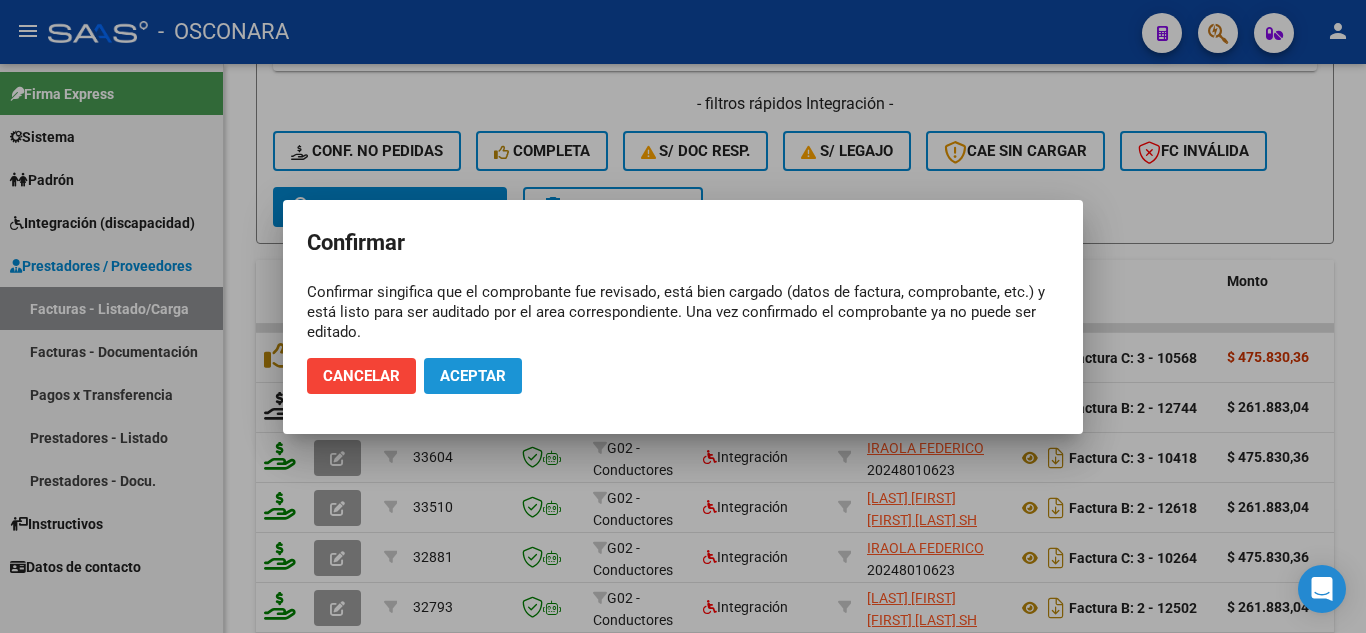 click on "Aceptar" 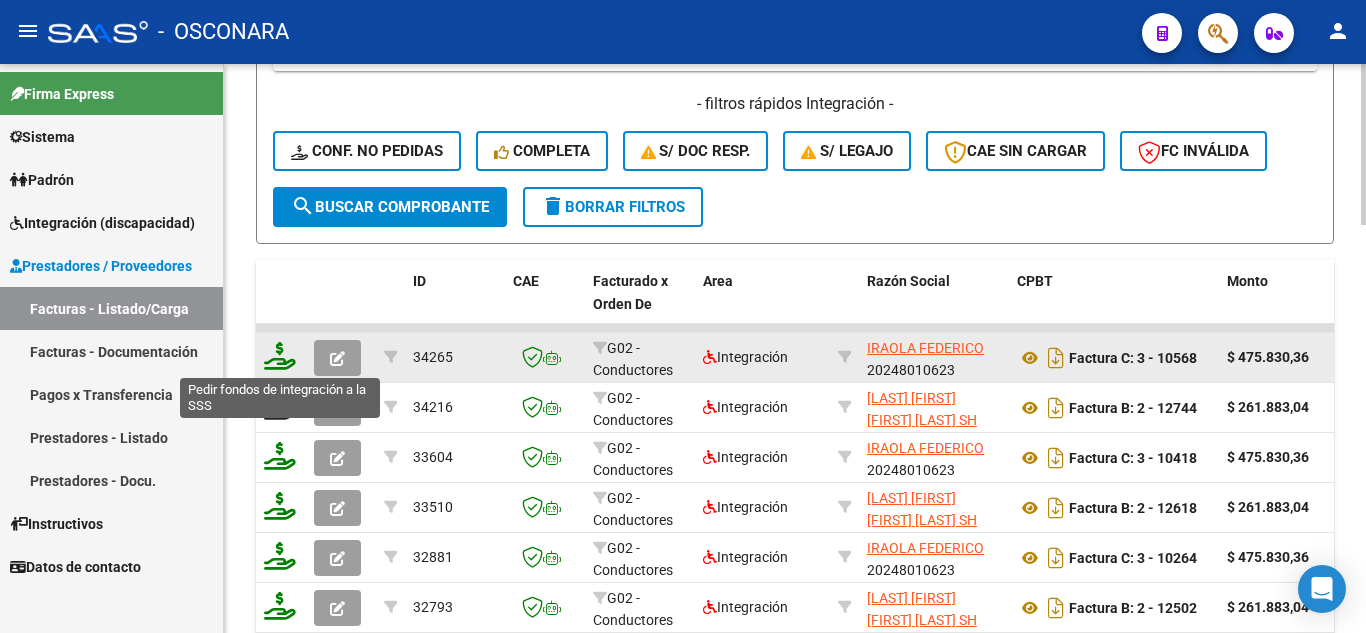 click 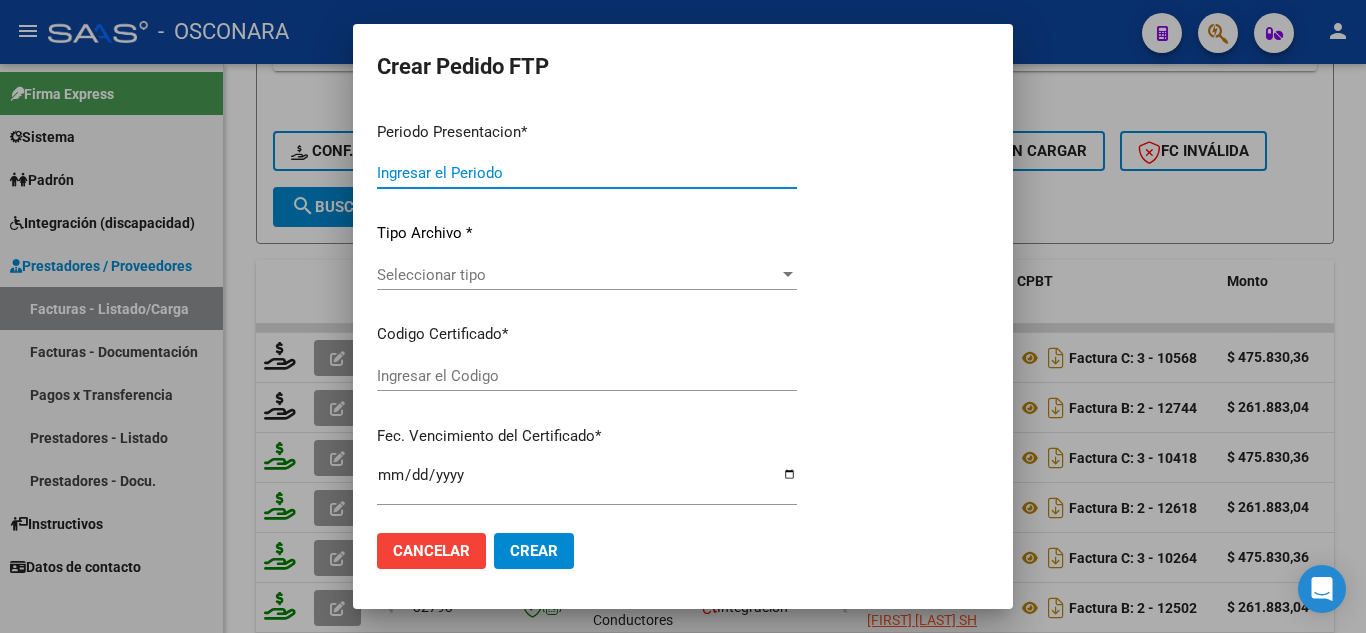 type on "202507" 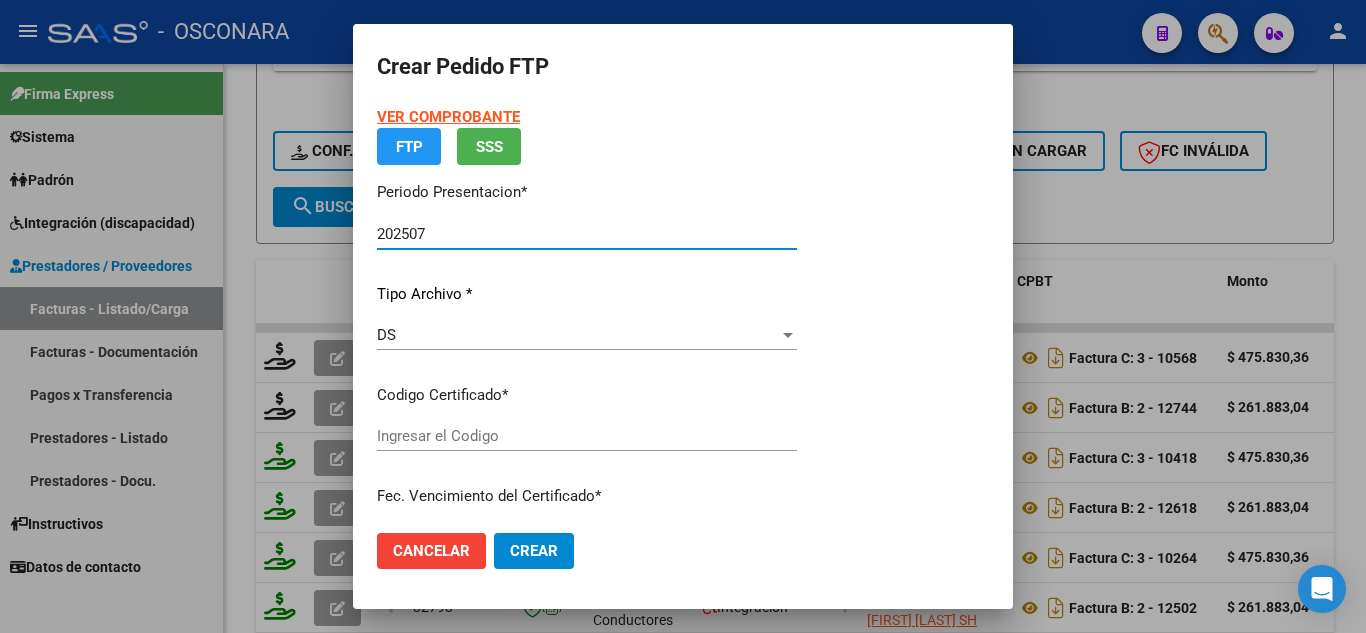 type on "[CERTIFICATE_CODE]" 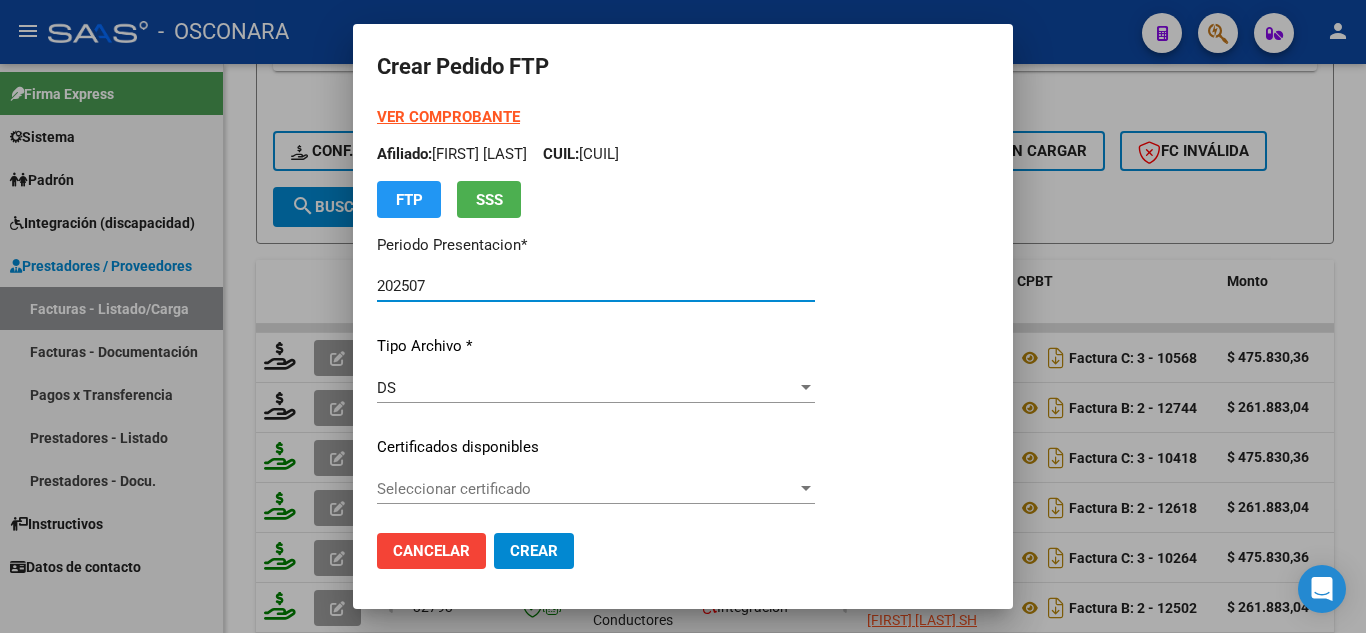 click on "Seleccionar certificado" at bounding box center (587, 489) 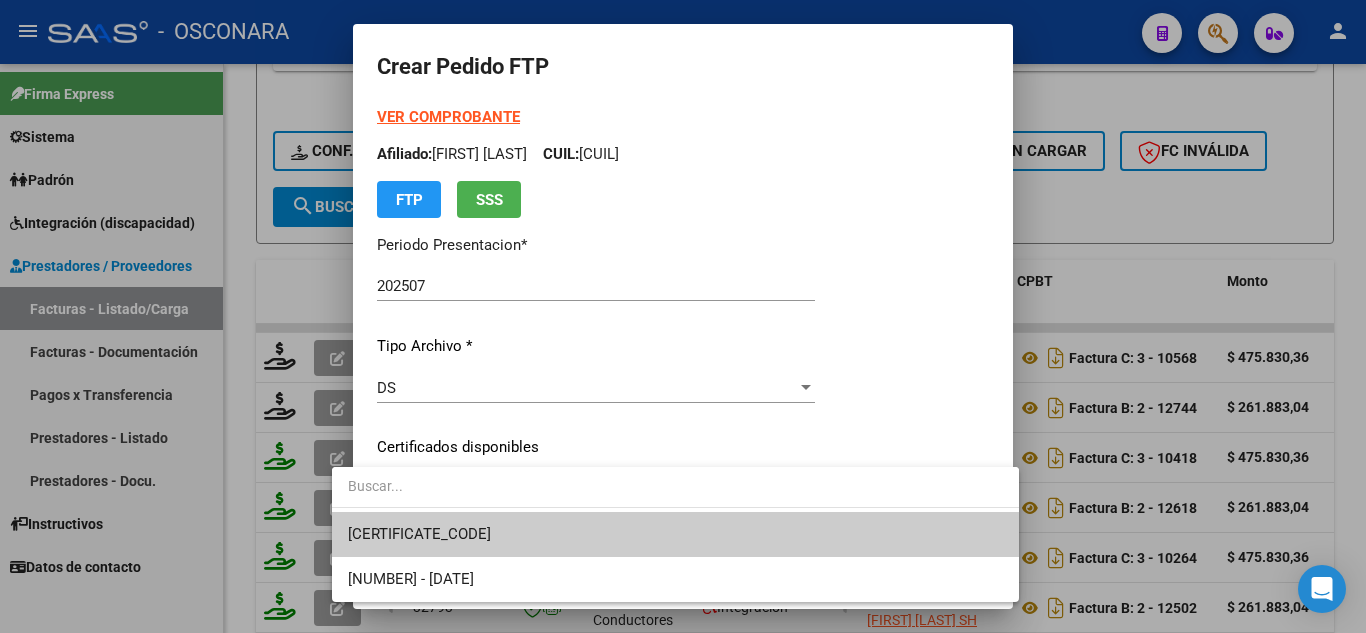 click on "[CERTIFICATE_CODE]" at bounding box center (419, 534) 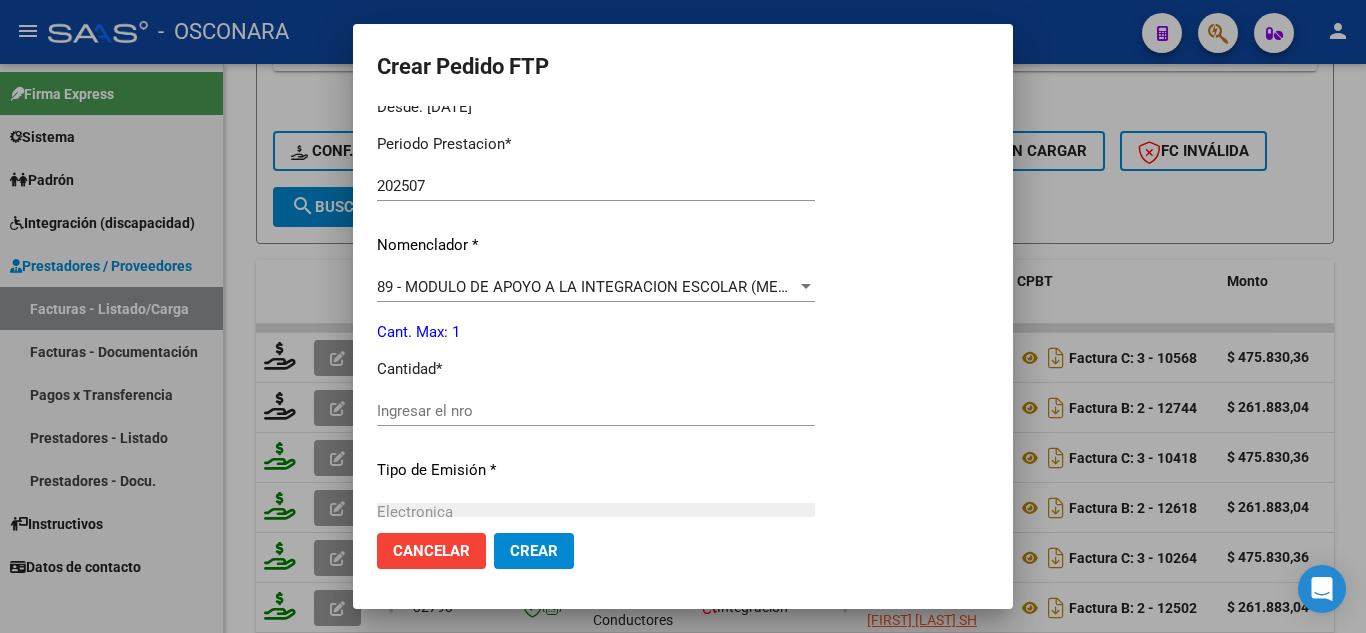 scroll, scrollTop: 700, scrollLeft: 0, axis: vertical 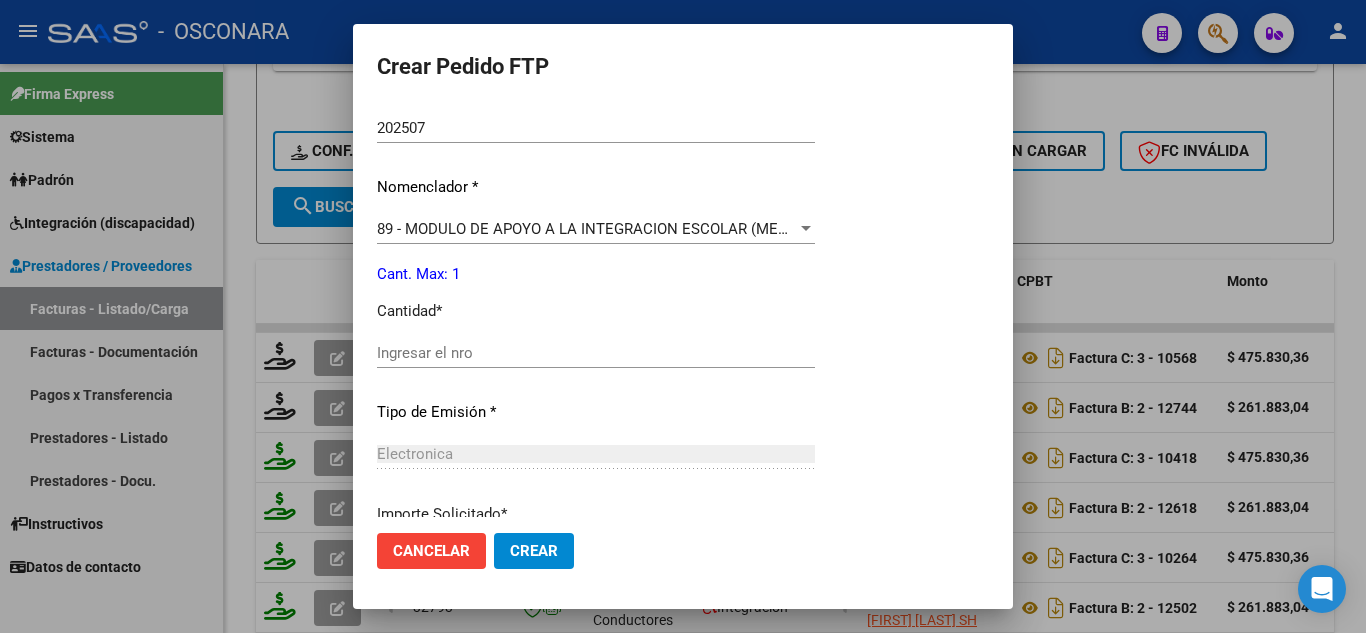 click on "Ingresar el nro" at bounding box center [596, 353] 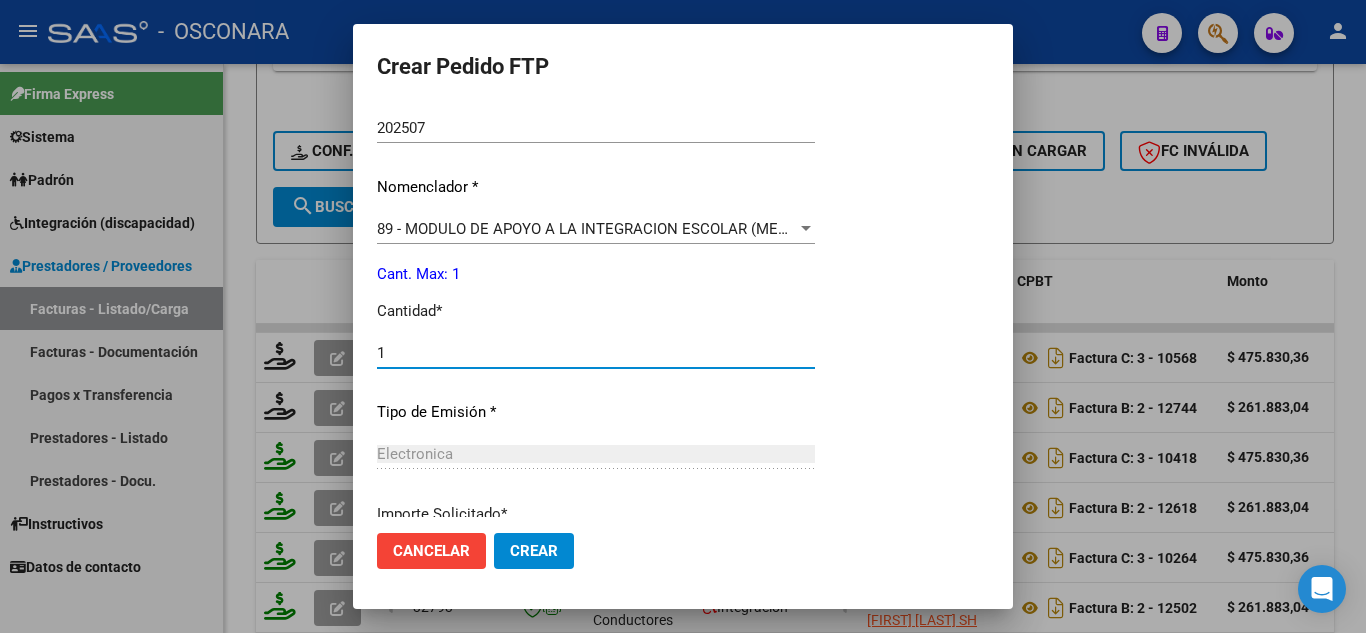 scroll, scrollTop: 873, scrollLeft: 0, axis: vertical 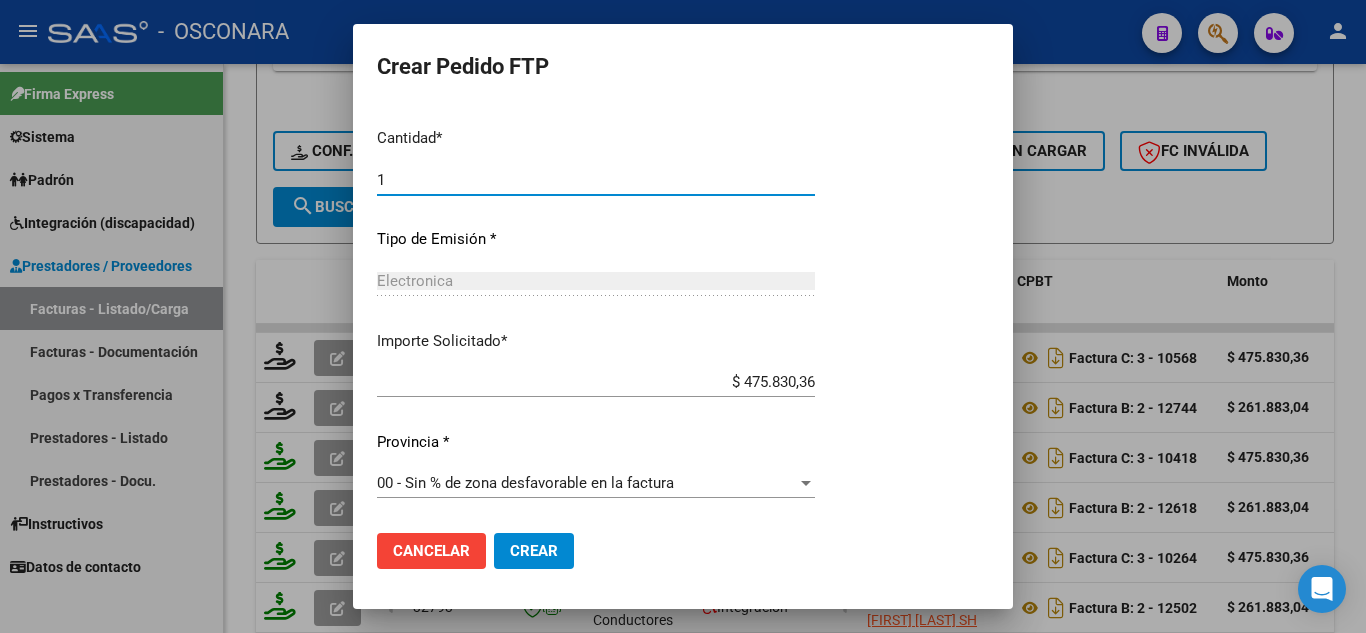 type on "1" 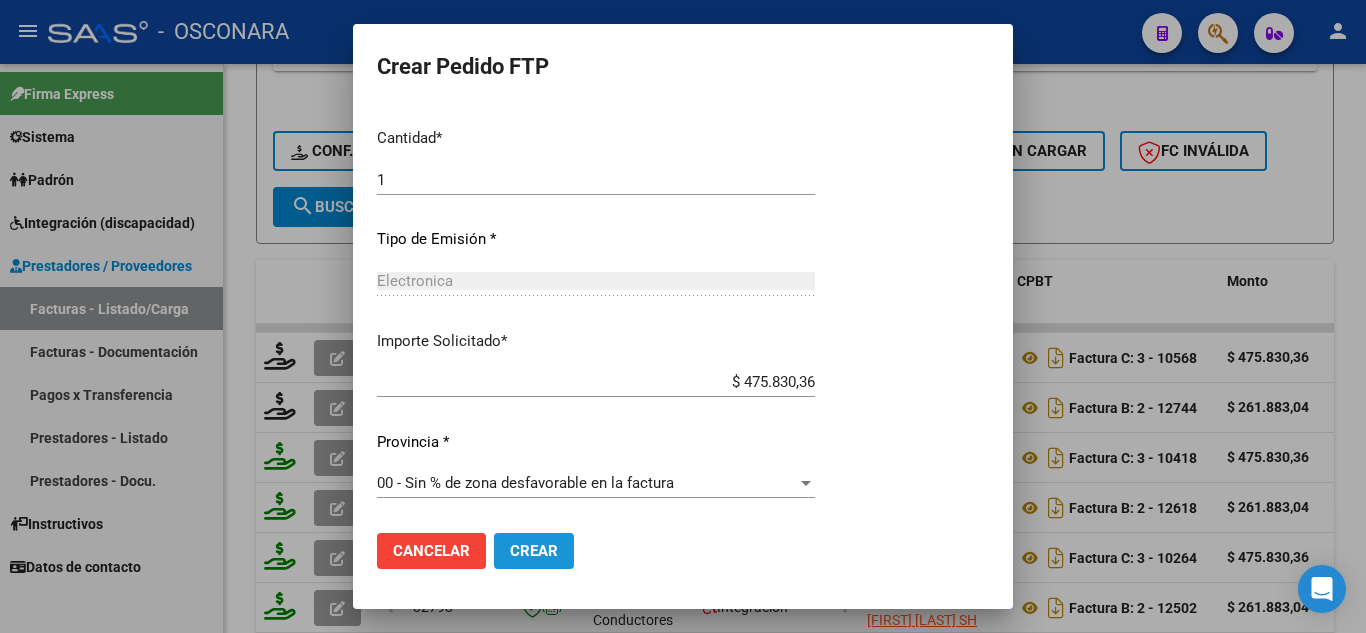 click on "Crear" 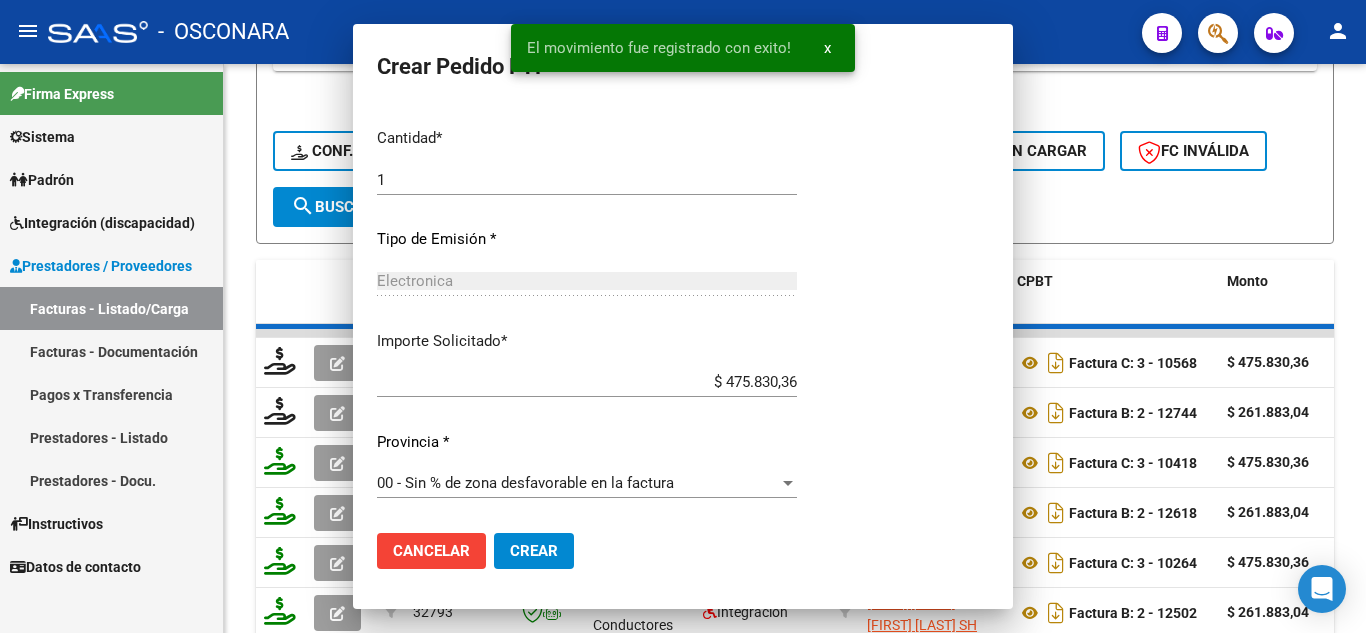 scroll, scrollTop: 0, scrollLeft: 0, axis: both 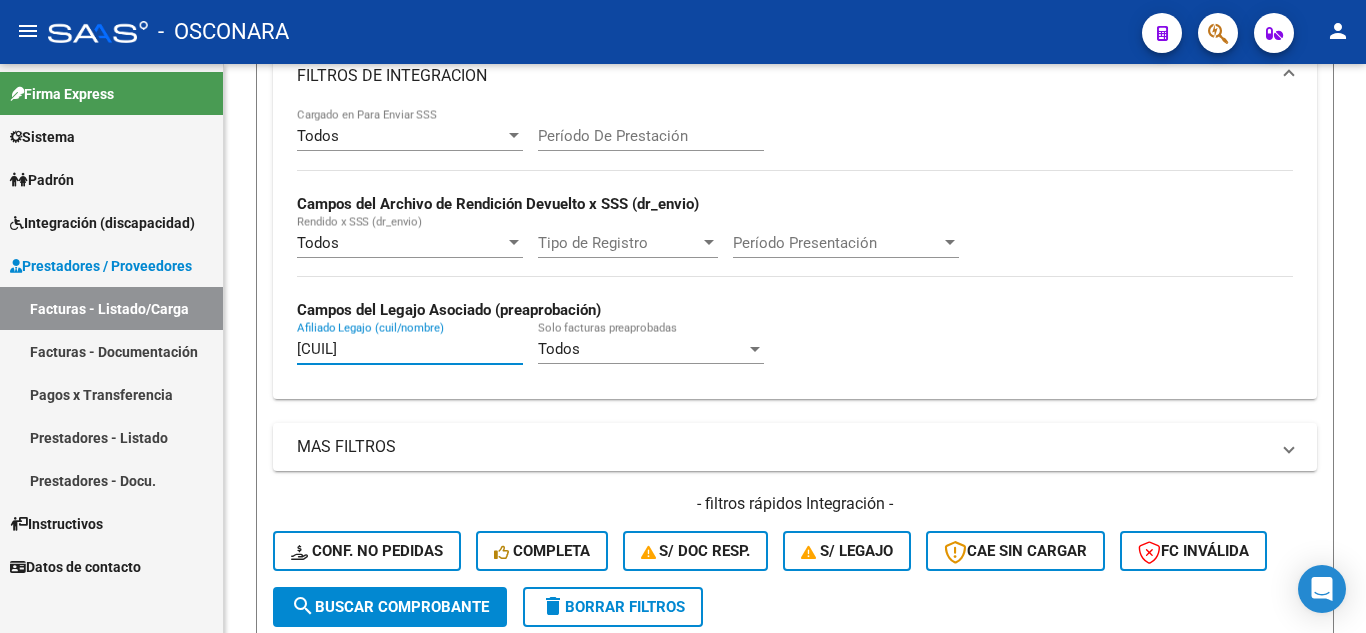 drag, startPoint x: 411, startPoint y: 344, endPoint x: 206, endPoint y: 335, distance: 205.19746 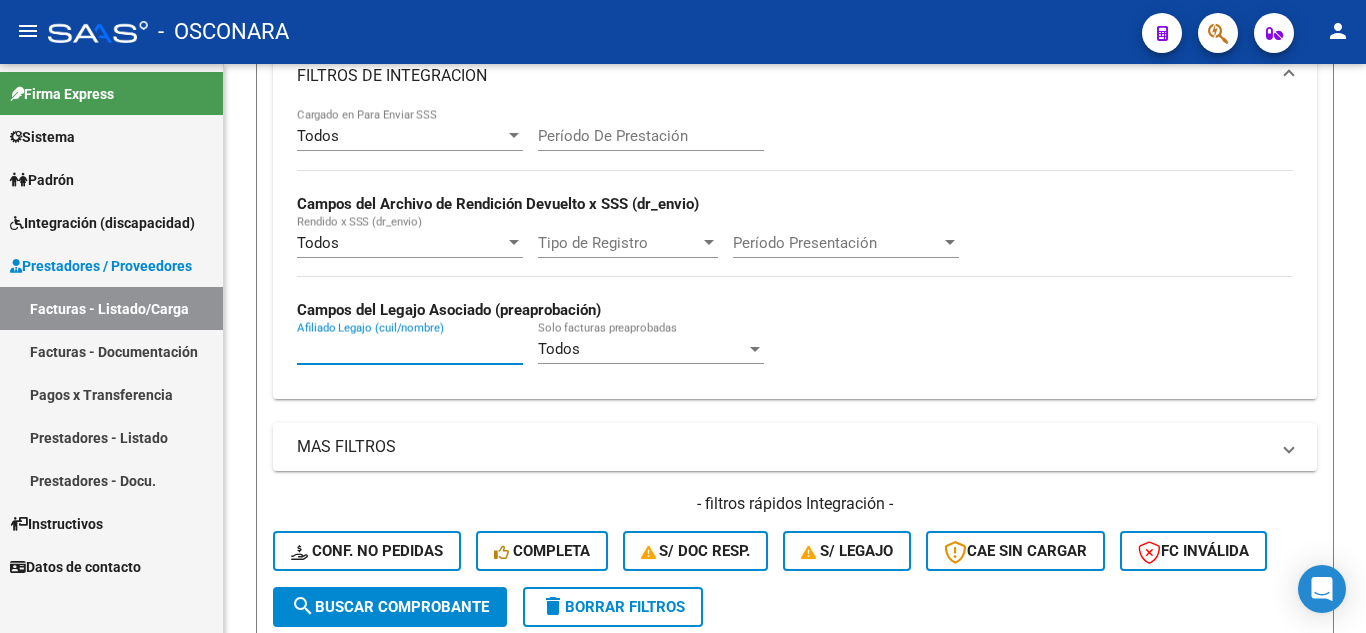 paste on "[CUIL]" 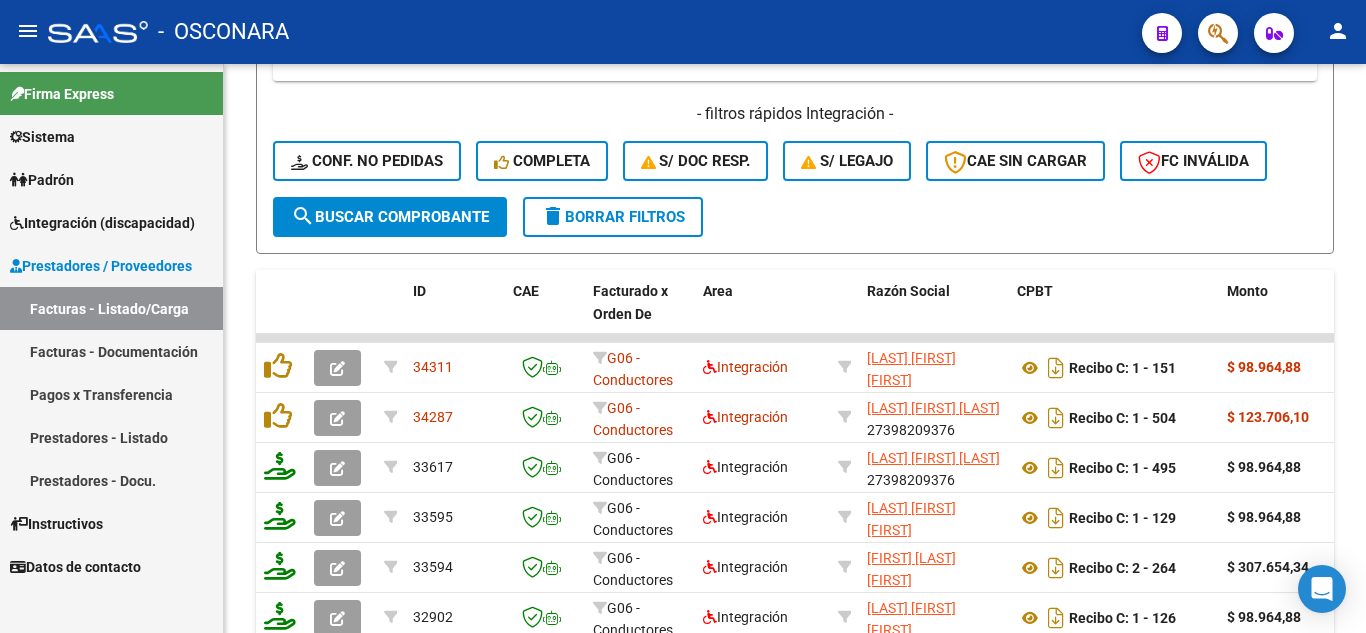 scroll, scrollTop: 1100, scrollLeft: 0, axis: vertical 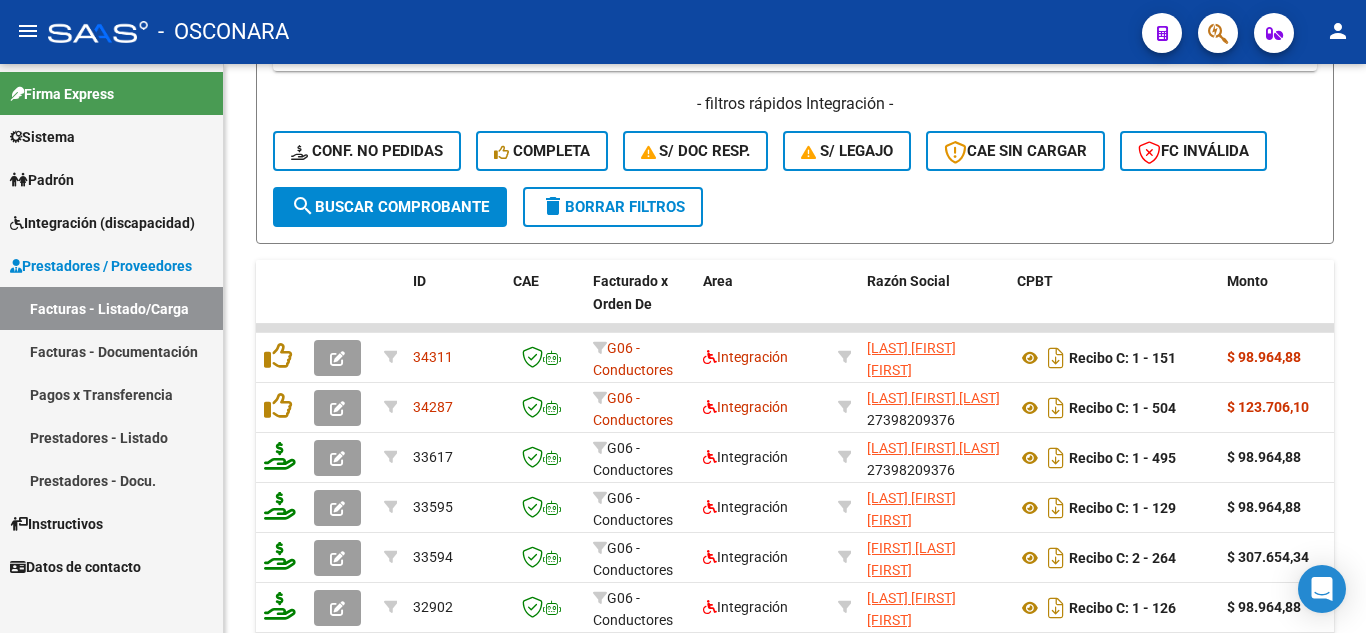 type on "[CUIL]" 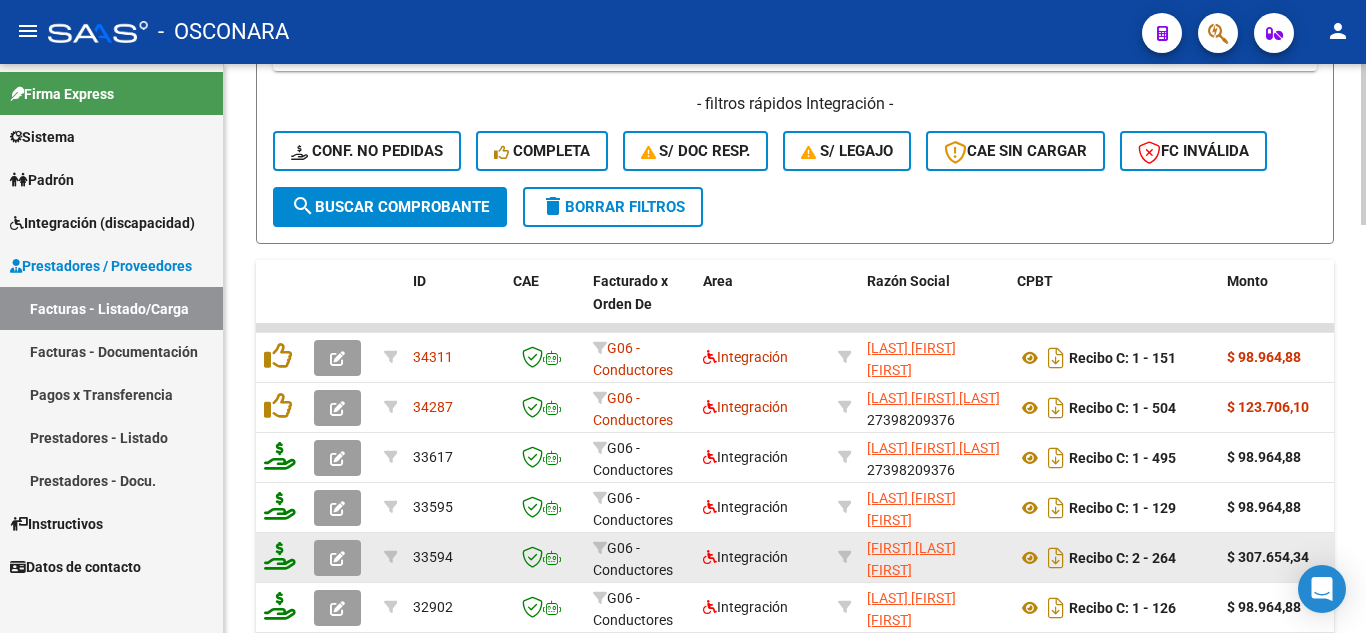scroll, scrollTop: 26, scrollLeft: 0, axis: vertical 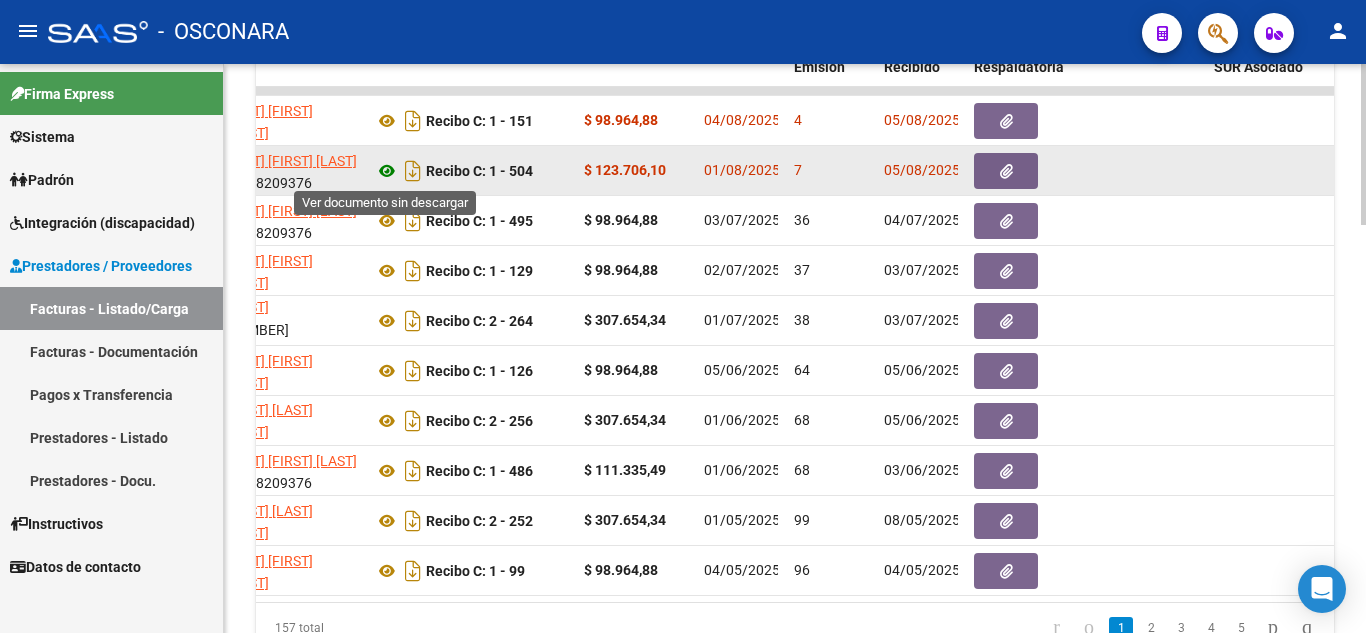 click 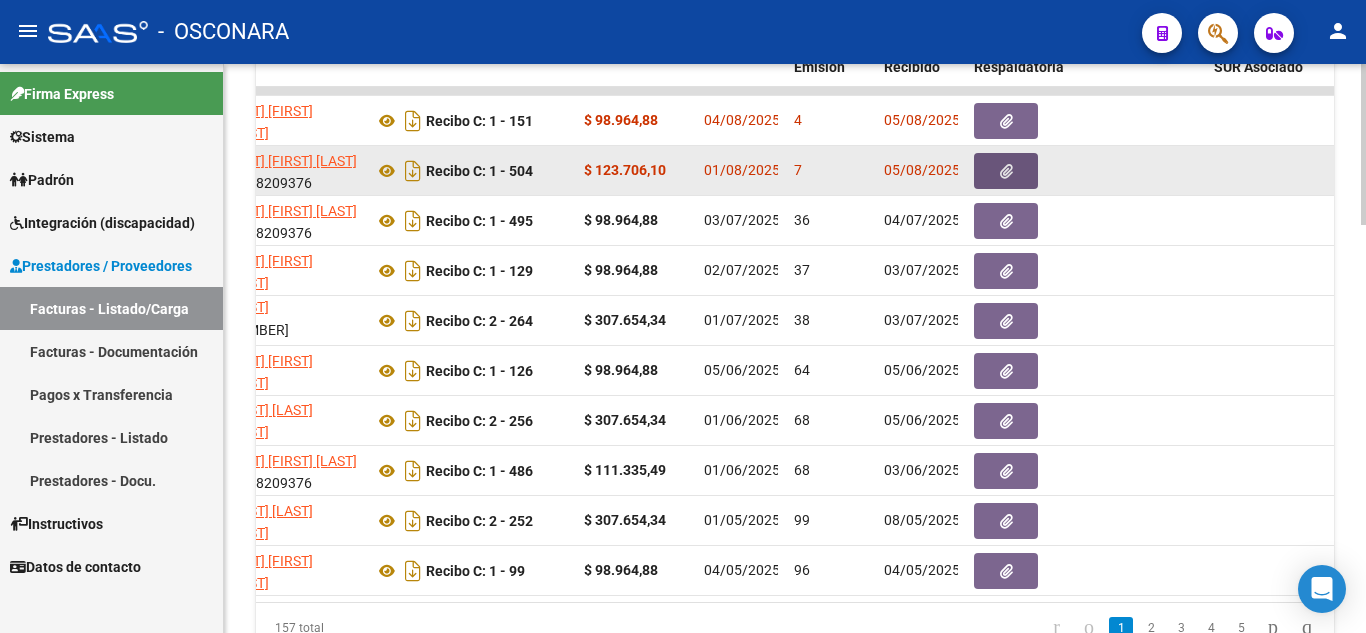 click 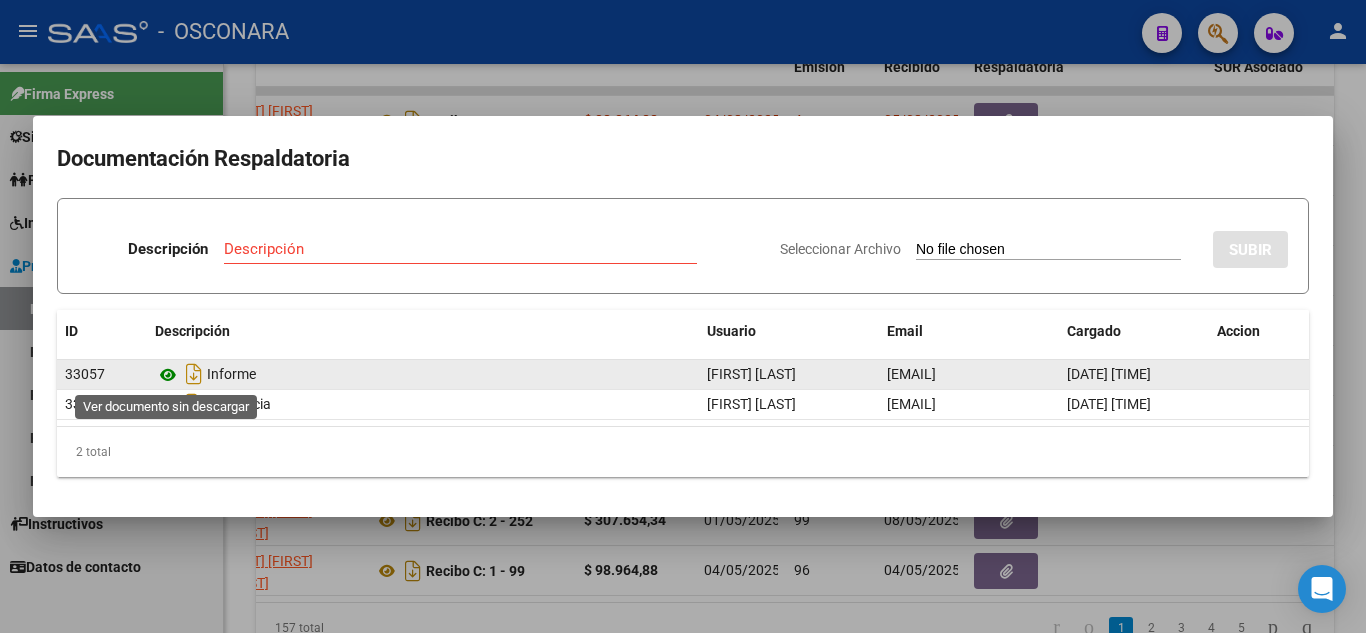 click 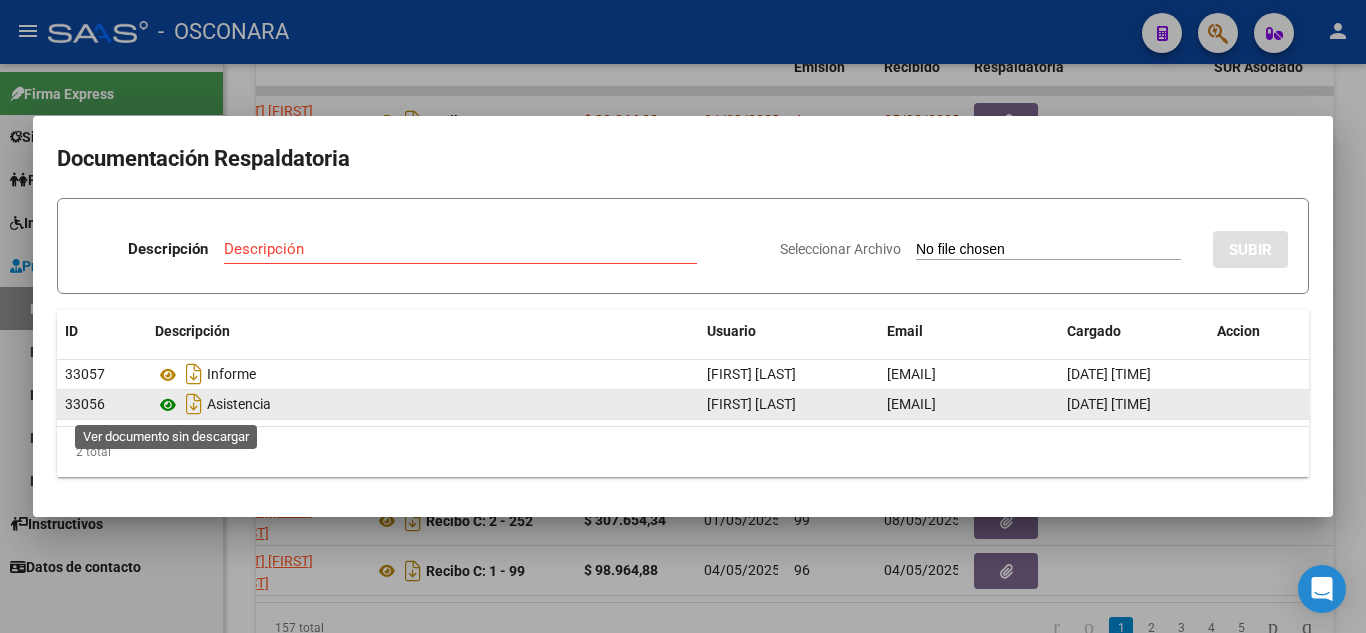 click 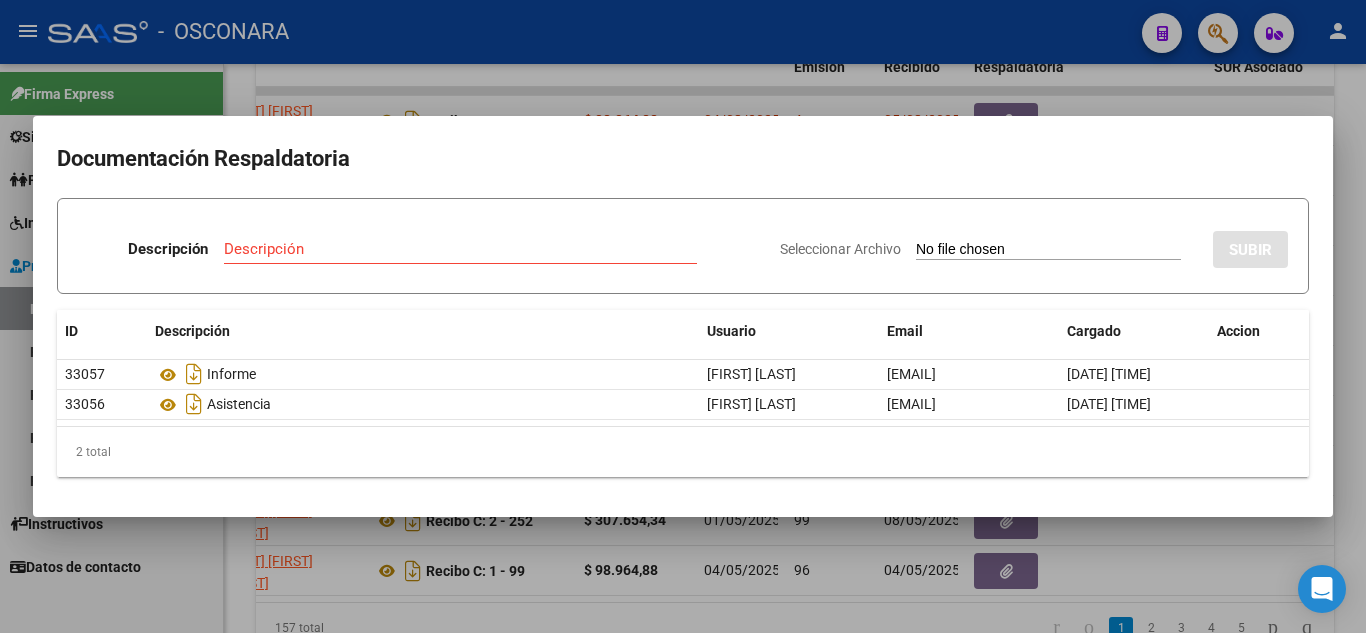 click at bounding box center [683, 316] 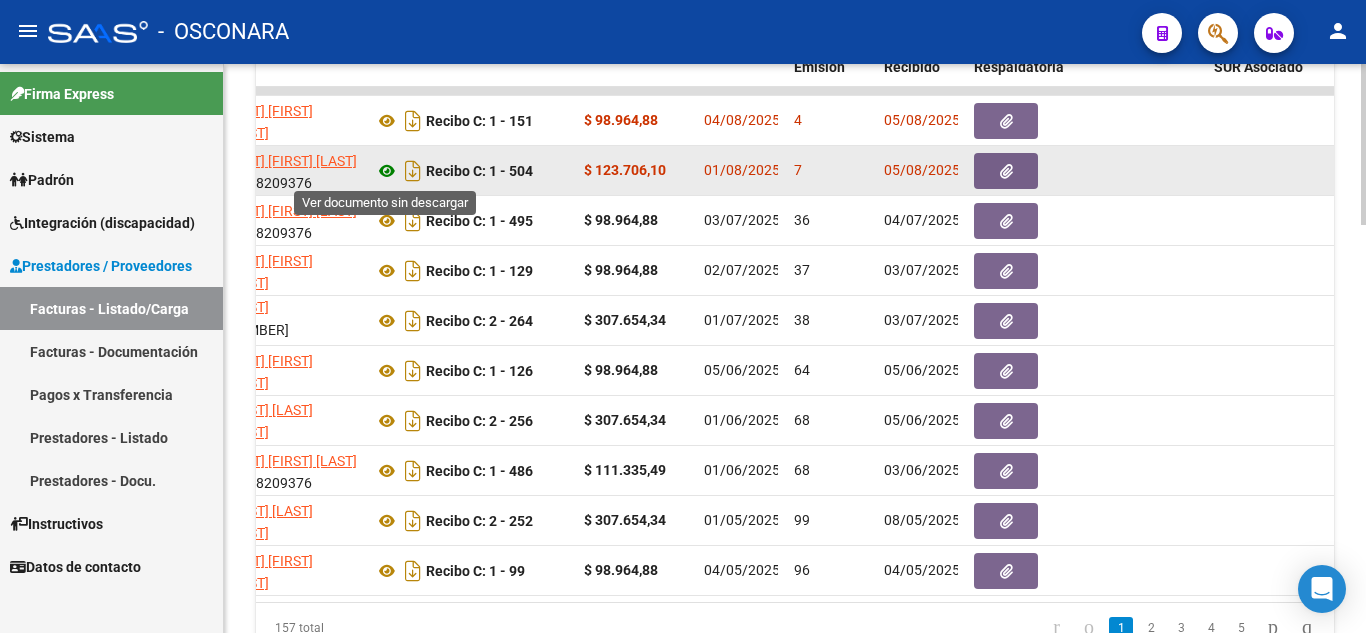 click 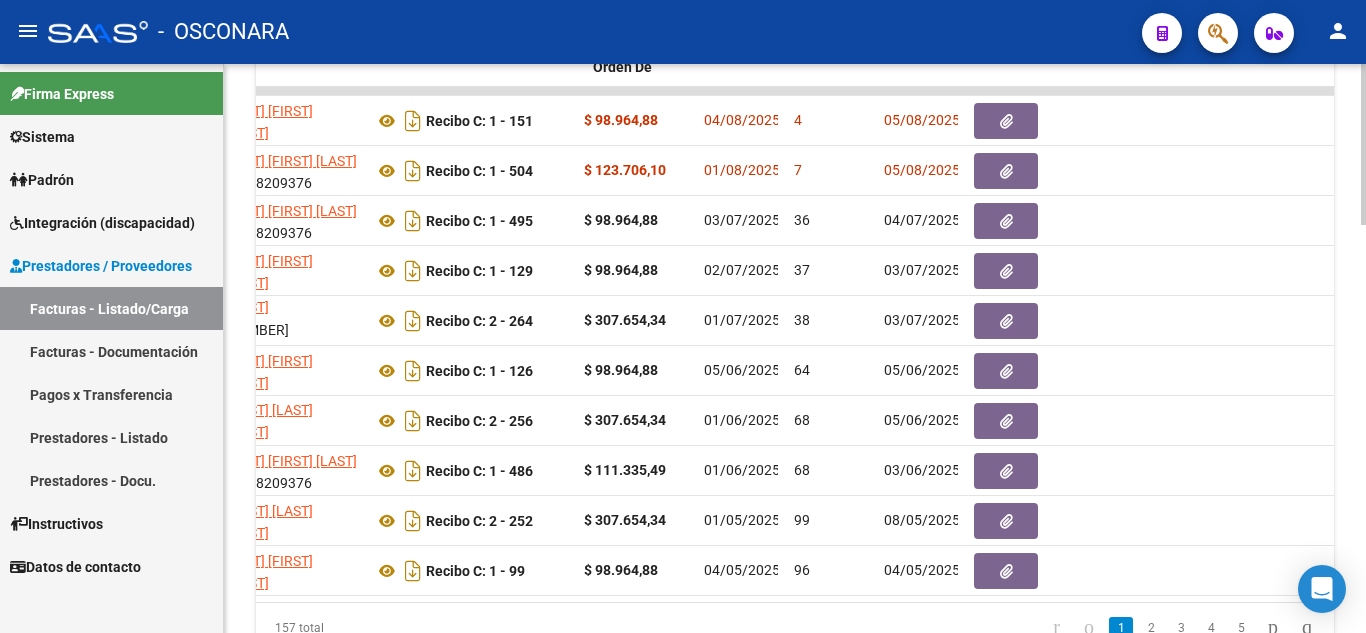 scroll, scrollTop: 0, scrollLeft: 0, axis: both 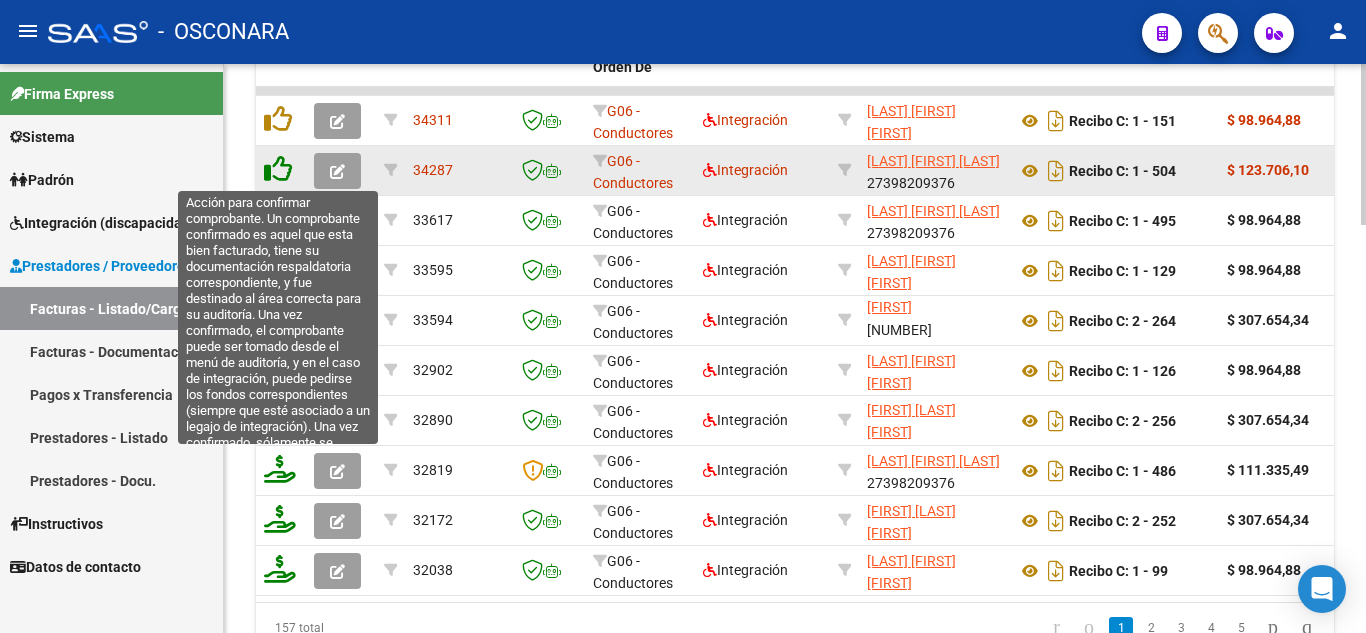 click 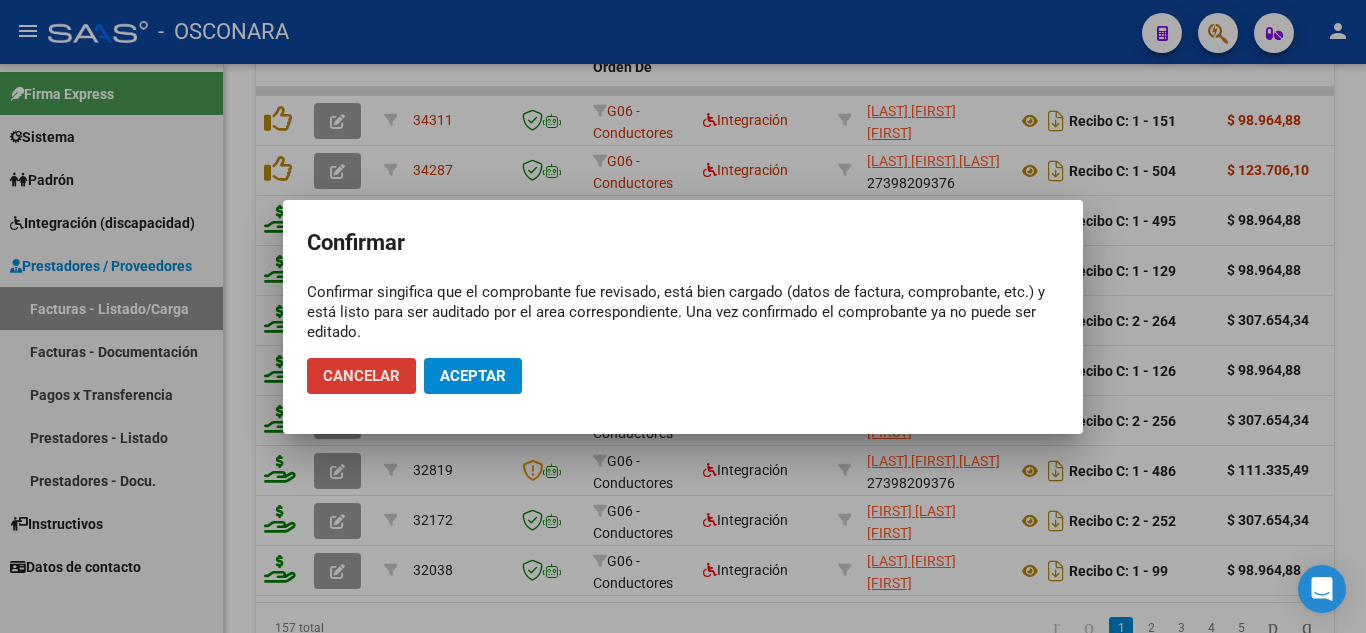 click on "Aceptar" 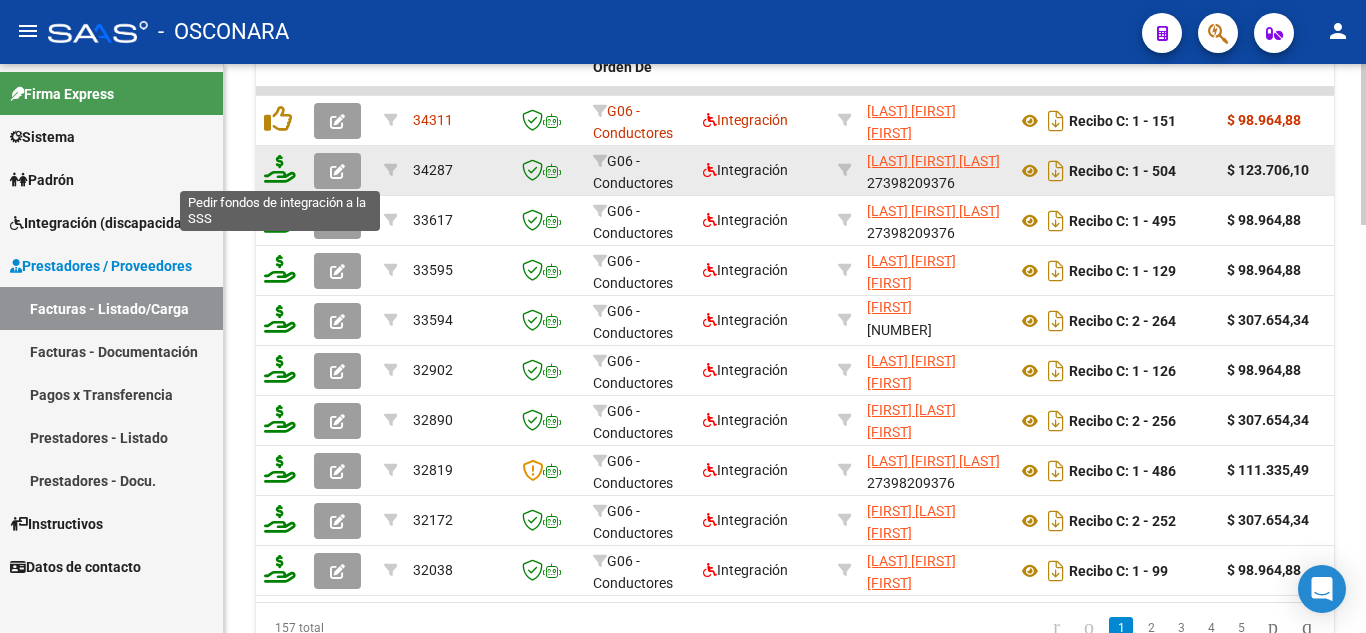 click 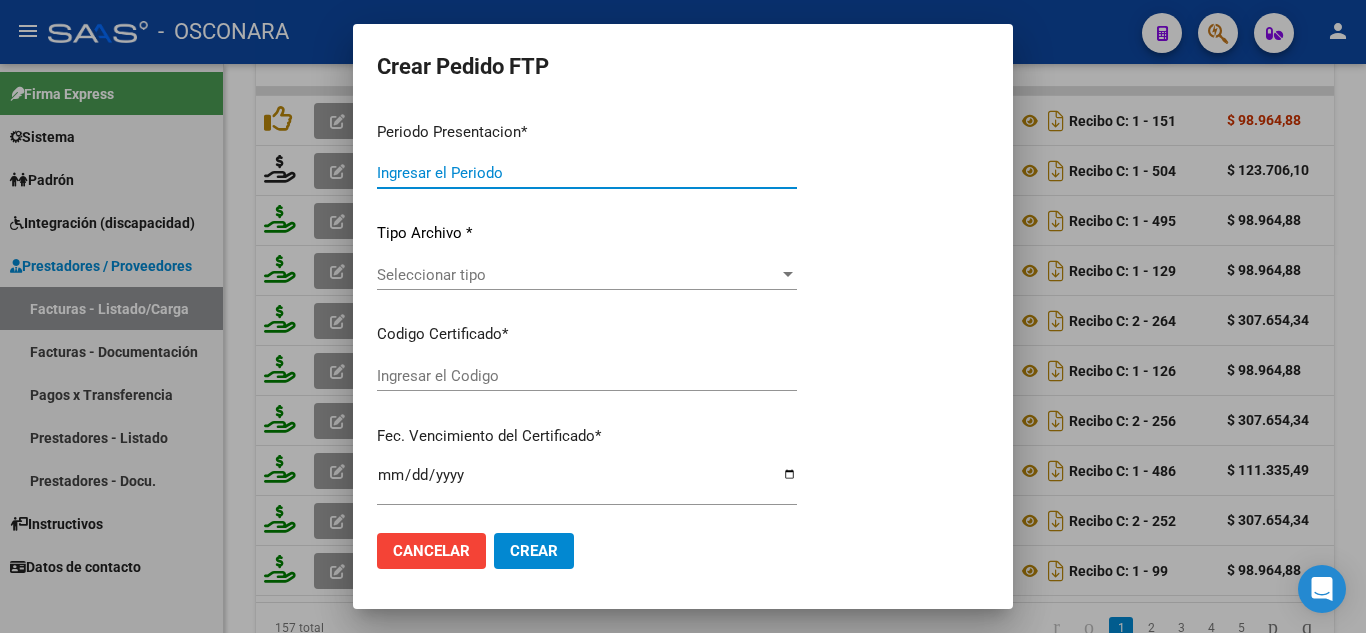 type on "202507" 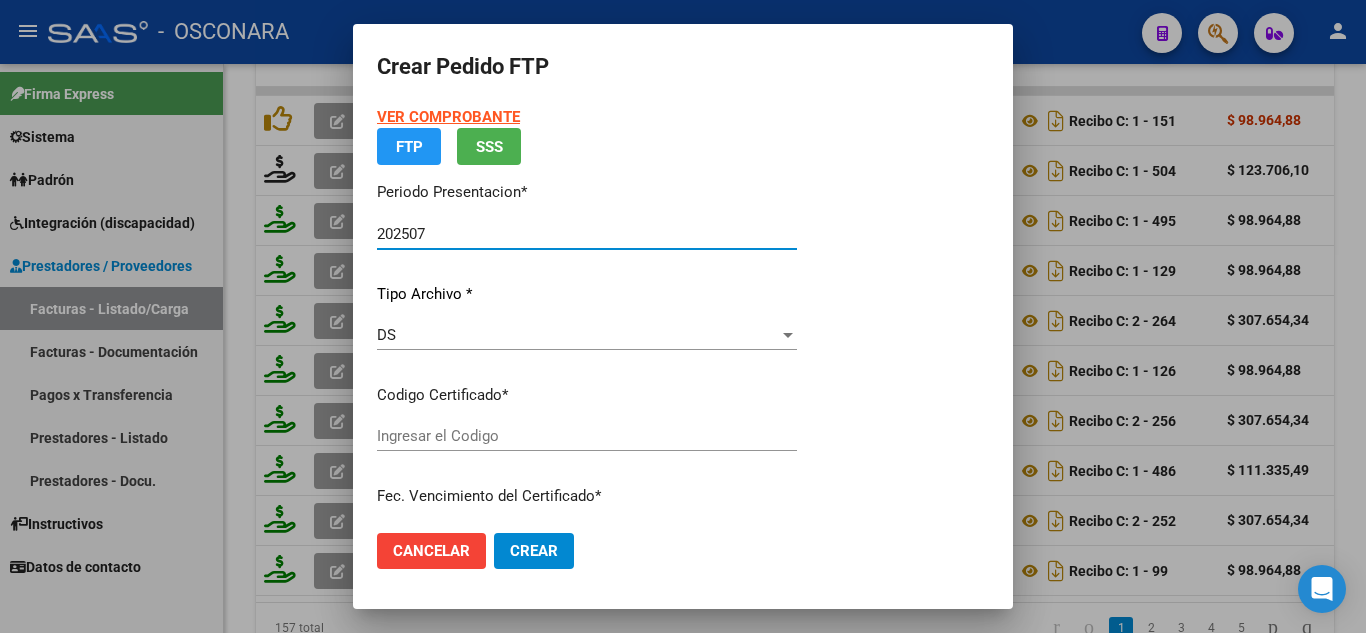 type on "[CERTIFICATE_CODE]" 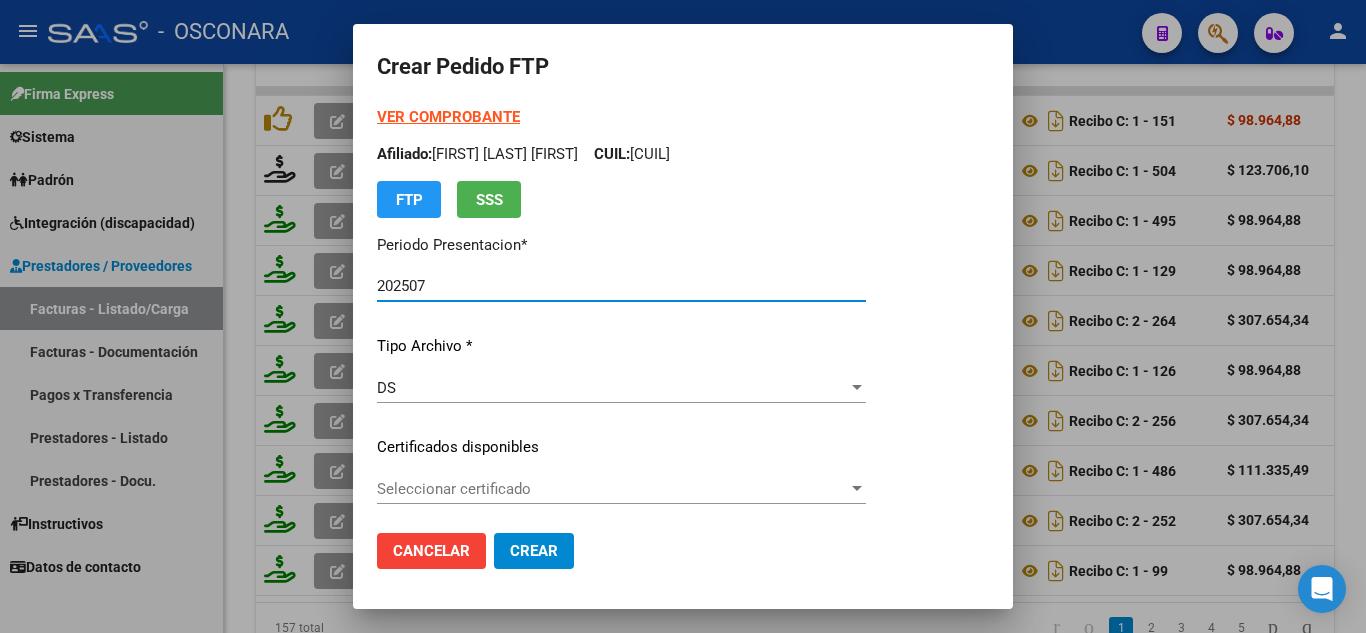 click on "Seleccionar certificado" at bounding box center (612, 489) 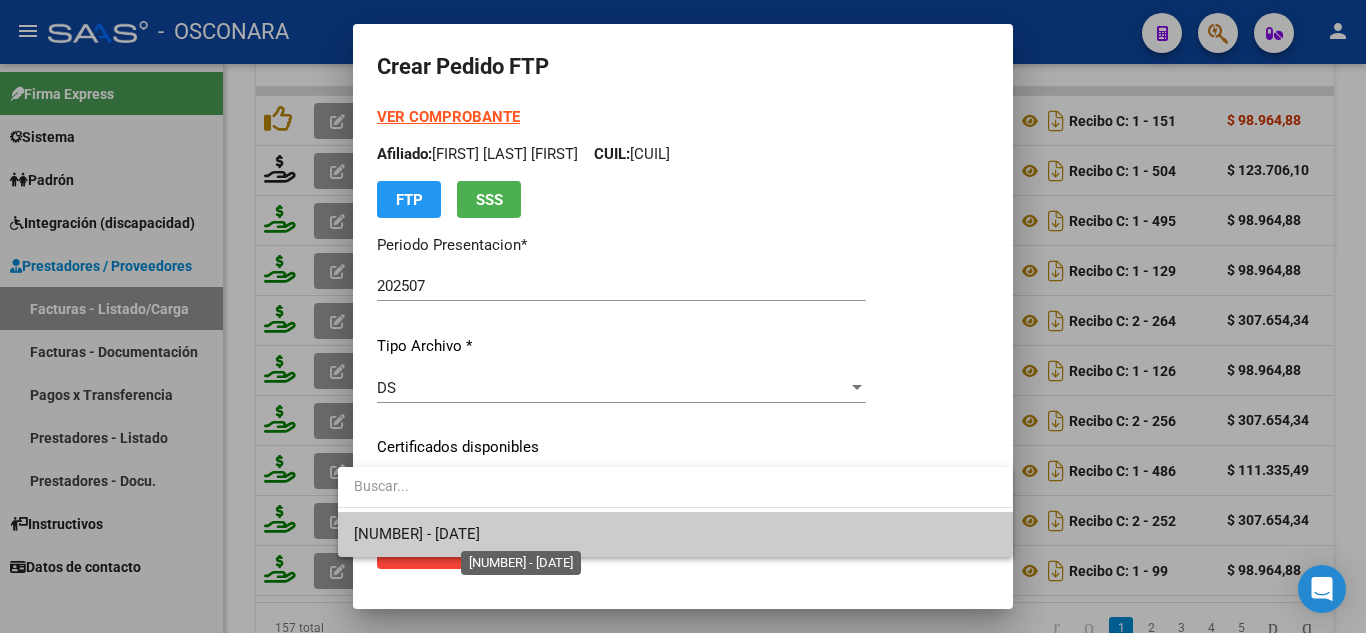 click on "[NUMBER] - [DATE]" at bounding box center (417, 534) 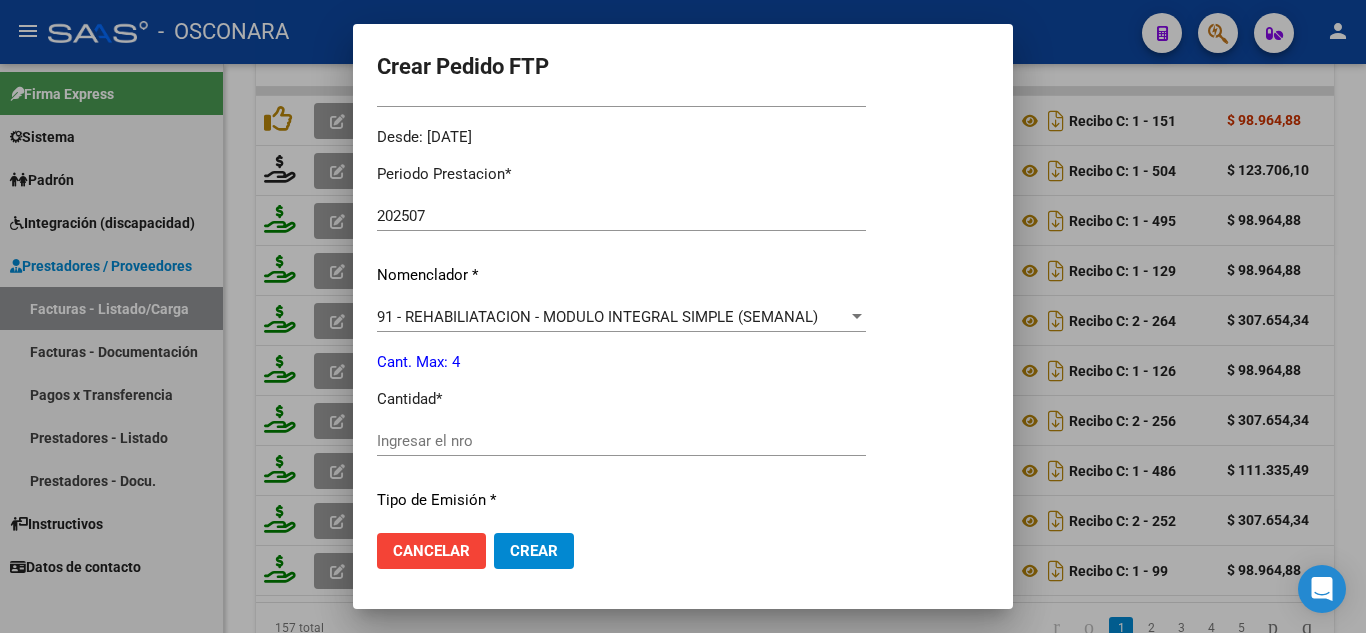 scroll, scrollTop: 700, scrollLeft: 0, axis: vertical 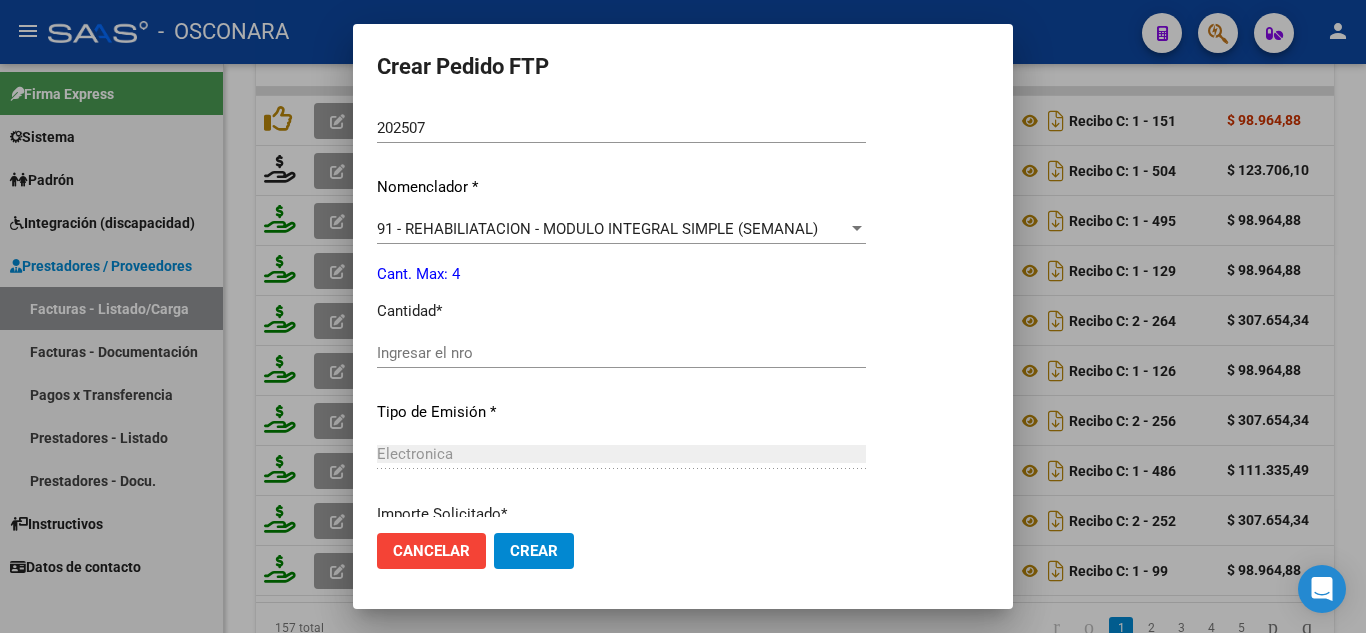 click on "Ingresar el nro" 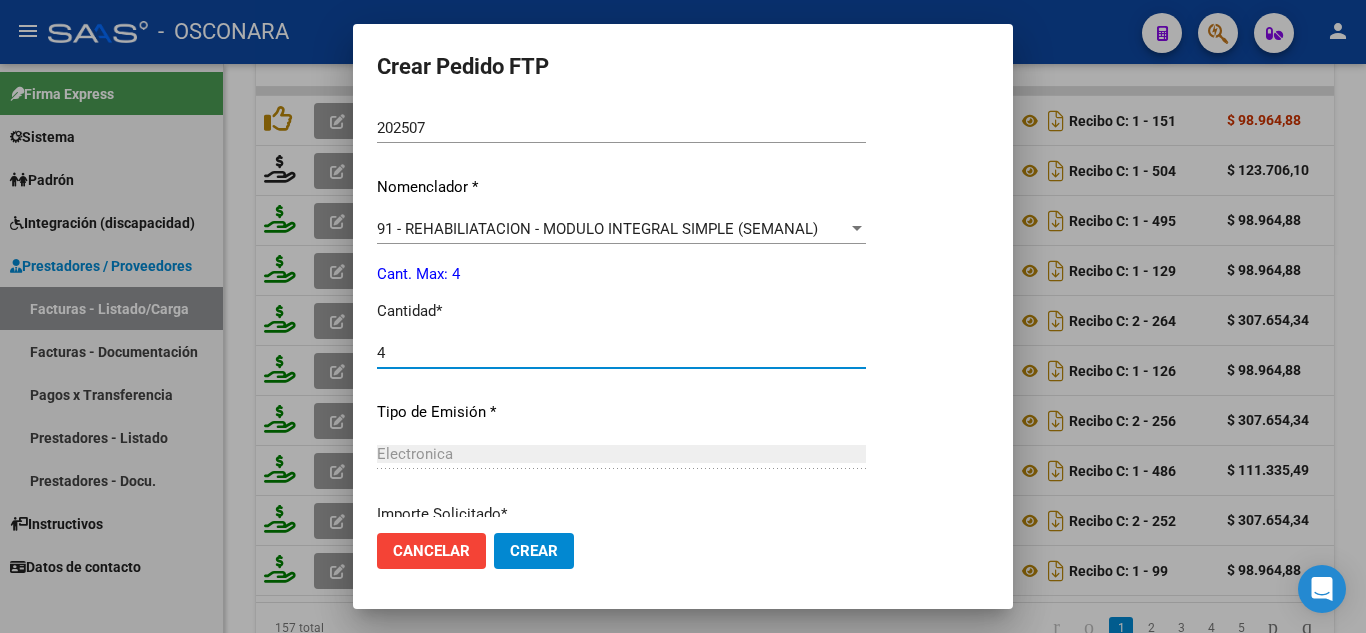 type on "4" 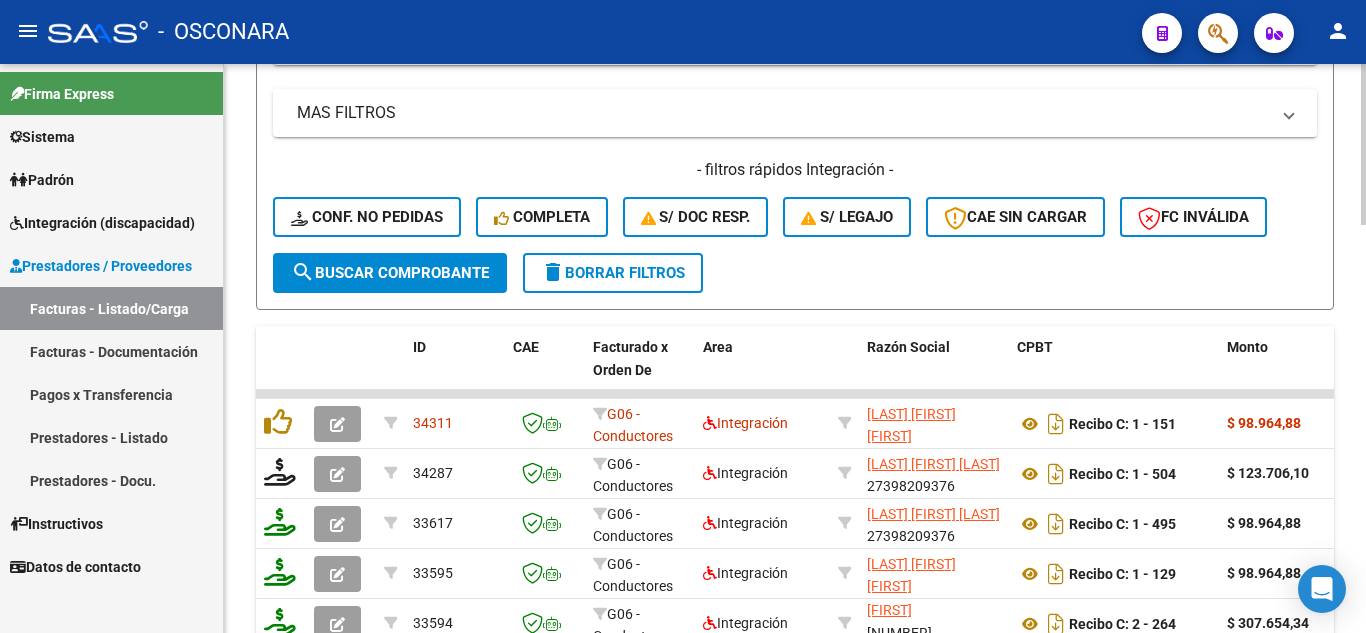 scroll, scrollTop: 937, scrollLeft: 0, axis: vertical 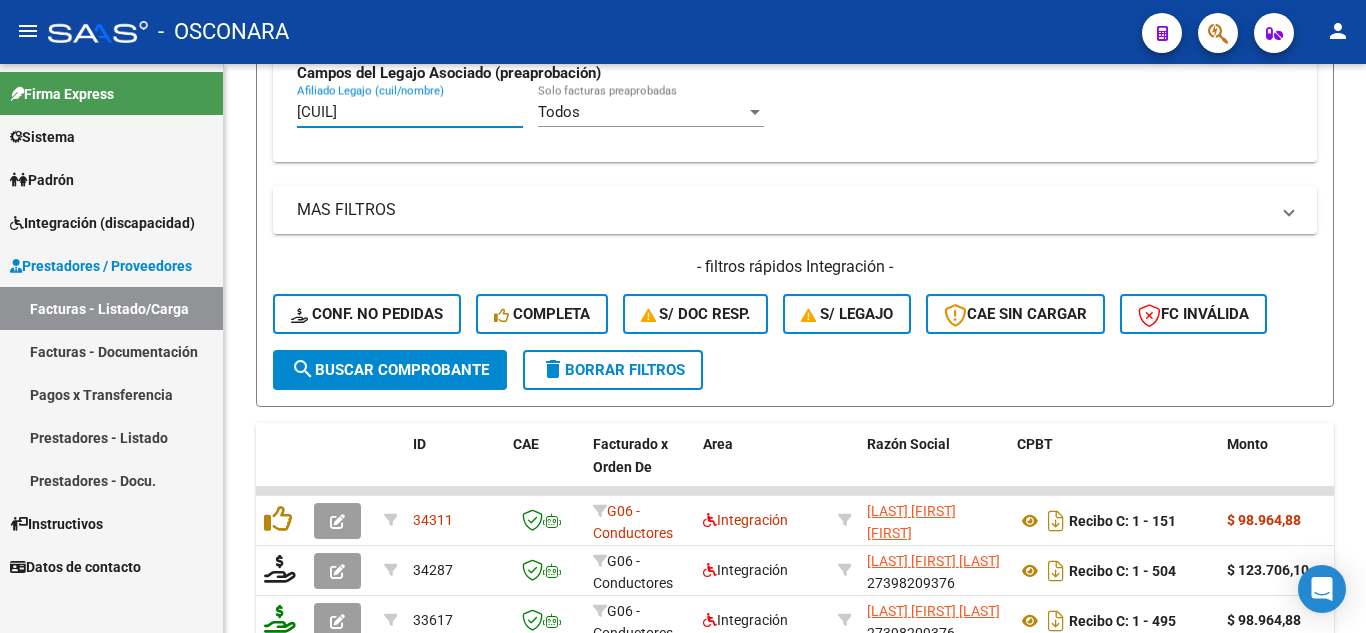 drag, startPoint x: 227, startPoint y: 82, endPoint x: 153, endPoint y: 68, distance: 75.31268 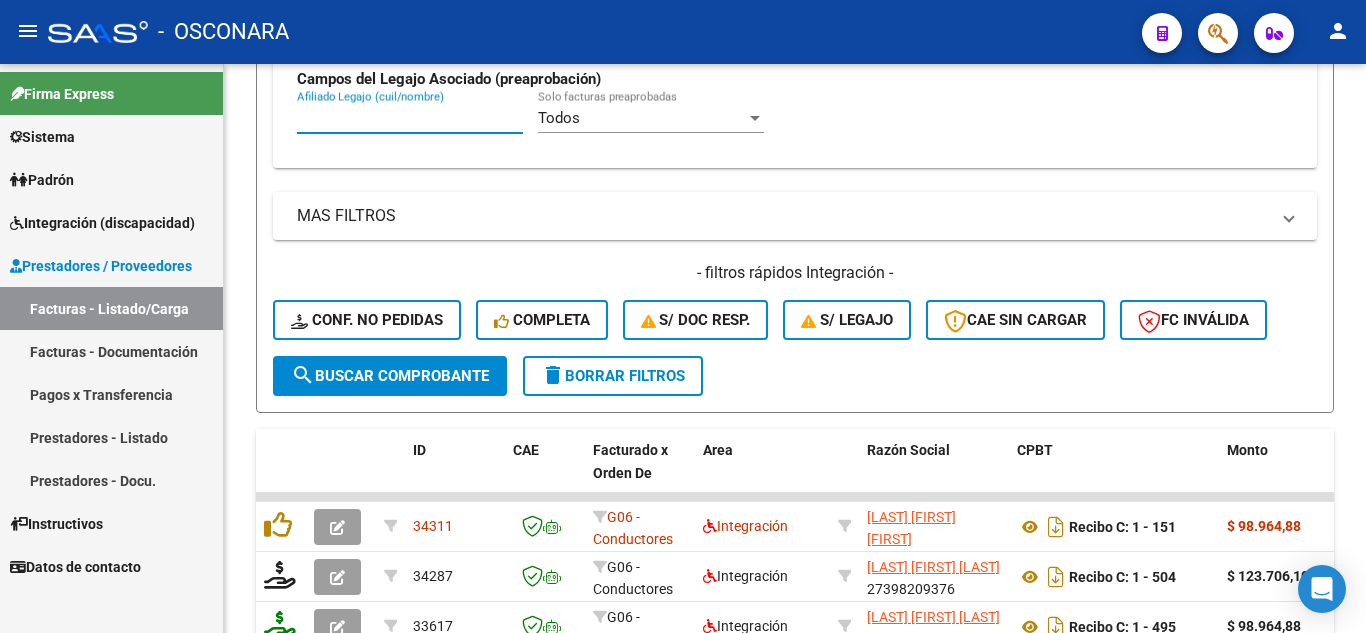 paste on "[CUIL]" 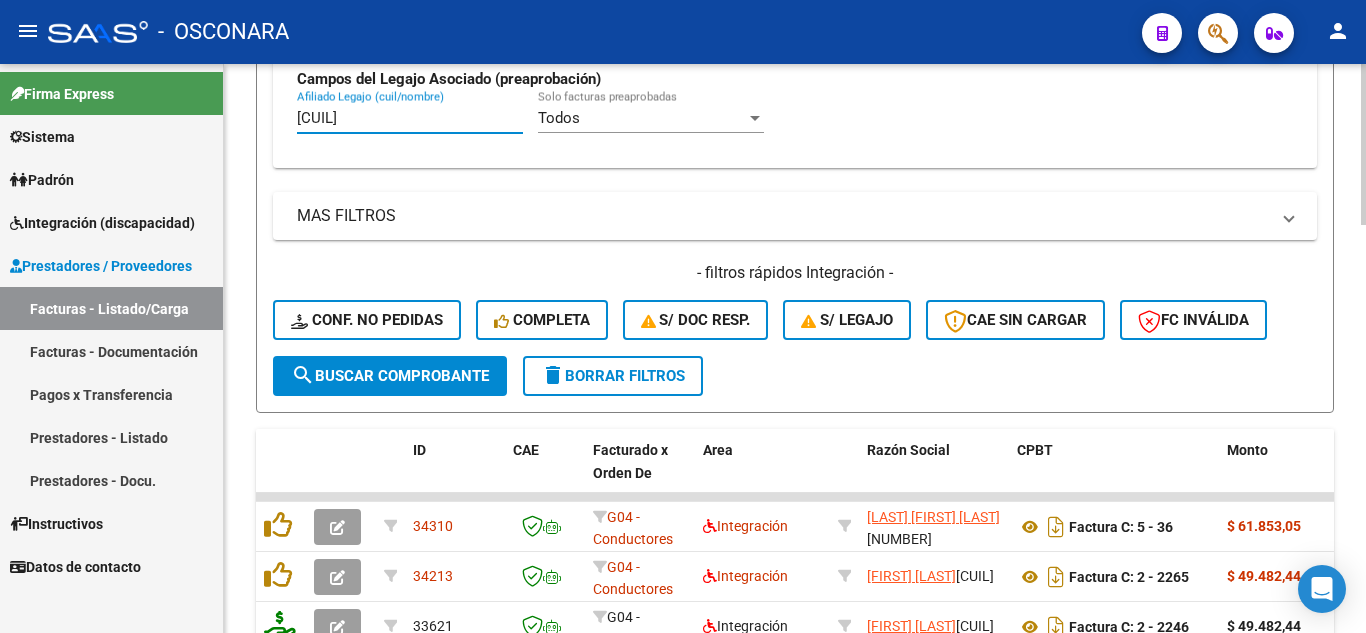 type on "[CUIL]" 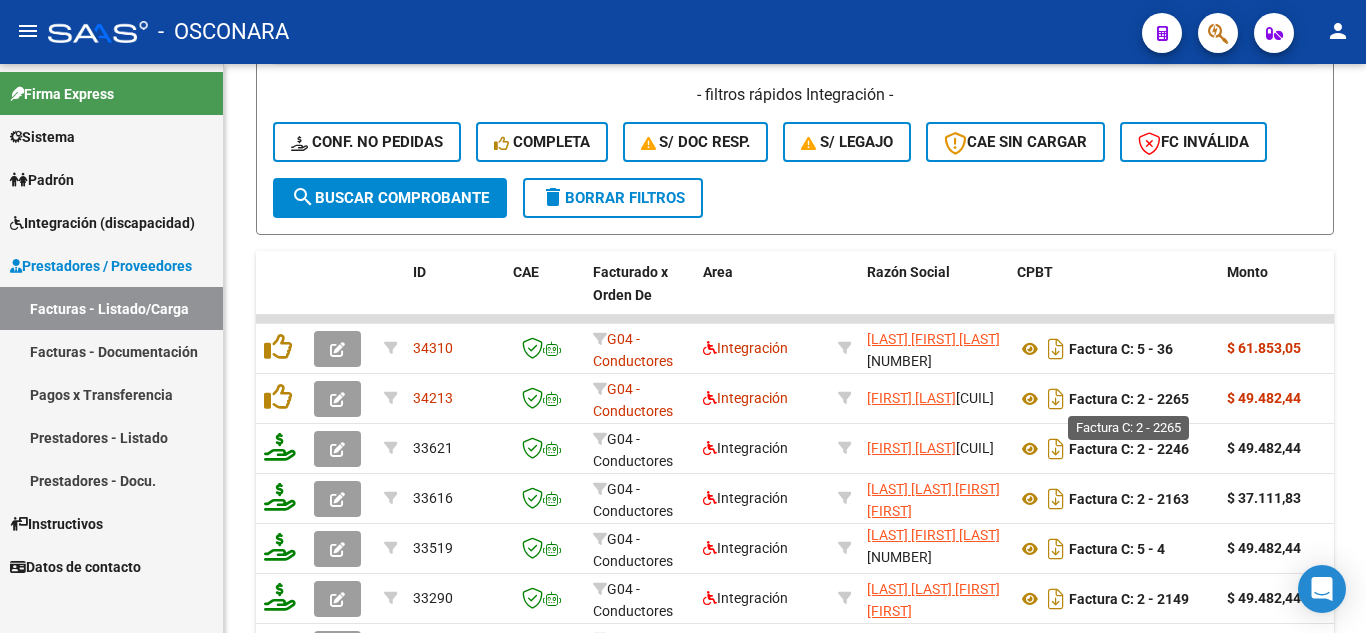 scroll, scrollTop: 1131, scrollLeft: 0, axis: vertical 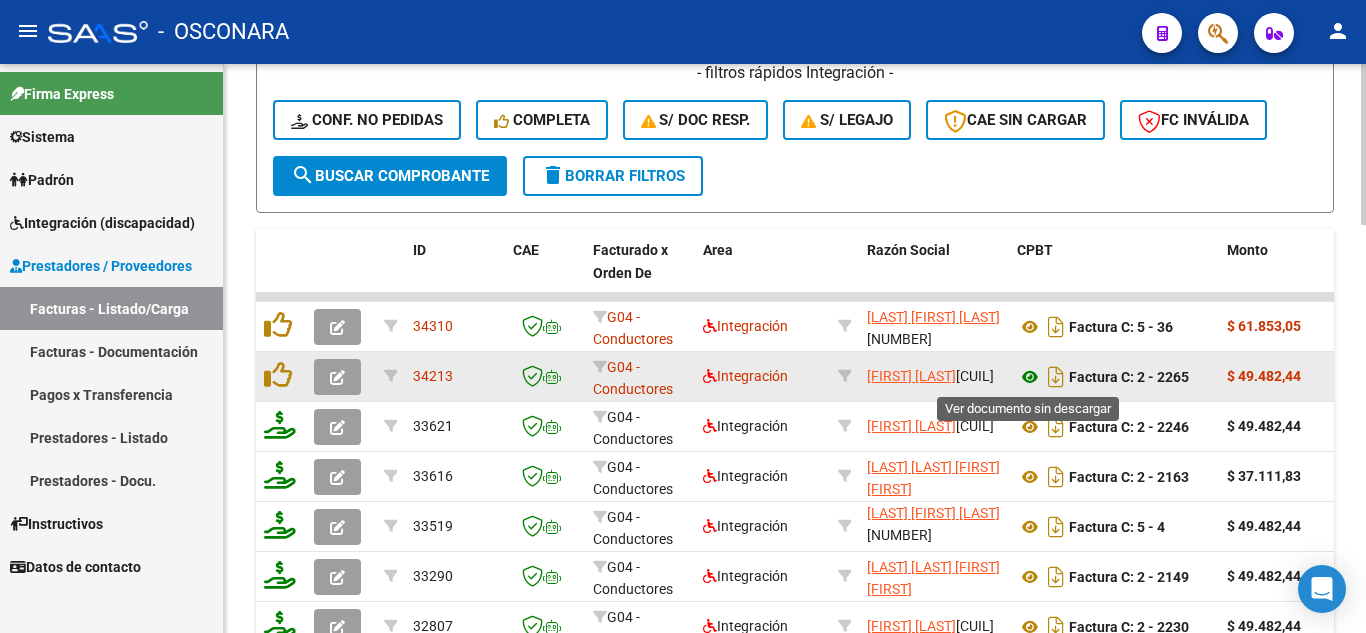 click 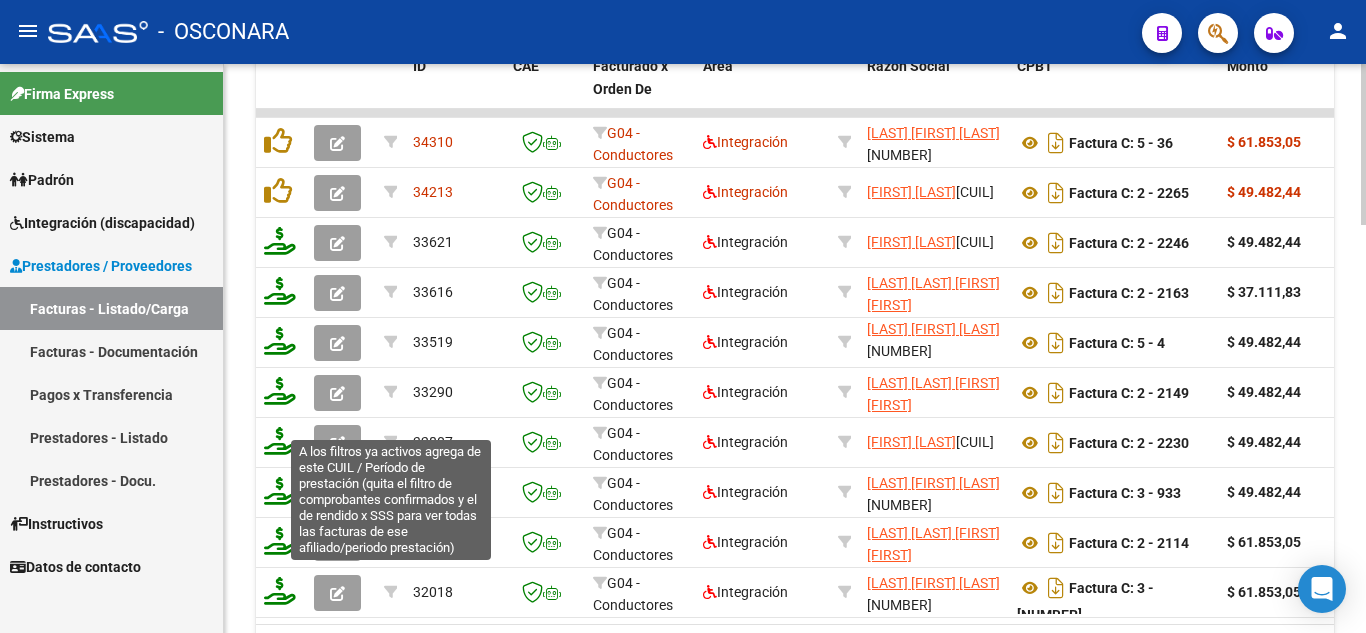 scroll, scrollTop: 1331, scrollLeft: 0, axis: vertical 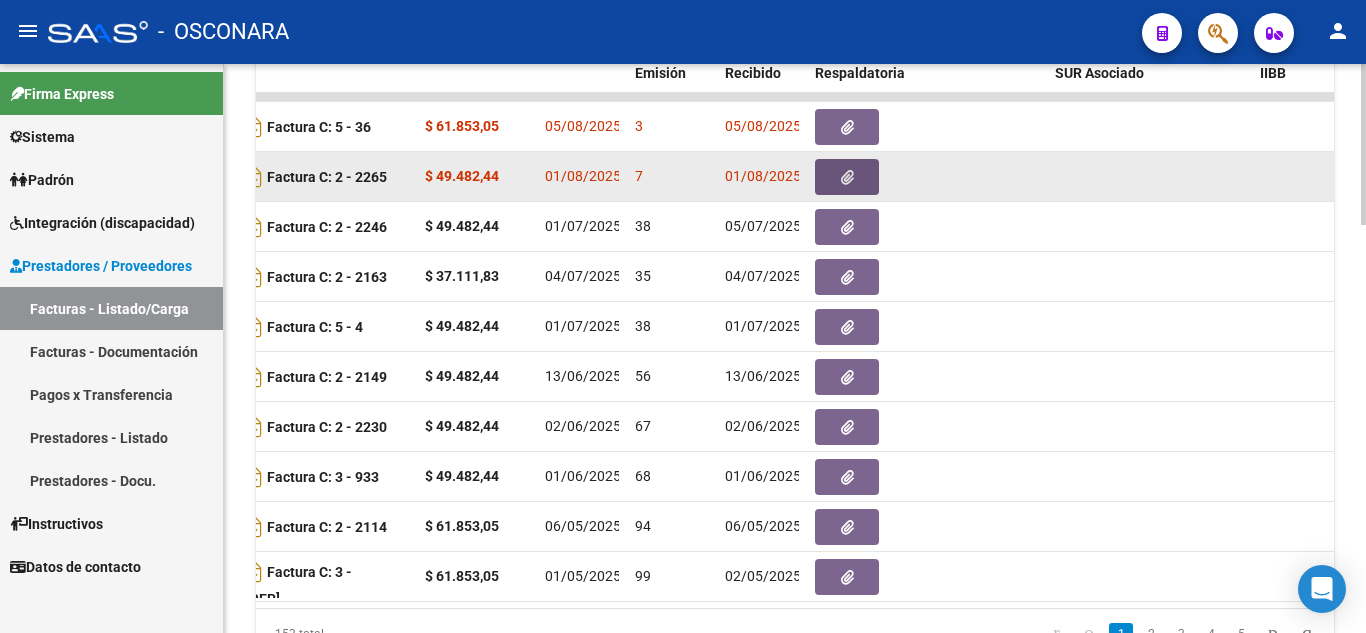click 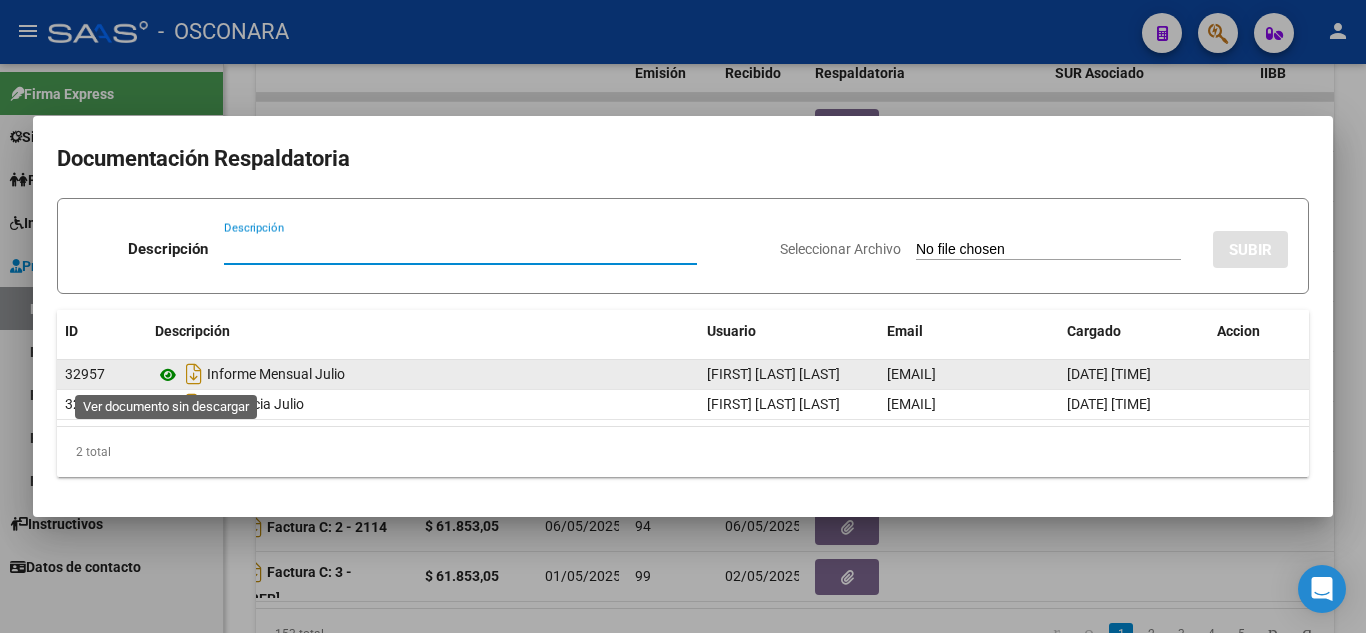 click 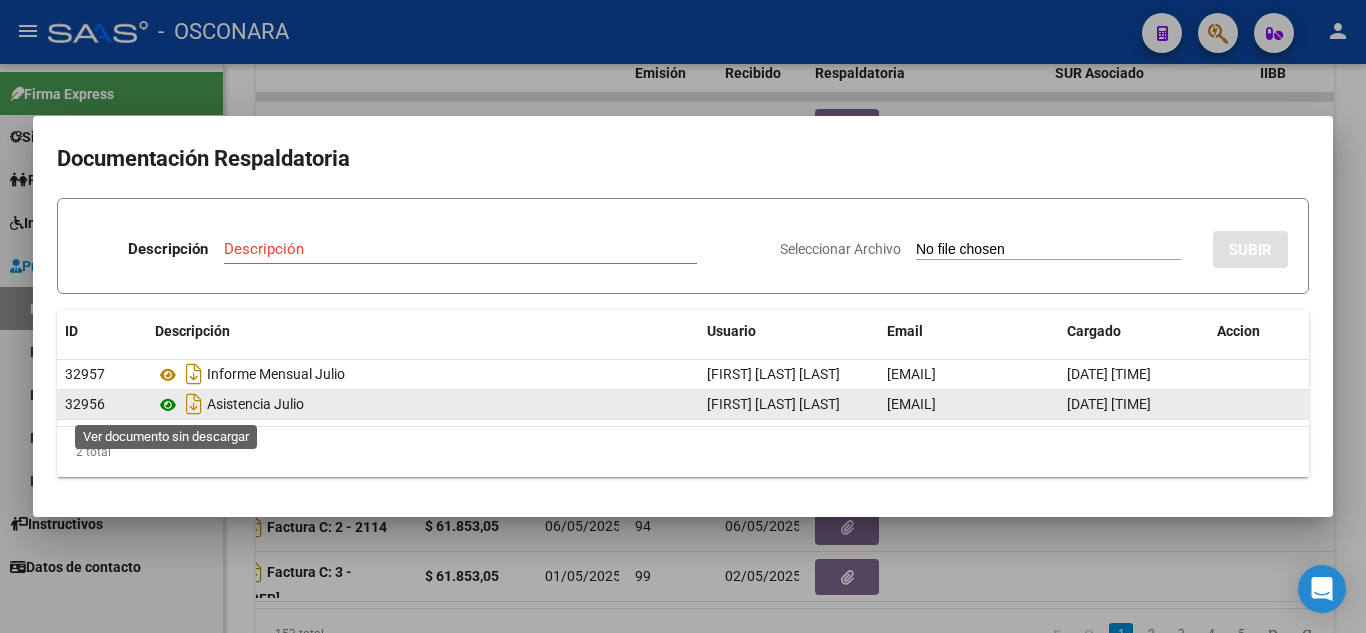 click 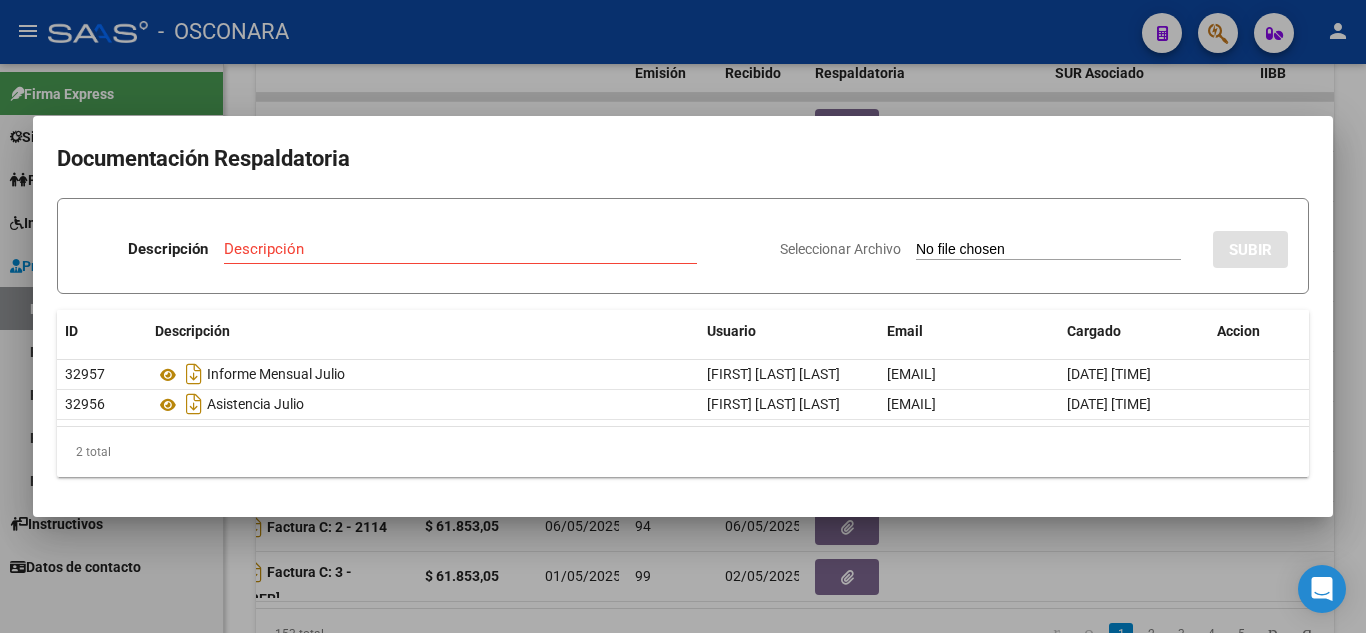 click at bounding box center [683, 316] 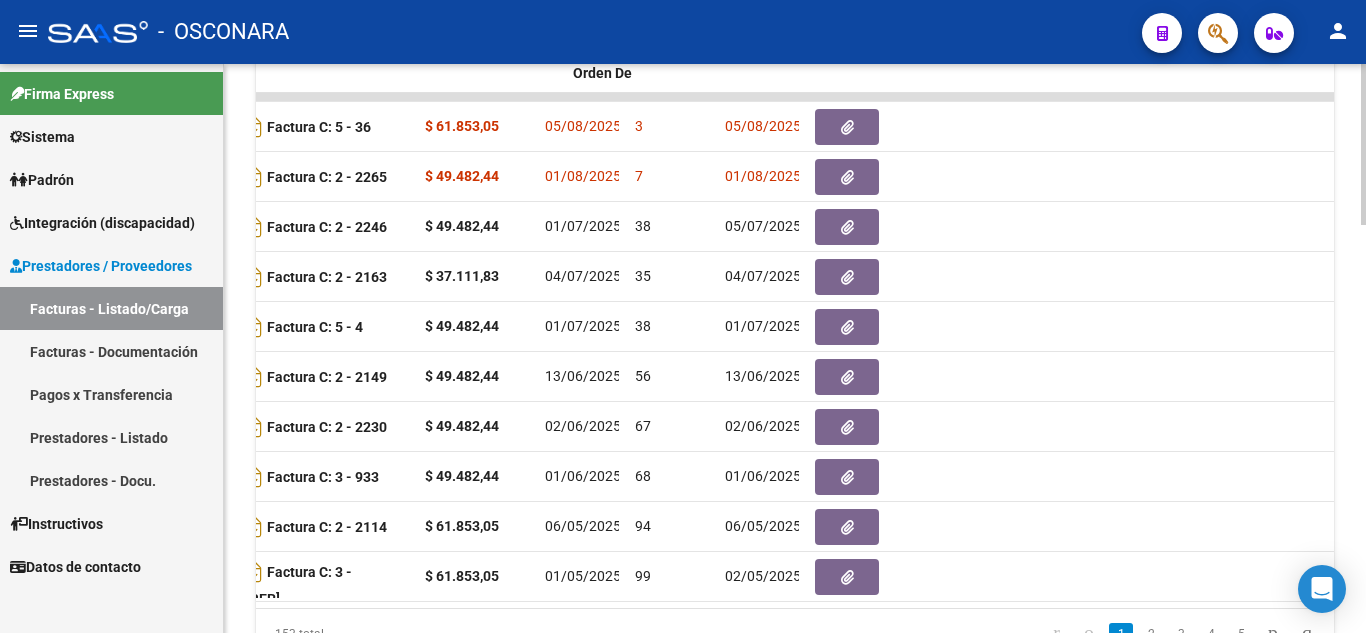 scroll, scrollTop: 0, scrollLeft: 0, axis: both 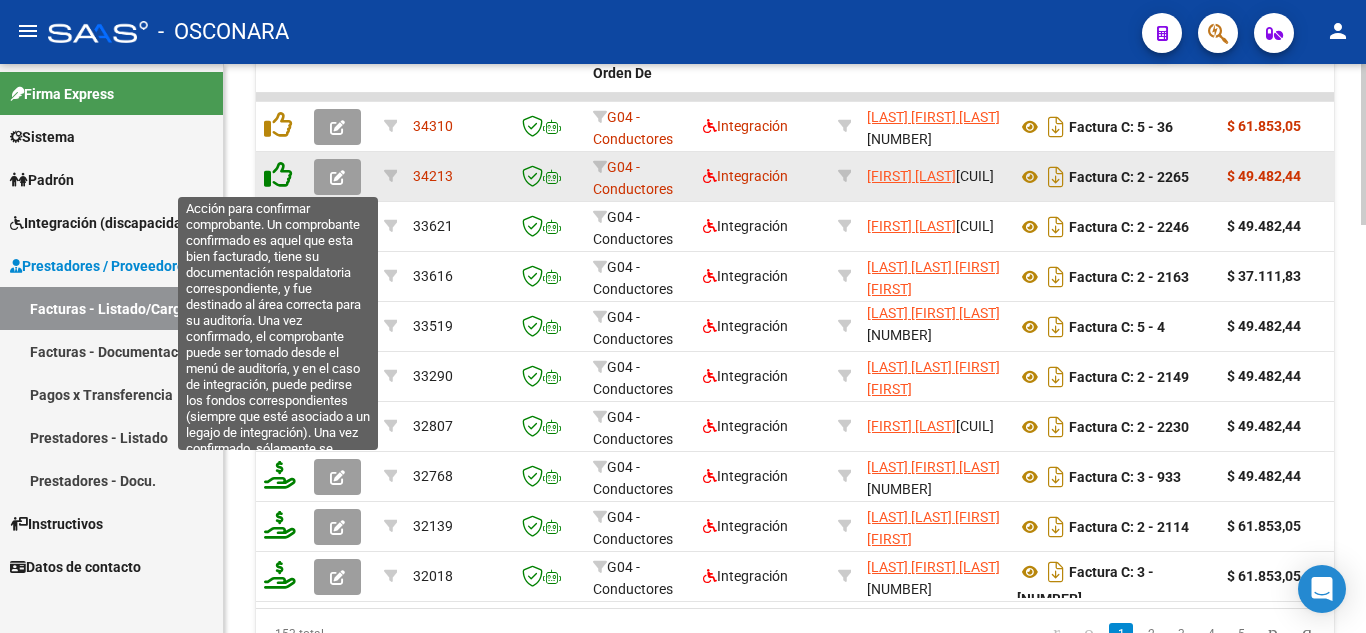 click 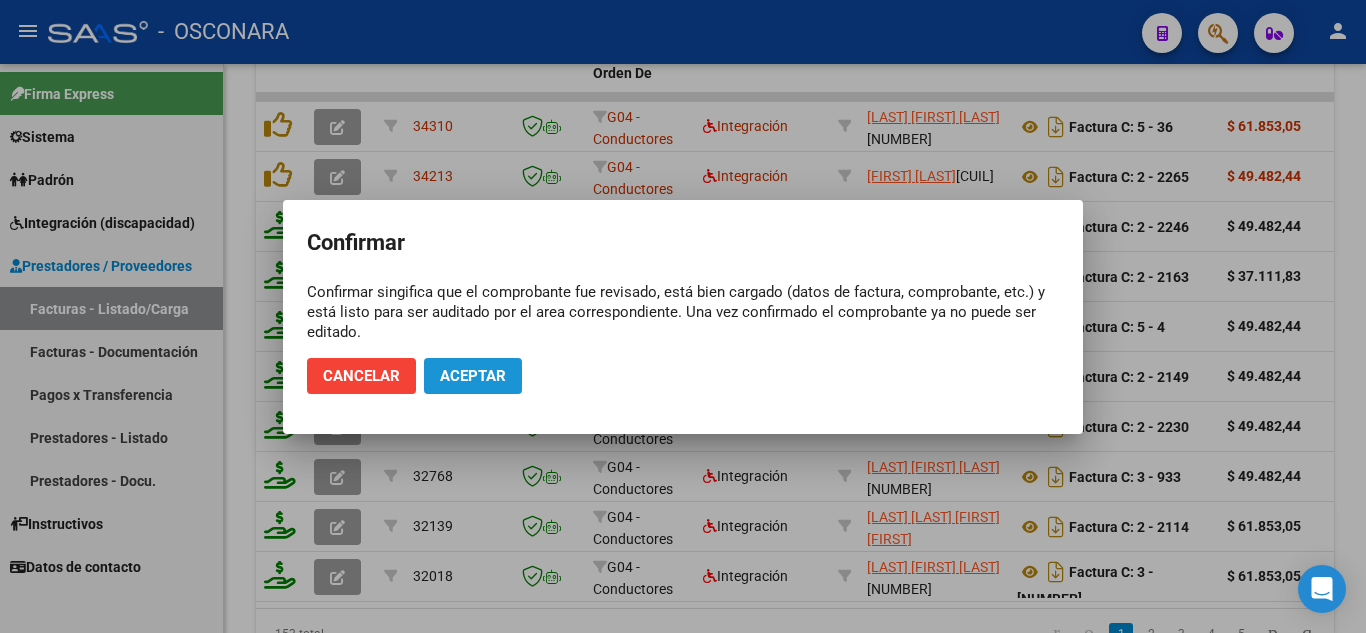 click on "Aceptar" 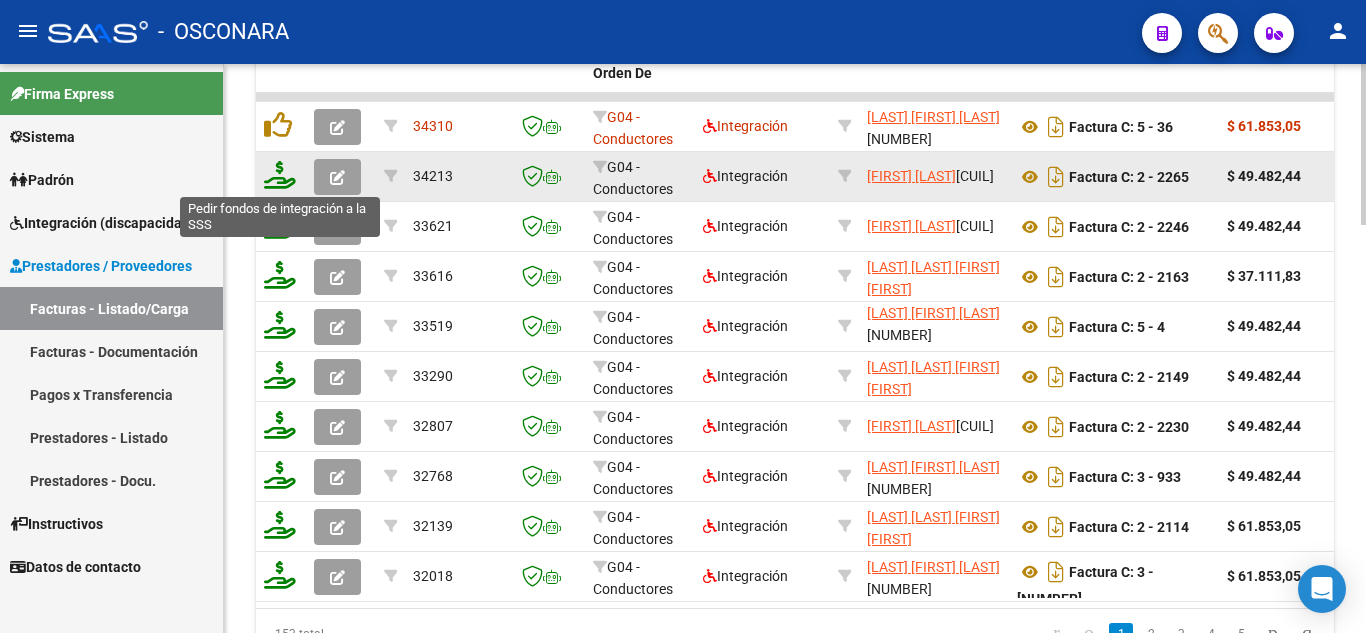 click 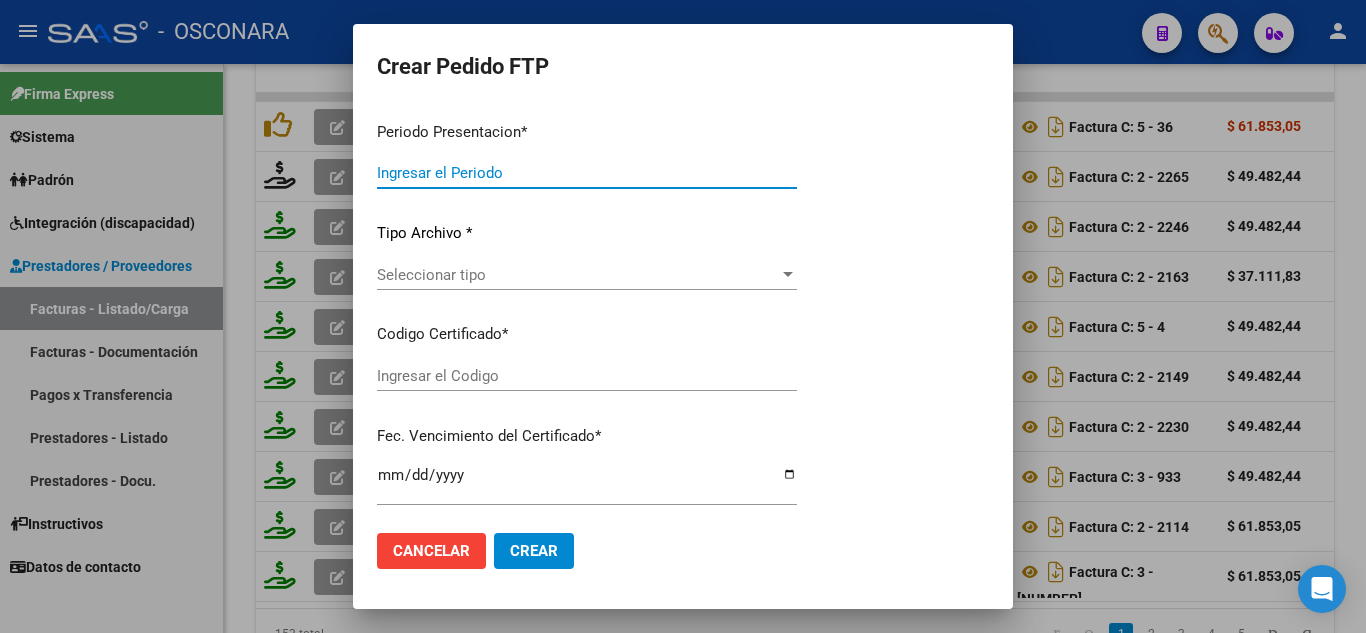 type on "202507" 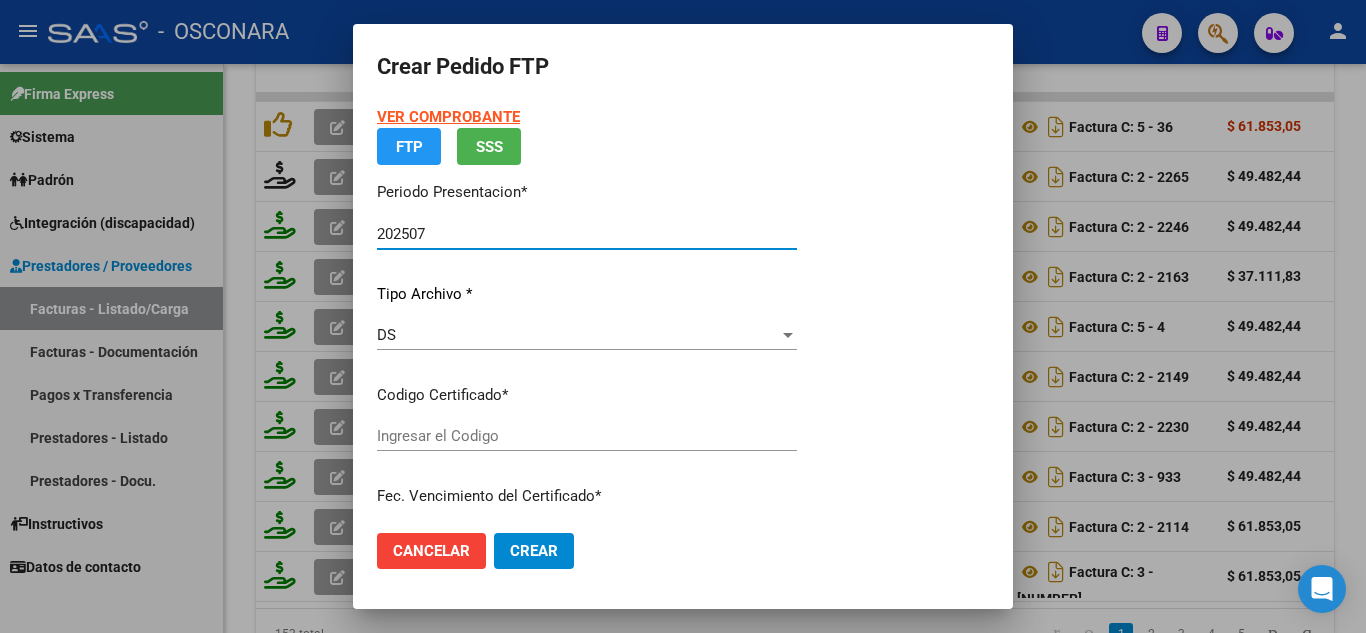 type on "[CERTIFICATE_CODE]" 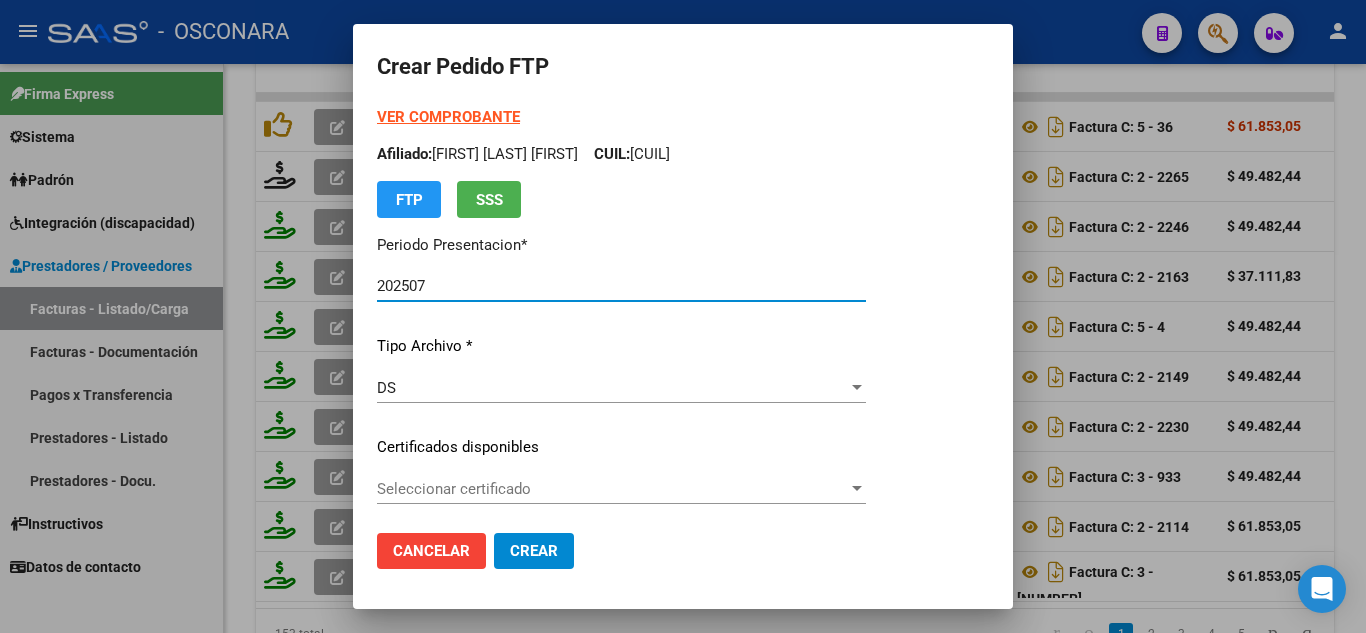 scroll, scrollTop: 200, scrollLeft: 0, axis: vertical 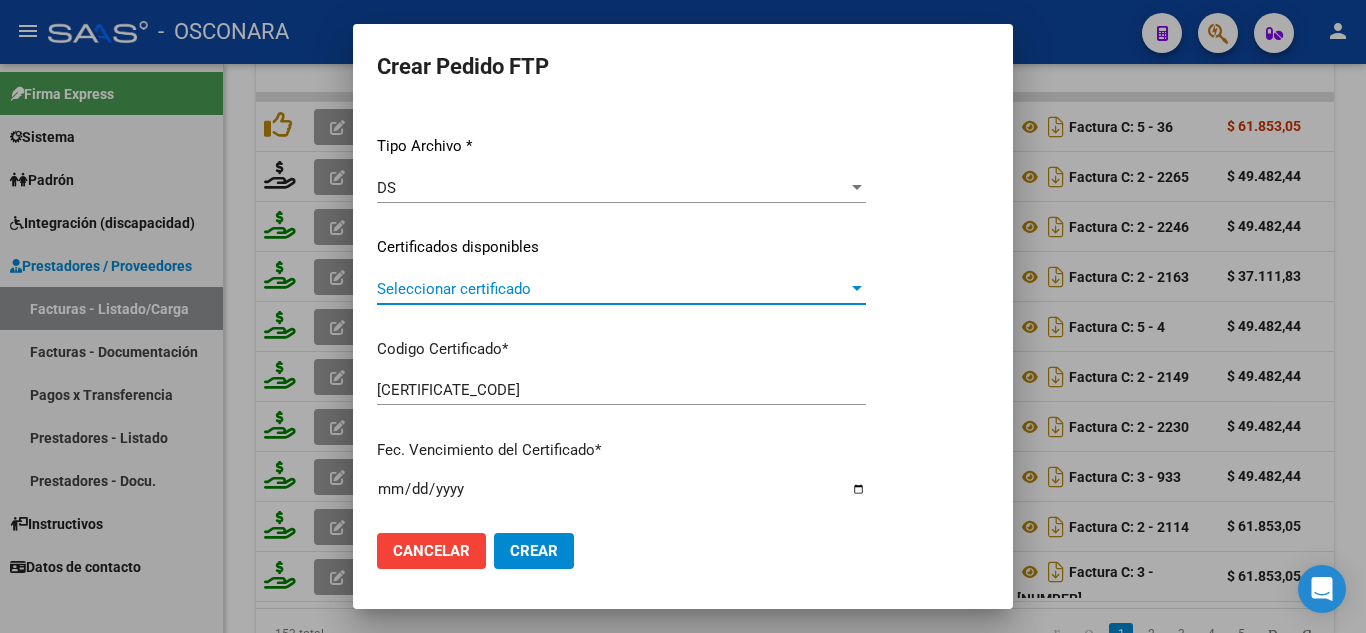 click on "Seleccionar certificado" at bounding box center [612, 289] 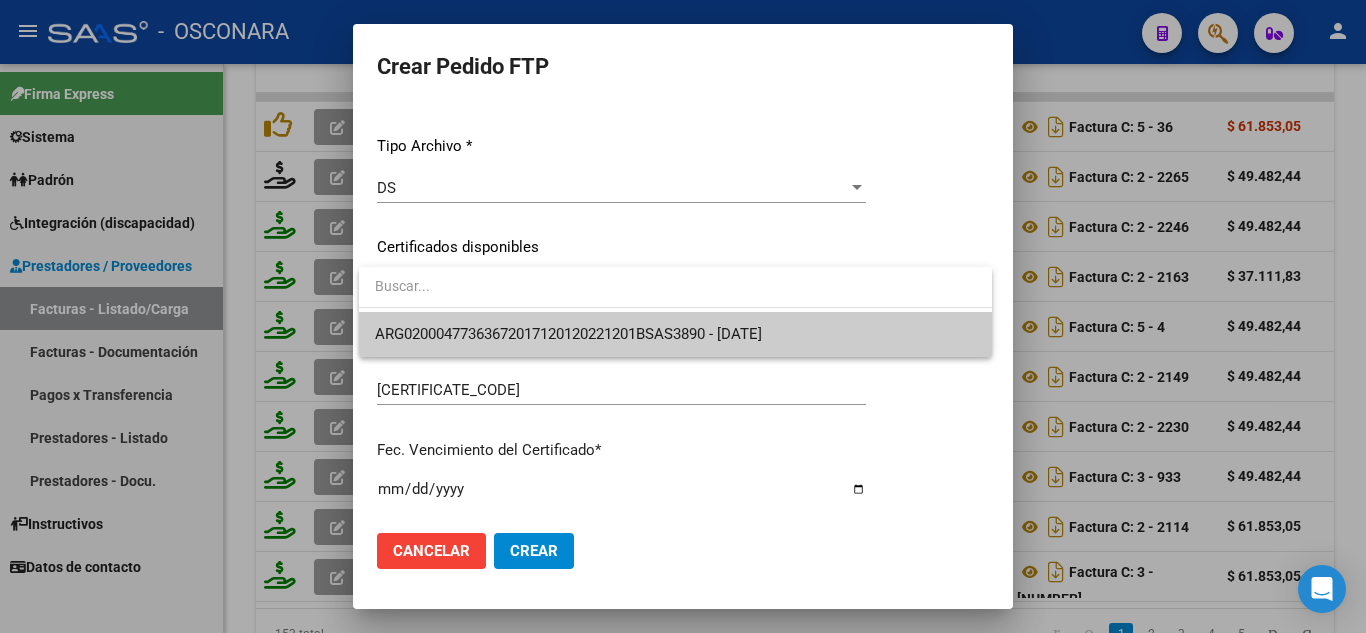 click on "ARG02000477363672017120120221201BSAS3890 - [DATE]" at bounding box center (675, 334) 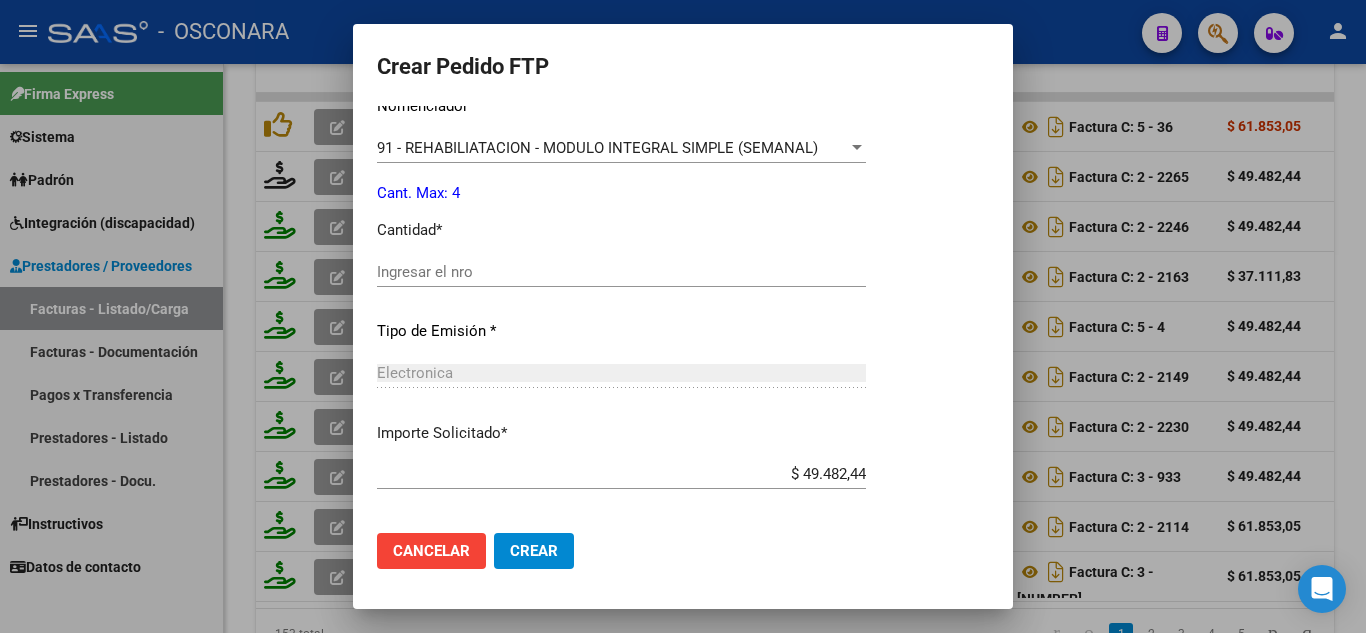 scroll, scrollTop: 800, scrollLeft: 0, axis: vertical 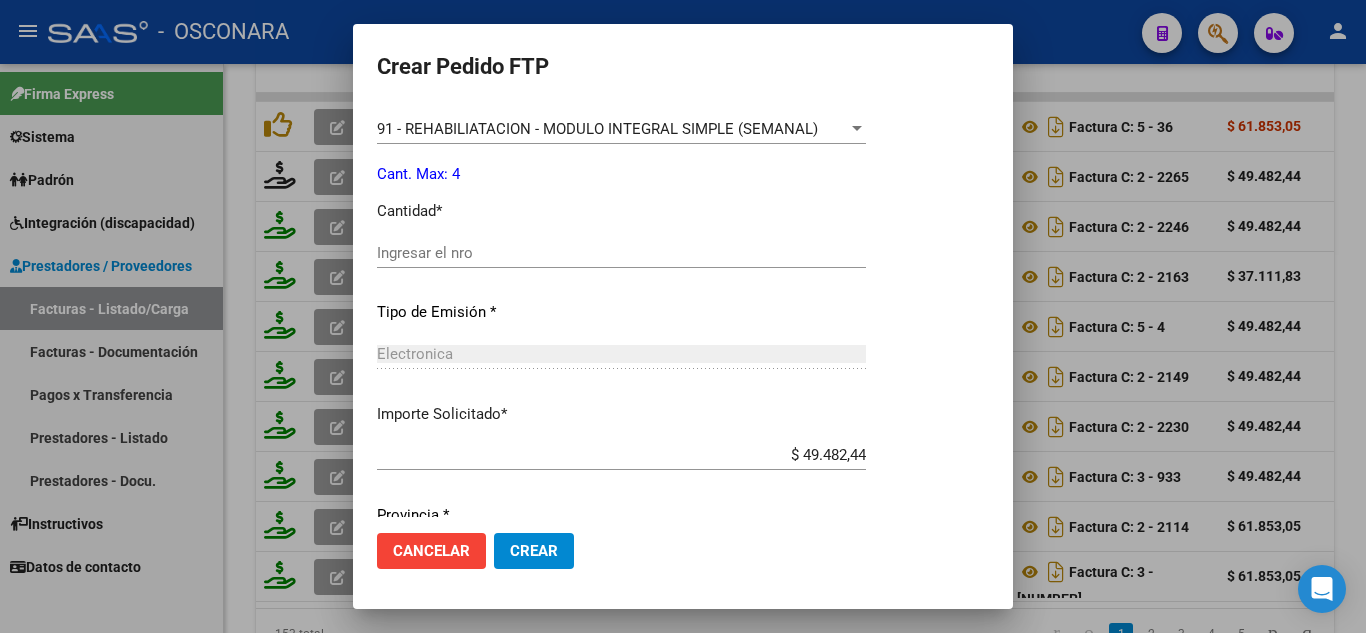 click on "Ingresar el nro" at bounding box center [621, 253] 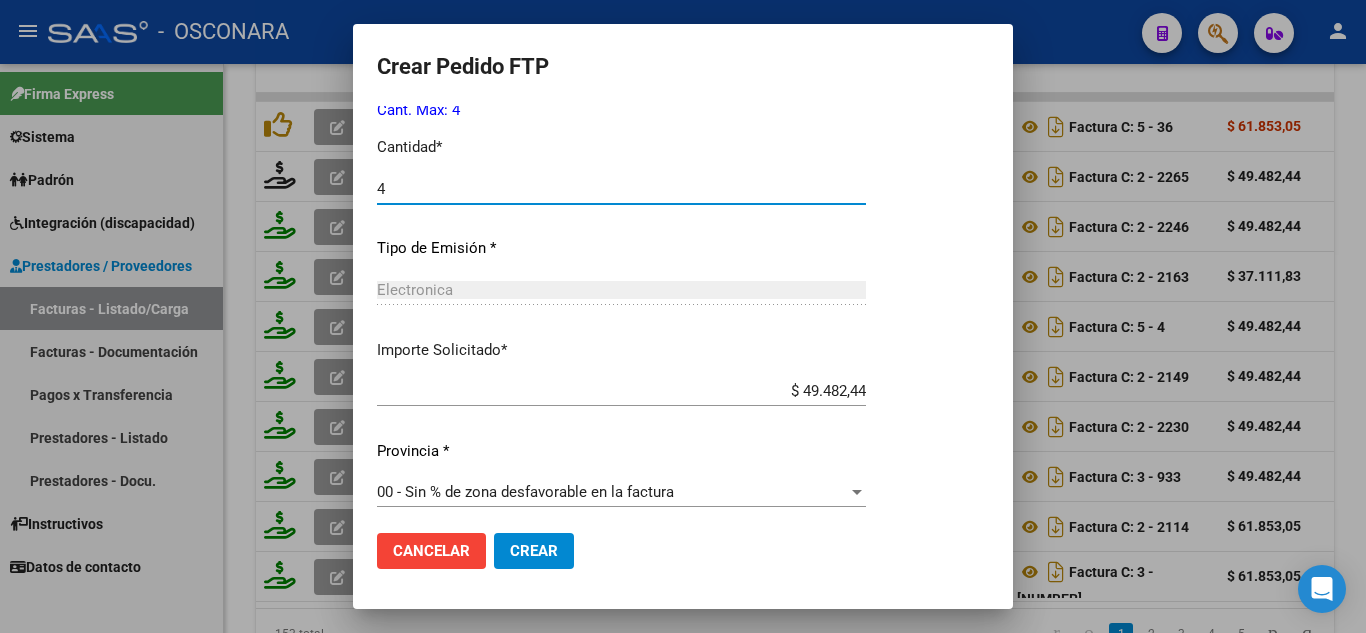 scroll, scrollTop: 873, scrollLeft: 0, axis: vertical 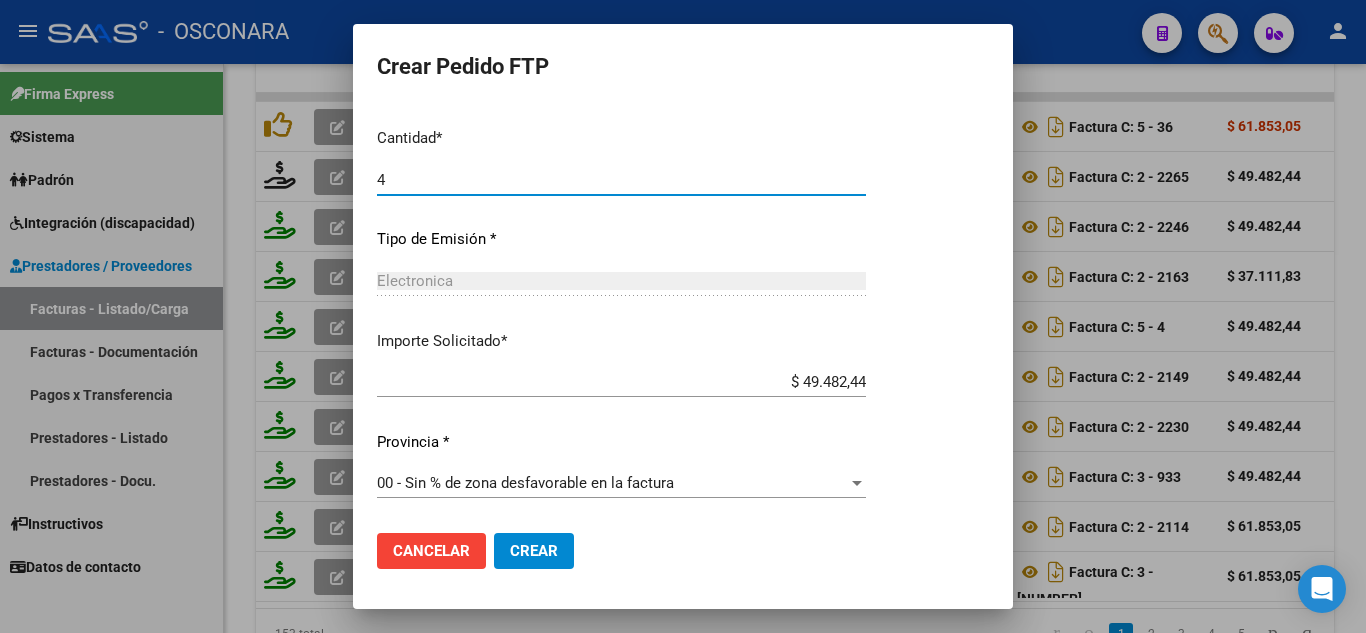 type on "4" 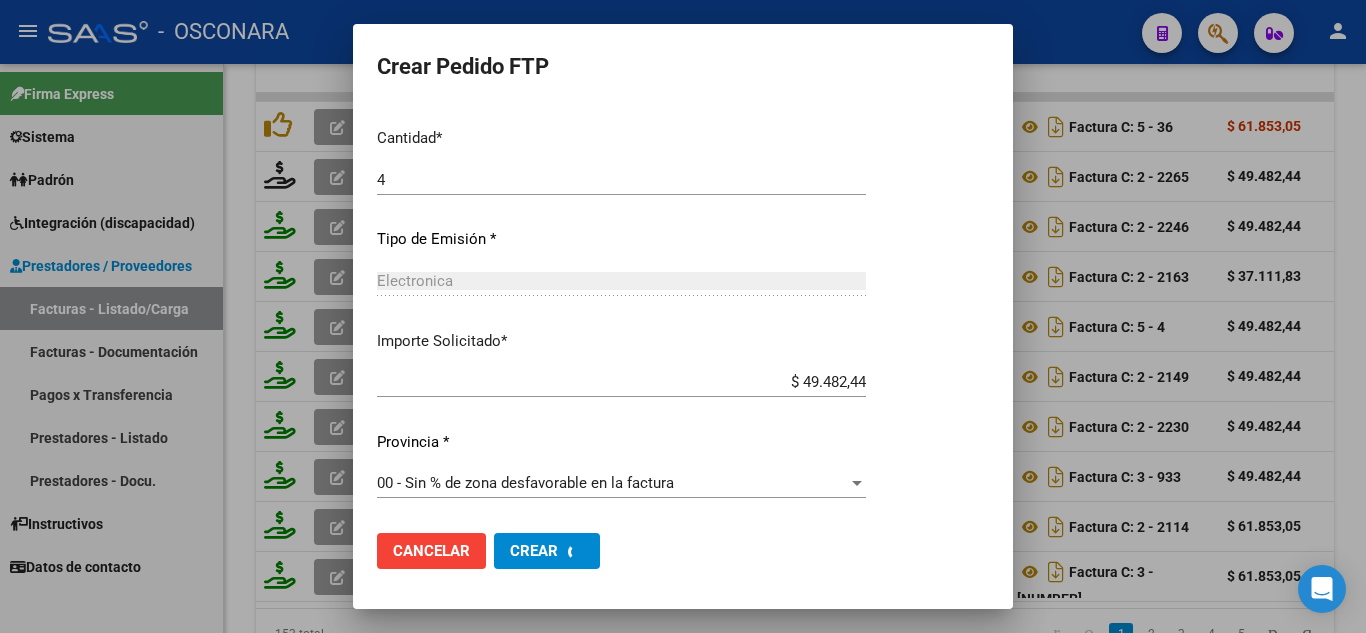 scroll, scrollTop: 0, scrollLeft: 0, axis: both 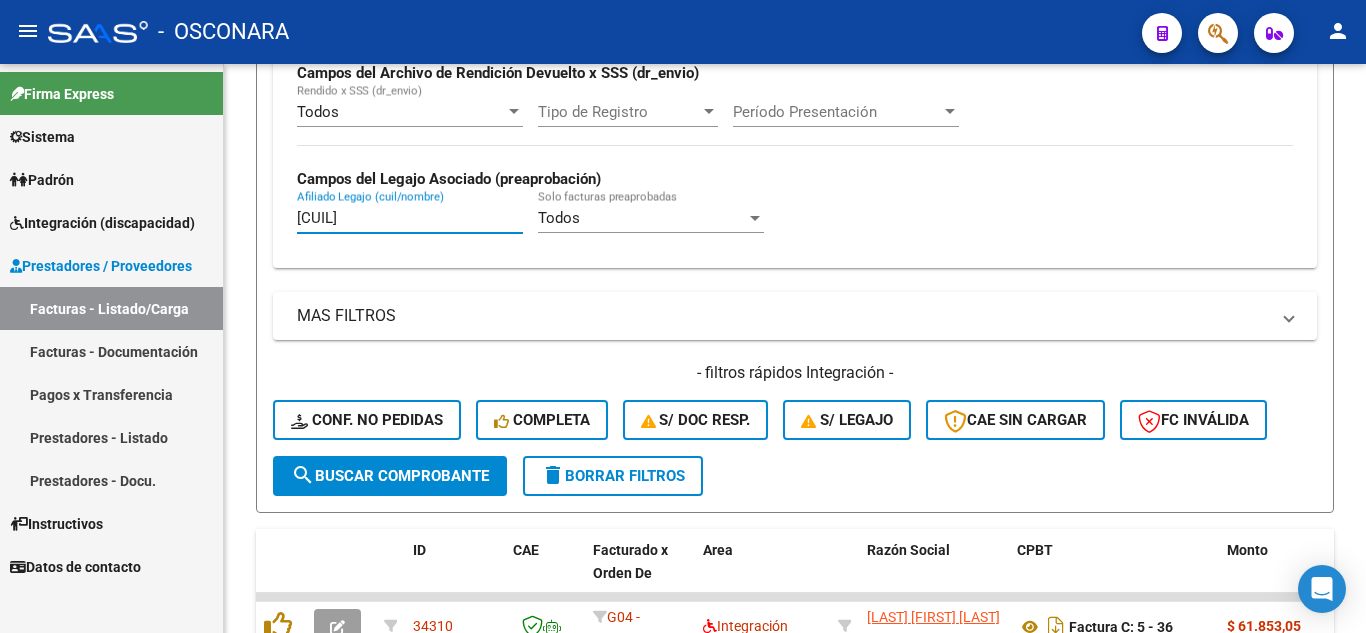 drag, startPoint x: 0, startPoint y: 177, endPoint x: 0, endPoint y: 159, distance: 18 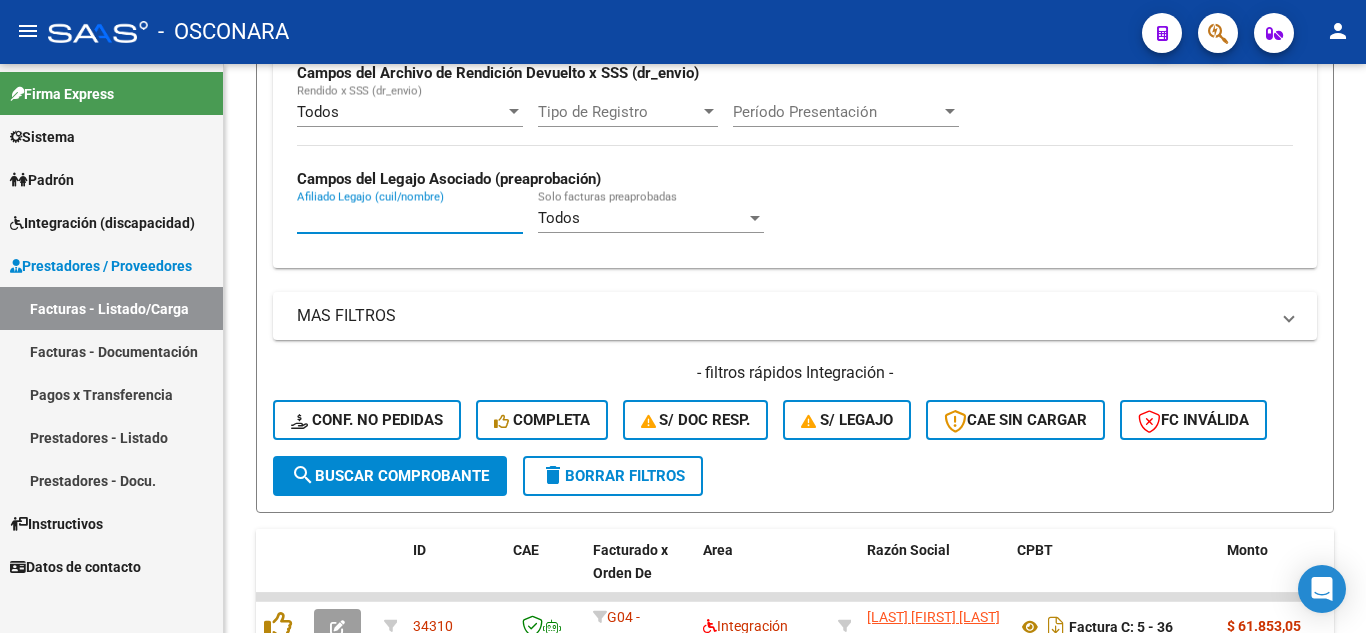 paste on "[CUIL]" 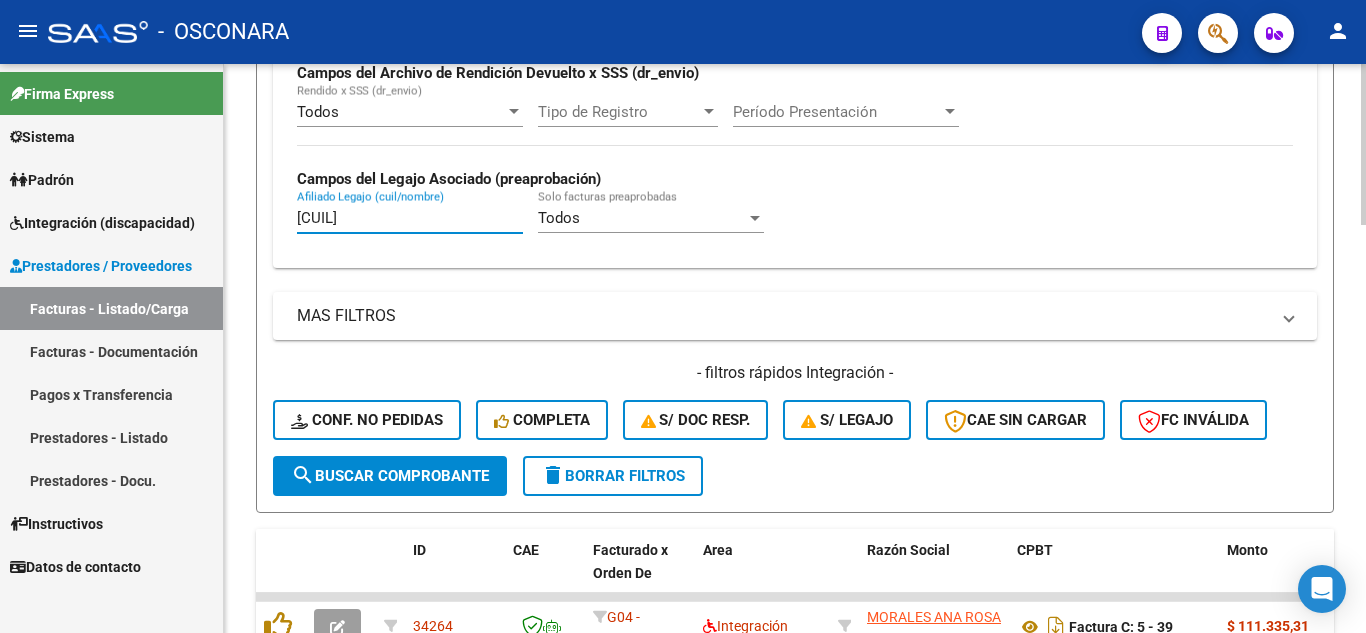 type on "[CUIL]" 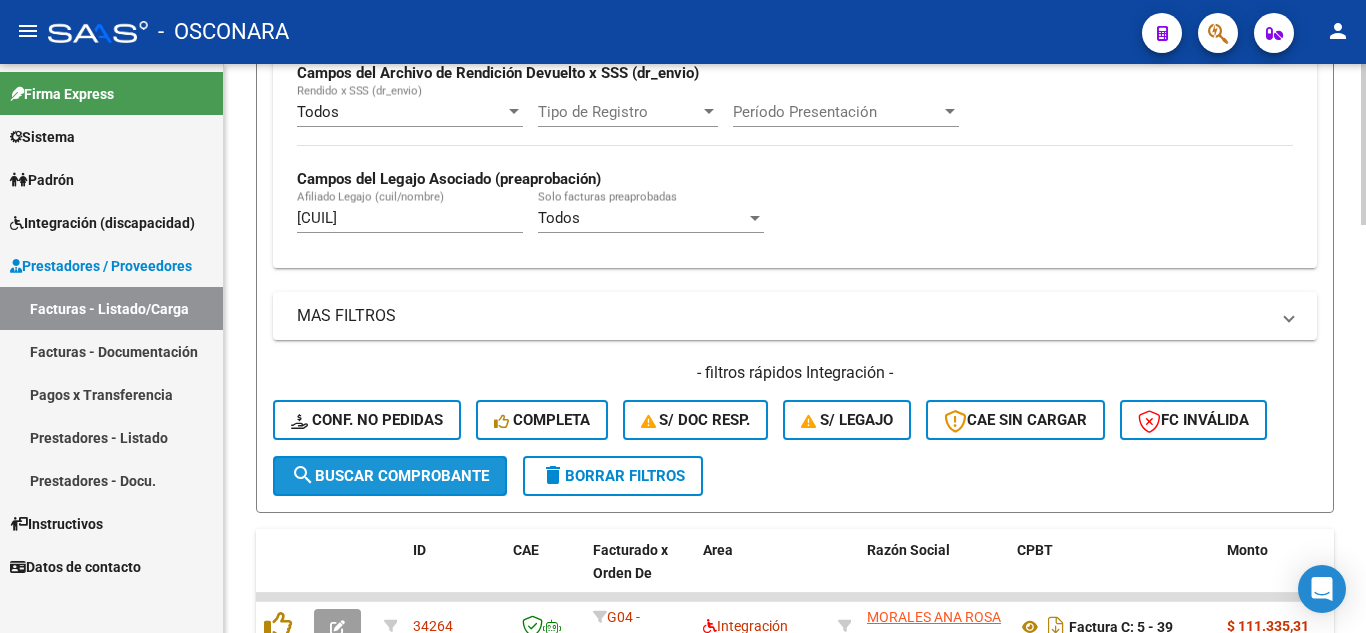 click on "search  Buscar Comprobante" 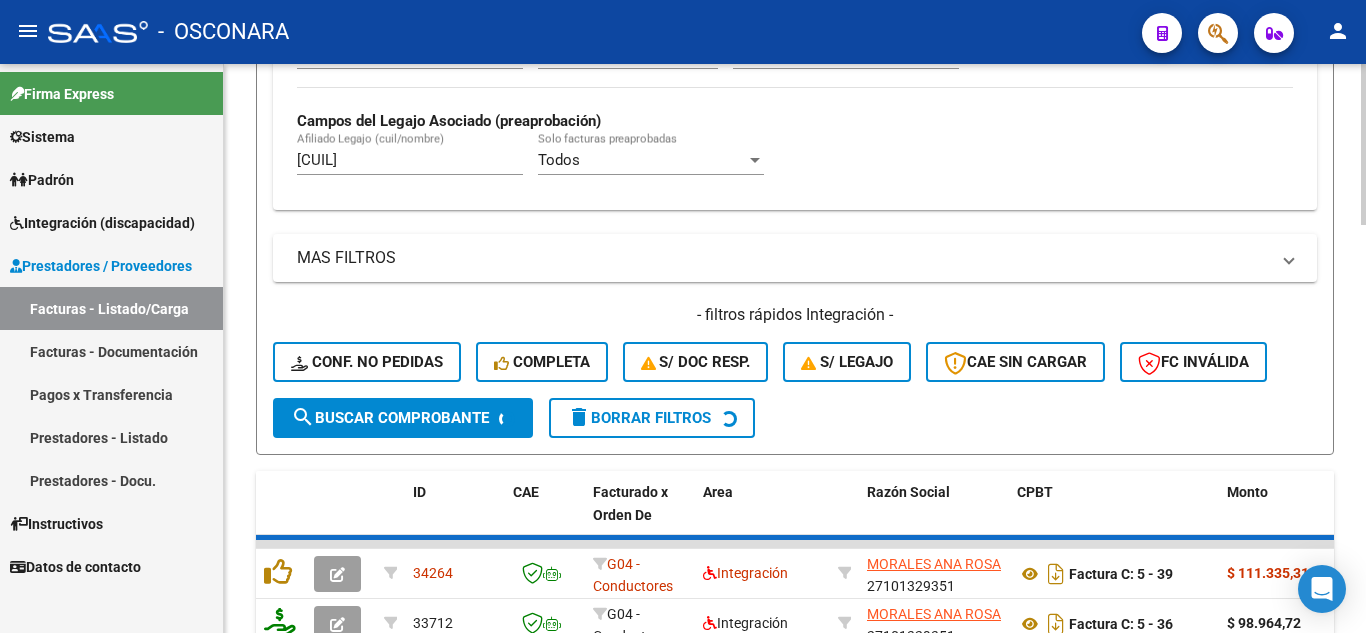 scroll, scrollTop: 931, scrollLeft: 0, axis: vertical 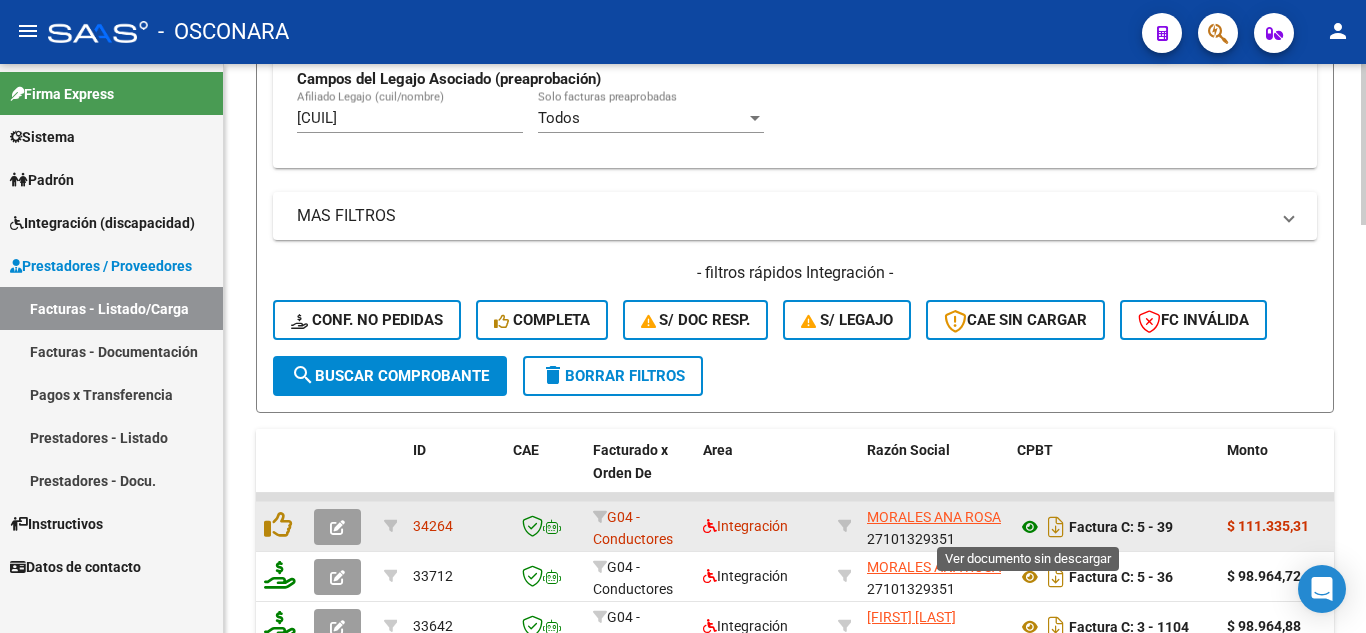 click 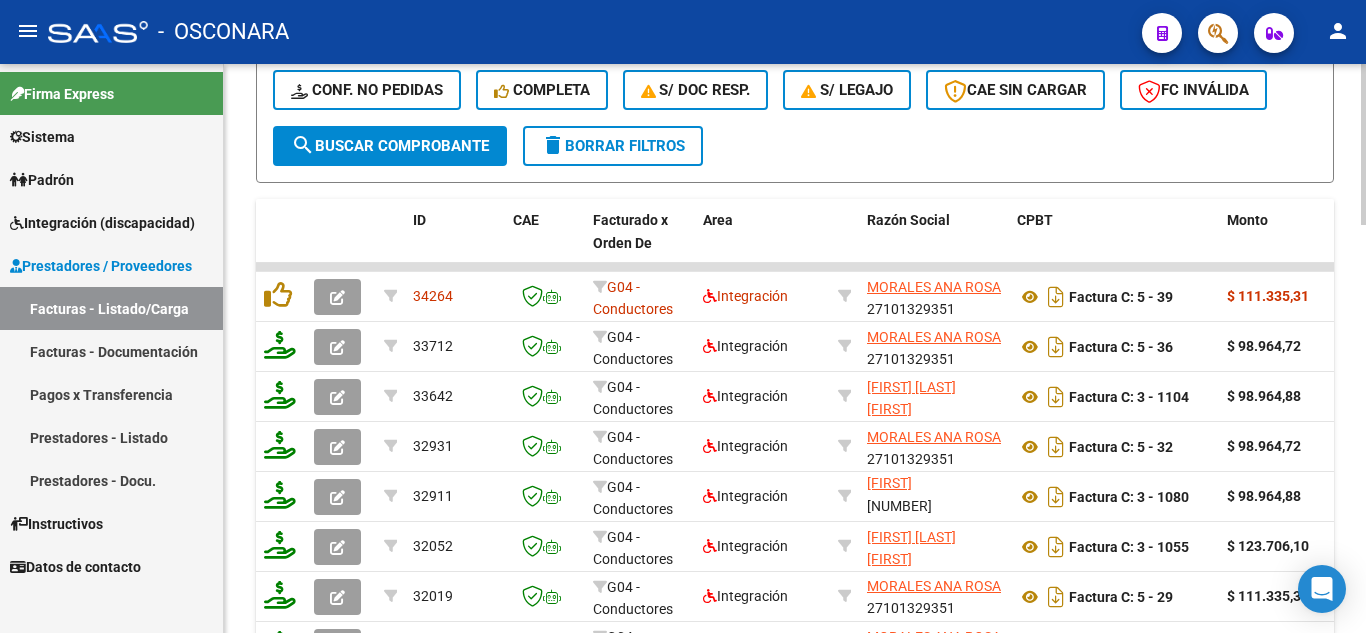 scroll, scrollTop: 1231, scrollLeft: 0, axis: vertical 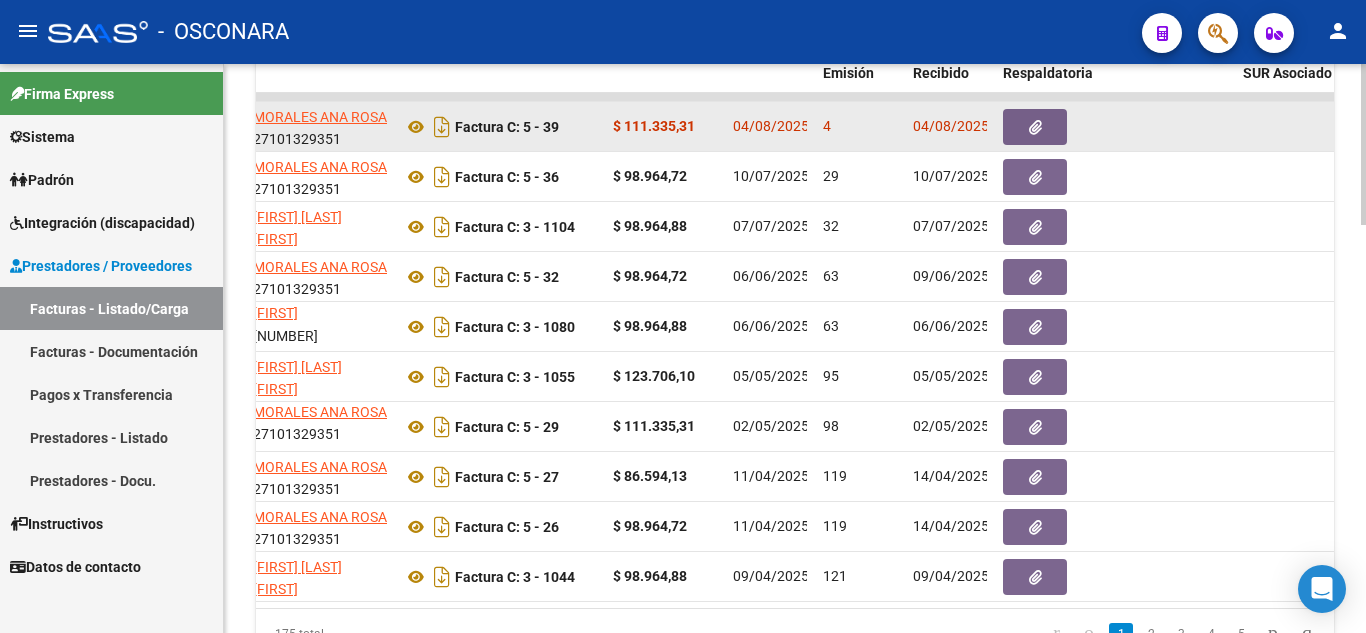 click 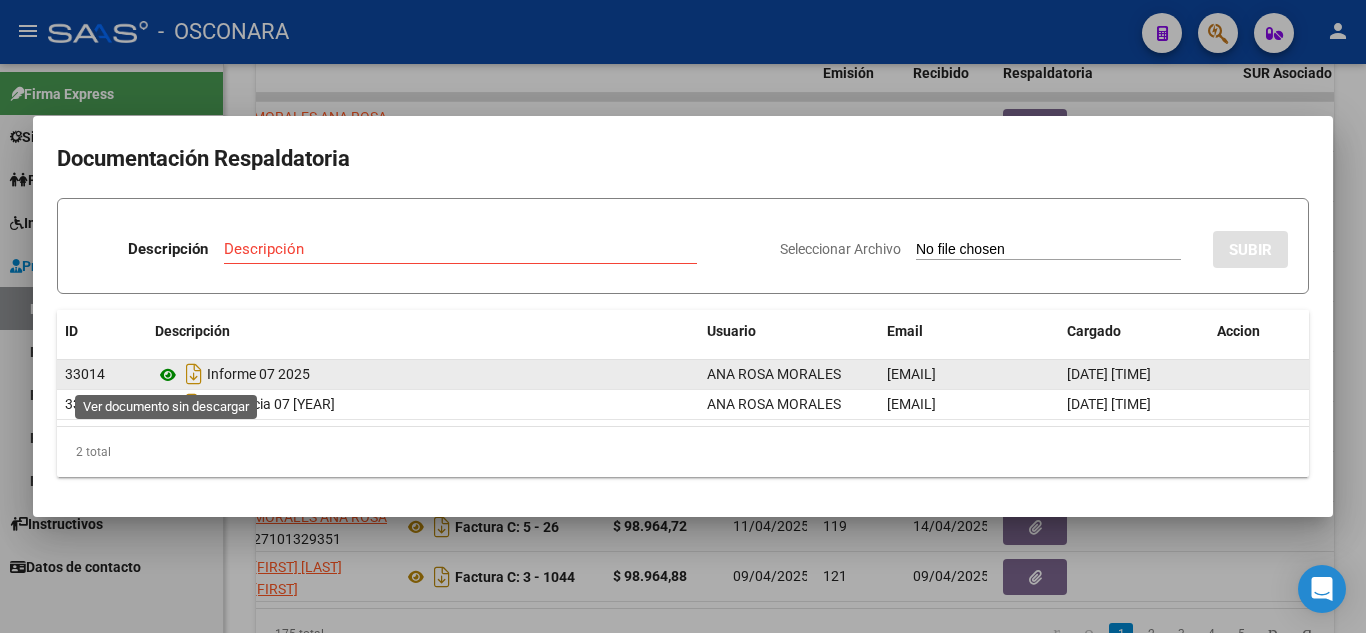 click 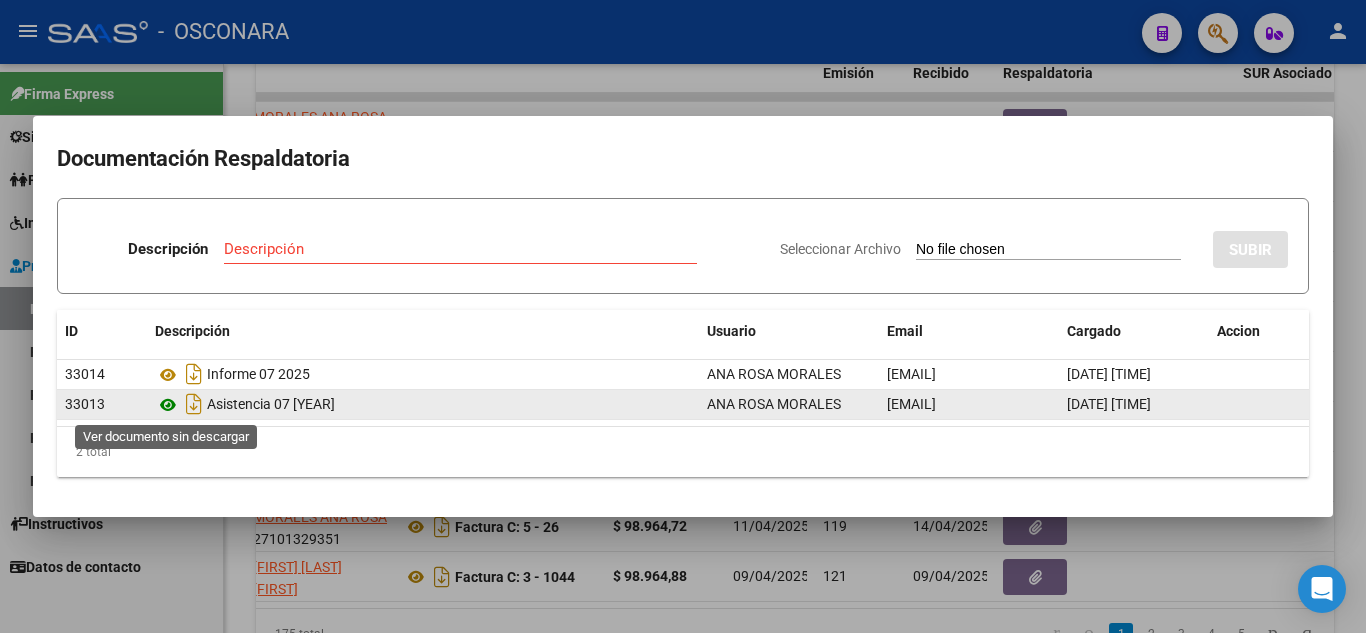 click 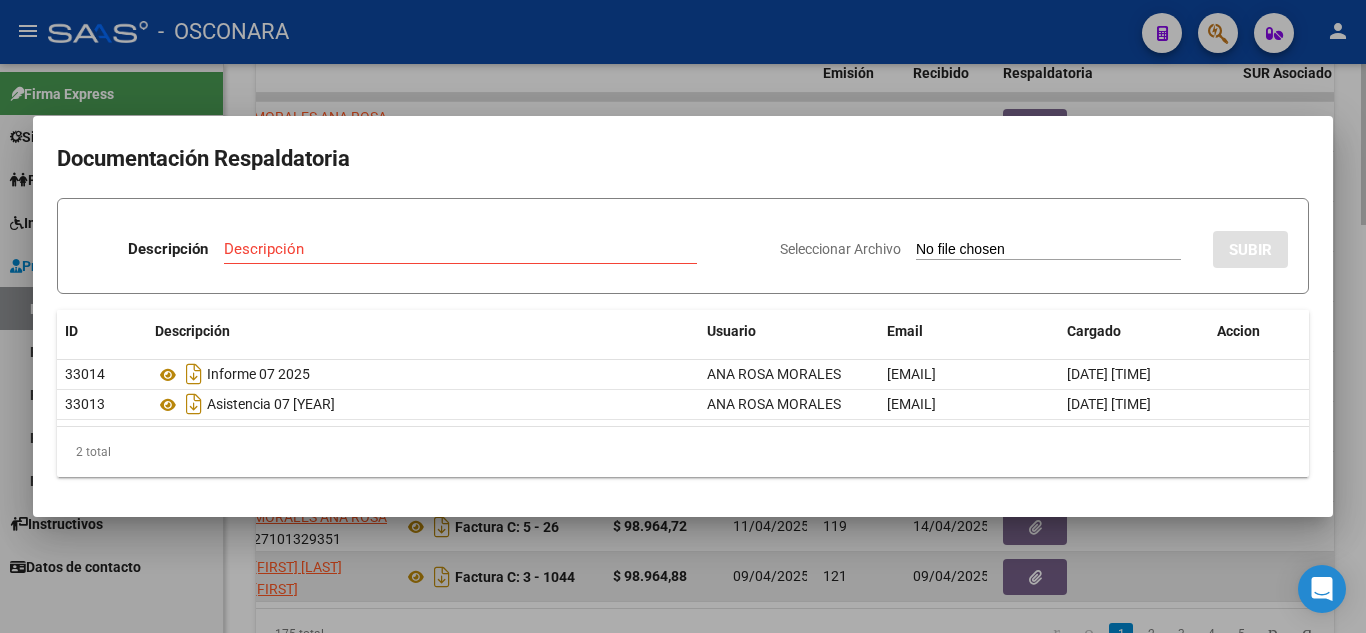 click at bounding box center (683, 316) 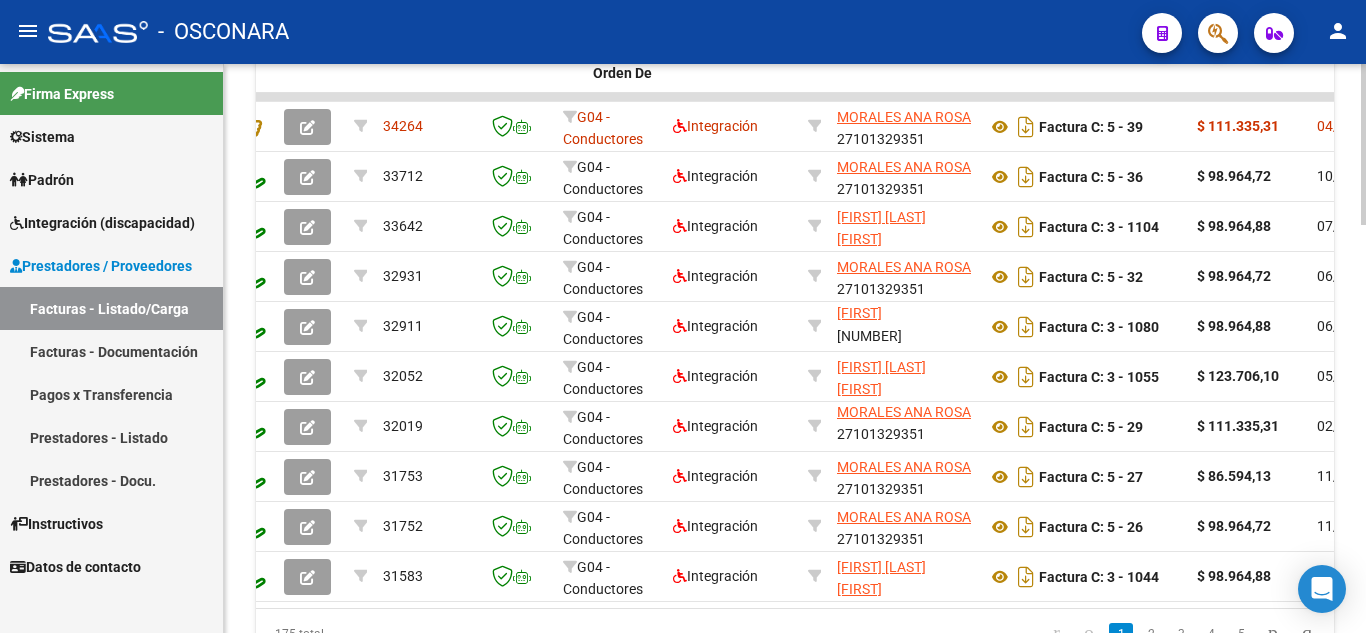 scroll, scrollTop: 0, scrollLeft: 0, axis: both 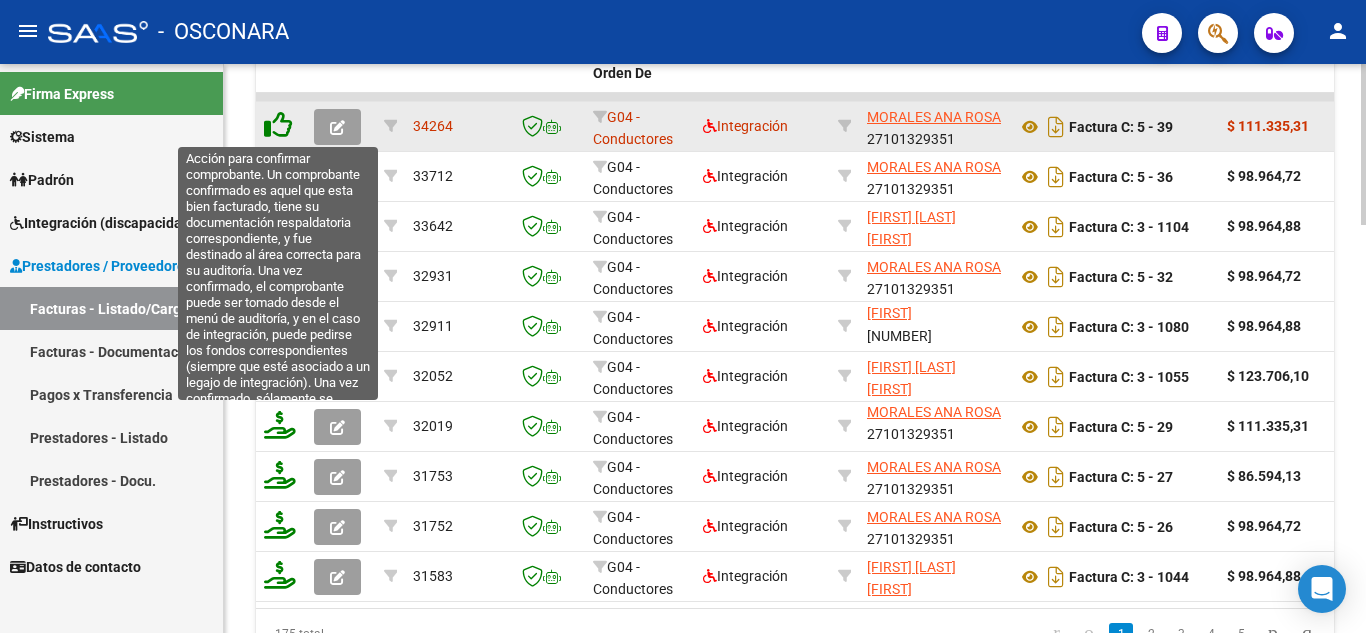 click 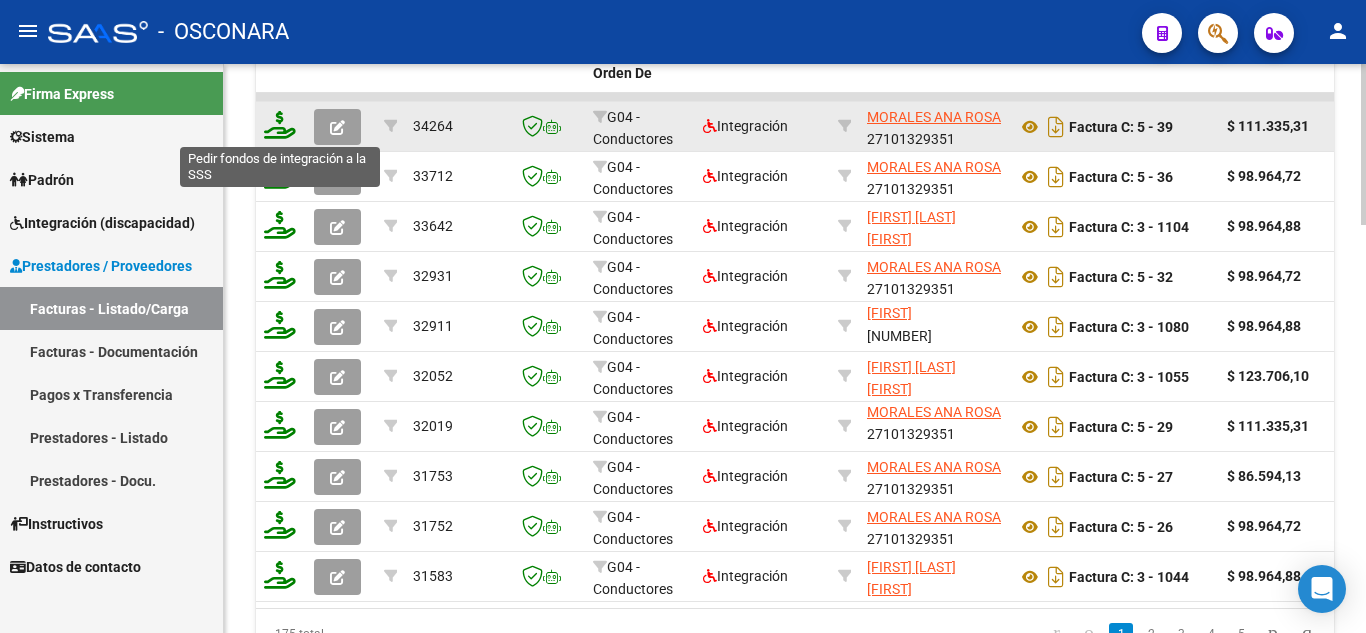click 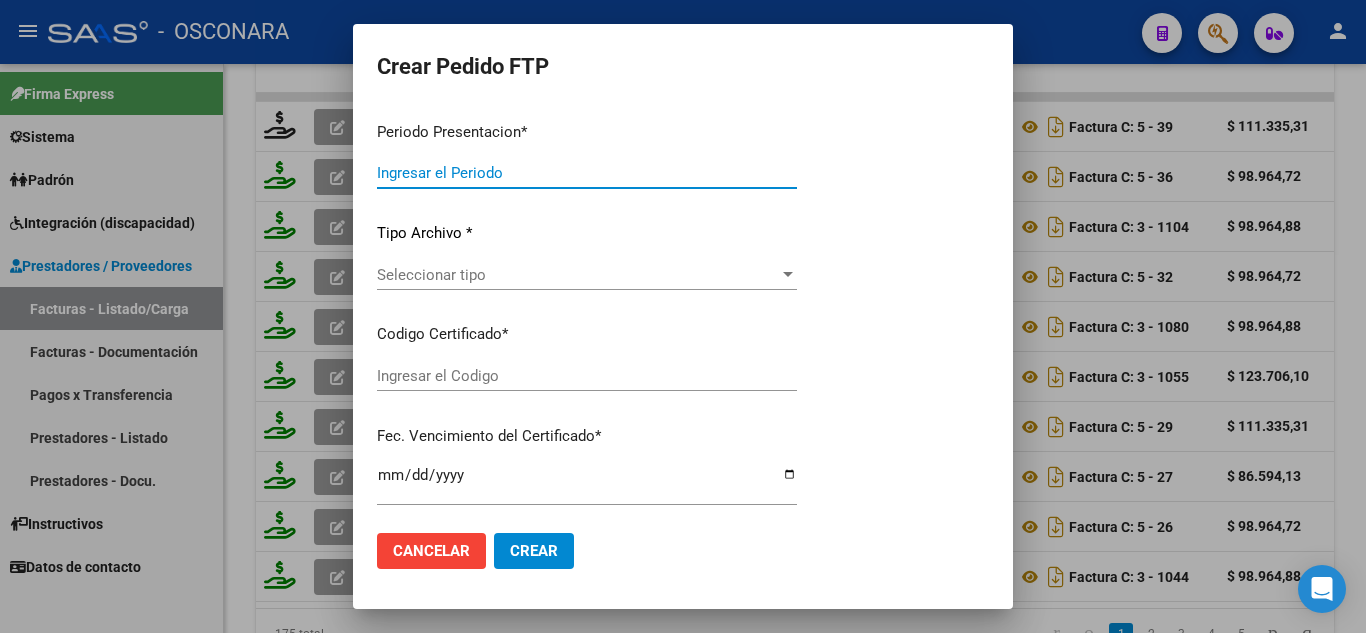 type on "202507" 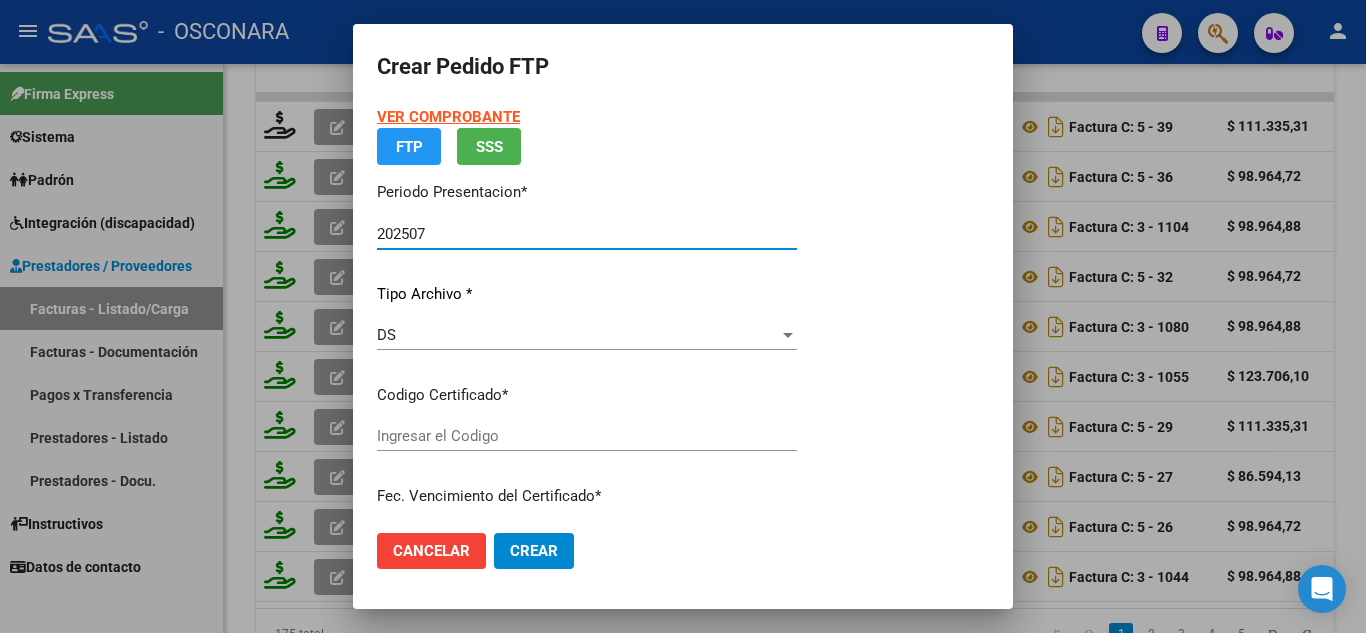 type on "[DOCUMENT_ID]" 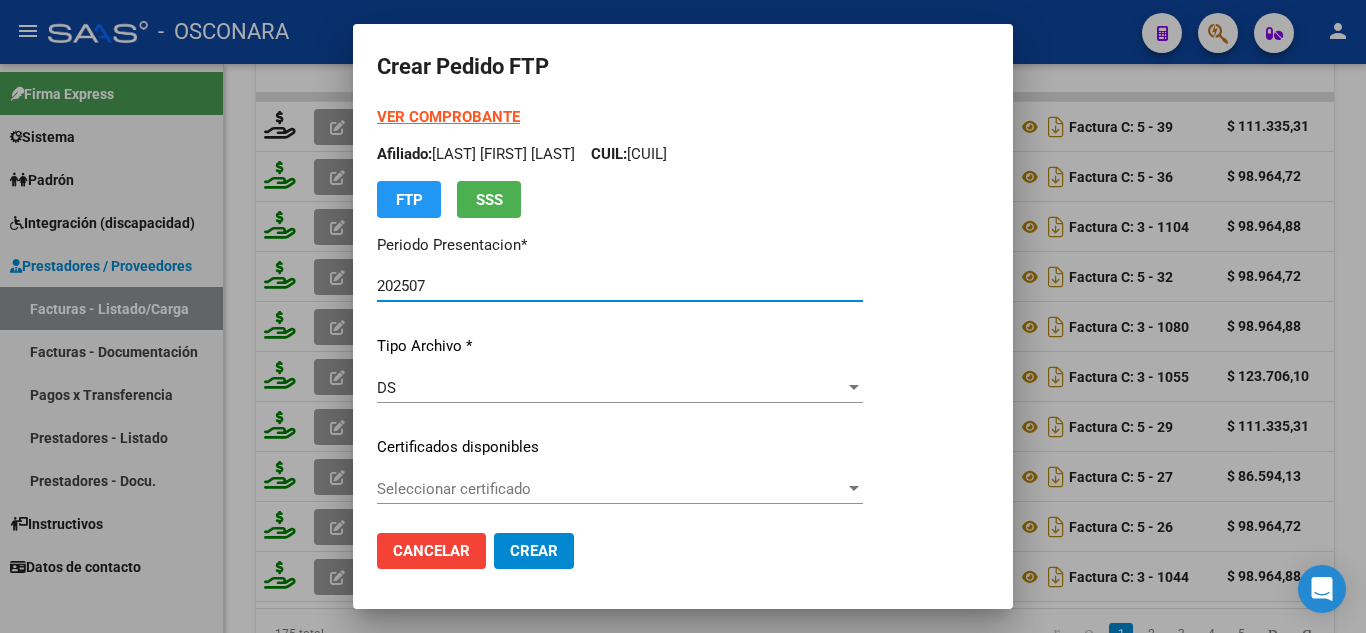 click on "Seleccionar certificado" at bounding box center [611, 489] 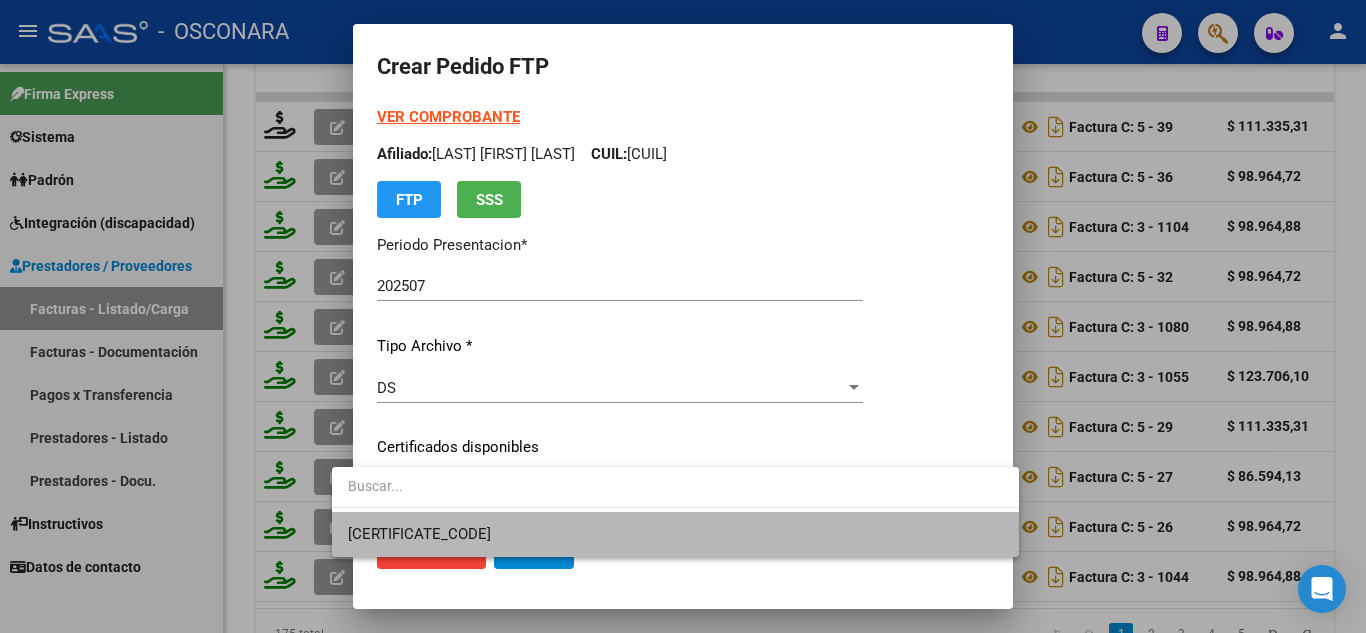 click on "[CERTIFICATE_CODE]" at bounding box center [675, 534] 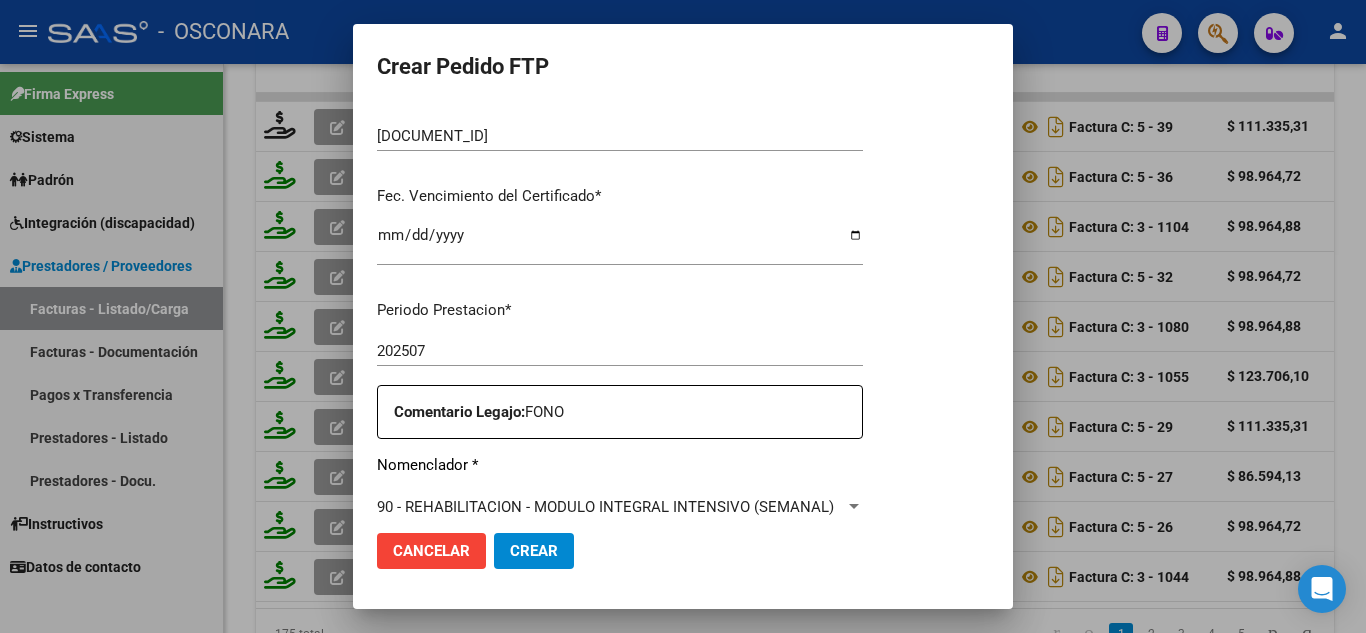 scroll, scrollTop: 600, scrollLeft: 0, axis: vertical 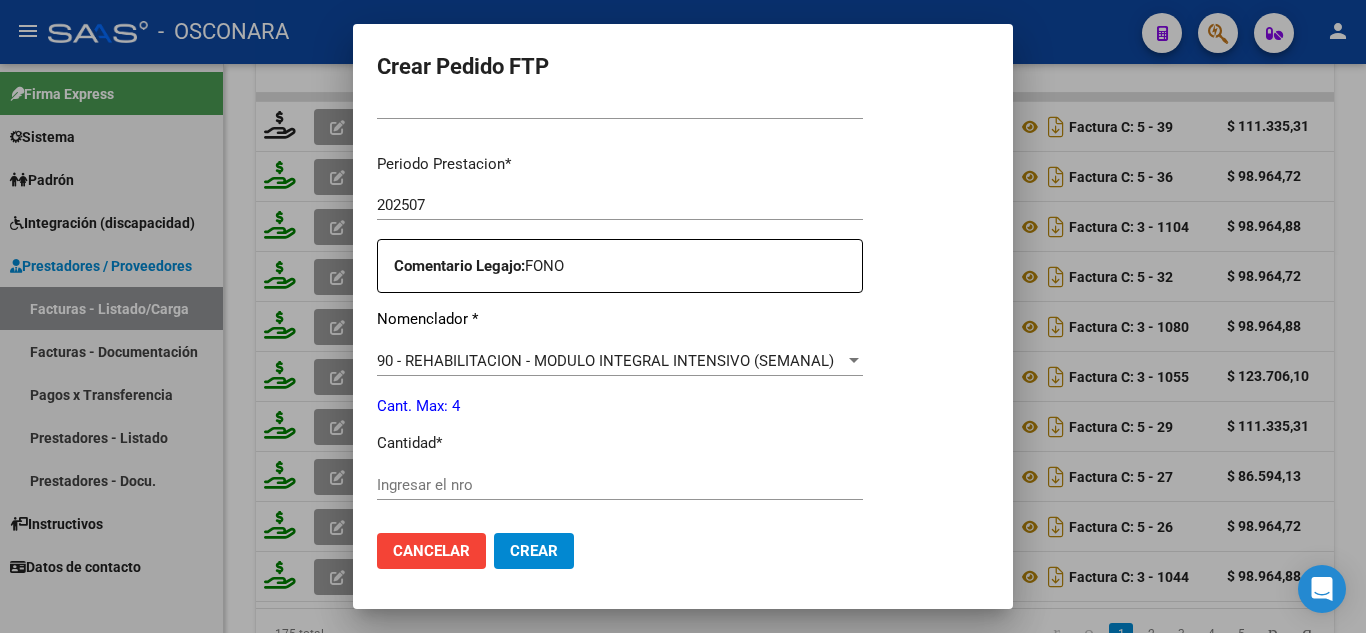 click on "Ingresar el nro" at bounding box center (620, 485) 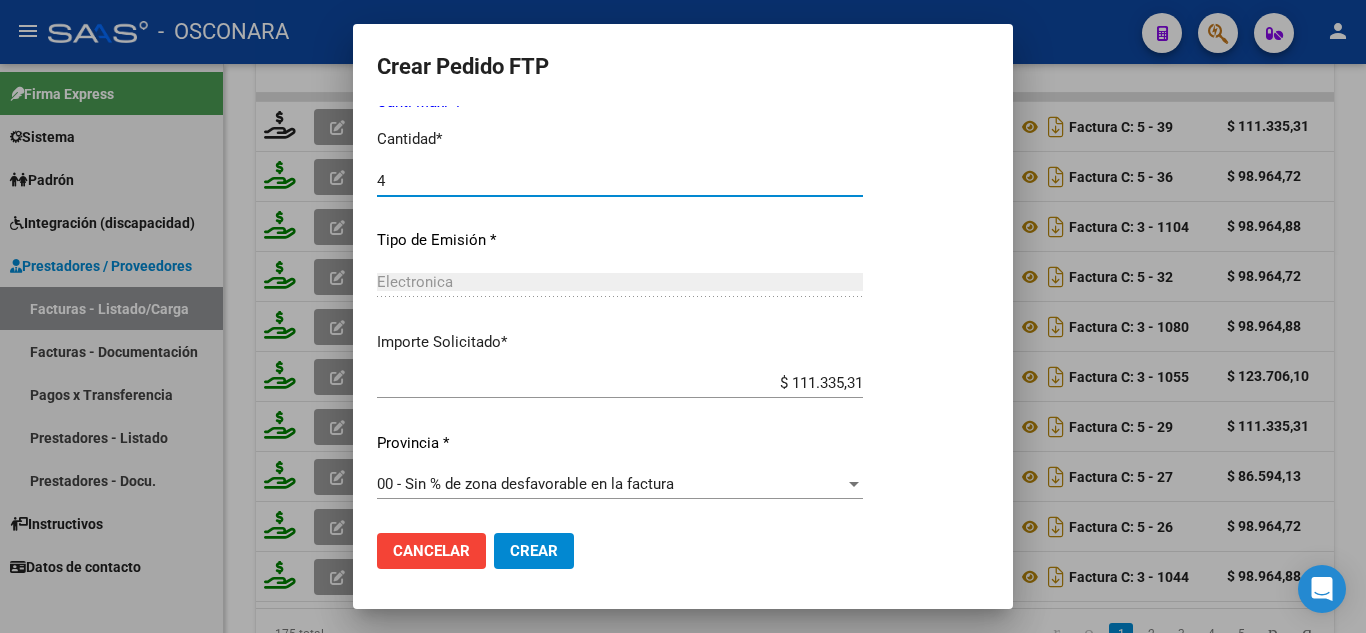scroll, scrollTop: 905, scrollLeft: 0, axis: vertical 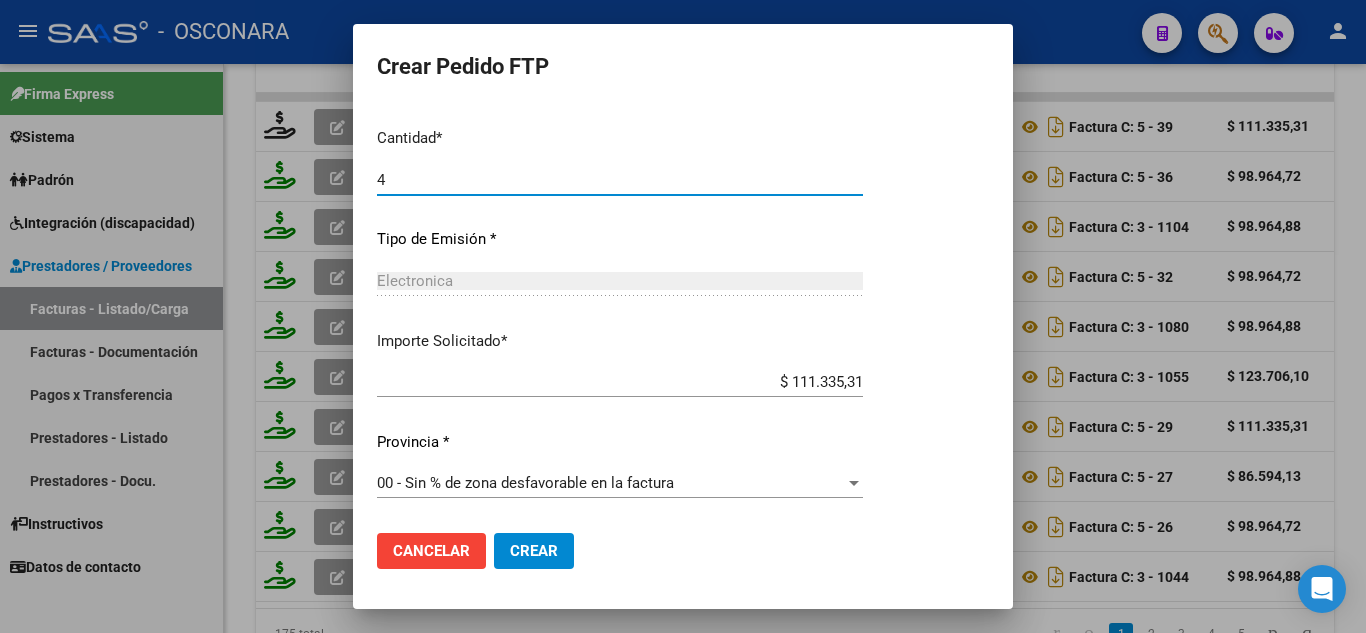 type on "4" 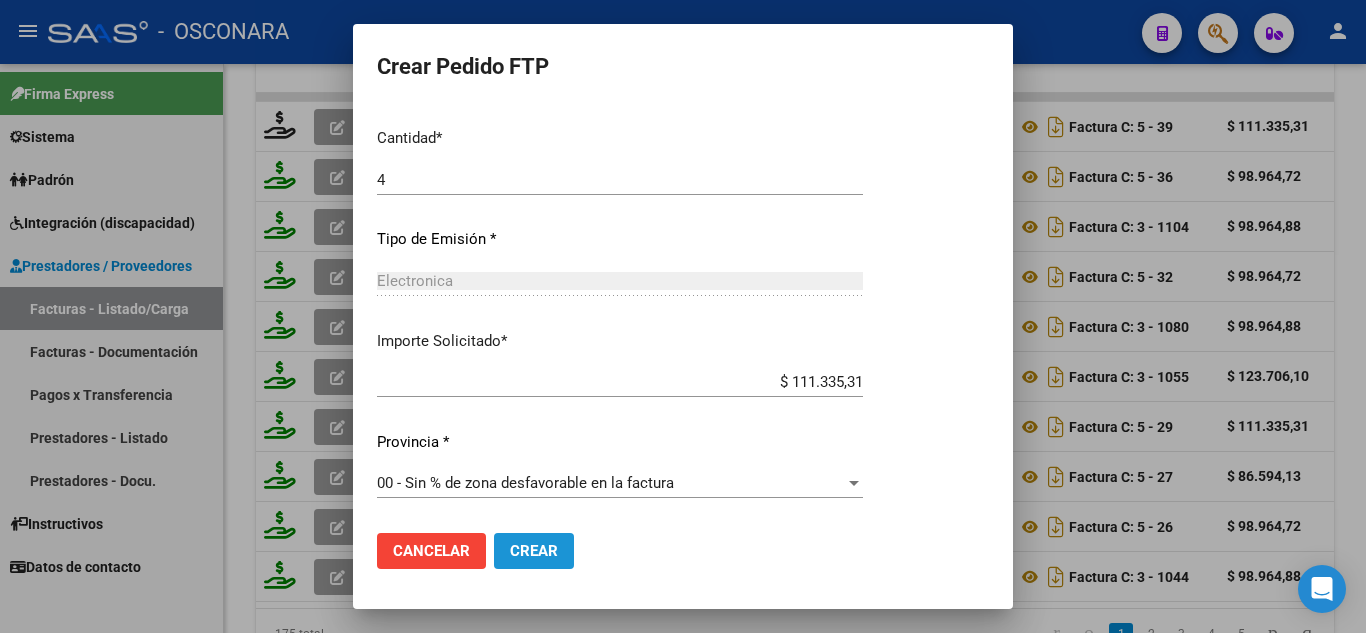 click on "Crear" 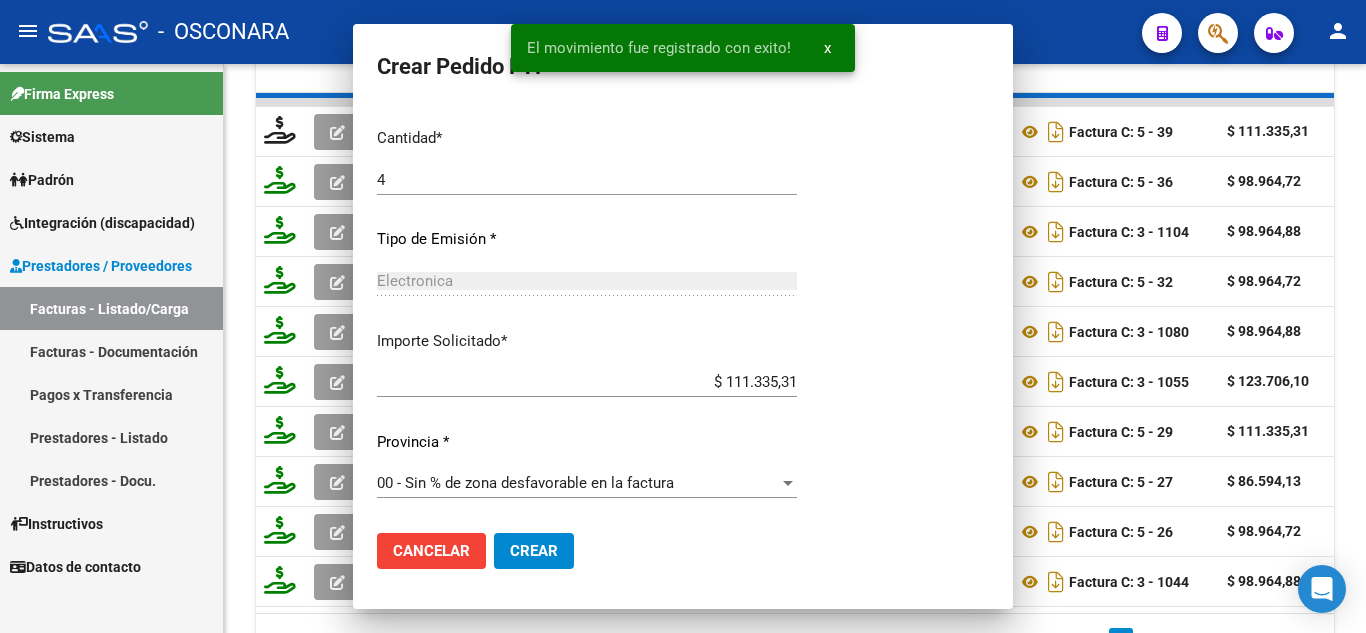 scroll, scrollTop: 792, scrollLeft: 0, axis: vertical 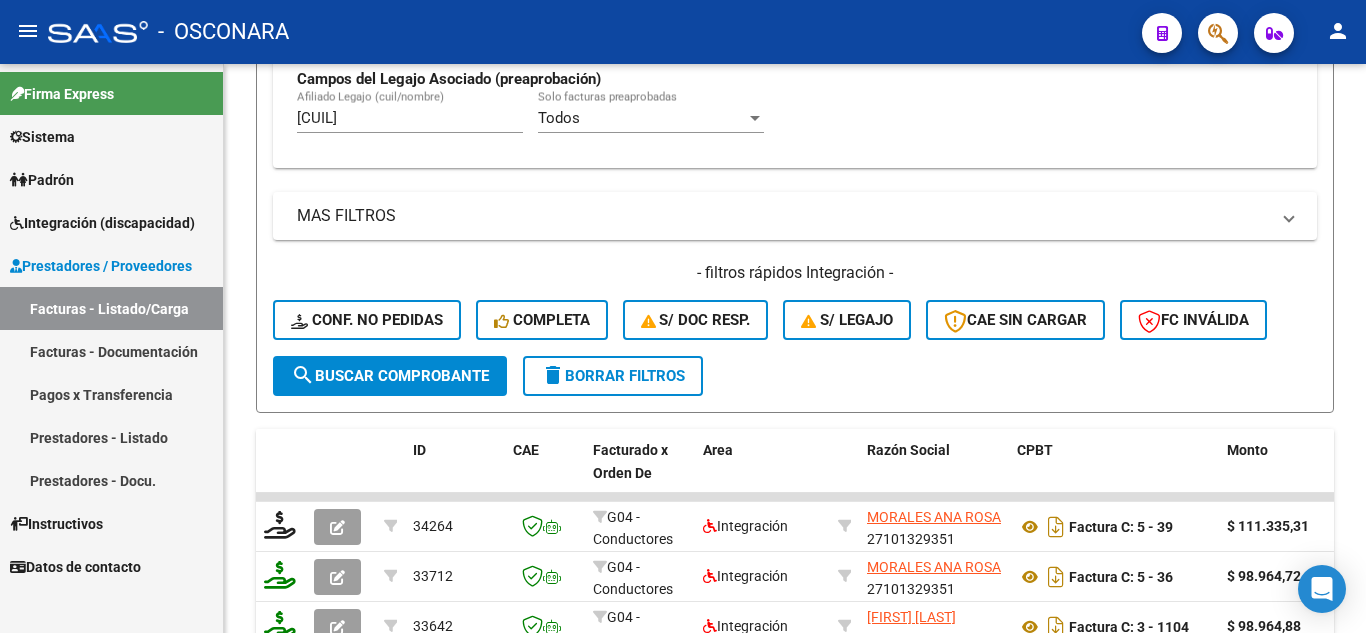 drag, startPoint x: 403, startPoint y: 112, endPoint x: 160, endPoint y: 44, distance: 252.3351 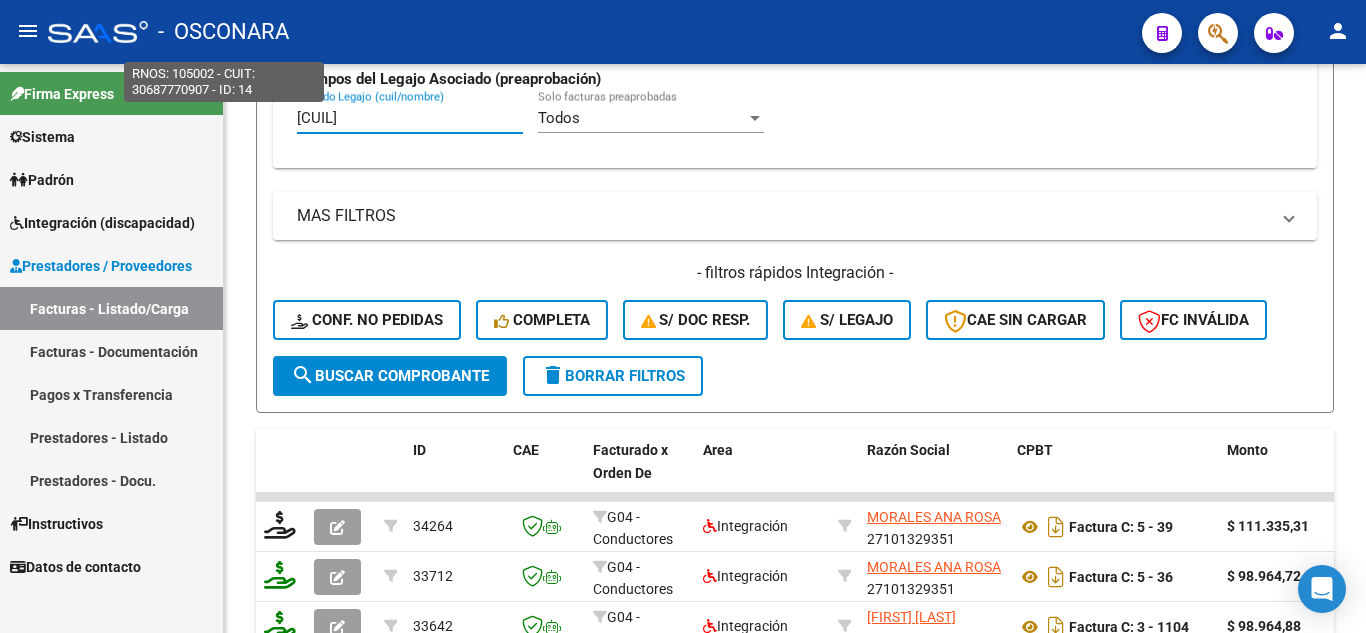 scroll, scrollTop: 908, scrollLeft: 0, axis: vertical 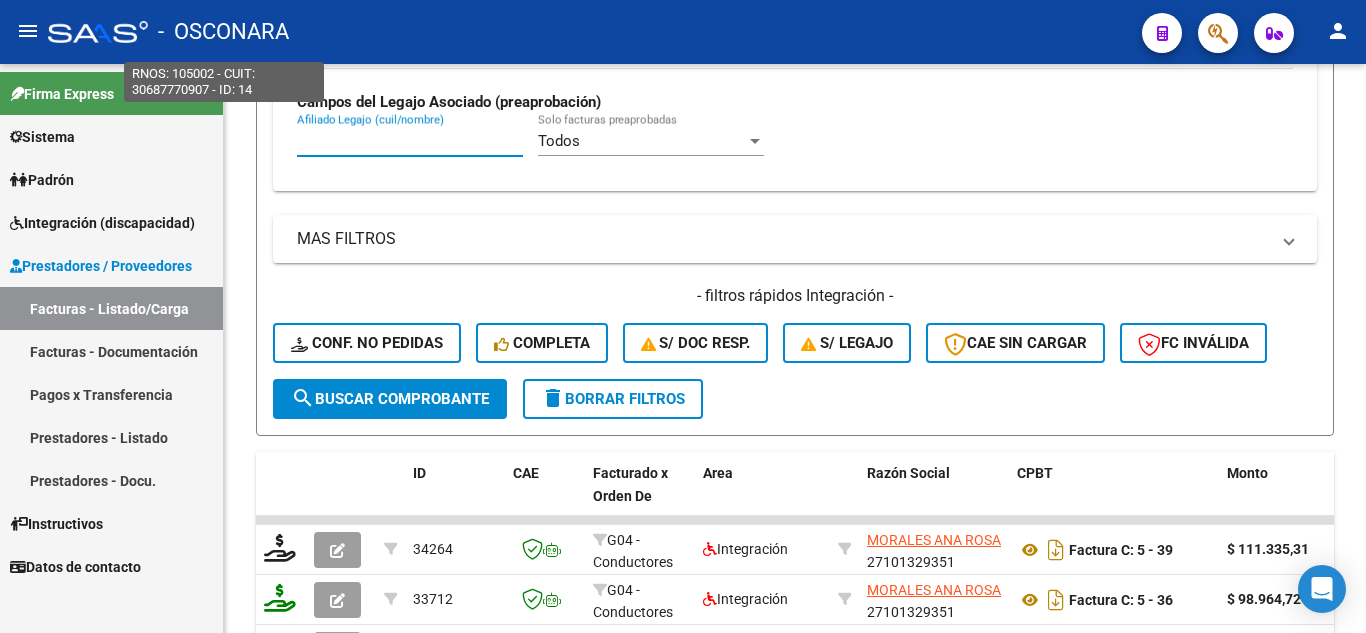paste on "[NUMBER]" 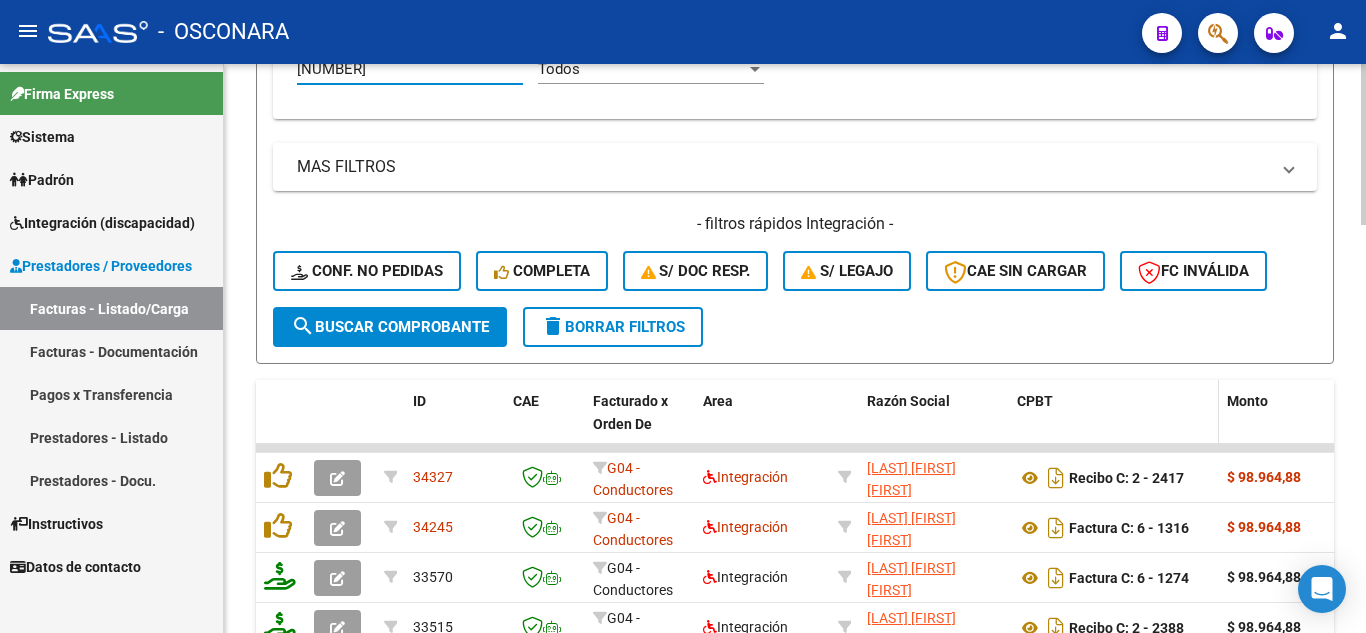 scroll, scrollTop: 1108, scrollLeft: 0, axis: vertical 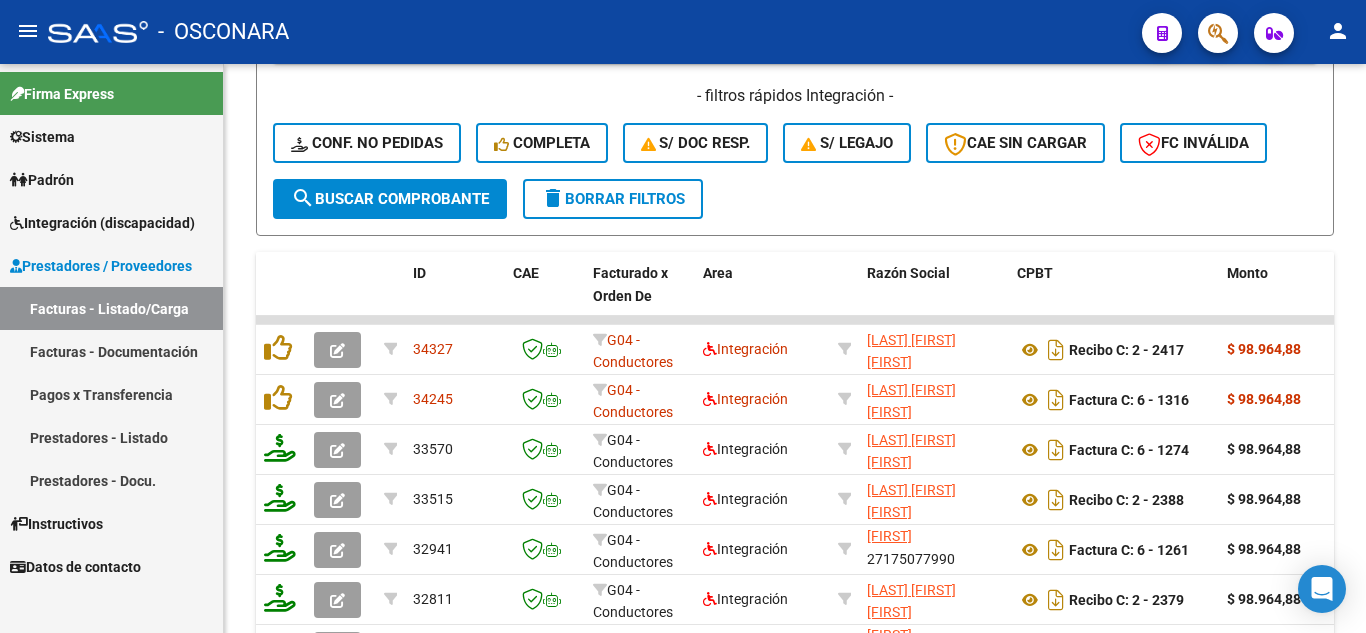 type on "[NUMBER]" 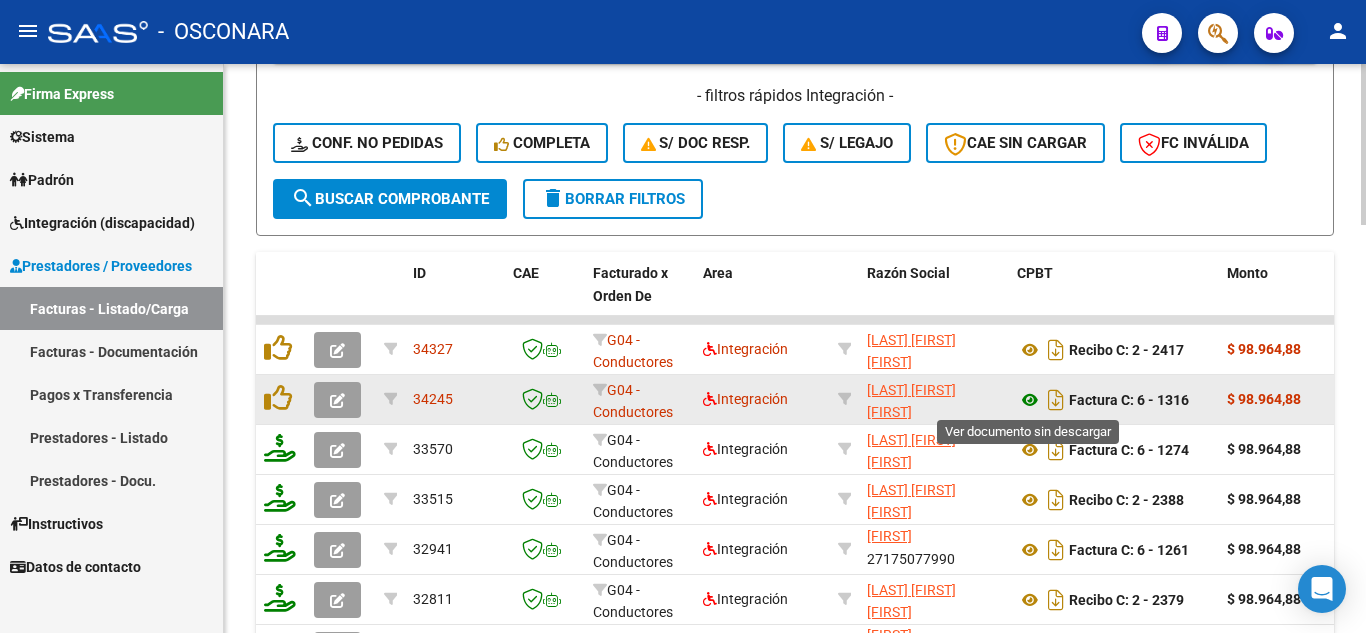 click 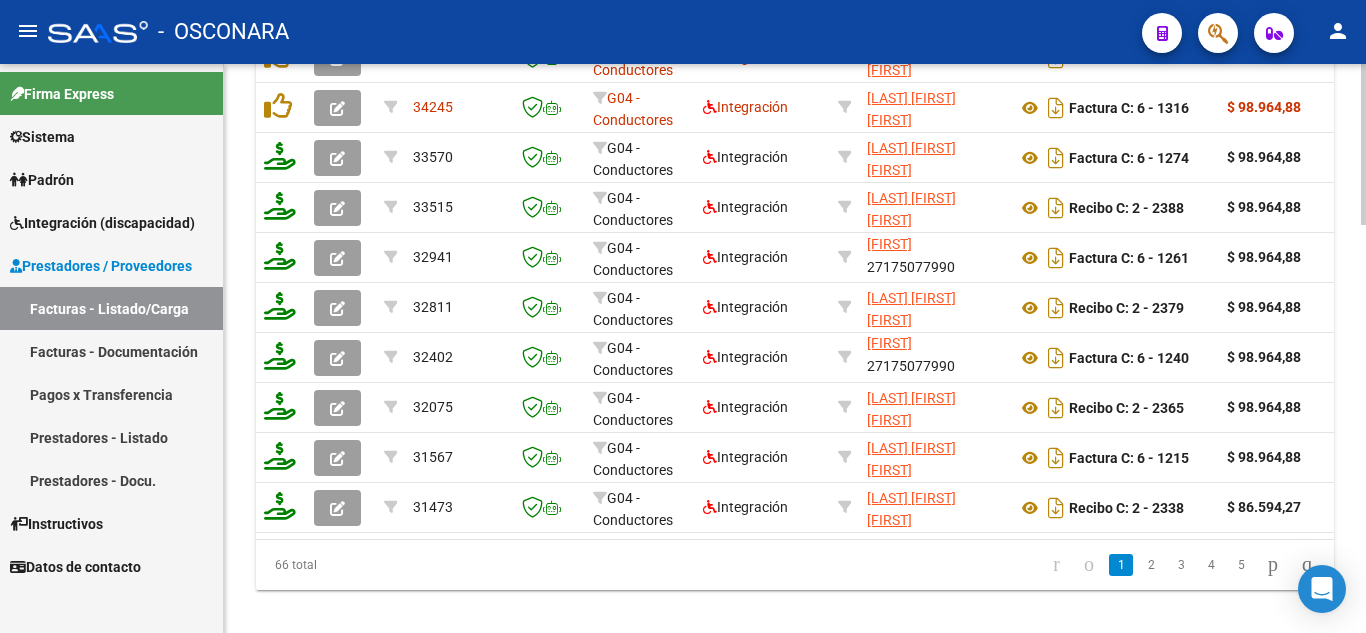 scroll, scrollTop: 1408, scrollLeft: 0, axis: vertical 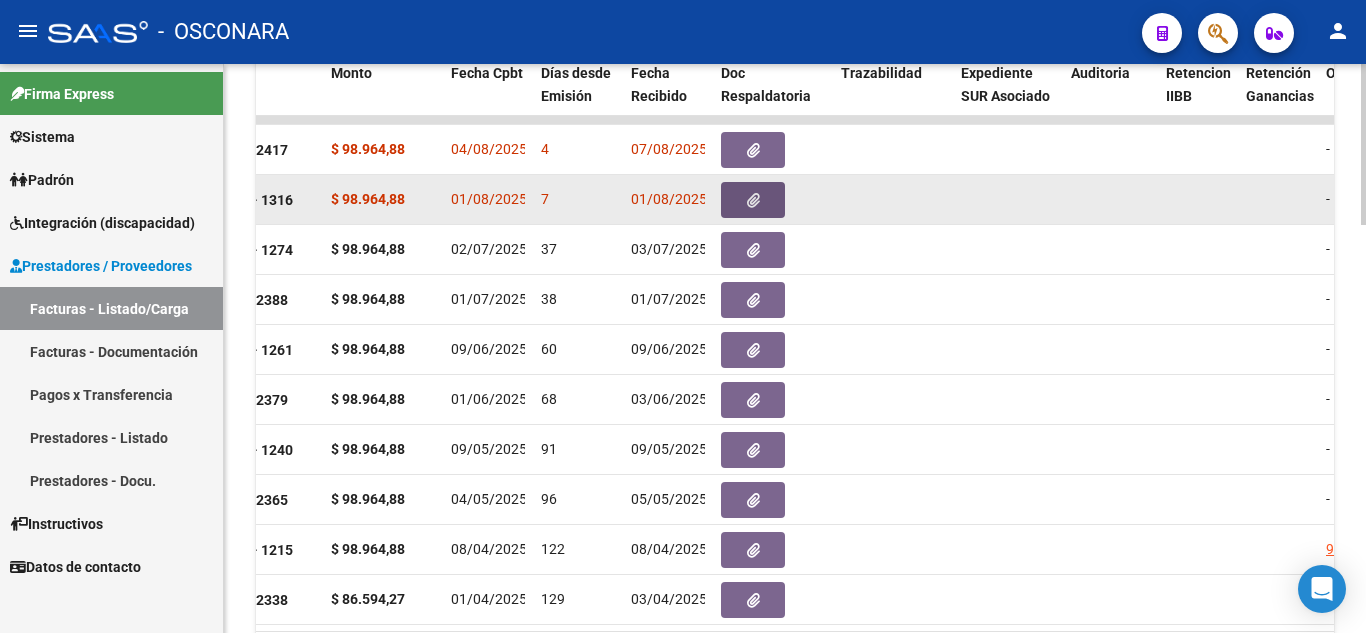 click 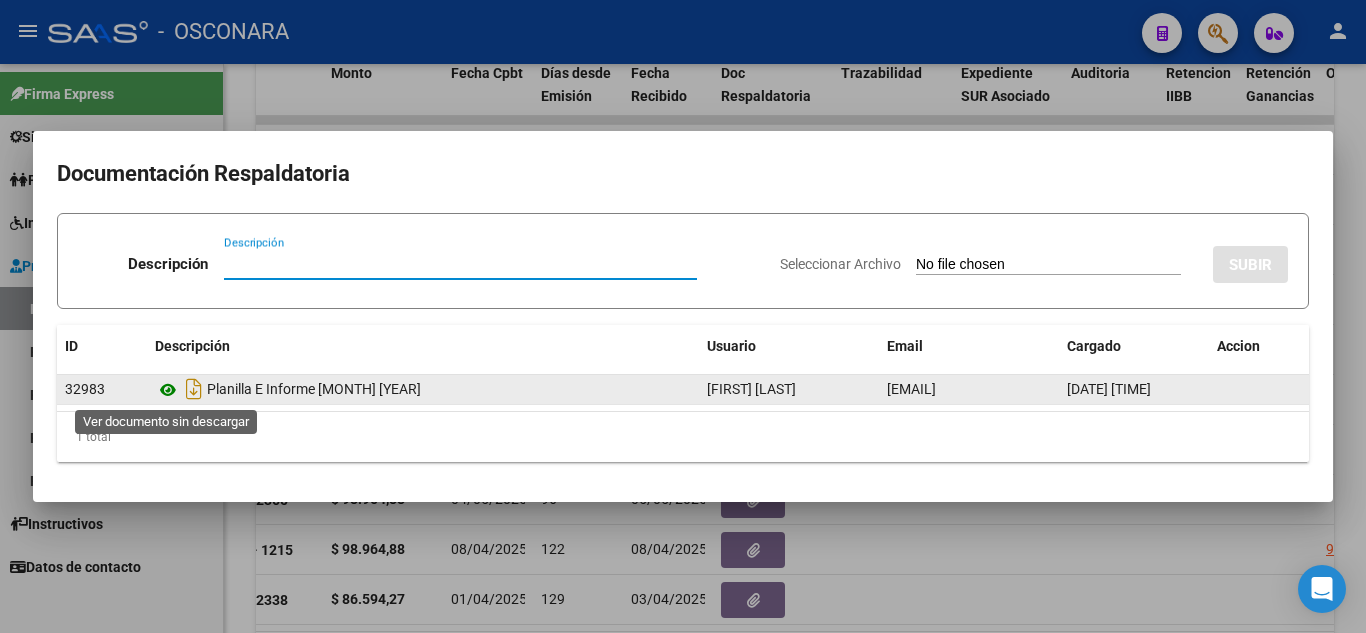 click 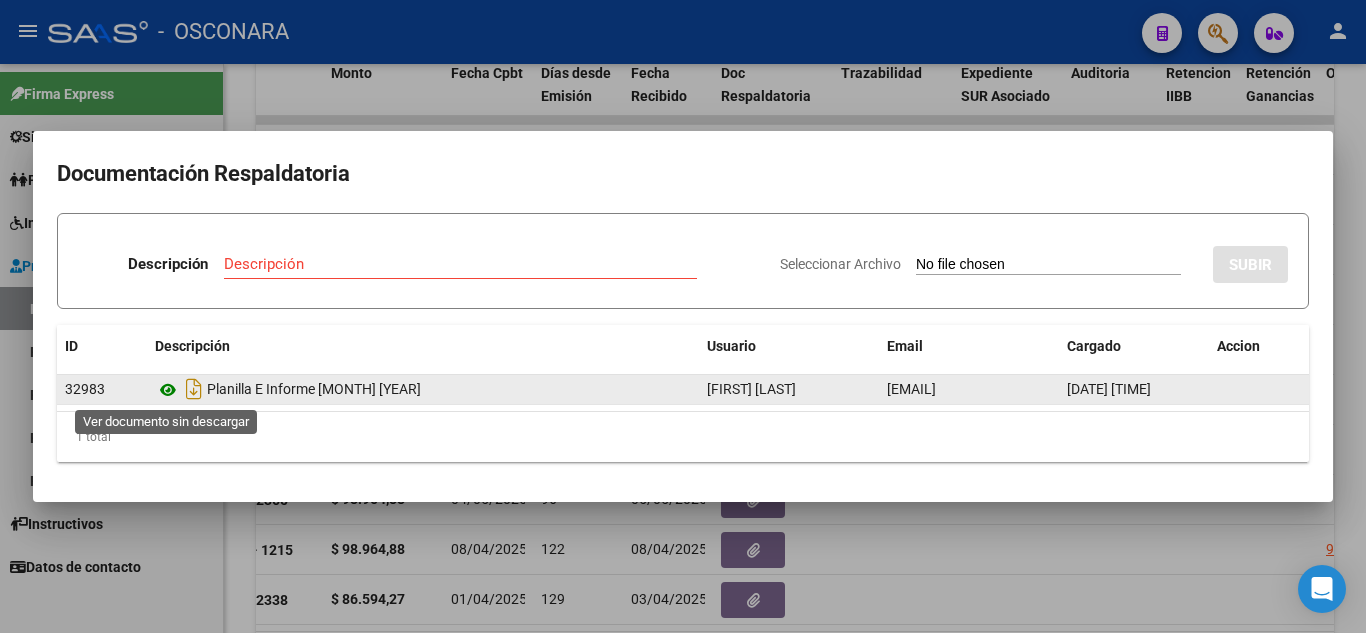 click 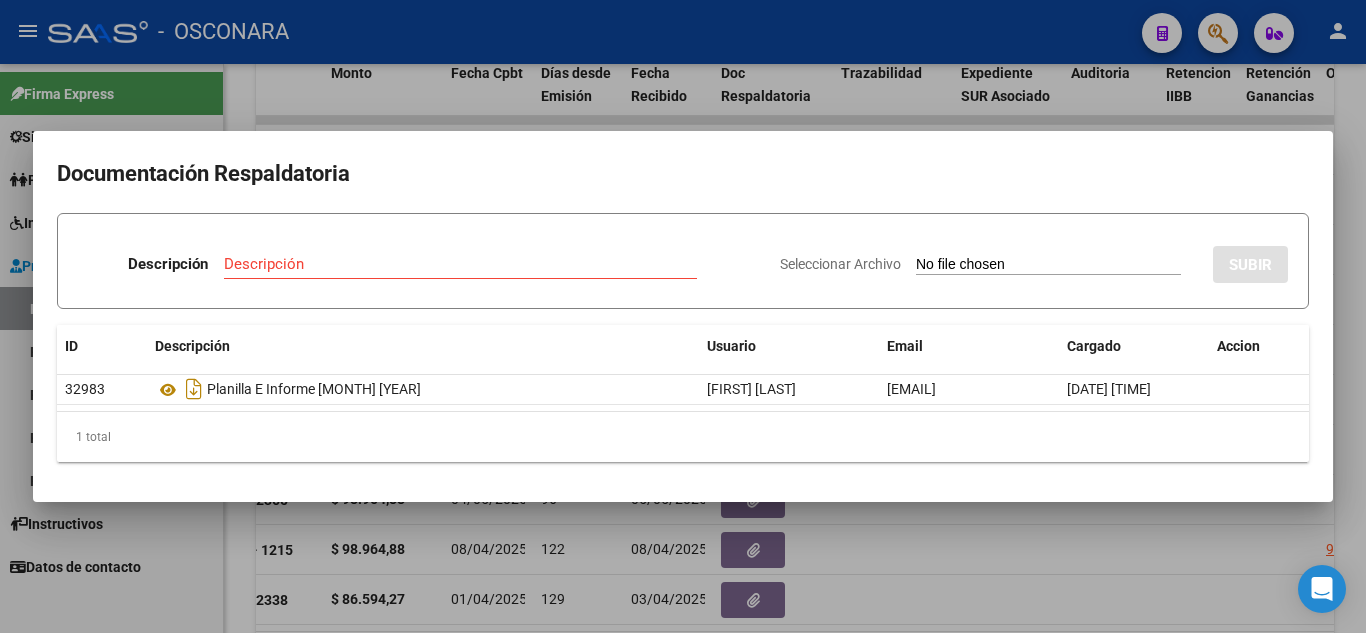 click at bounding box center [683, 316] 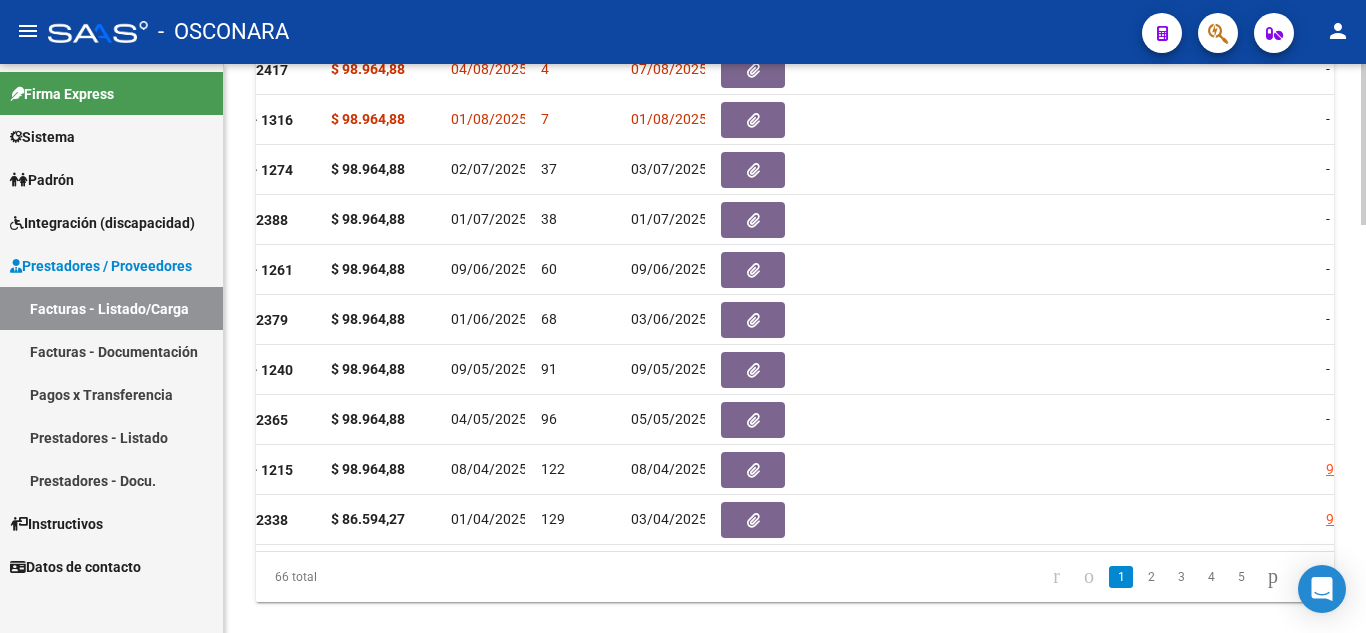 scroll, scrollTop: 1437, scrollLeft: 0, axis: vertical 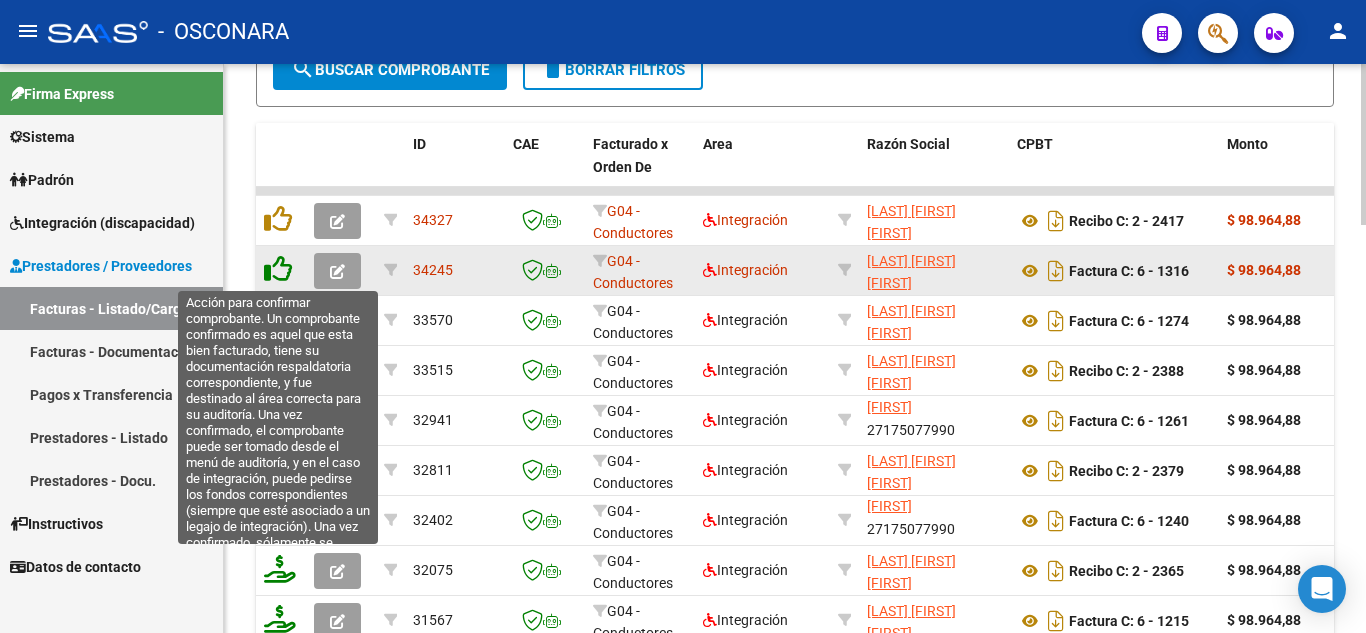 click 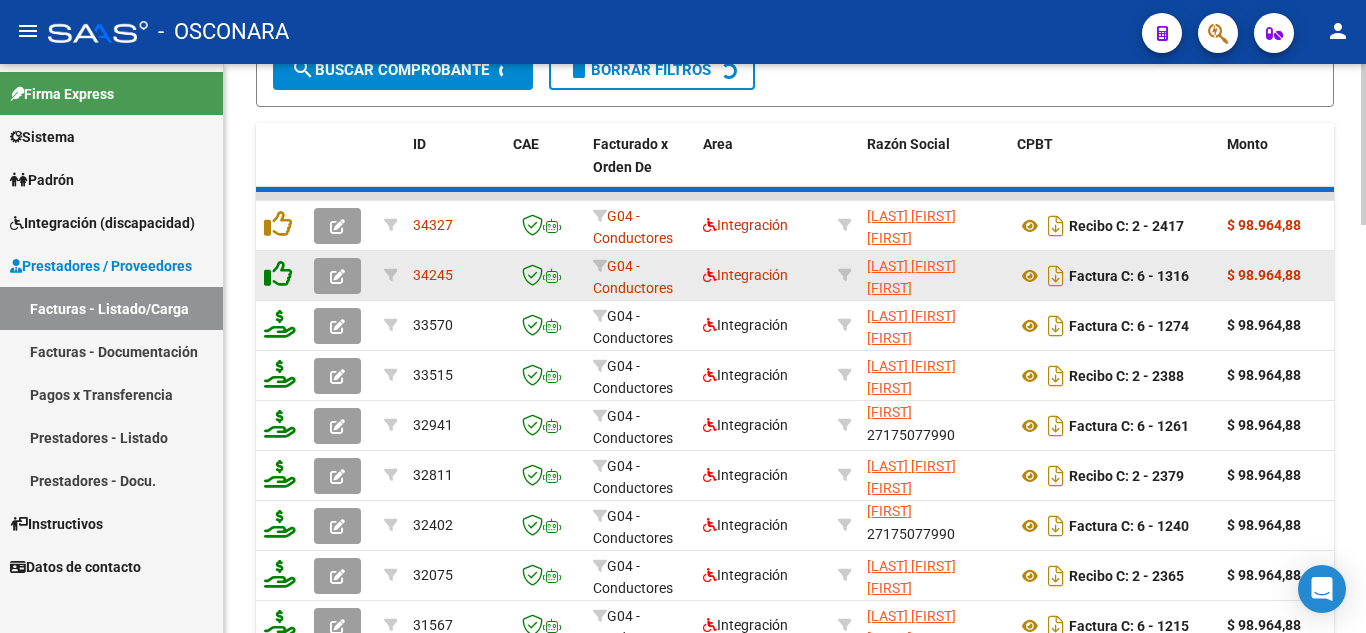 scroll, scrollTop: 1239, scrollLeft: 0, axis: vertical 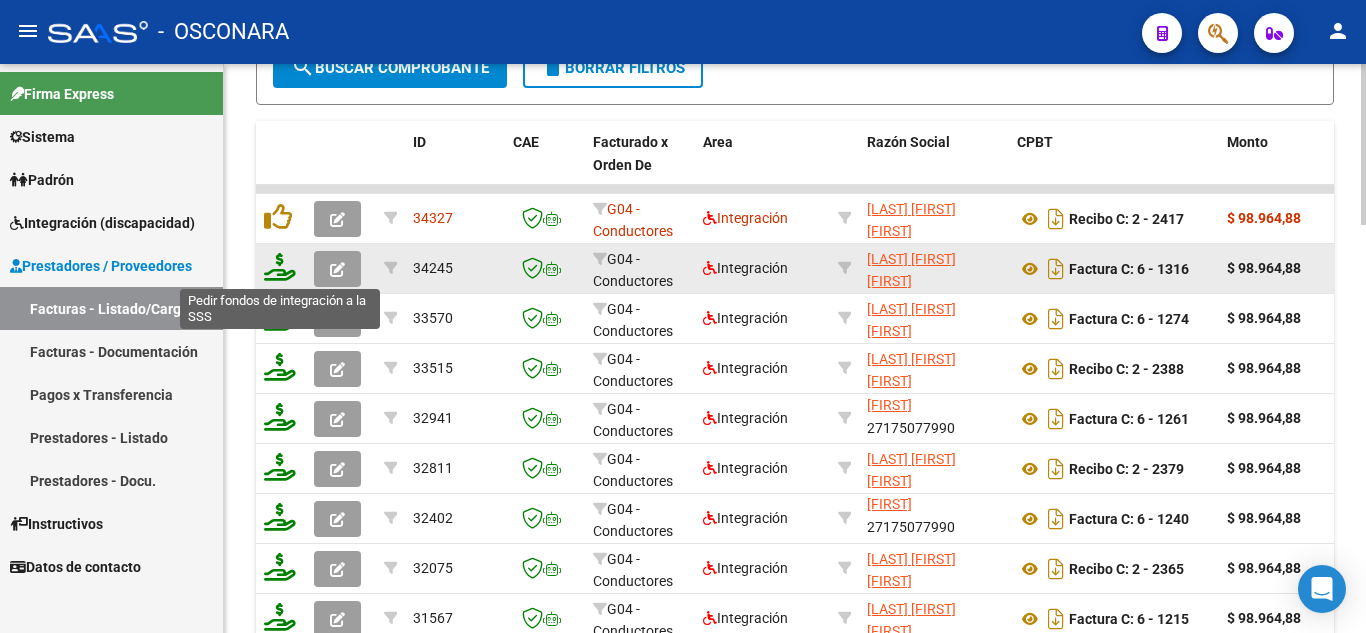click 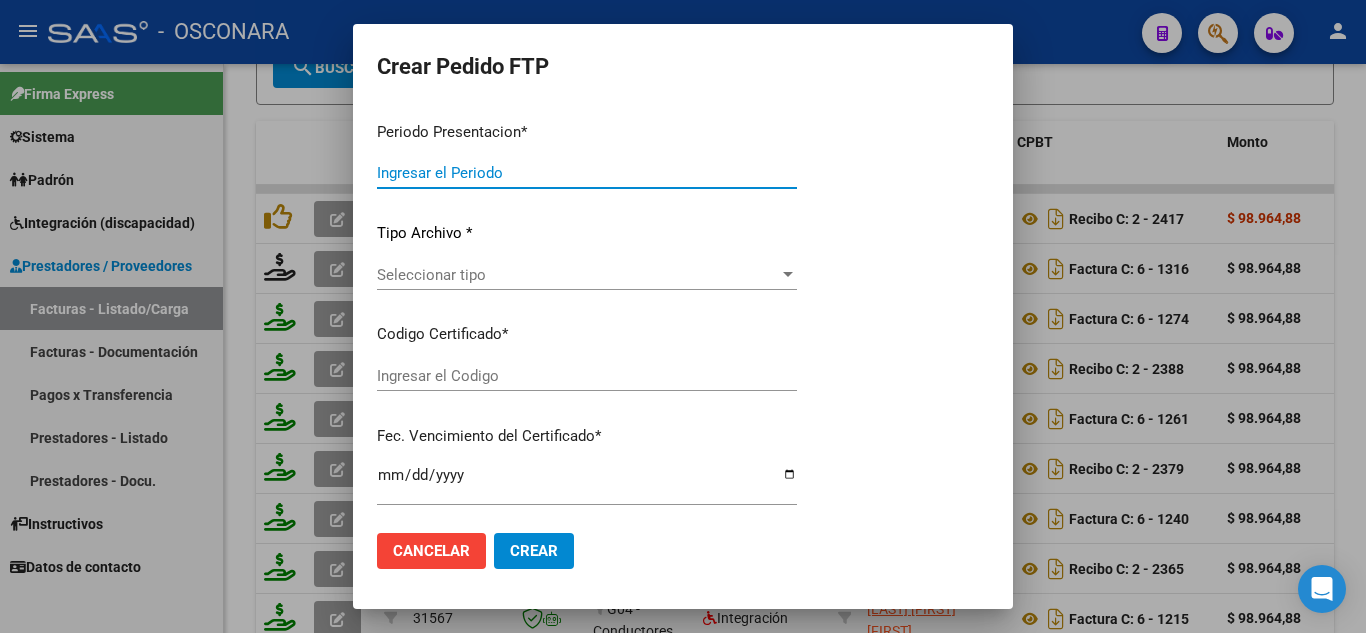 type on "202507" 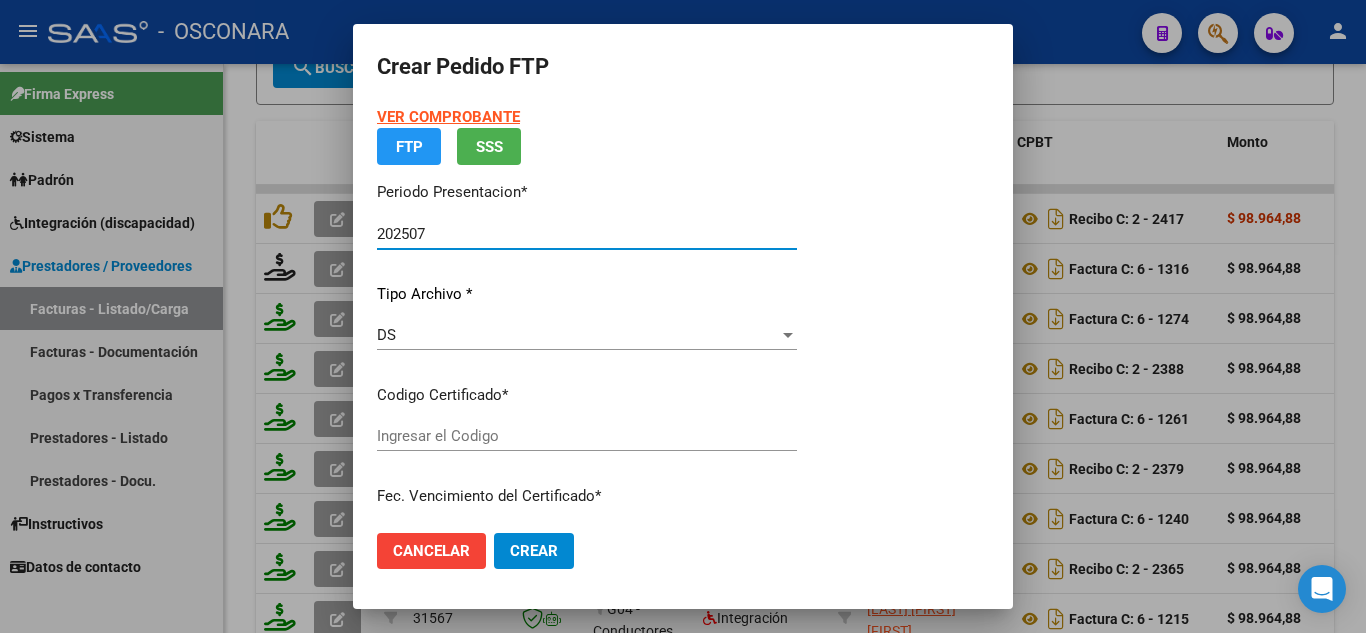 type on "[CERTIFICATE_CODE]" 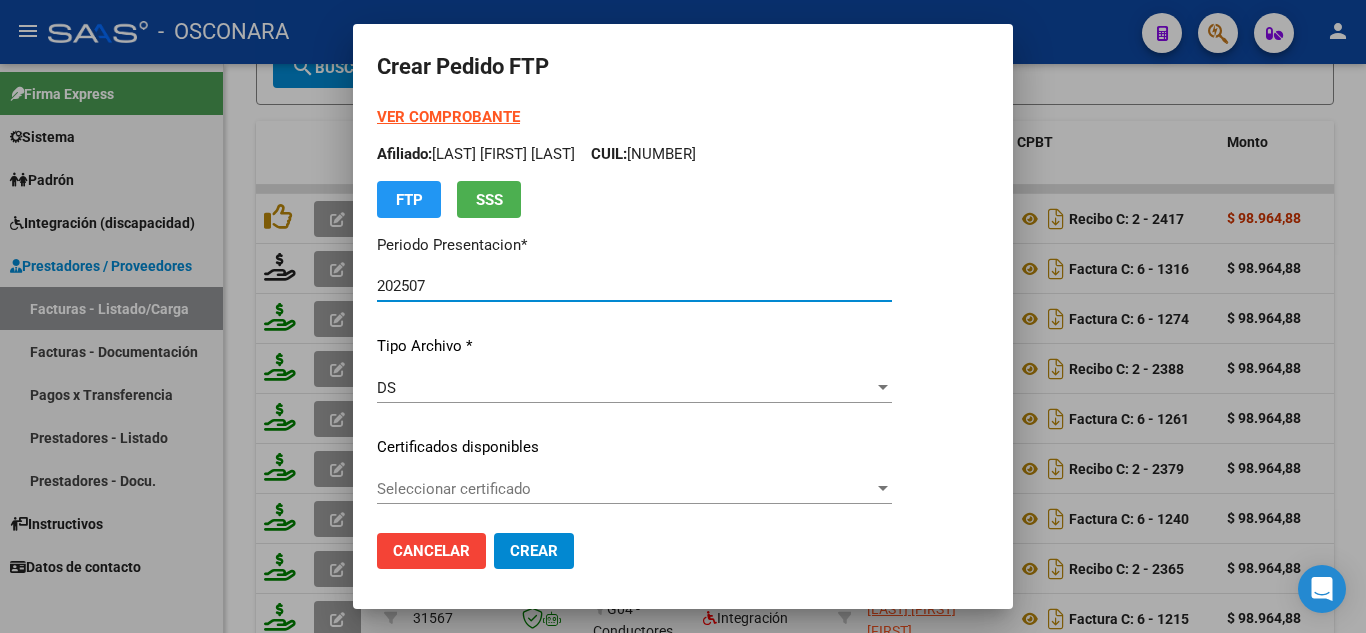 scroll, scrollTop: 100, scrollLeft: 0, axis: vertical 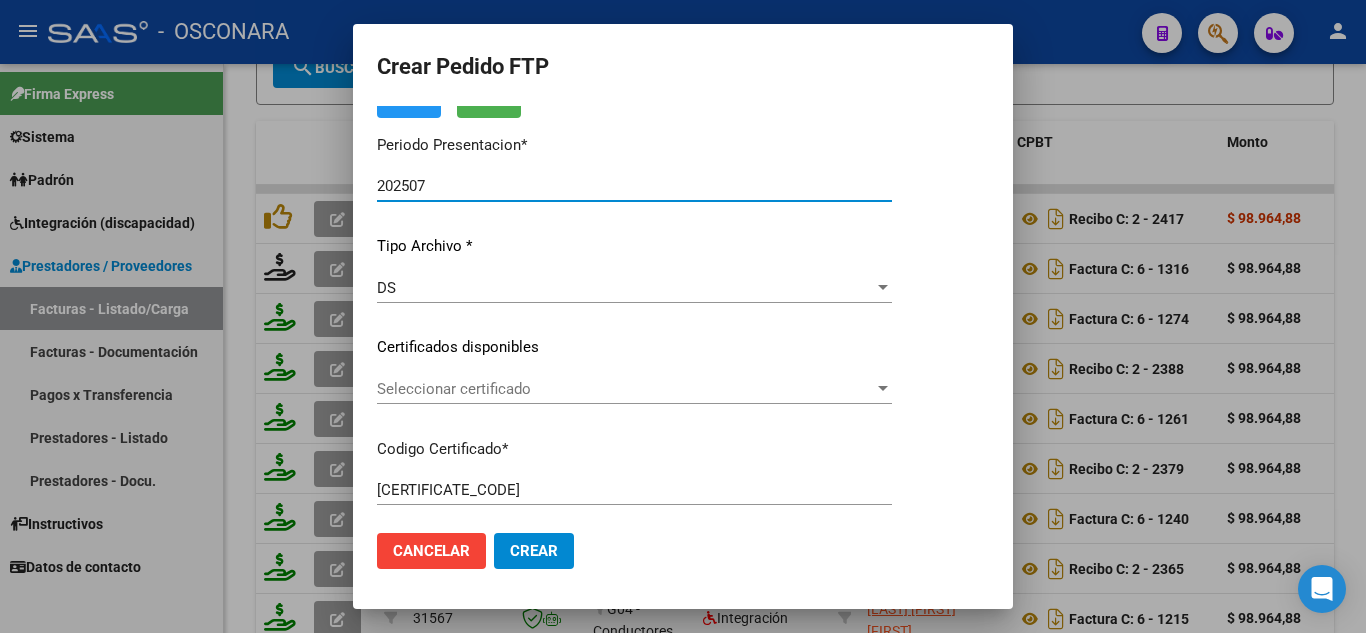 click on "Seleccionar certificado" at bounding box center (625, 389) 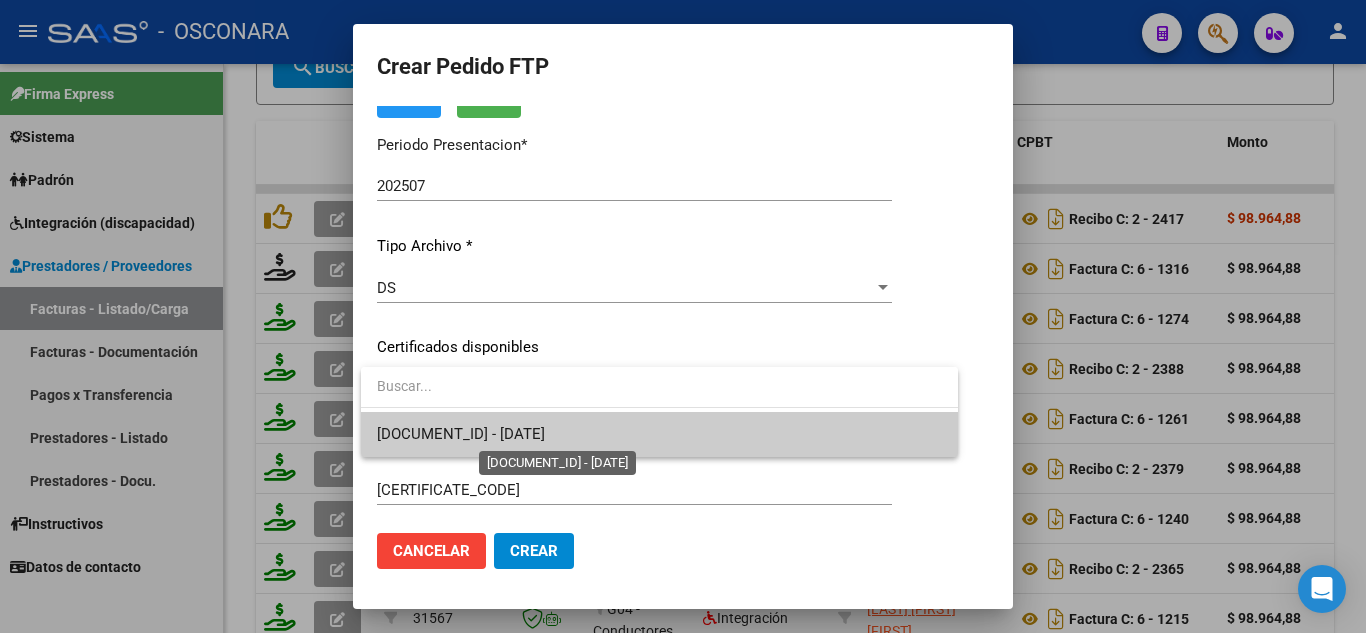 click on "[DOCUMENT_ID] - [DATE]" at bounding box center [461, 434] 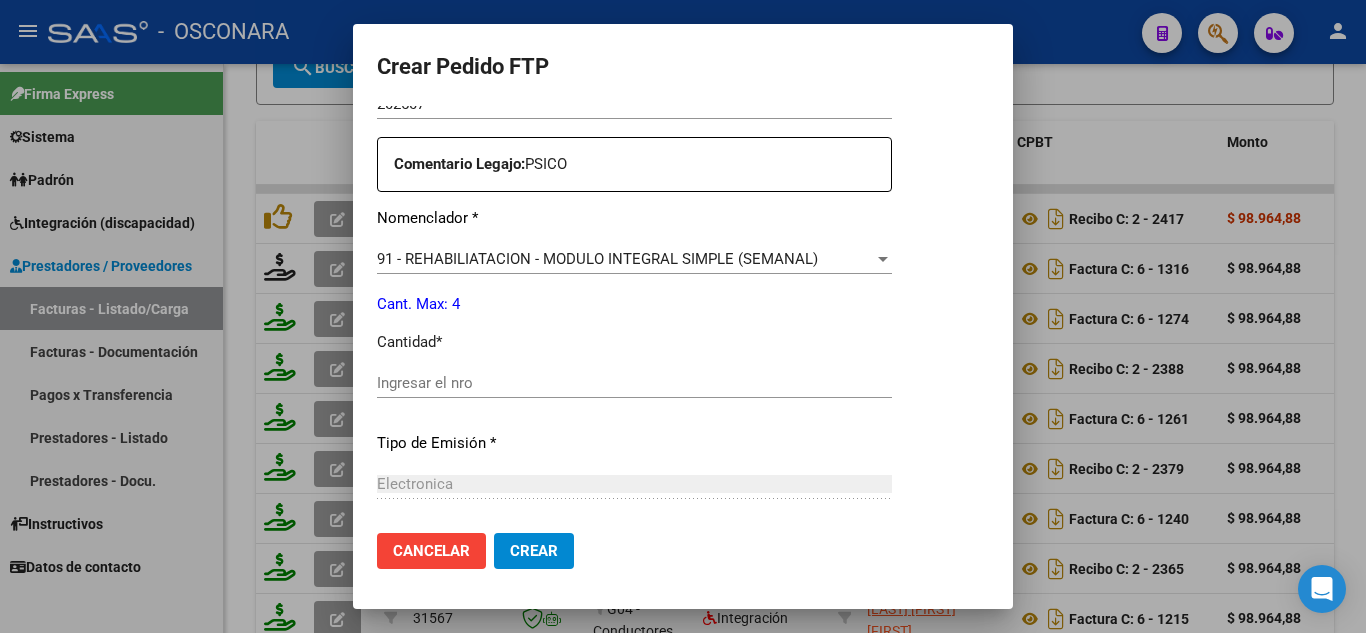 scroll, scrollTop: 800, scrollLeft: 0, axis: vertical 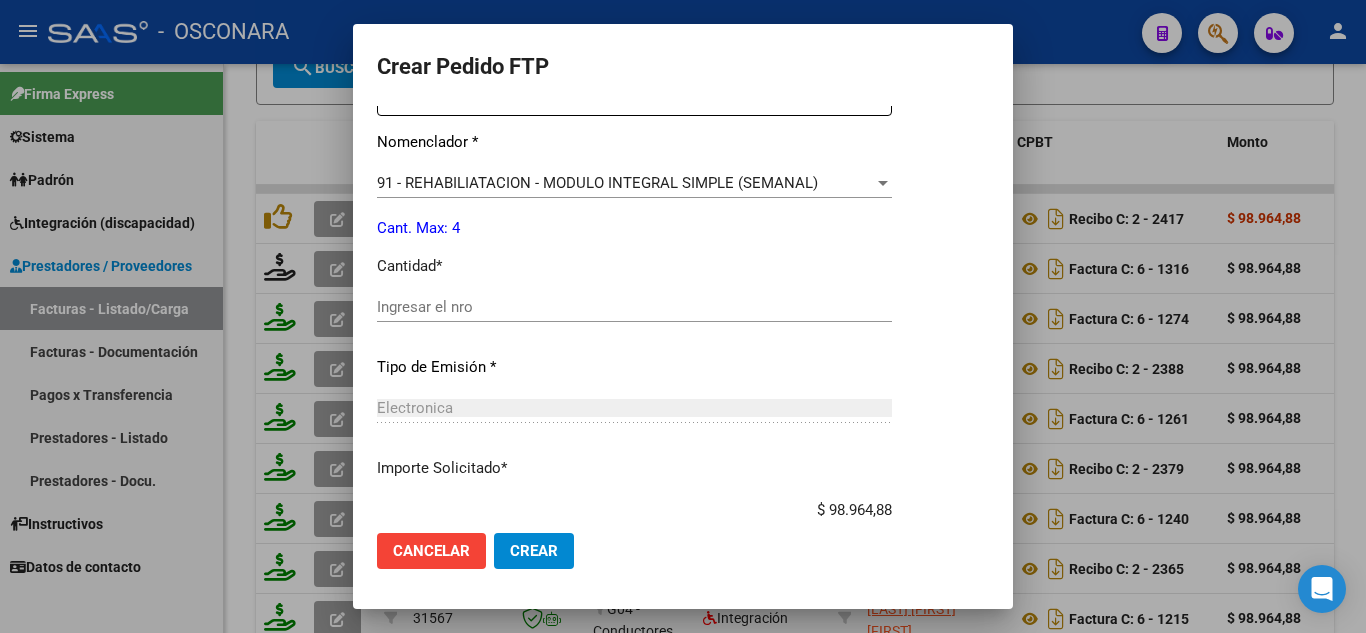 drag, startPoint x: 396, startPoint y: 313, endPoint x: 413, endPoint y: 305, distance: 18.788294 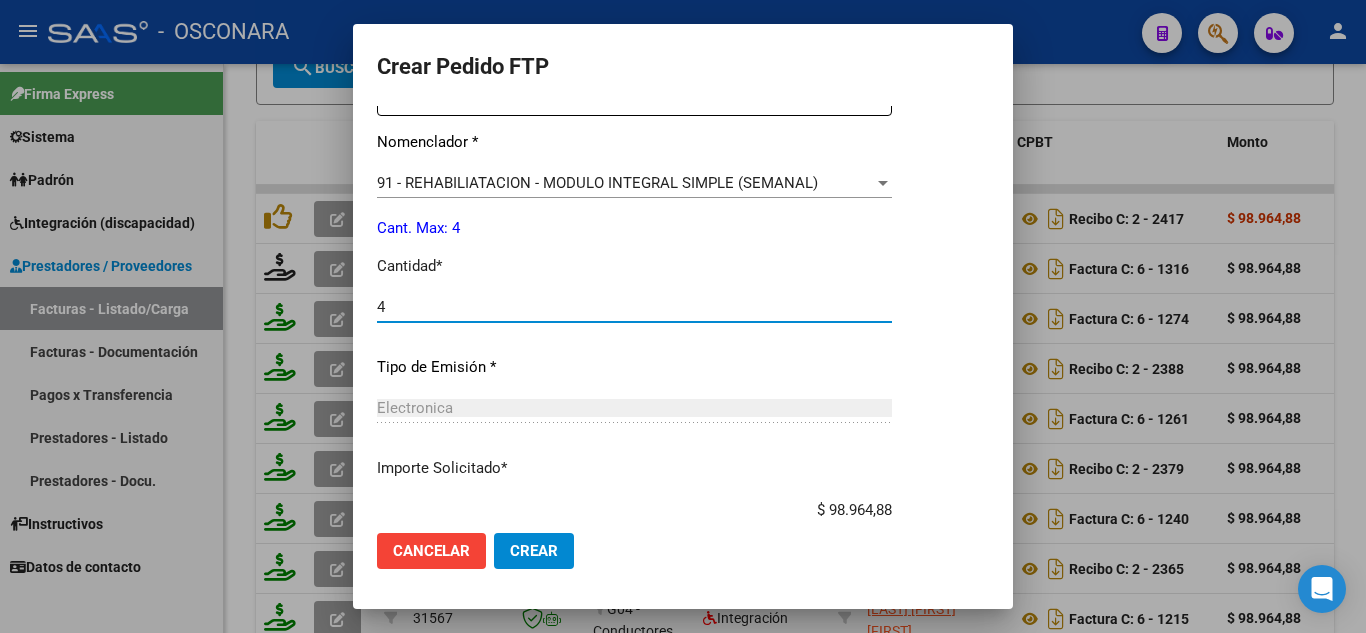 scroll, scrollTop: 928, scrollLeft: 0, axis: vertical 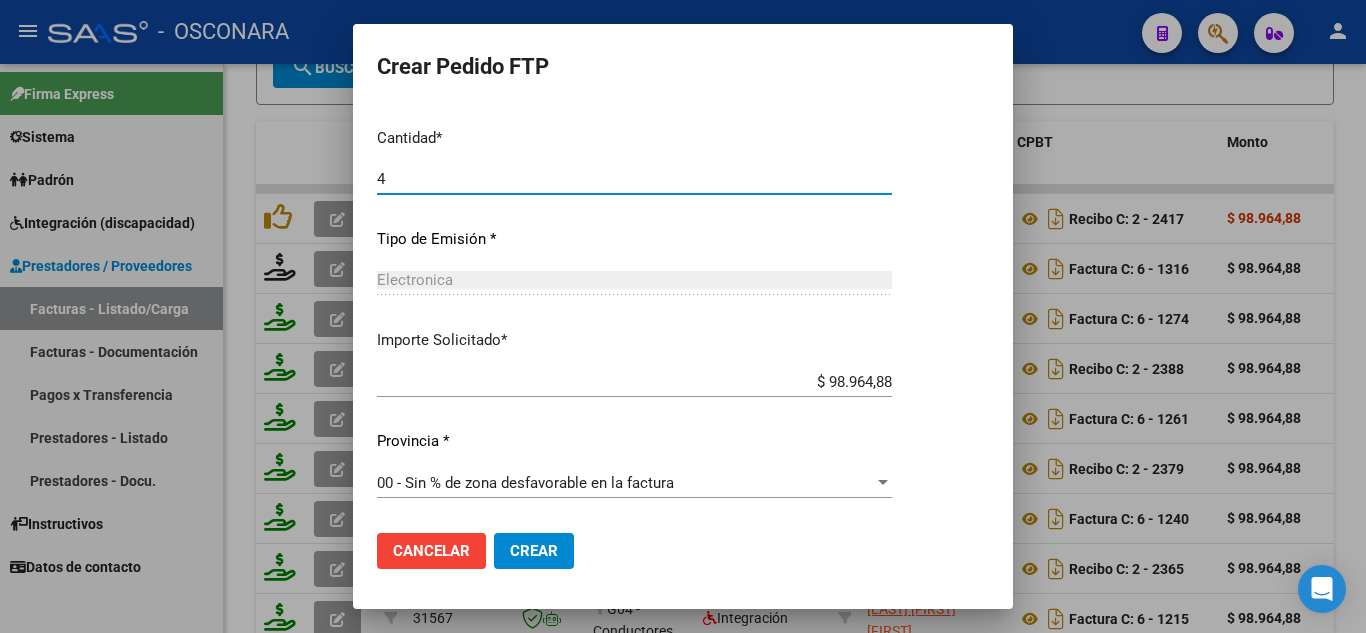 type on "4" 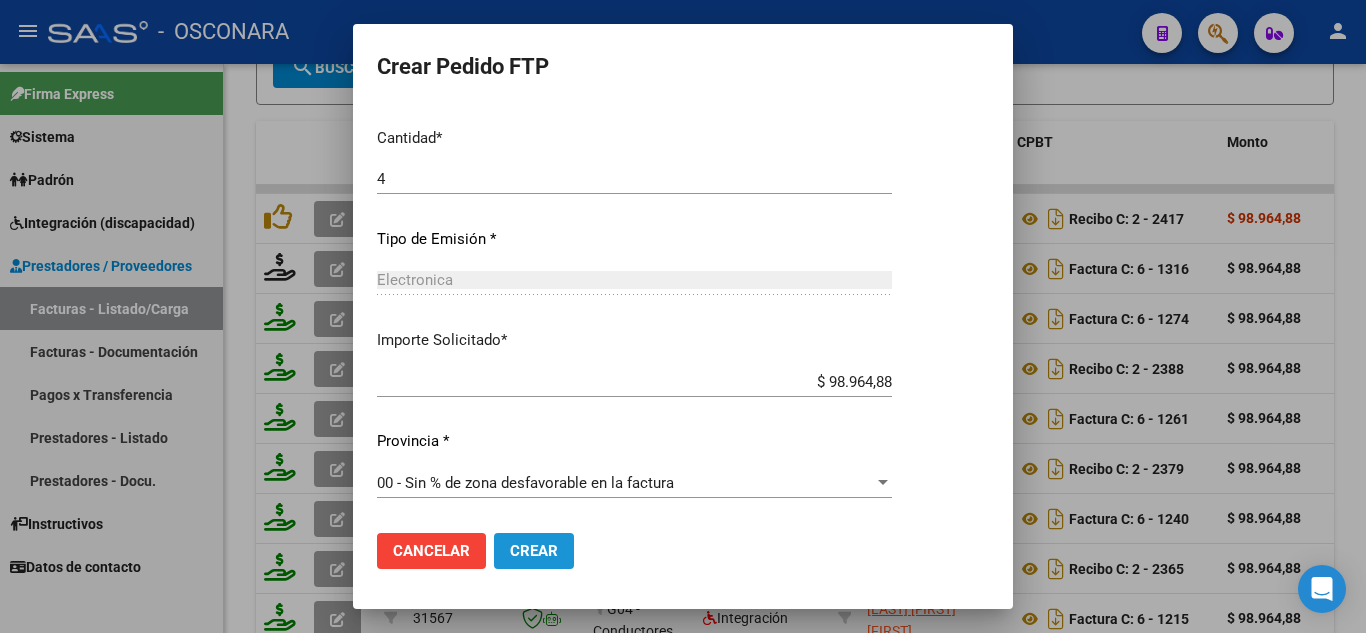 click on "Crear" 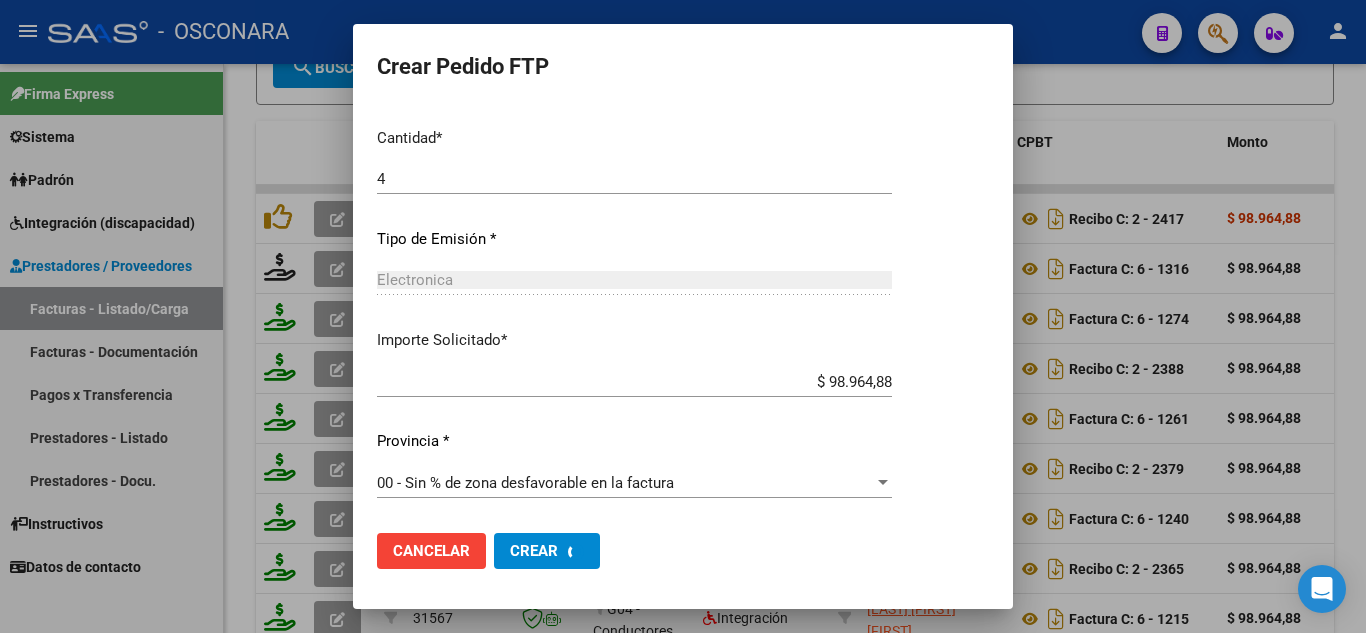 scroll, scrollTop: 0, scrollLeft: 0, axis: both 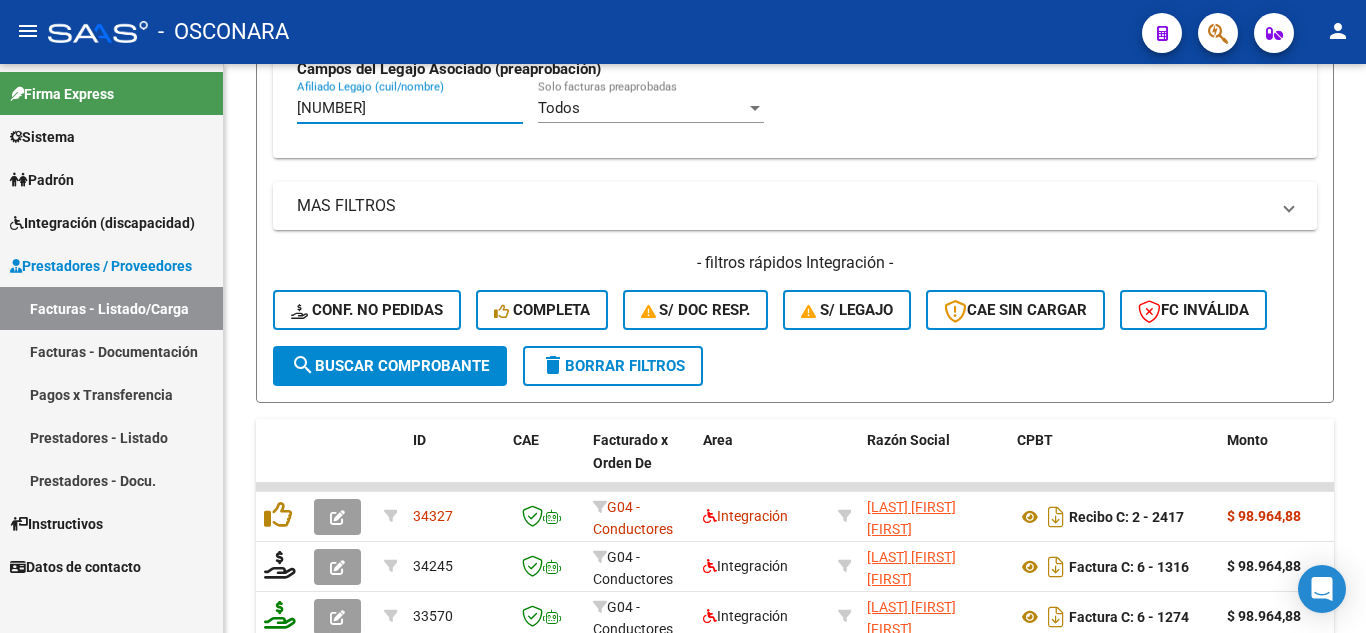 click on "Firma Express     Sistema Usuarios Todos los Usuarios    Padrón Análisis Afiliado    Integración (discapacidad) Estado Presentaciones SSS Certificado Discapacidad Pedido Integración a SSS Datos Contables de Facturas Legajos Legajos Documentación    Prestadores / Proveedores Facturas - Listado/Carga Facturas - Documentación Pagos x Transferencia Prestadores - Listado Prestadores - Docu.    Instructivos    Datos de contacto  Video tutorial   PRESTADORES -> Listado de CPBTs Emitidos por Prestadores / Proveedores (alt+q)   Cargar Comprobante
Carga Masiva  cloud_download  CSV  cloud_download  EXCEL  cloud_download  Estandar   Descarga Masiva
Filtros Id Area Area Seleccionar Gerenciador Seleccionar Gerenciador Todos Confirmado Todos Cargado desde Masivo   Mostrar totalizadores   FILTROS DEL COMPROBANTE  Comprobante Tipo Comprobante Tipo Start date – End date Fec. Comprobante Desde / Hasta Días Emisión Desde(cant. días) Días Emisión Hasta(cant. días) CUIT / Razón Social Pto. Venta –" 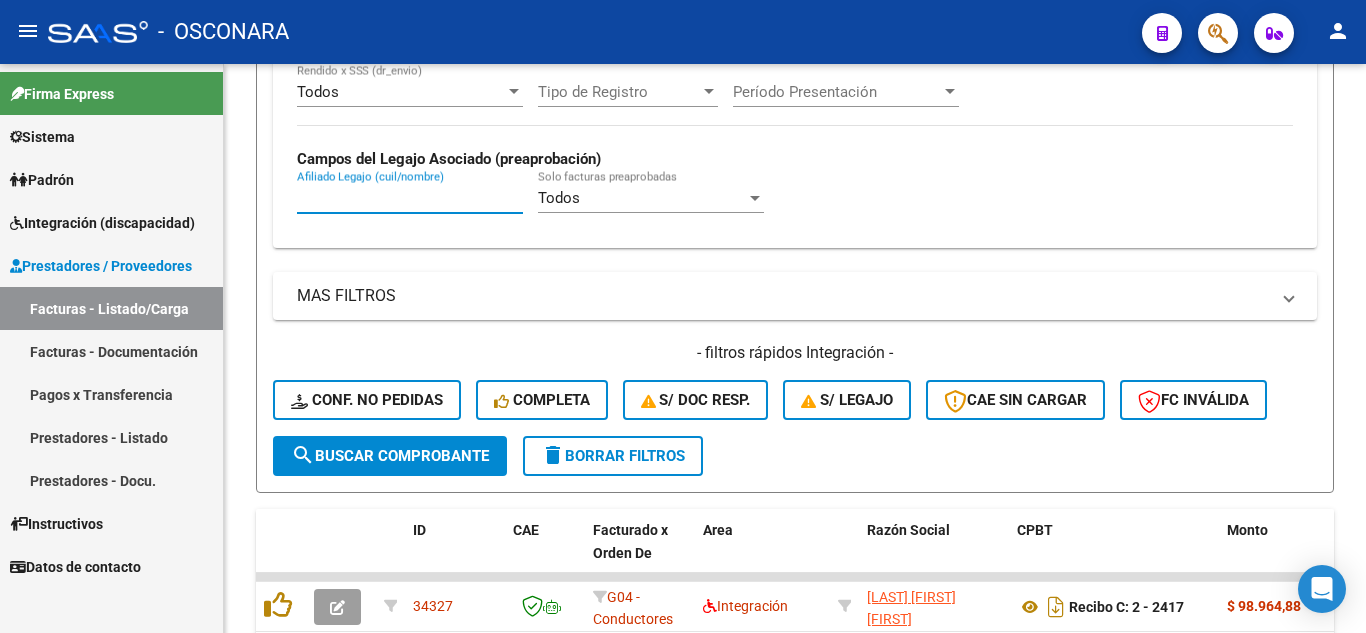 paste on "[NUMBER]" 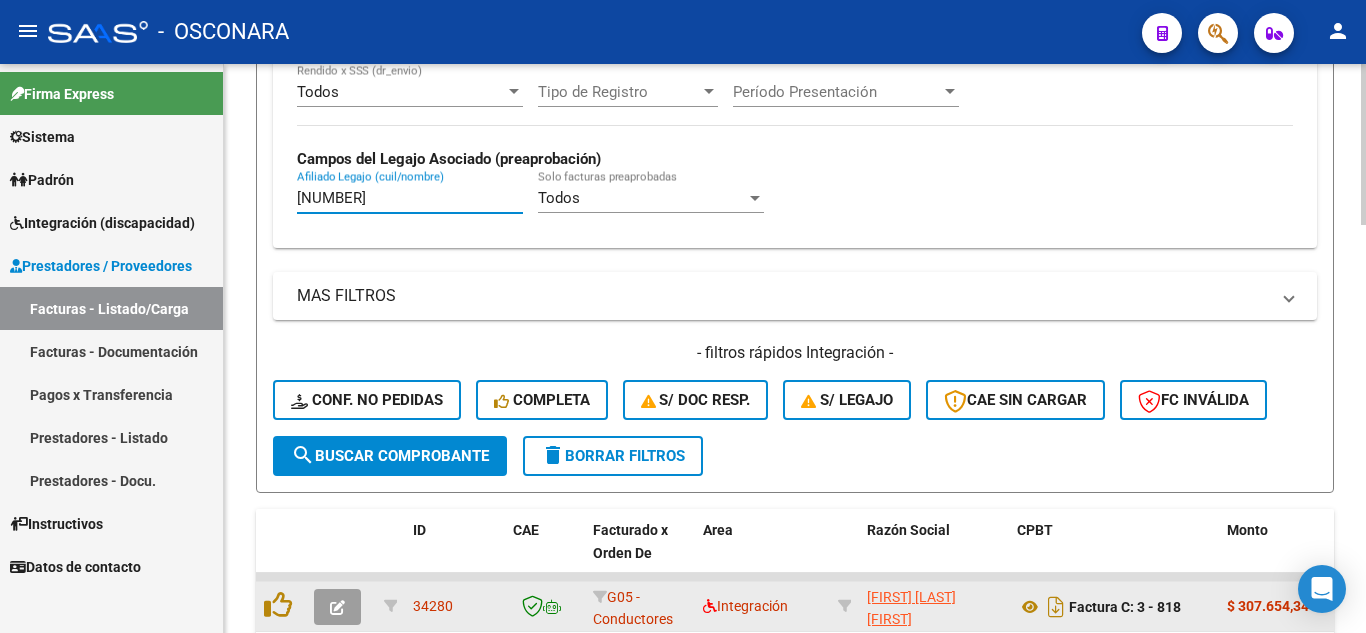 scroll, scrollTop: 1, scrollLeft: 0, axis: vertical 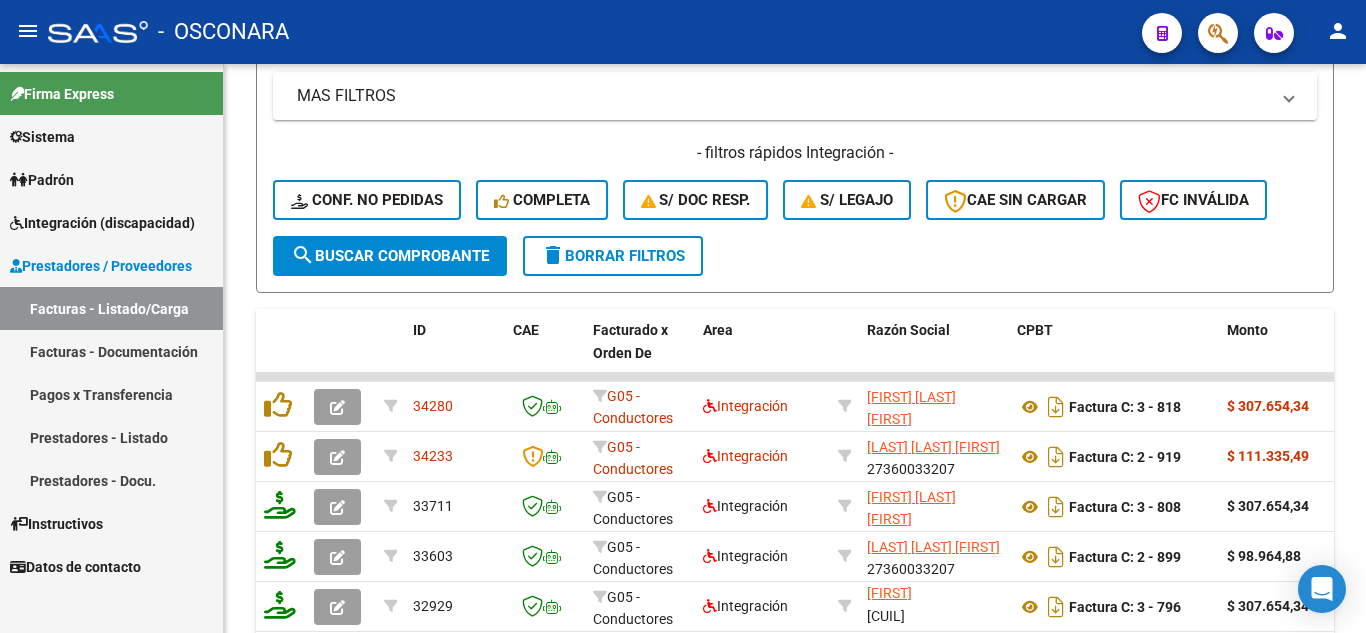 type on "[NUMBER]" 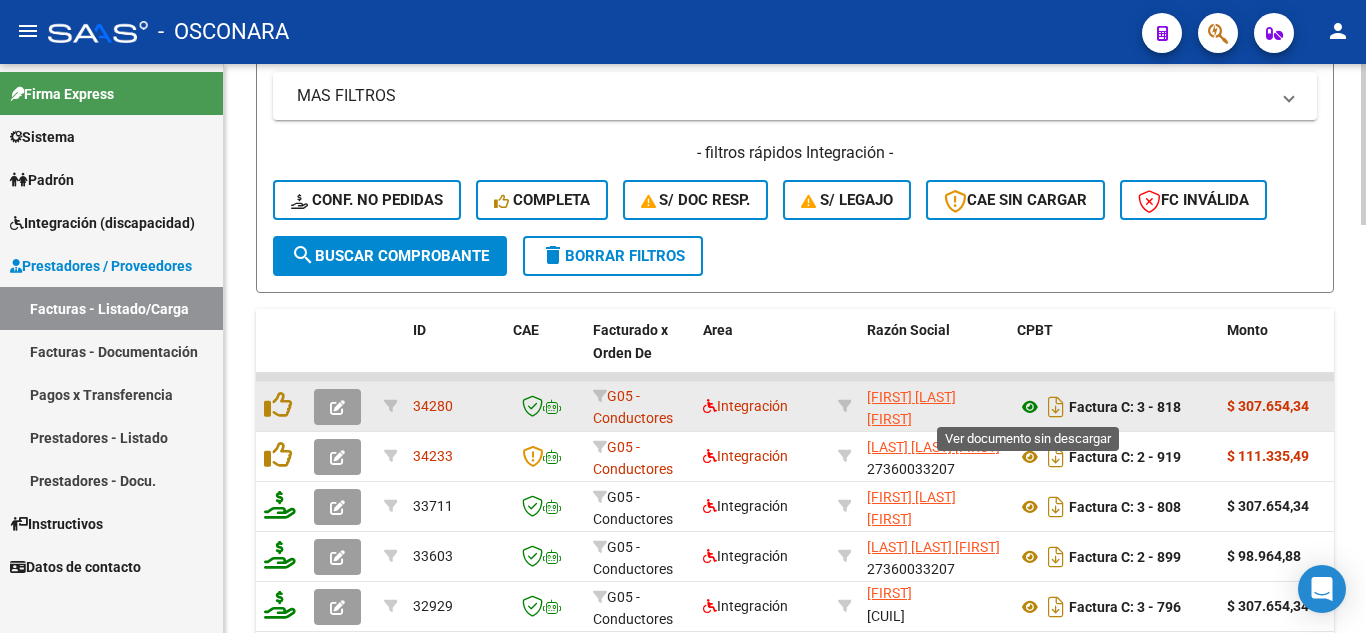 click 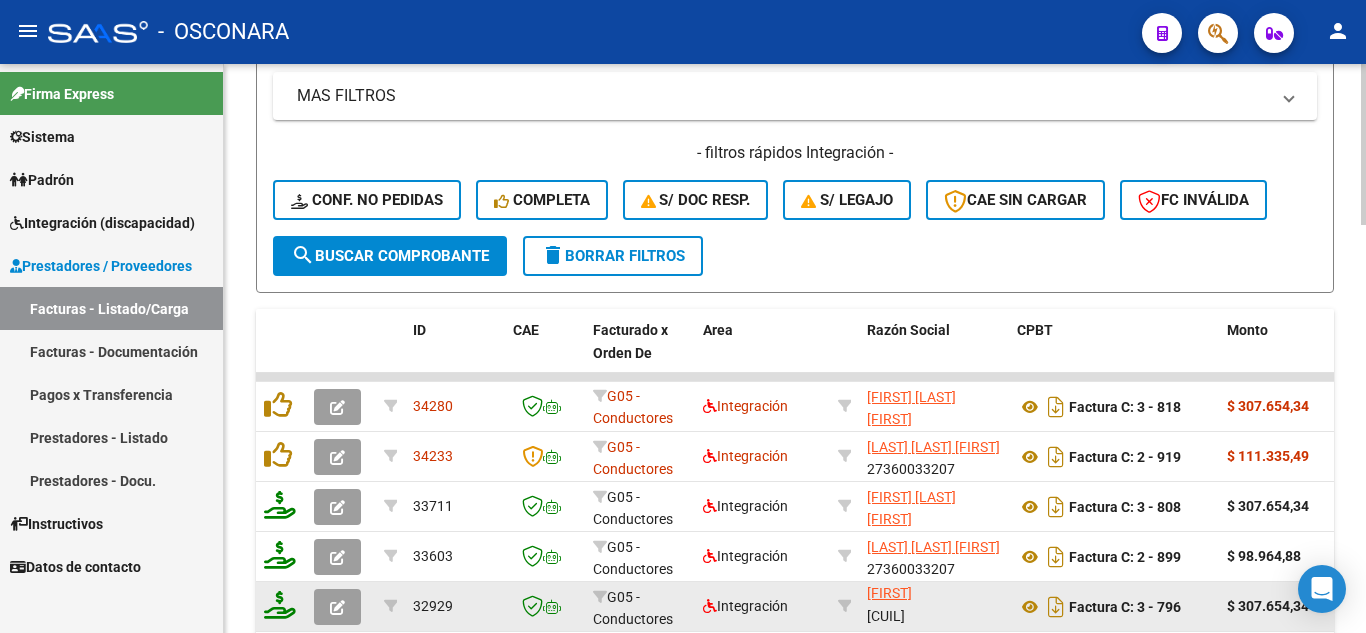 scroll, scrollTop: 49, scrollLeft: 0, axis: vertical 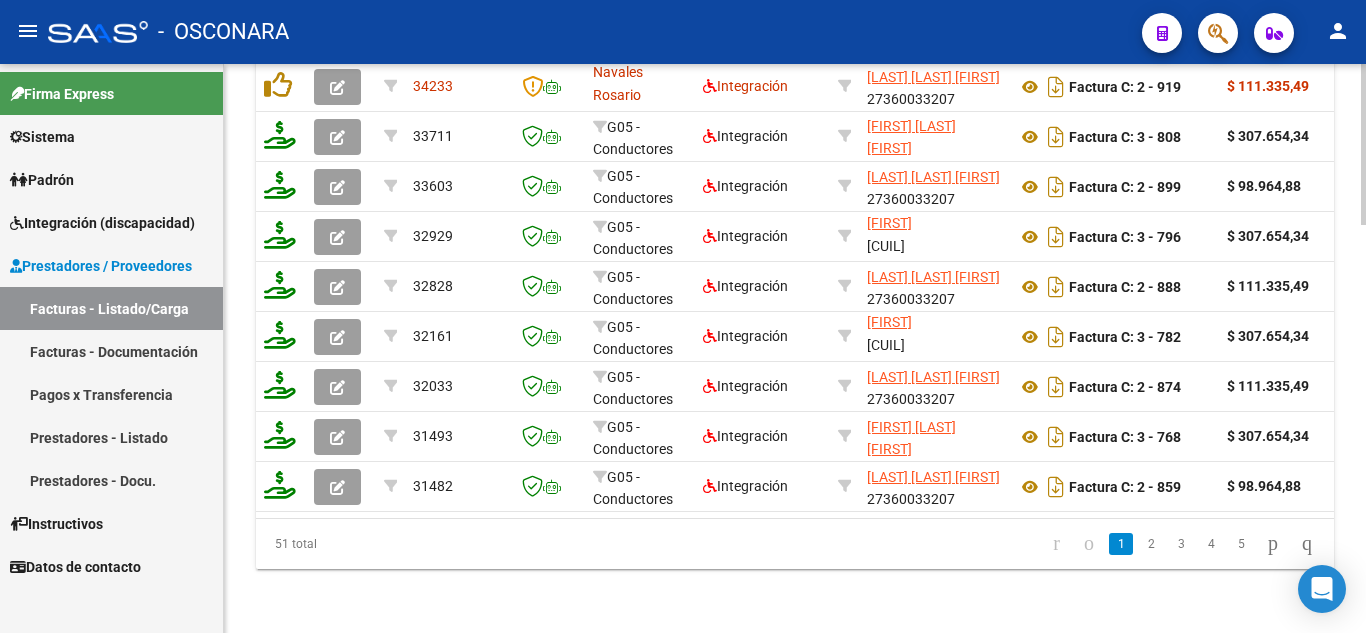 click 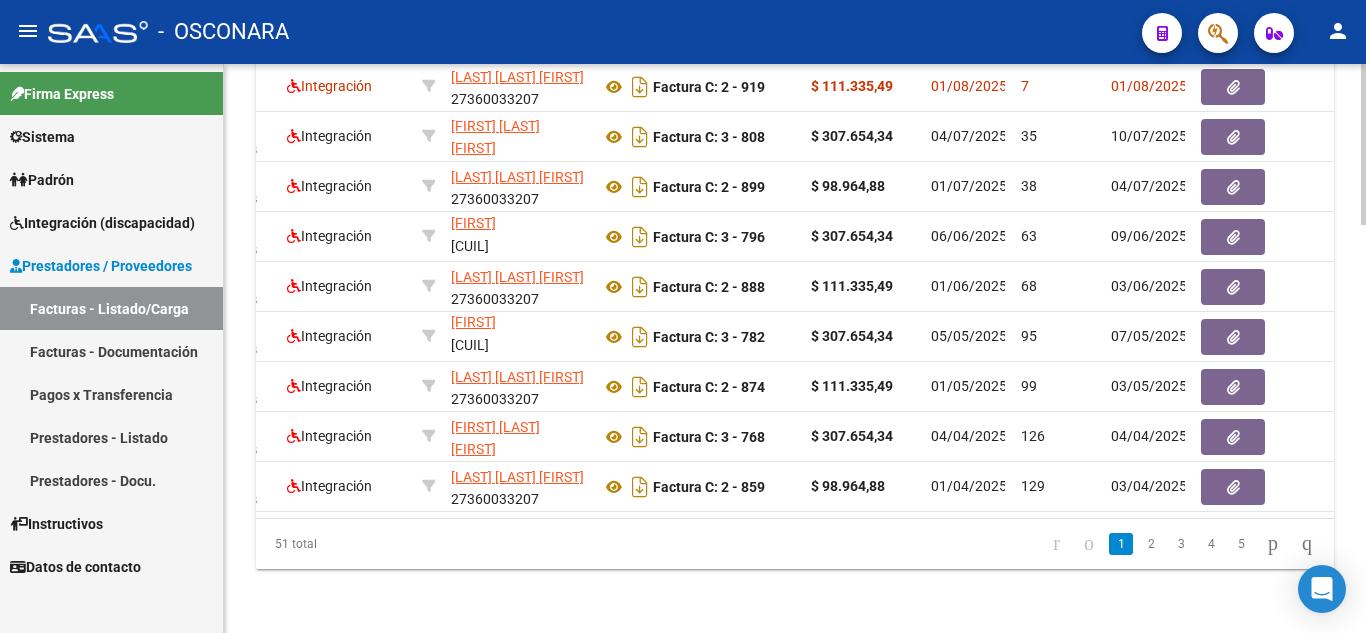 scroll, scrollTop: 0, scrollLeft: 1024, axis: horizontal 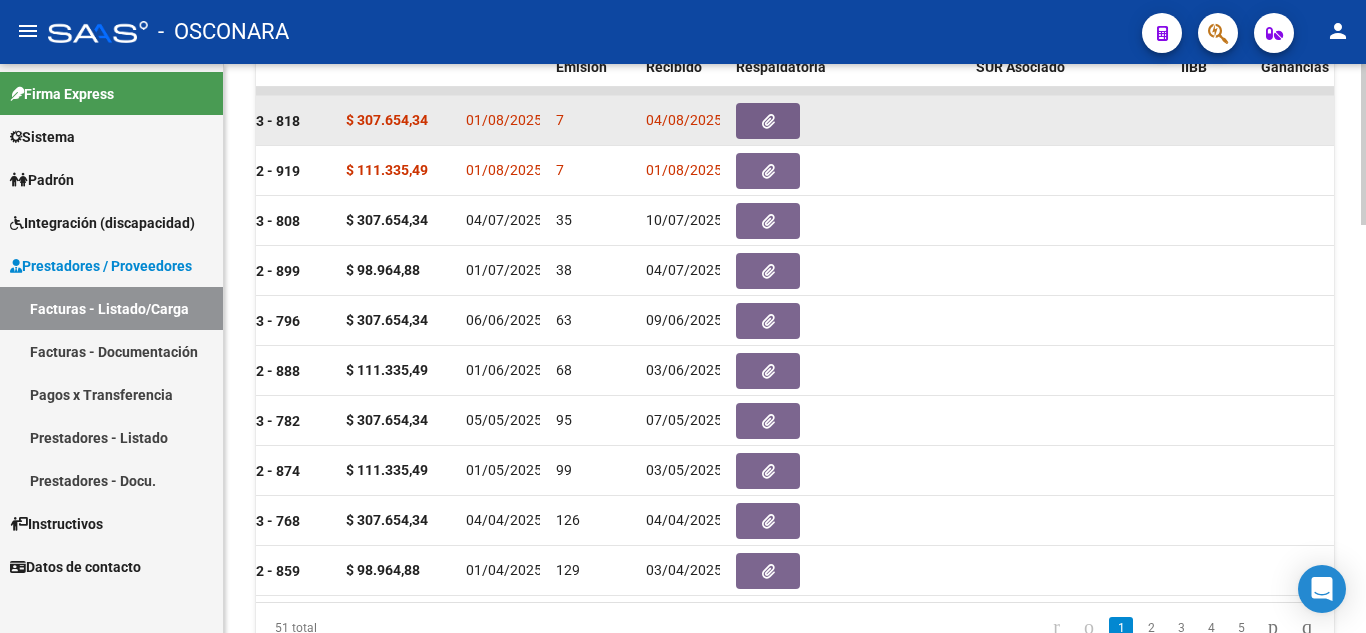 click 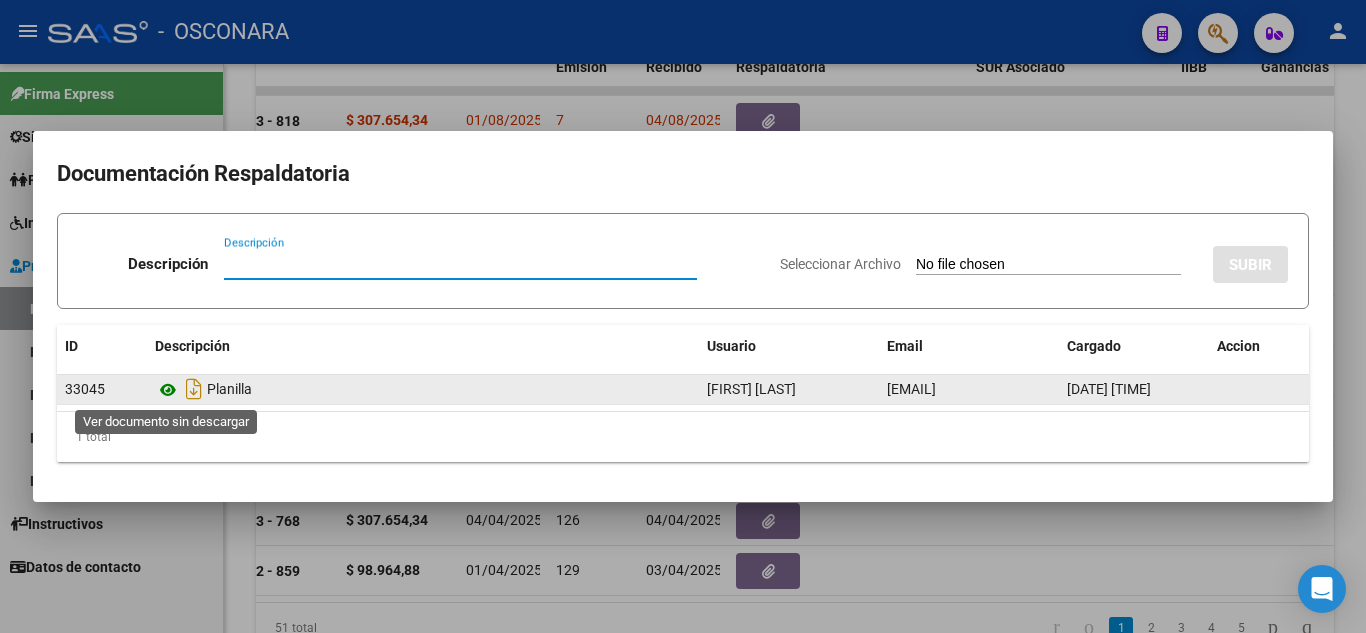 click 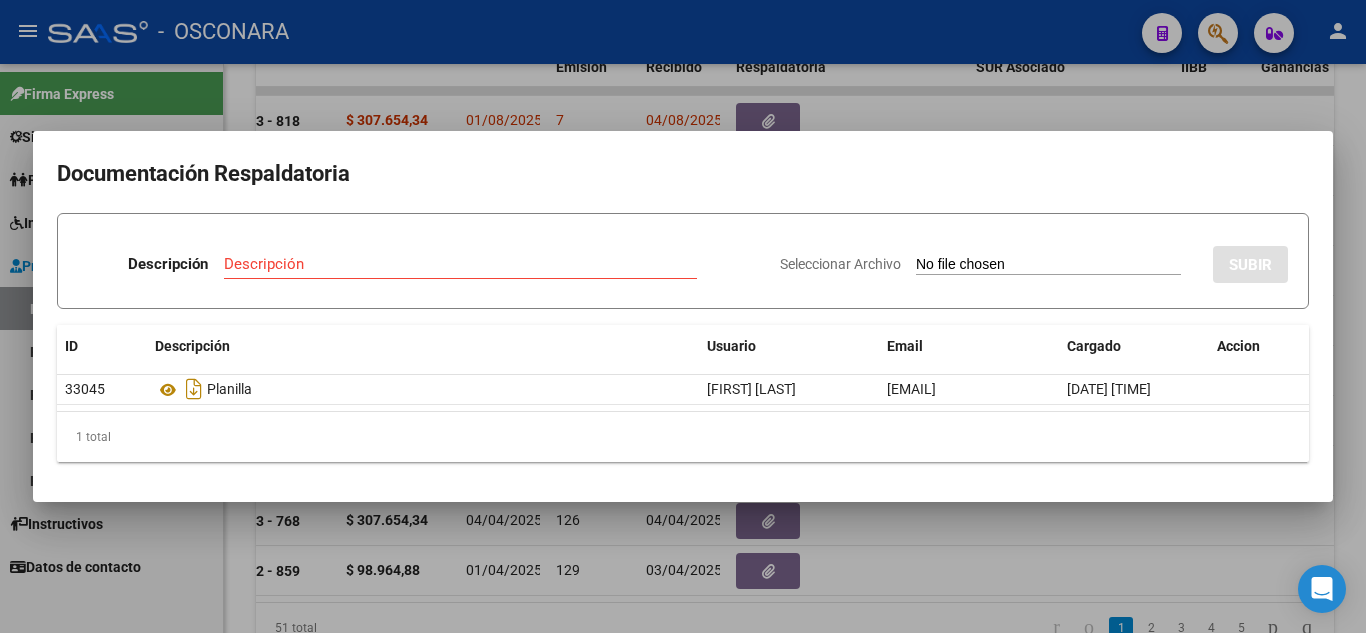 click at bounding box center [683, 316] 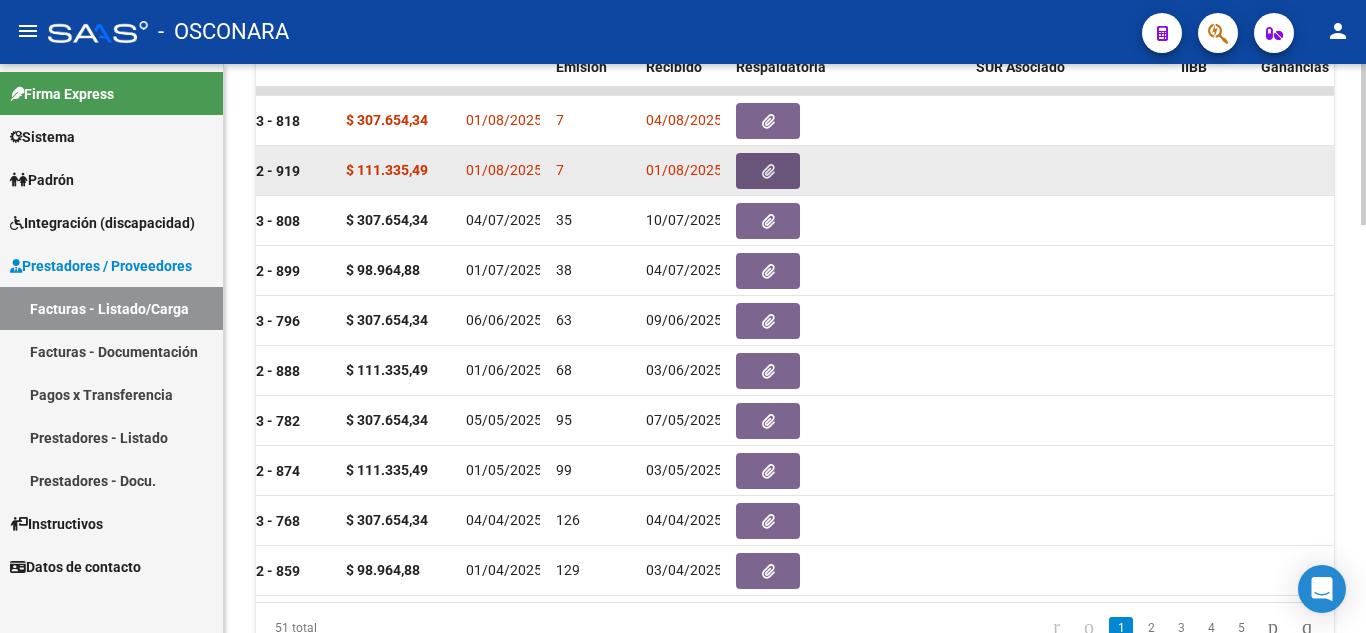 click 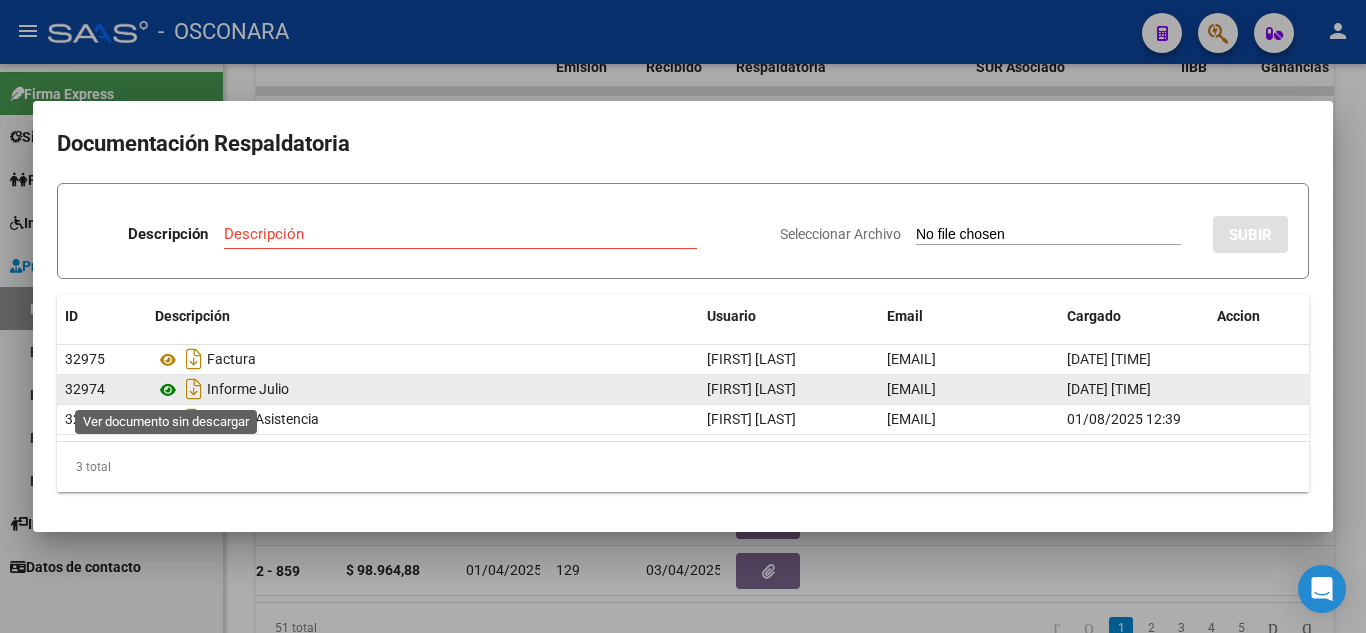 click 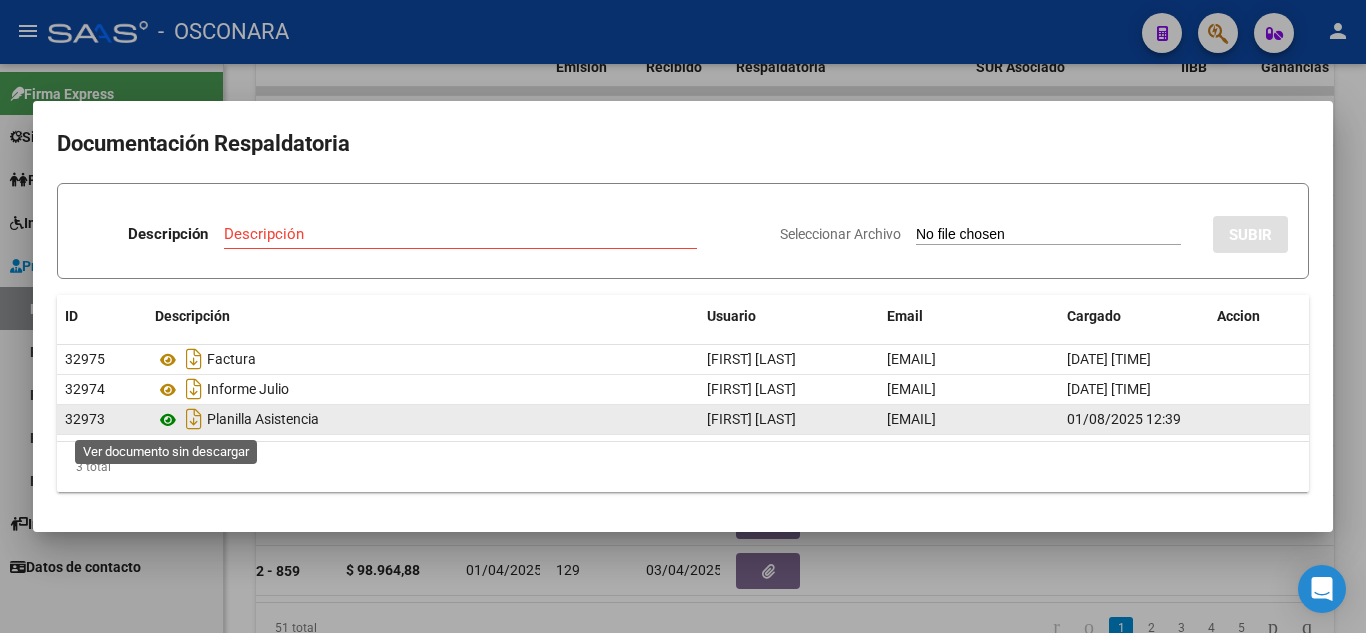 click 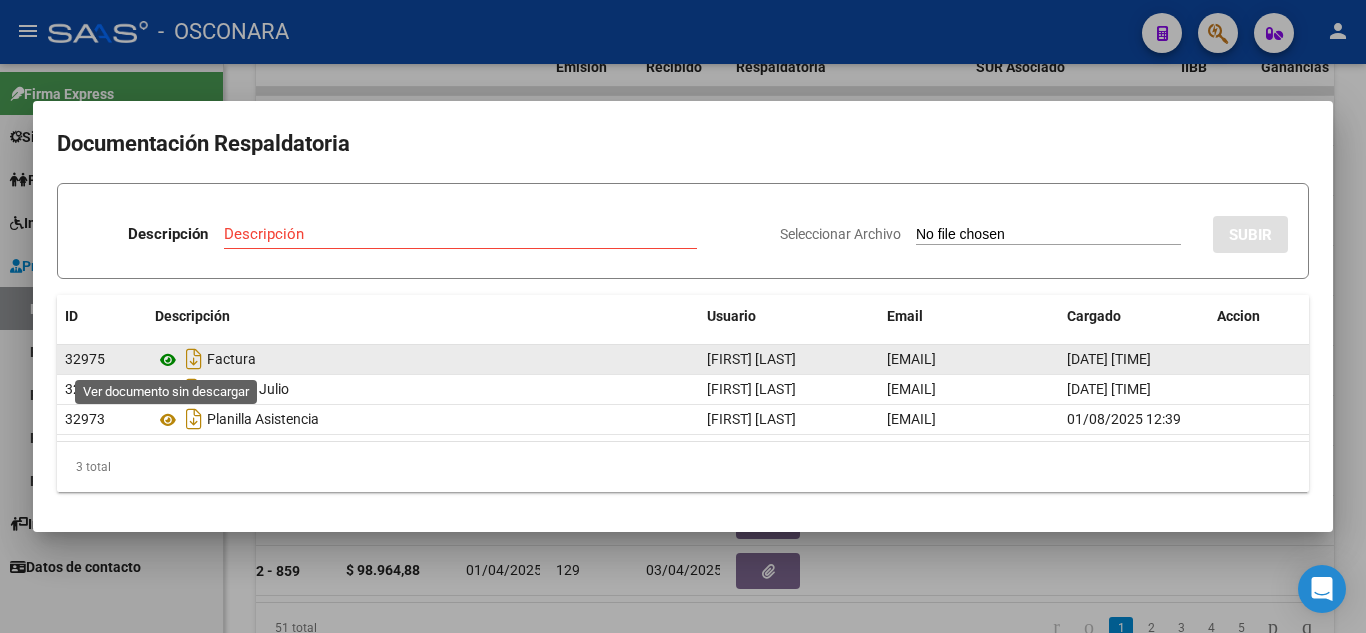 click 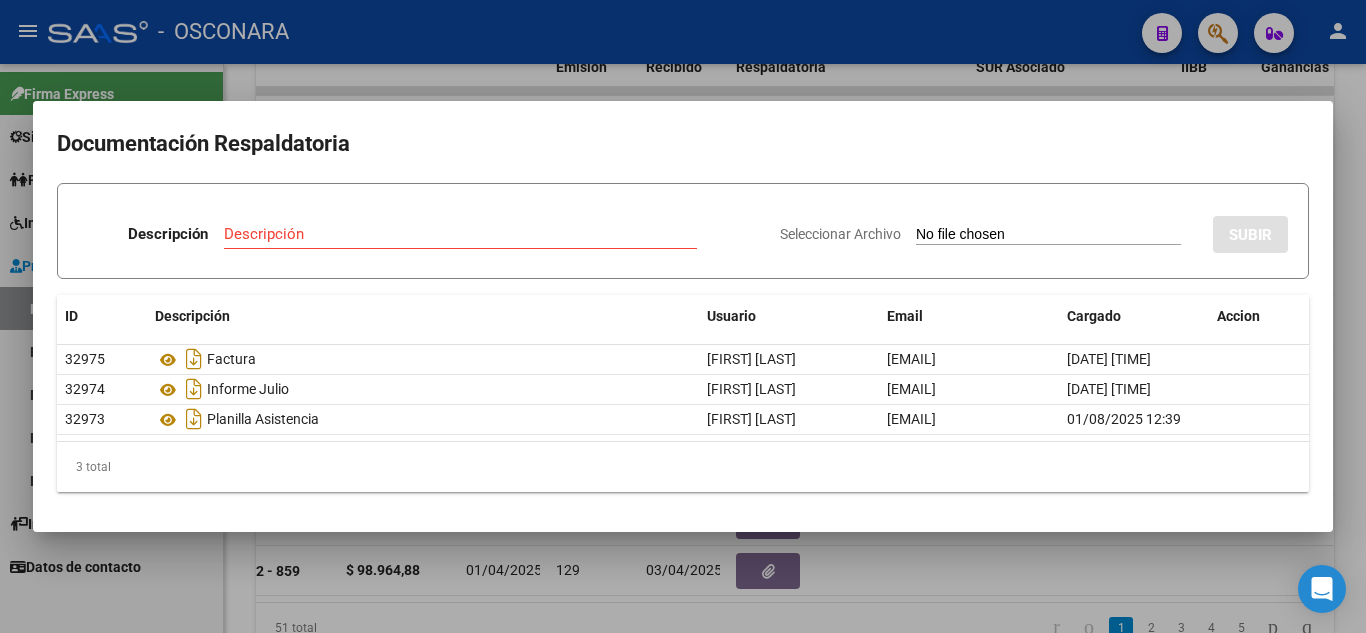 click at bounding box center [683, 316] 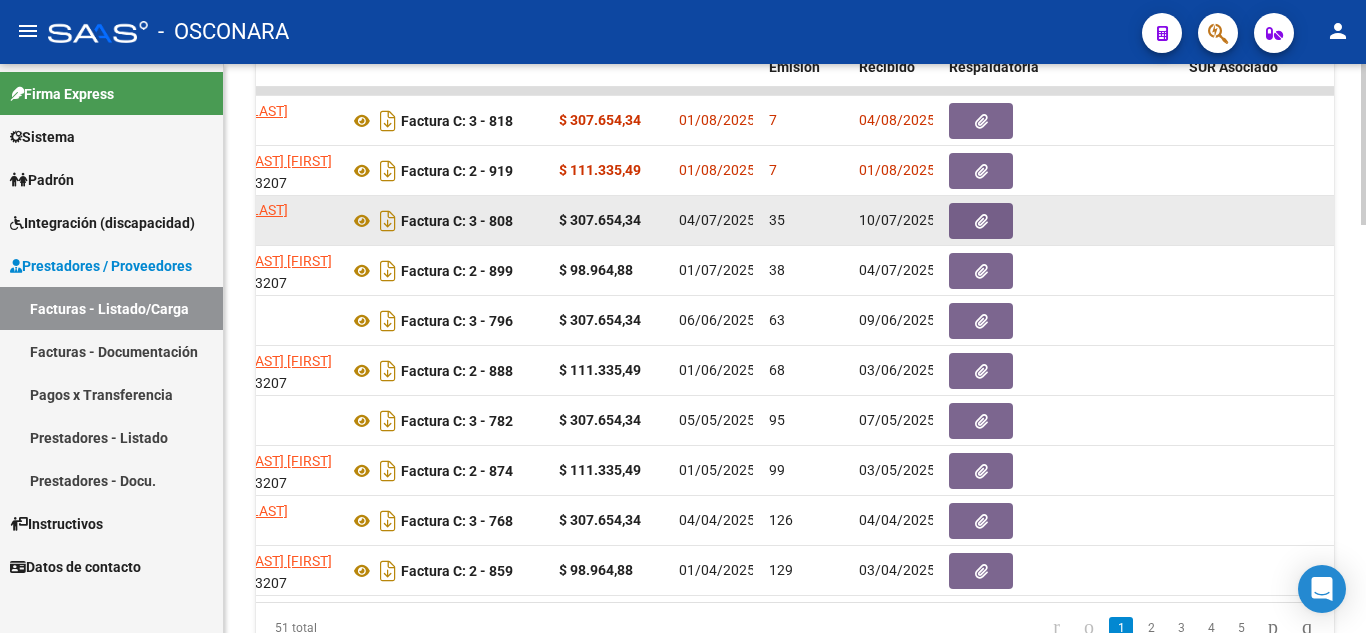 scroll, scrollTop: 0, scrollLeft: 663, axis: horizontal 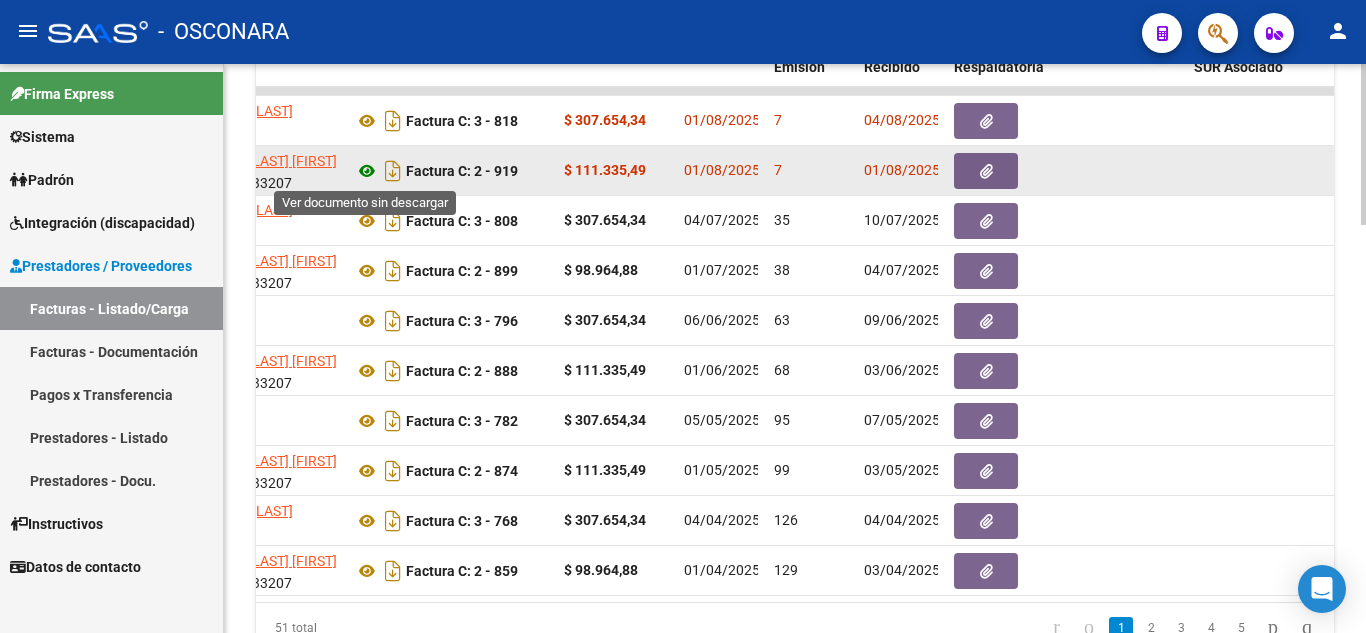 click 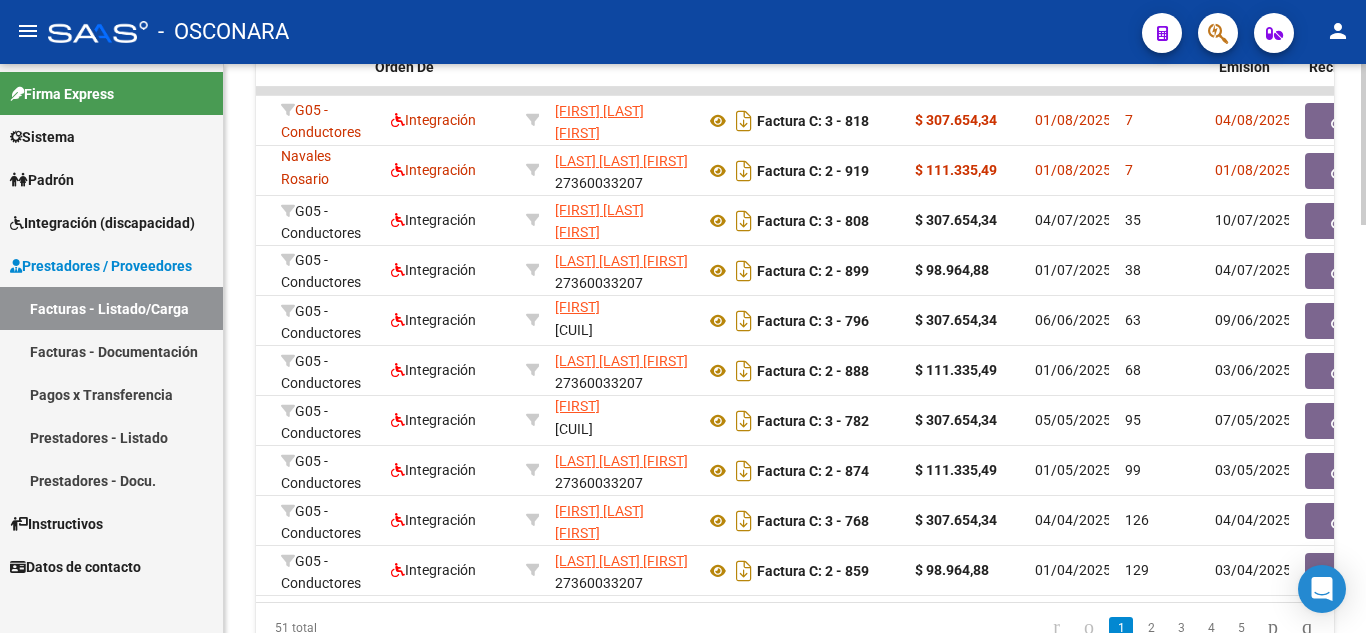 scroll, scrollTop: 0, scrollLeft: 0, axis: both 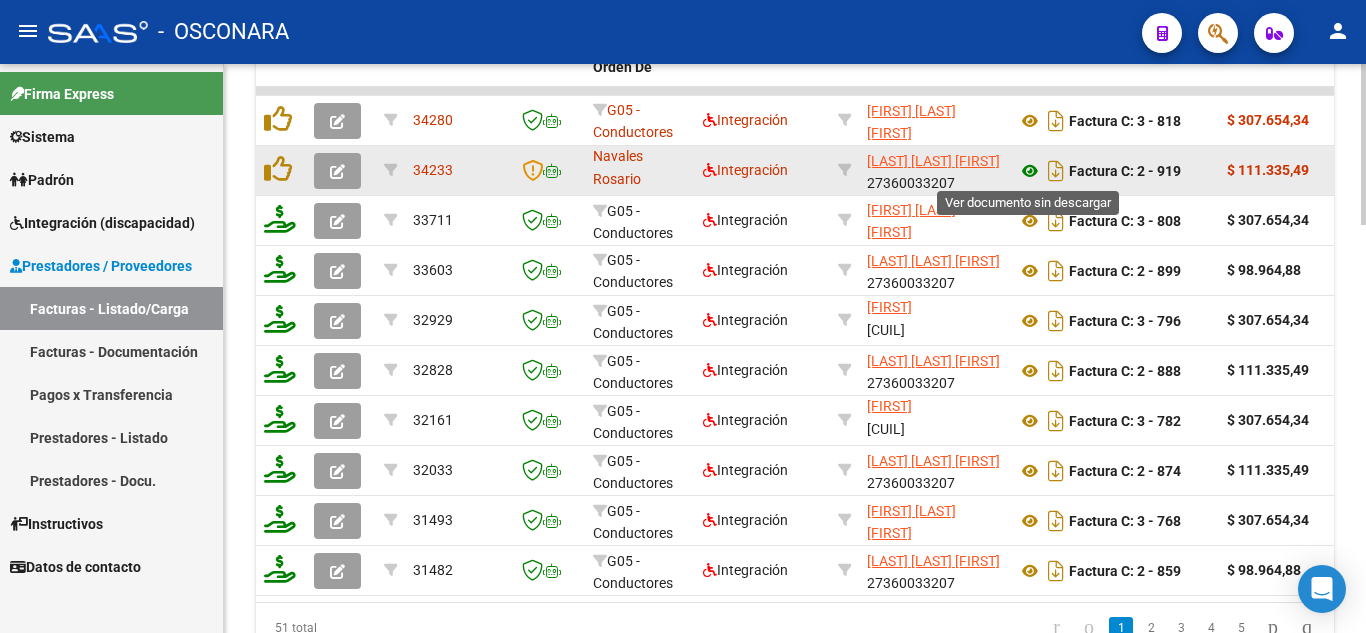 click 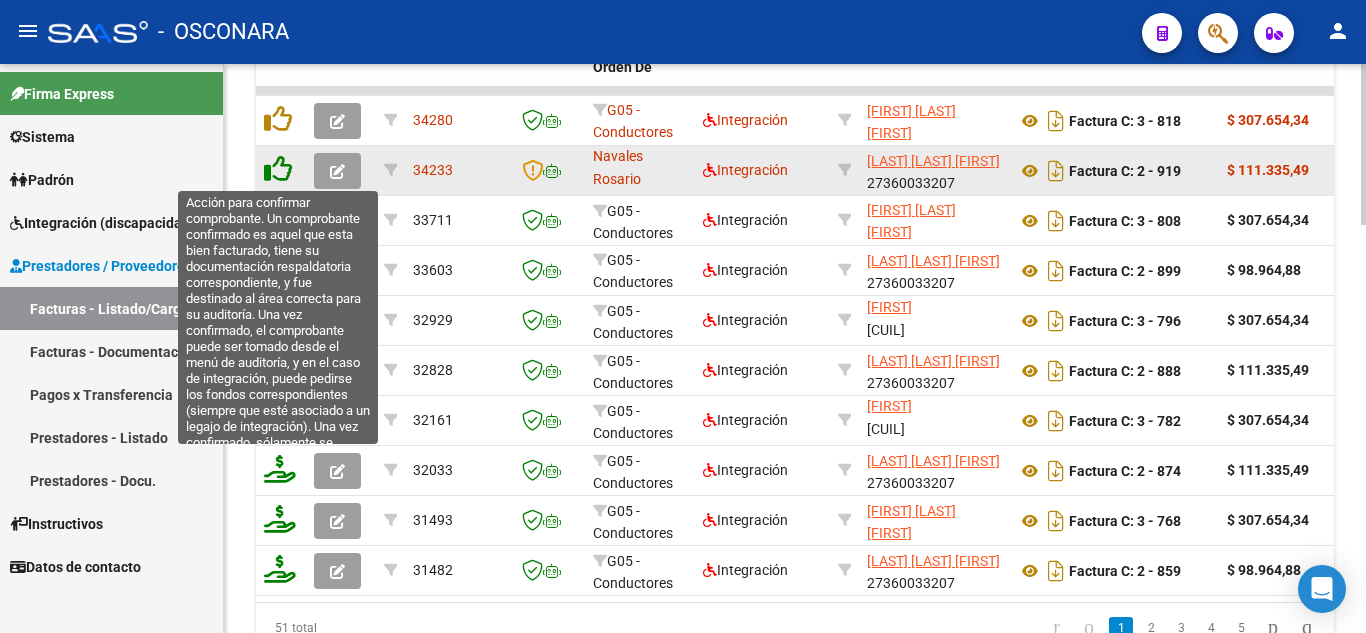 click 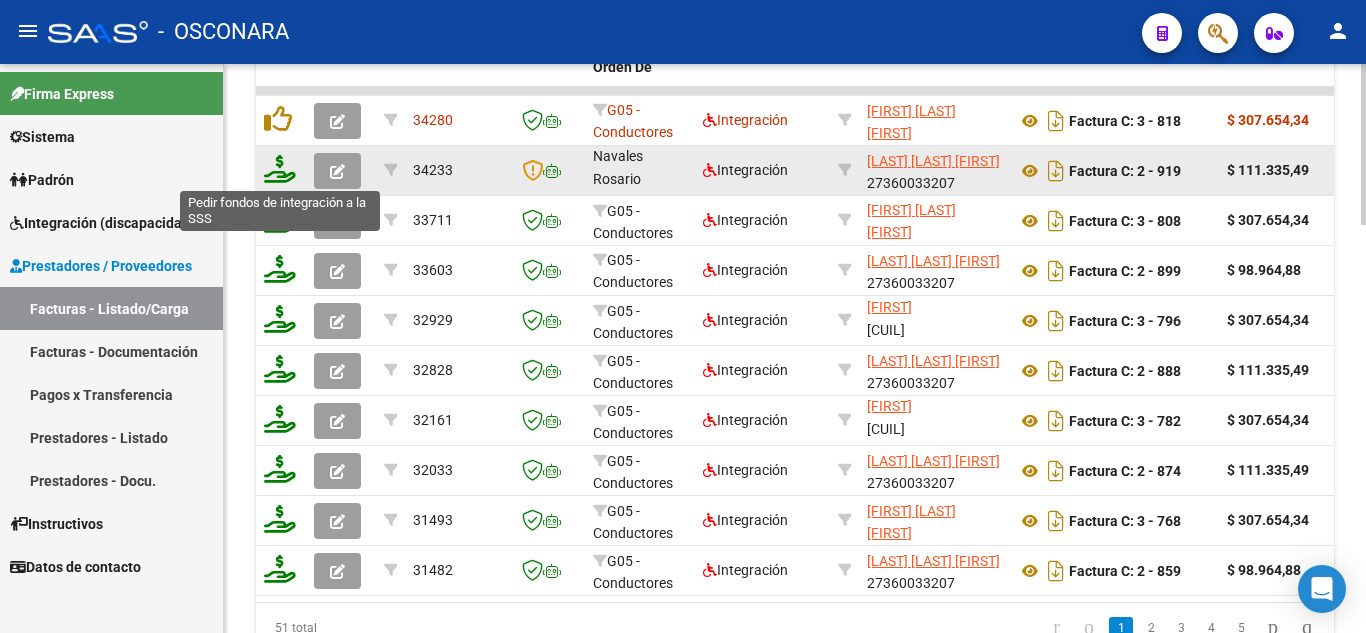 click 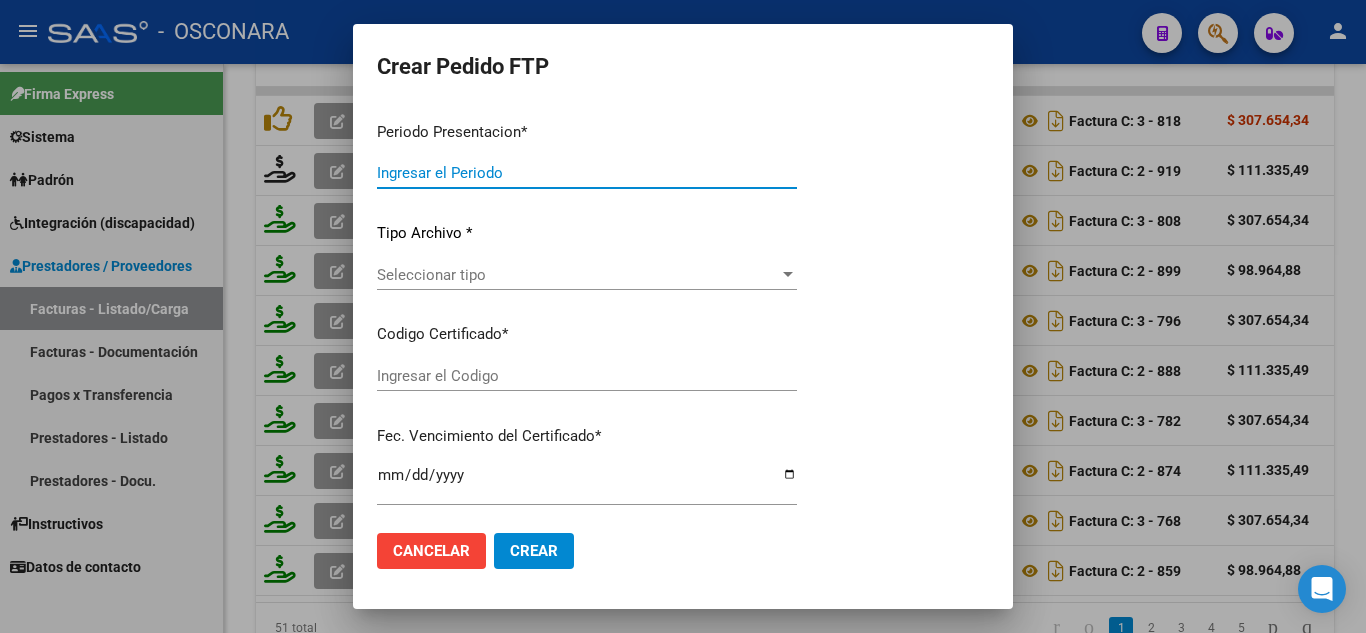 type on "202507" 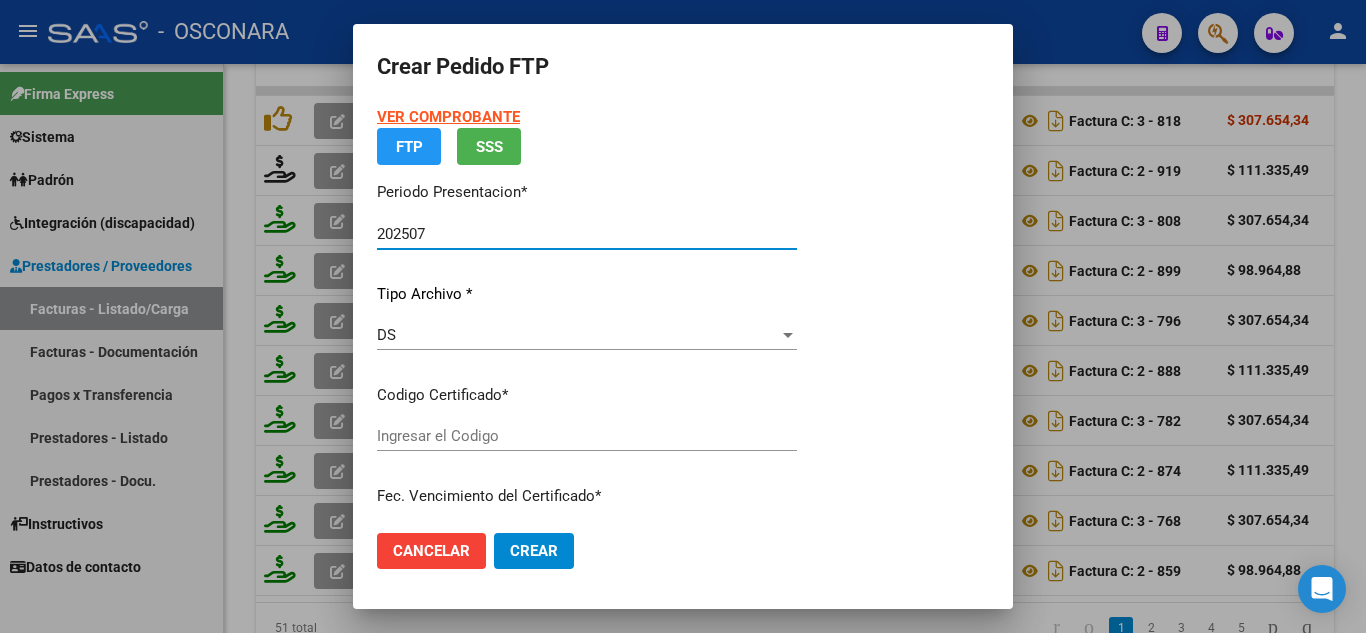 type on "[CERTIFICATE_CODE]" 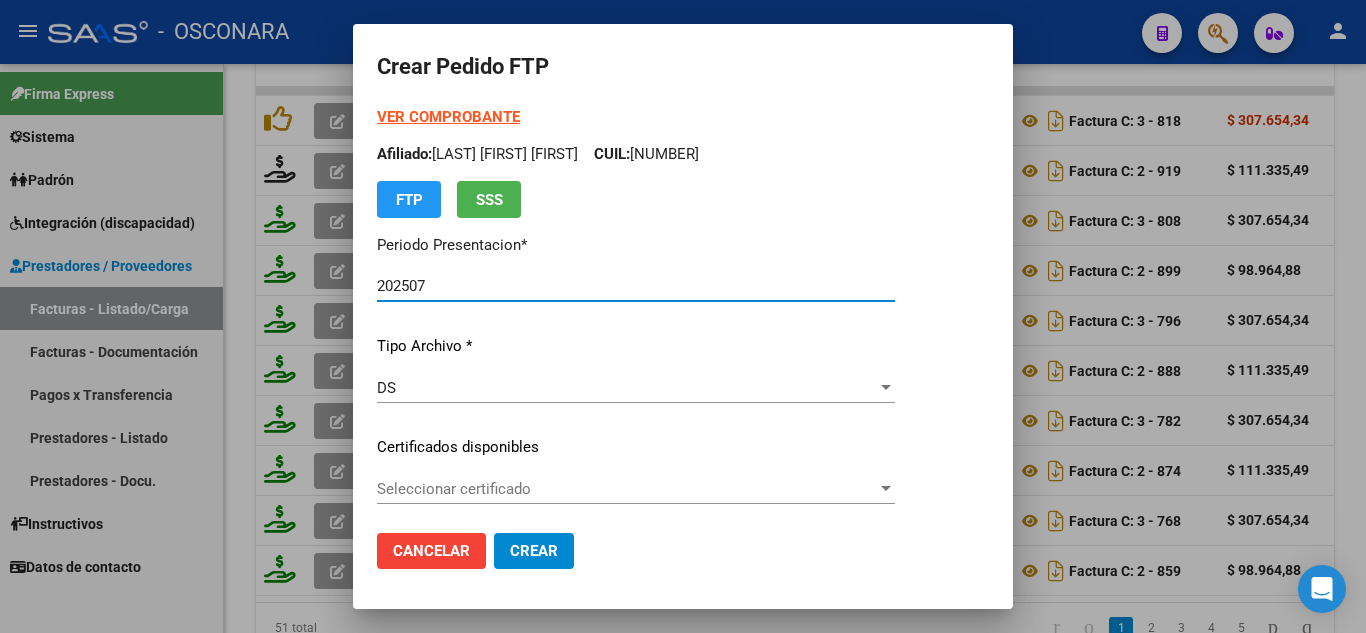 click on "Seleccionar certificado" at bounding box center (627, 489) 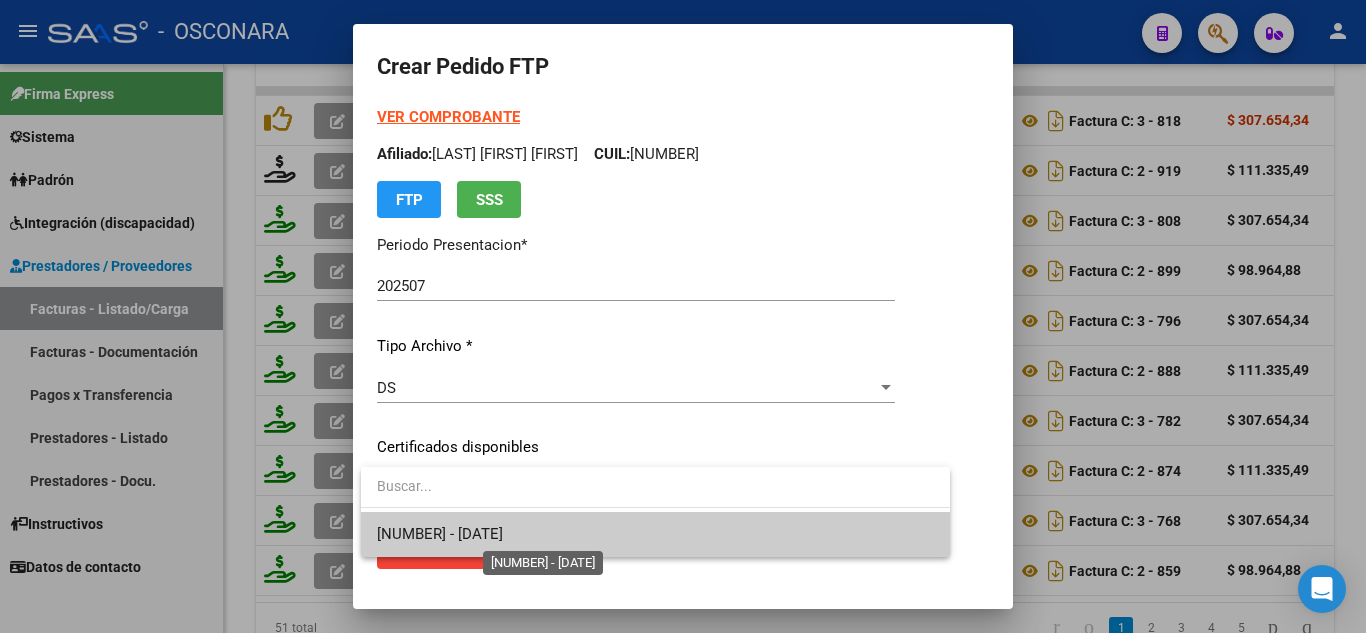 click on "[NUMBER] - [DATE]" at bounding box center [440, 534] 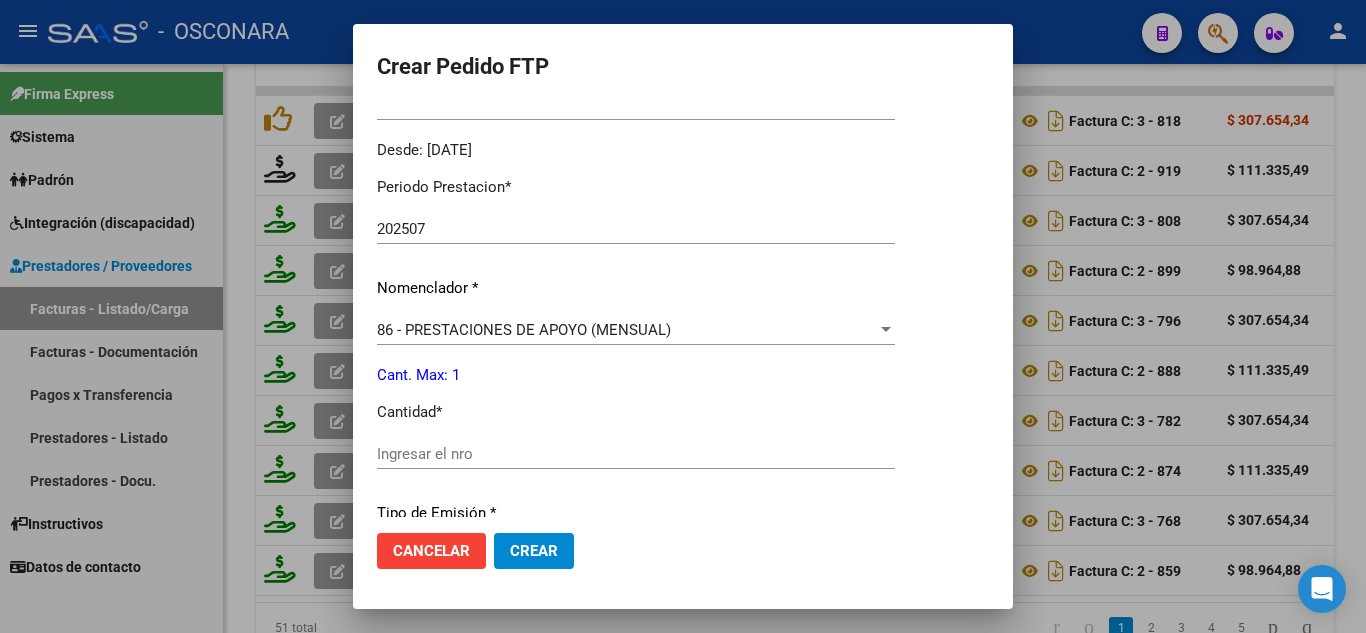 scroll, scrollTop: 600, scrollLeft: 0, axis: vertical 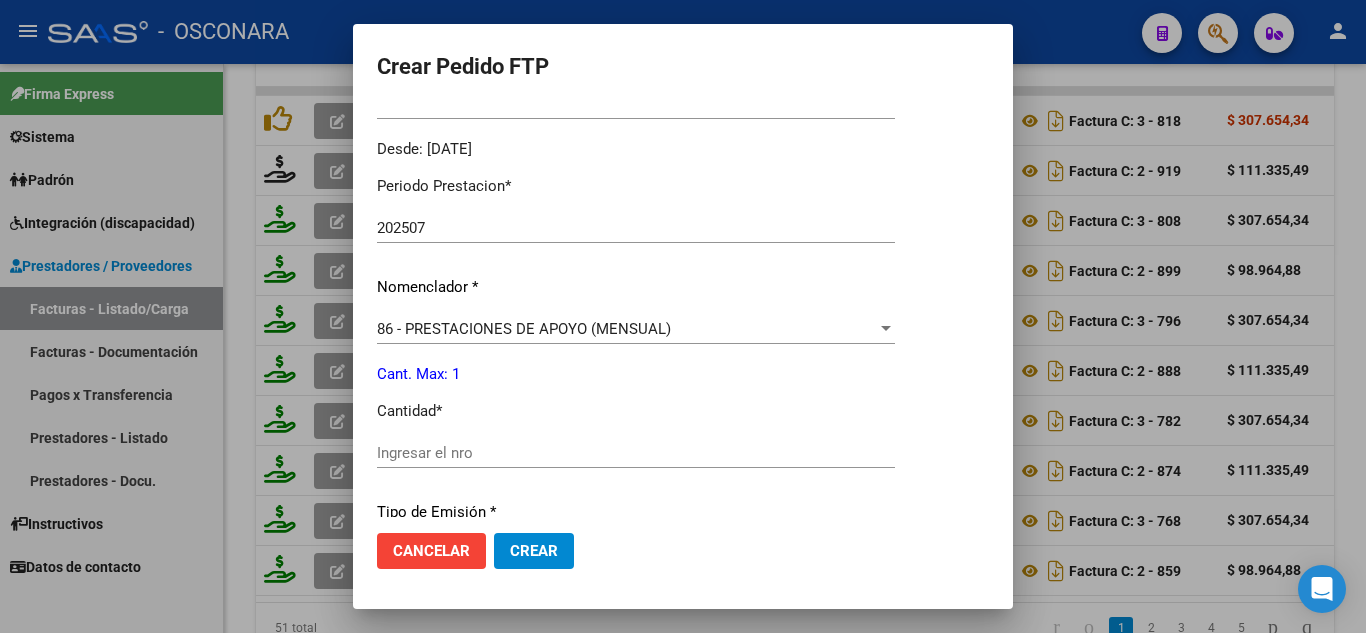 click on "Ingresar el nro" at bounding box center [636, 453] 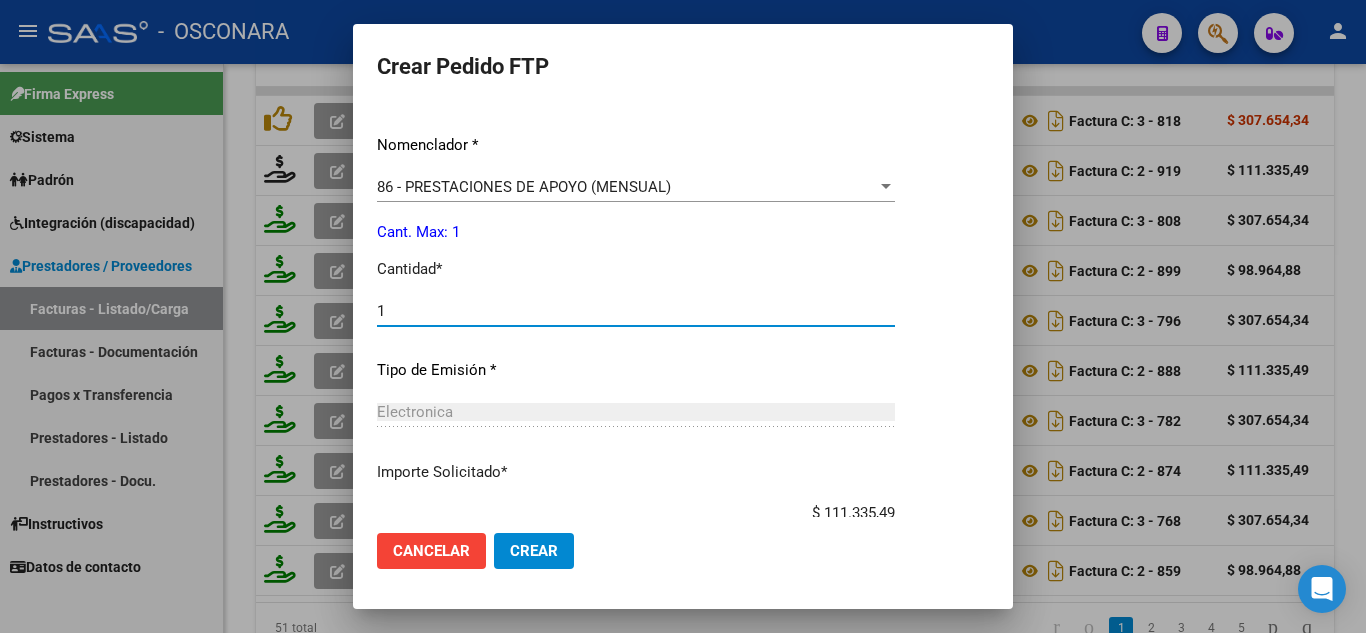 scroll, scrollTop: 900, scrollLeft: 0, axis: vertical 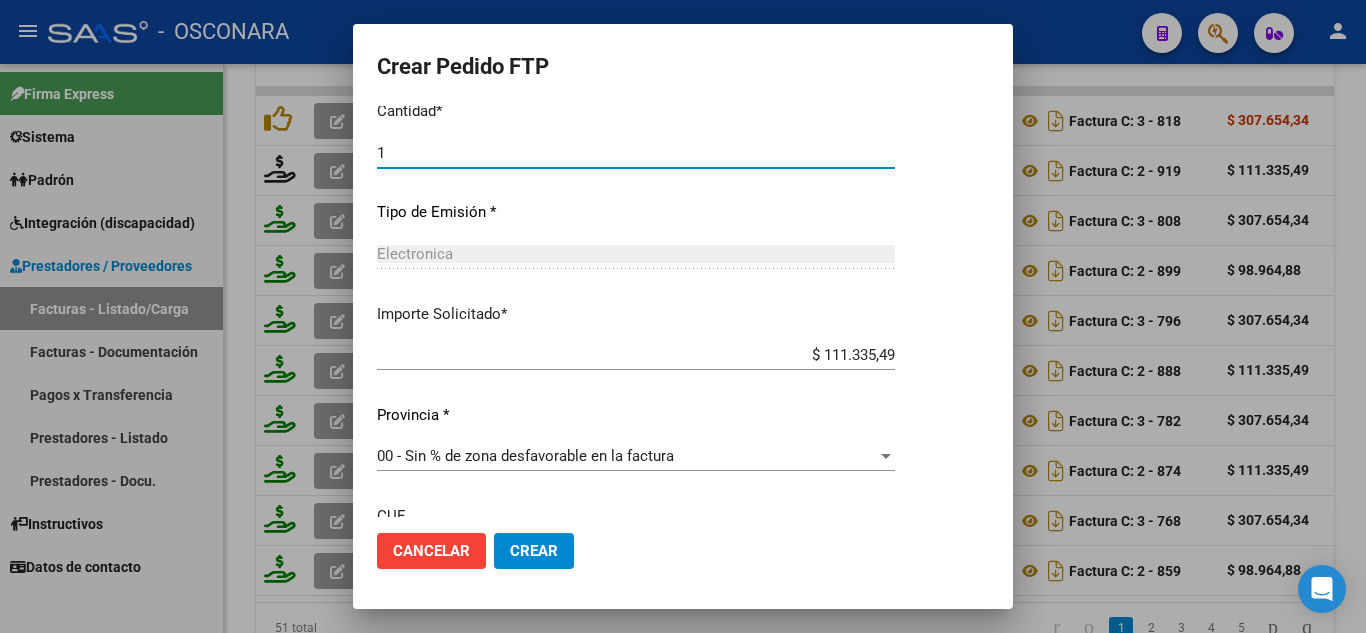 type on "1" 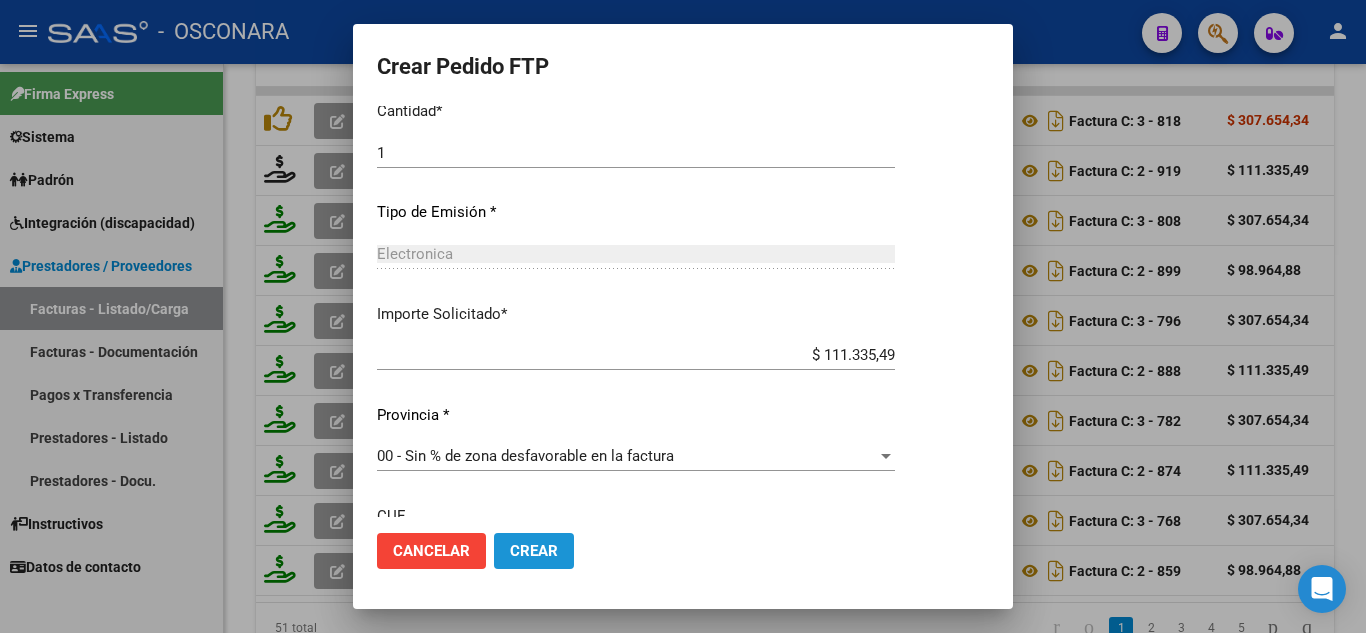 click on "Crear" 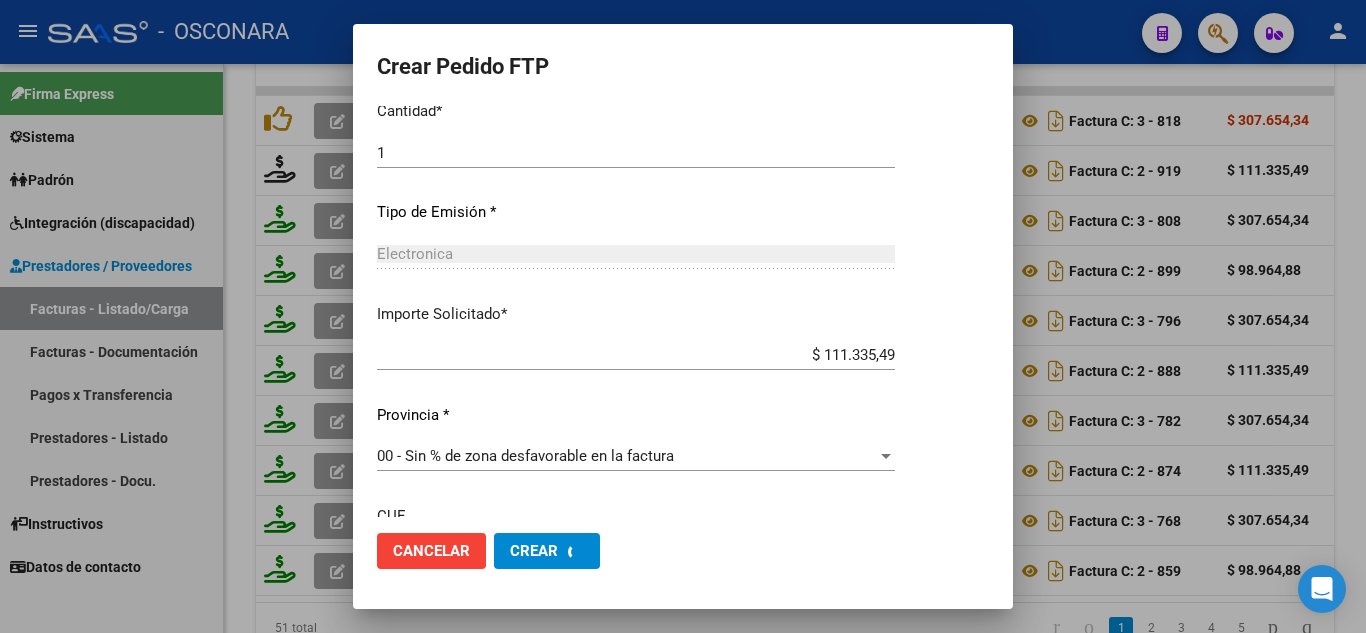 scroll, scrollTop: 787, scrollLeft: 0, axis: vertical 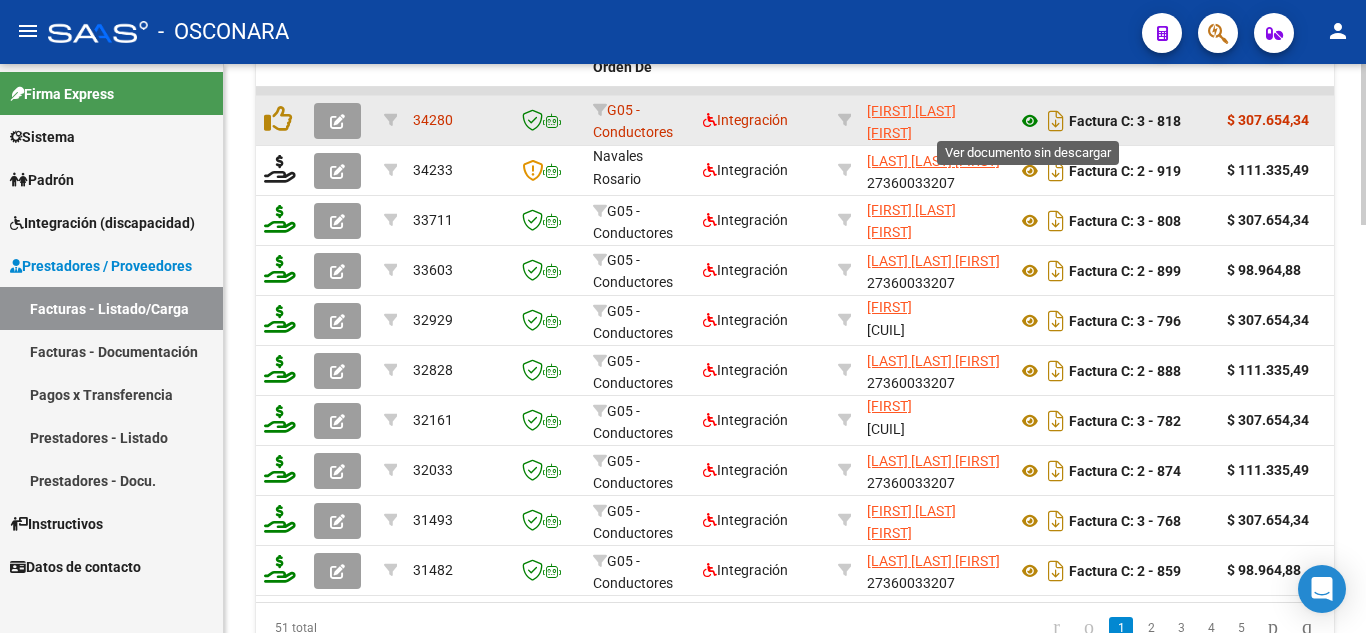 click 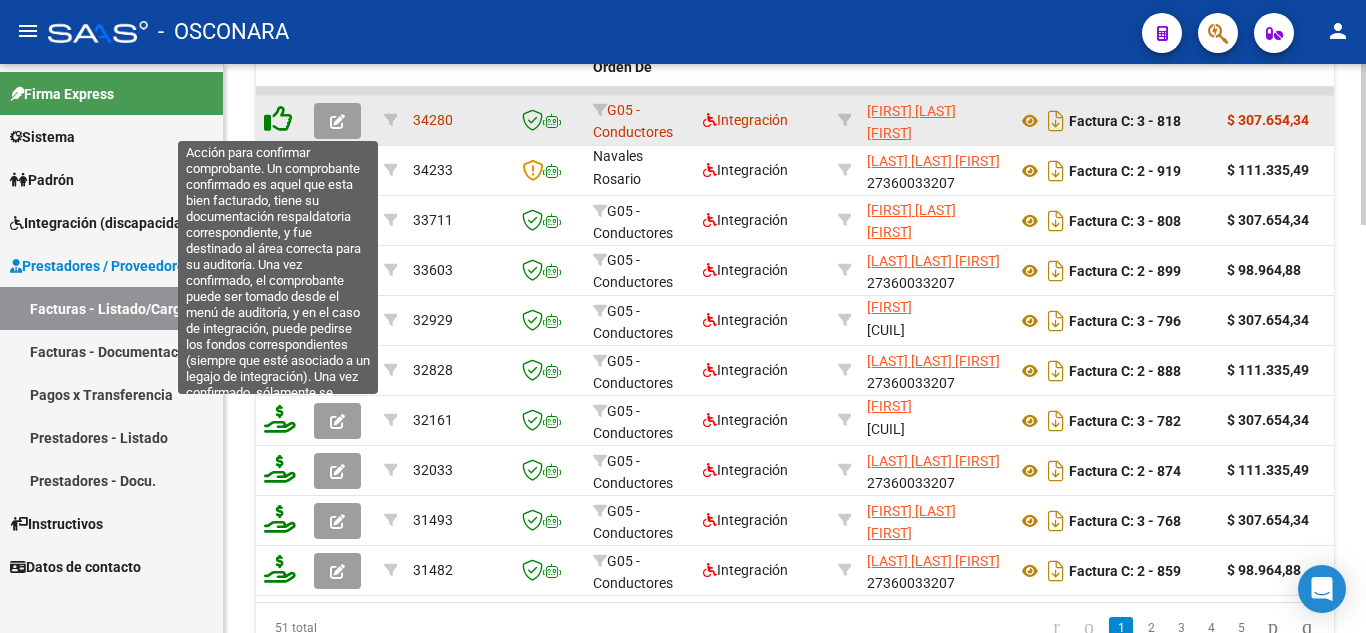 click 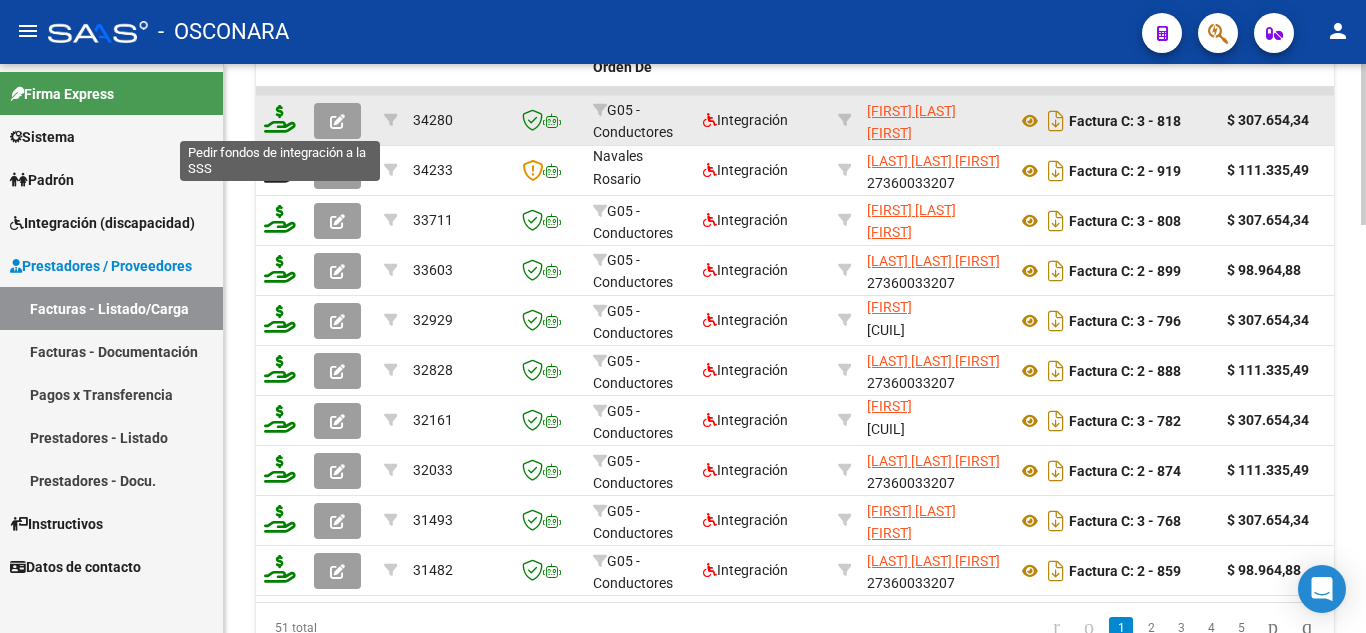 click 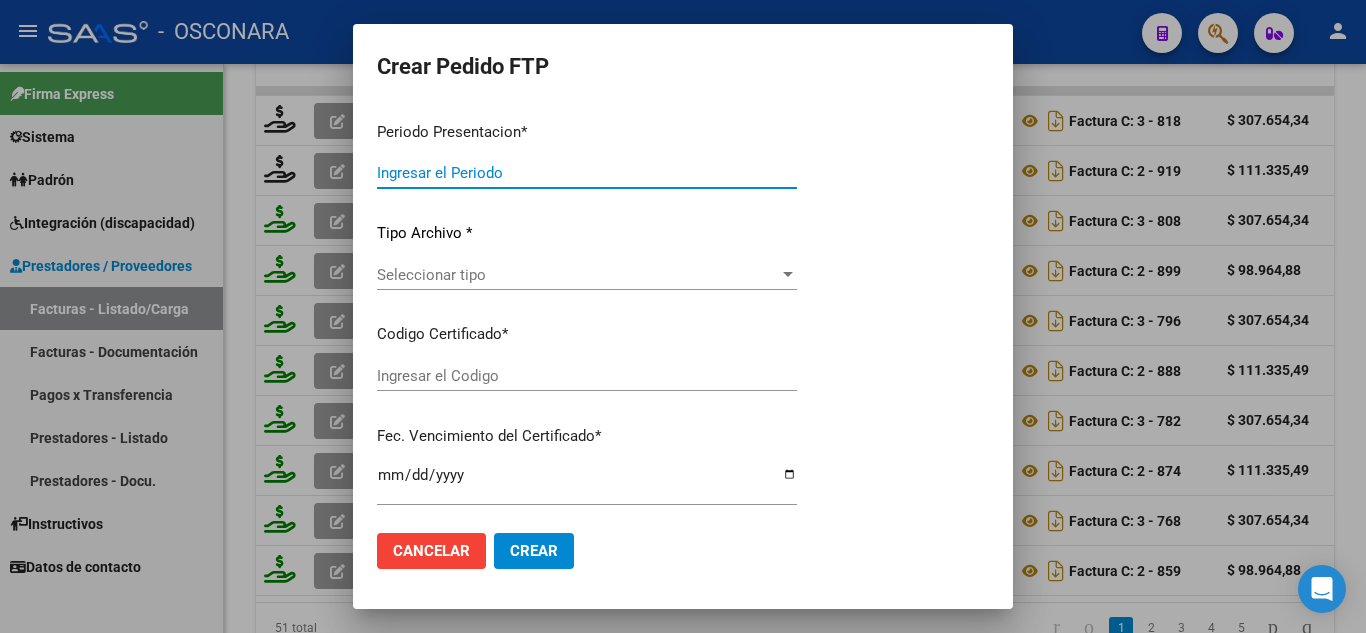 type on "202507" 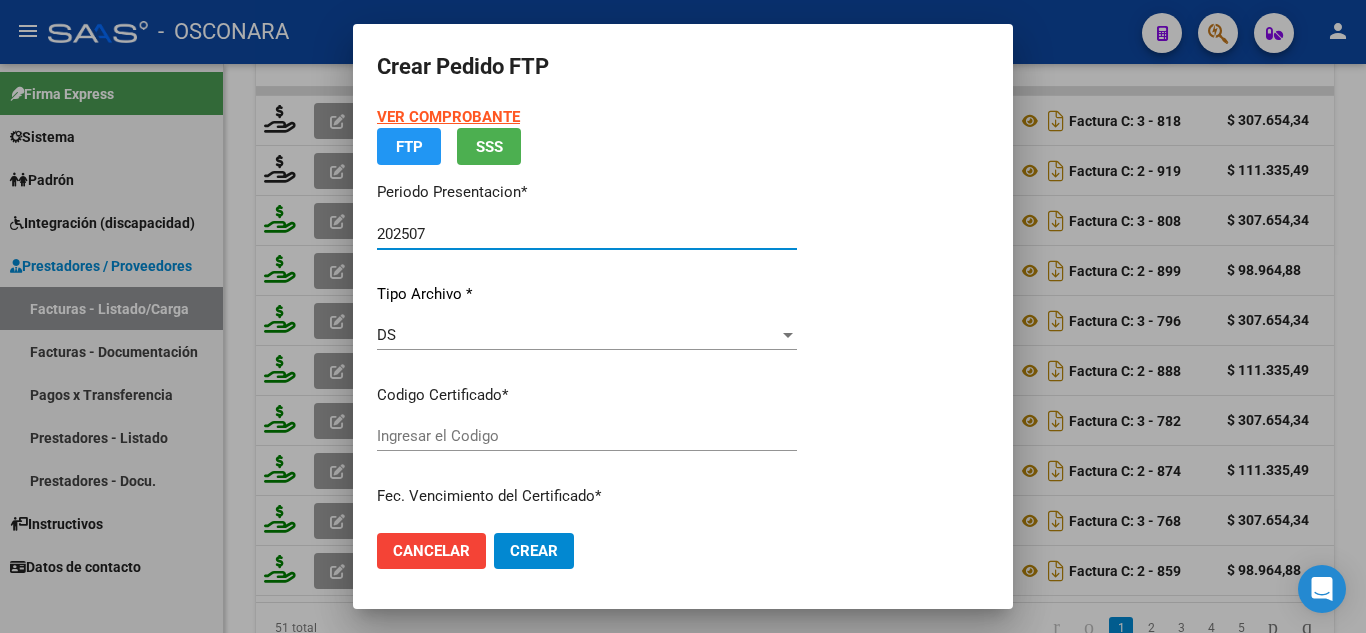 type on "[CERTIFICATE_CODE]" 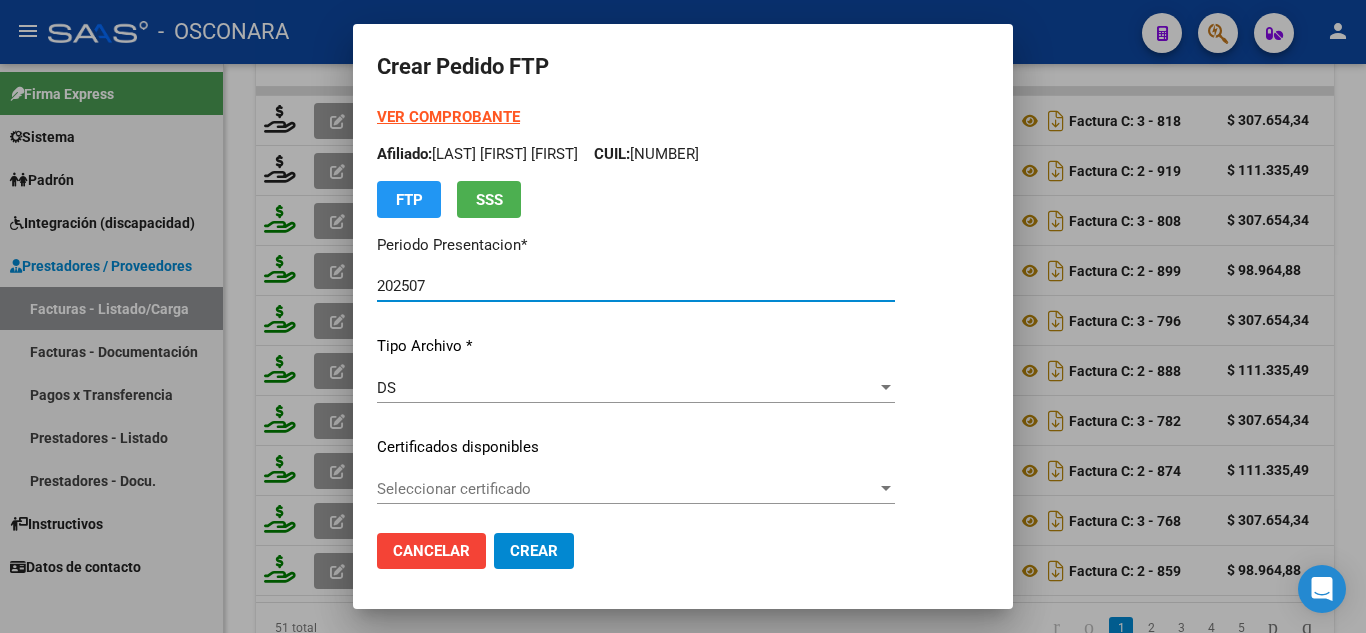 scroll, scrollTop: 100, scrollLeft: 0, axis: vertical 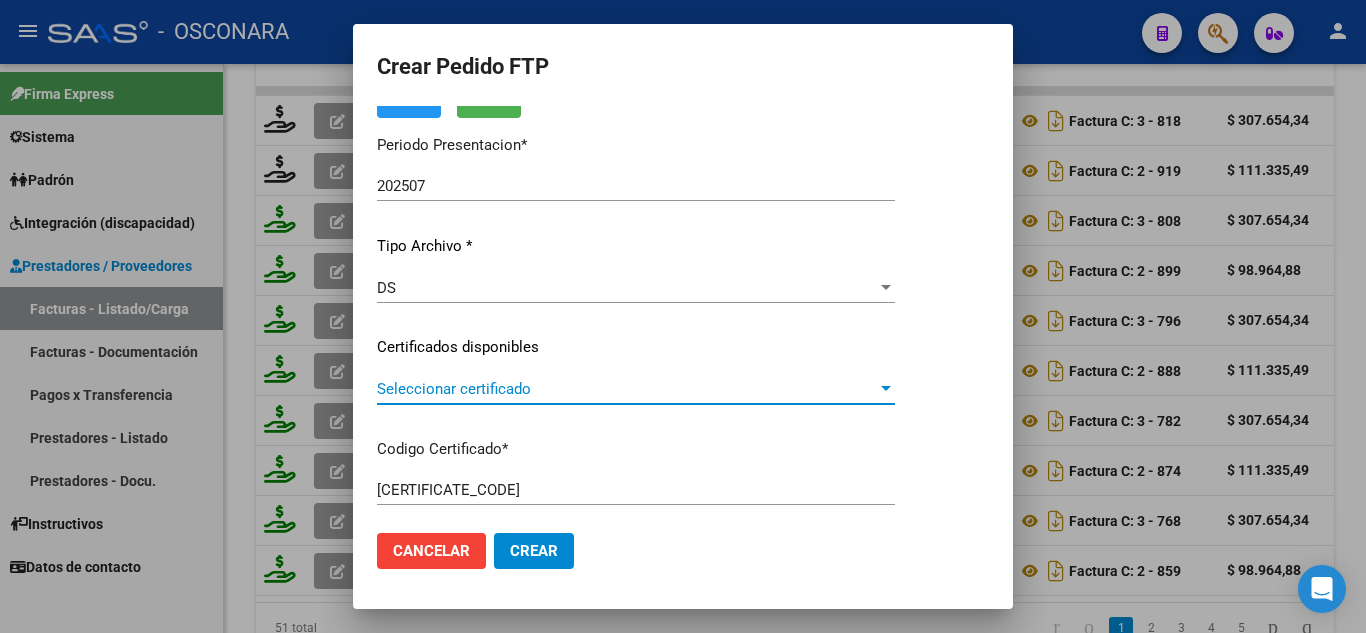 click on "Seleccionar certificado" at bounding box center (627, 389) 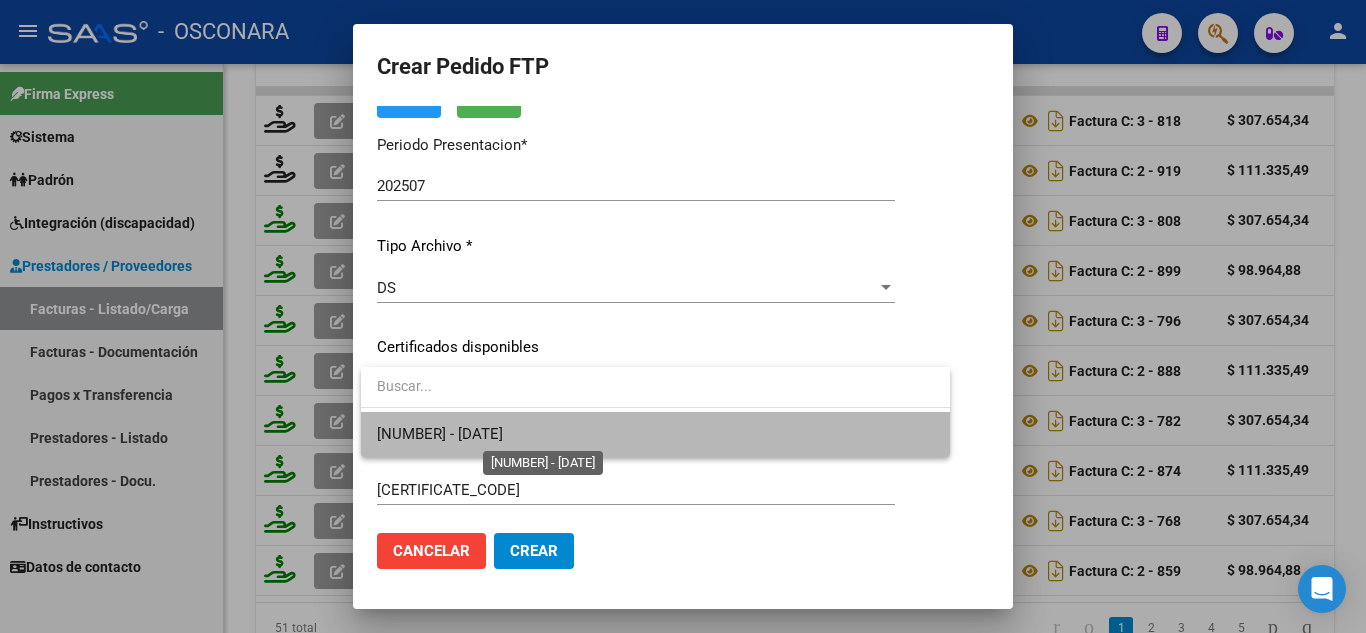 click on "[NUMBER] - [DATE]" at bounding box center (440, 434) 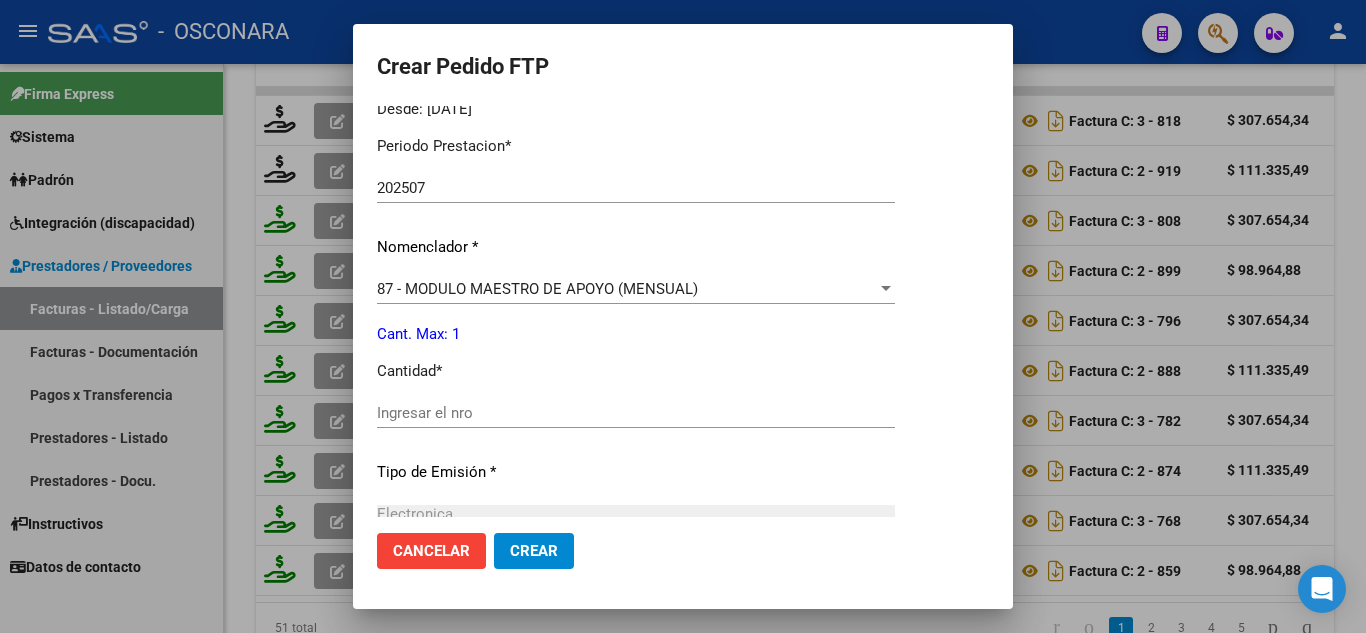 scroll, scrollTop: 700, scrollLeft: 0, axis: vertical 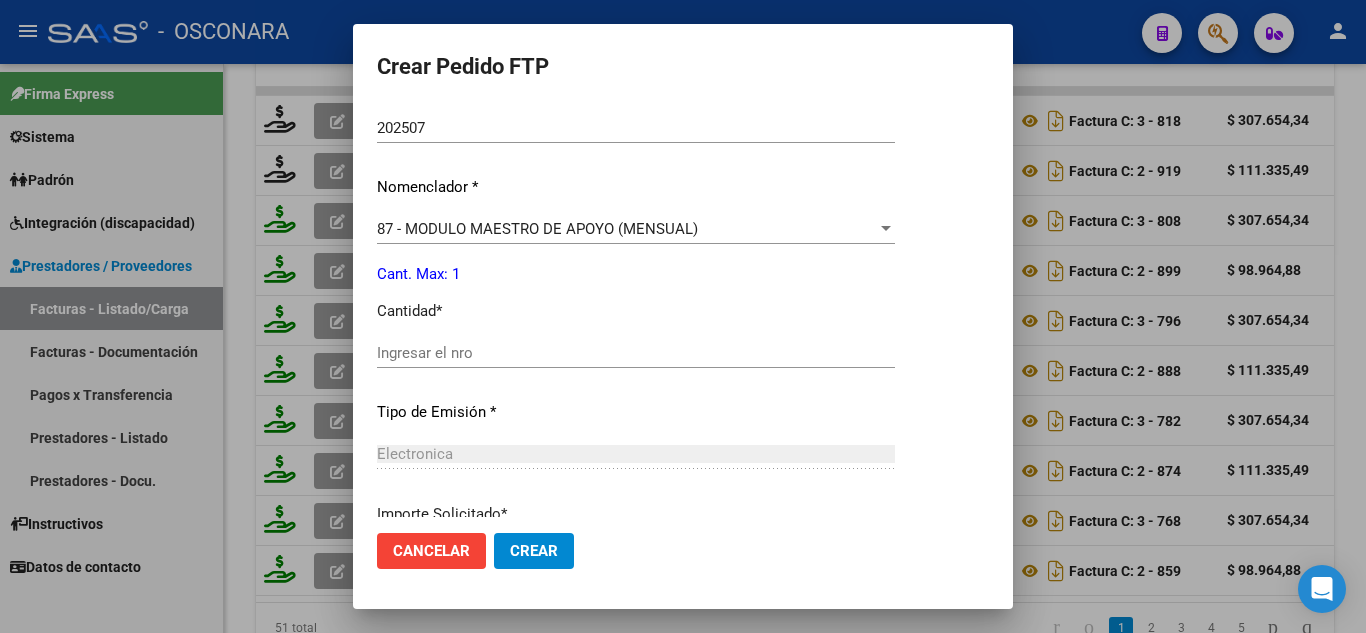 click on "Ingresar el nro" 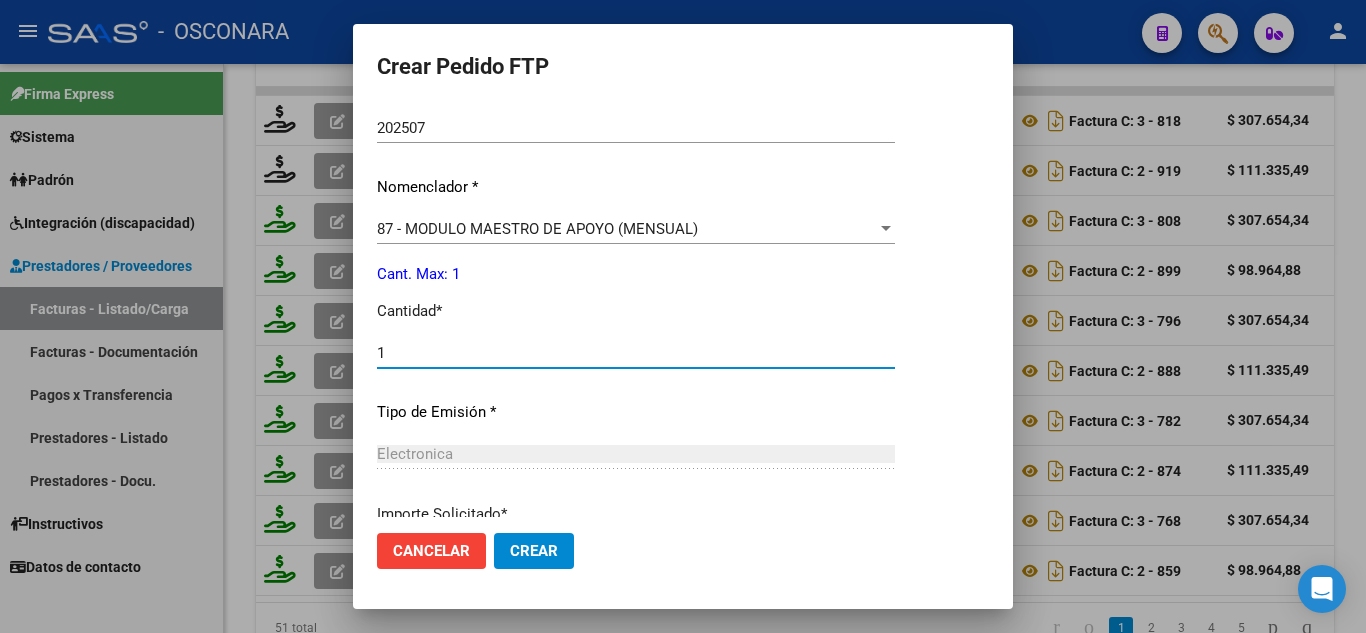 scroll, scrollTop: 873, scrollLeft: 0, axis: vertical 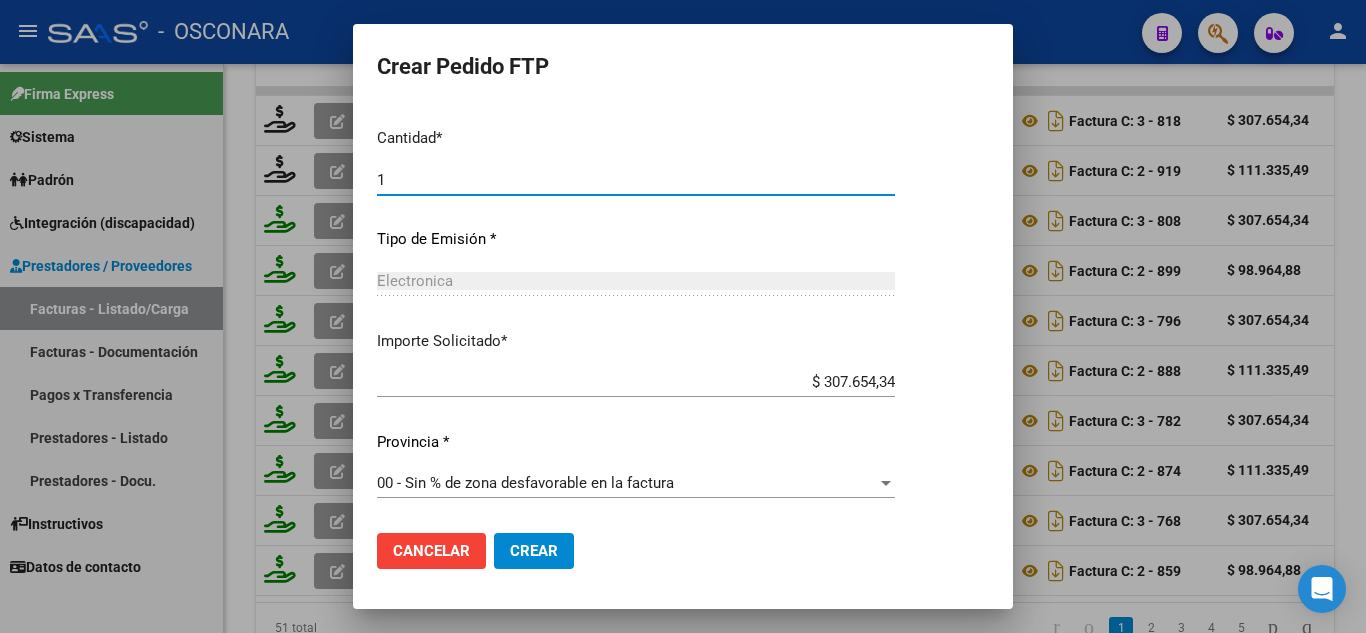 type on "1" 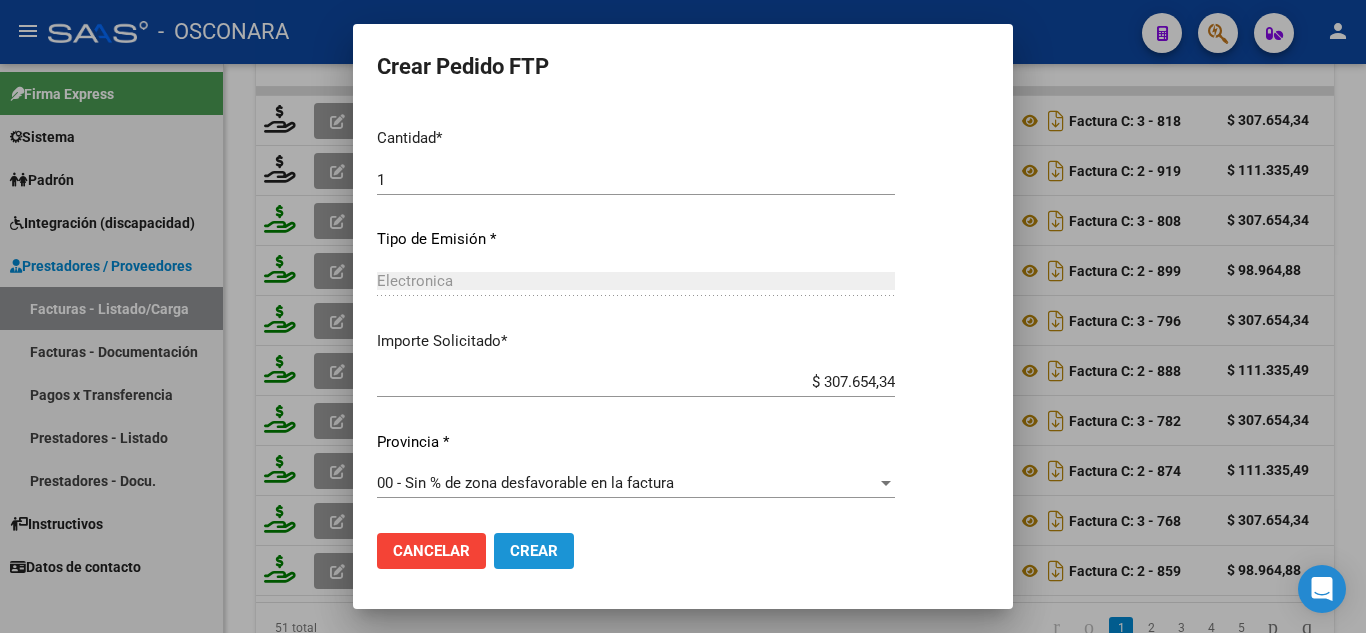 click on "Crear" 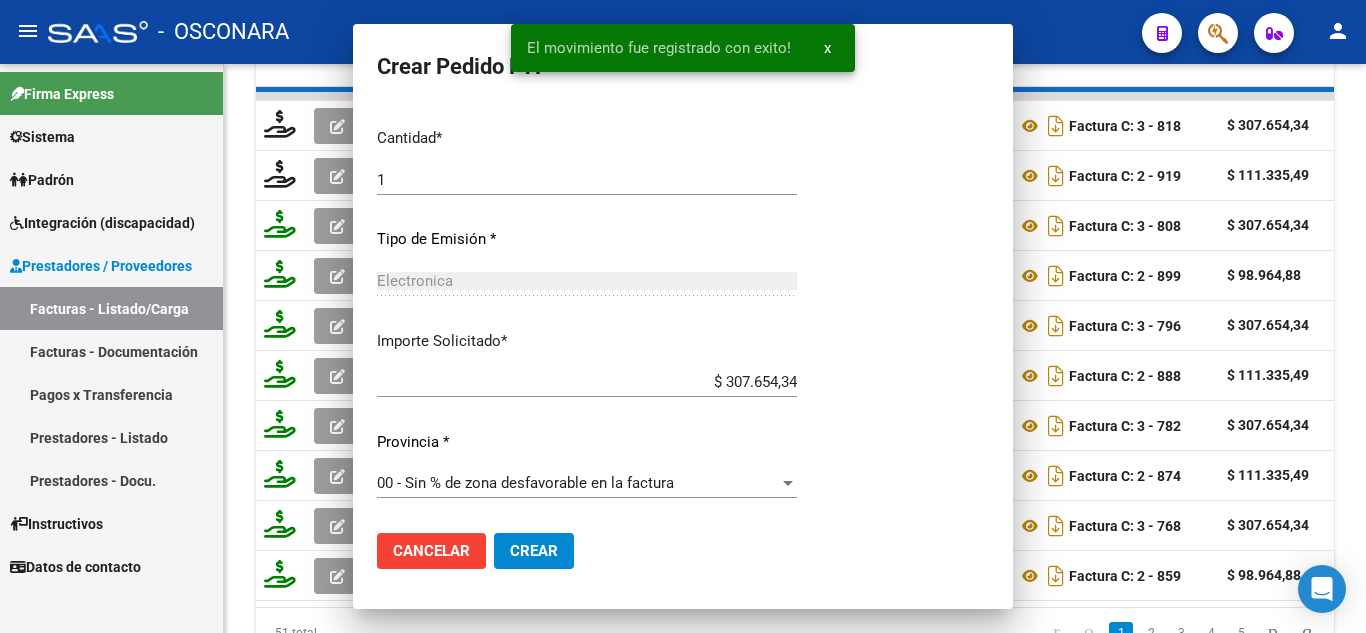 scroll, scrollTop: 760, scrollLeft: 0, axis: vertical 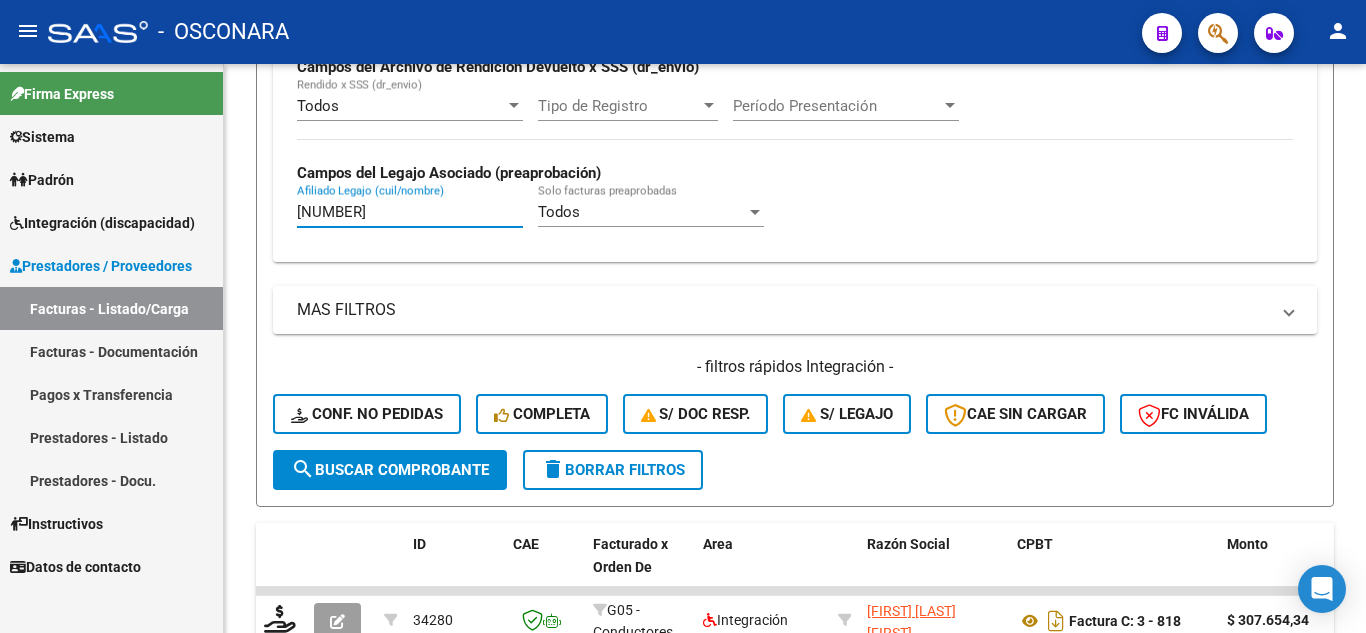 drag, startPoint x: 217, startPoint y: 185, endPoint x: 176, endPoint y: 160, distance: 48.02083 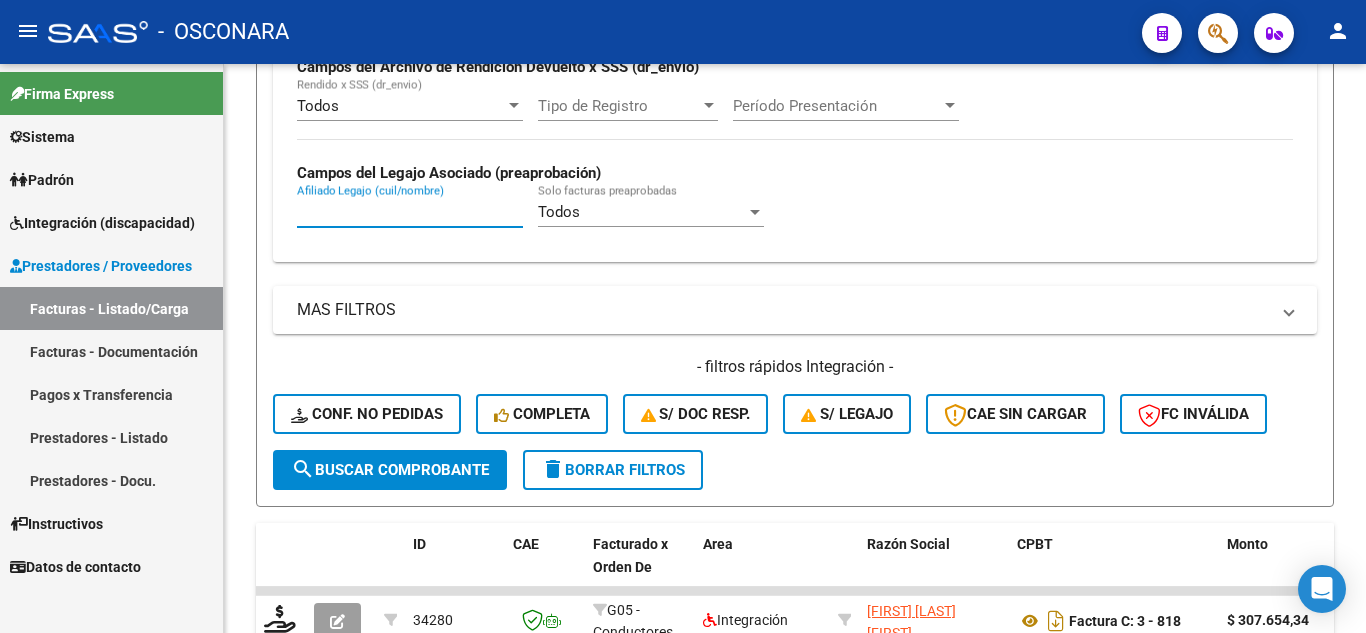 paste on "[CUIL]" 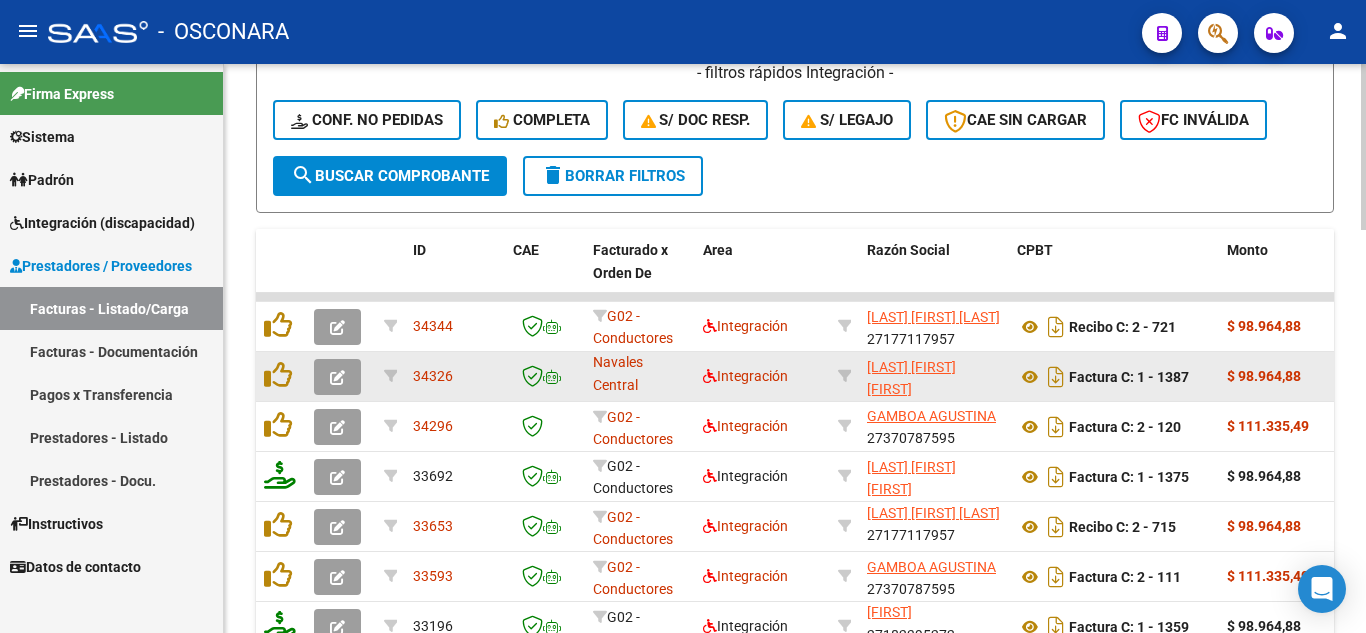 scroll, scrollTop: 1137, scrollLeft: 0, axis: vertical 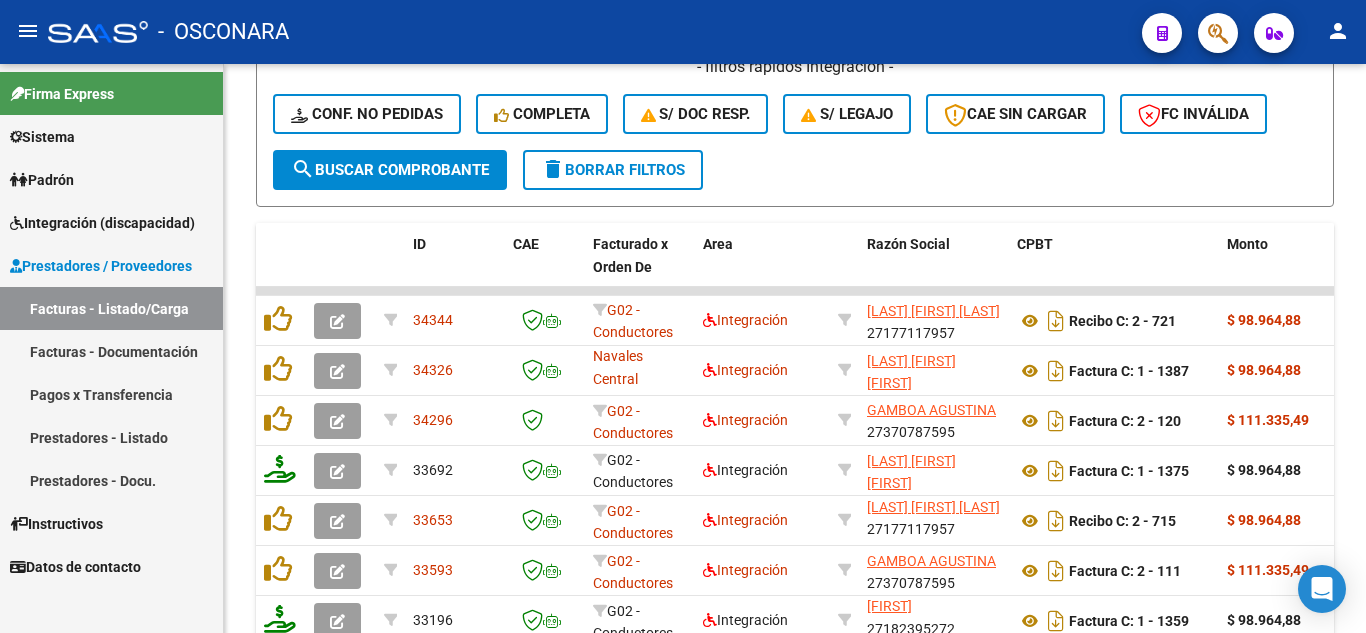 type on "[CUIL]" 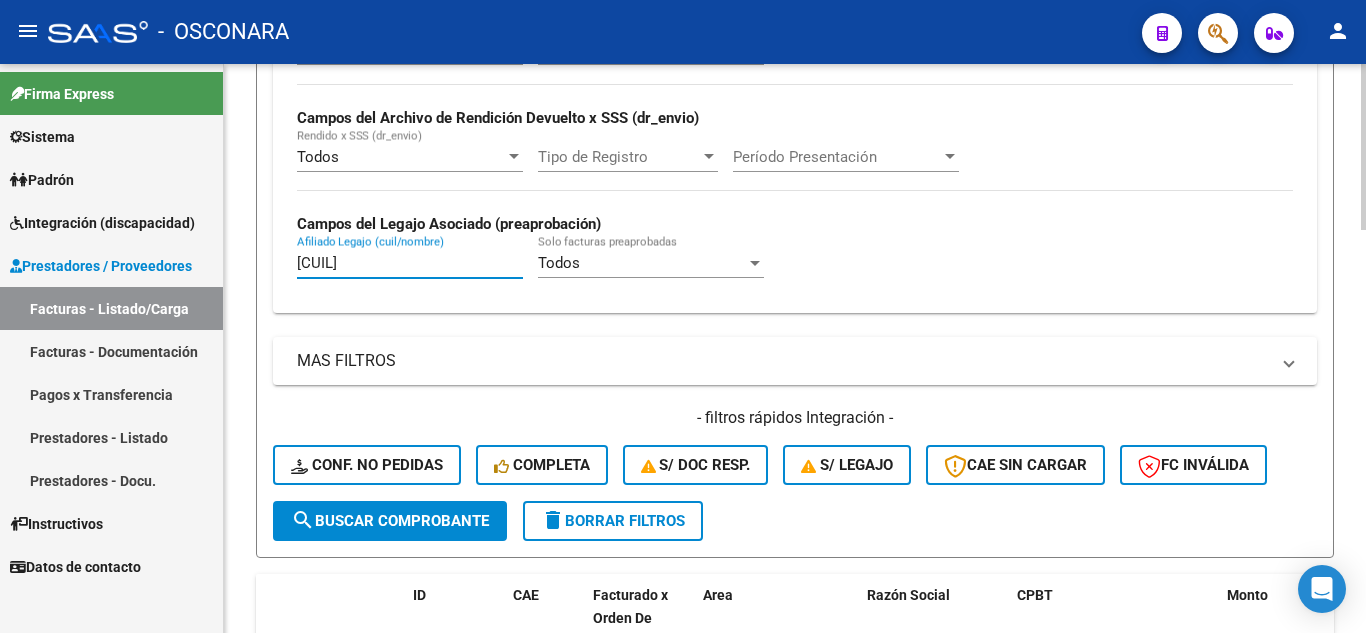 scroll, scrollTop: 800, scrollLeft: 0, axis: vertical 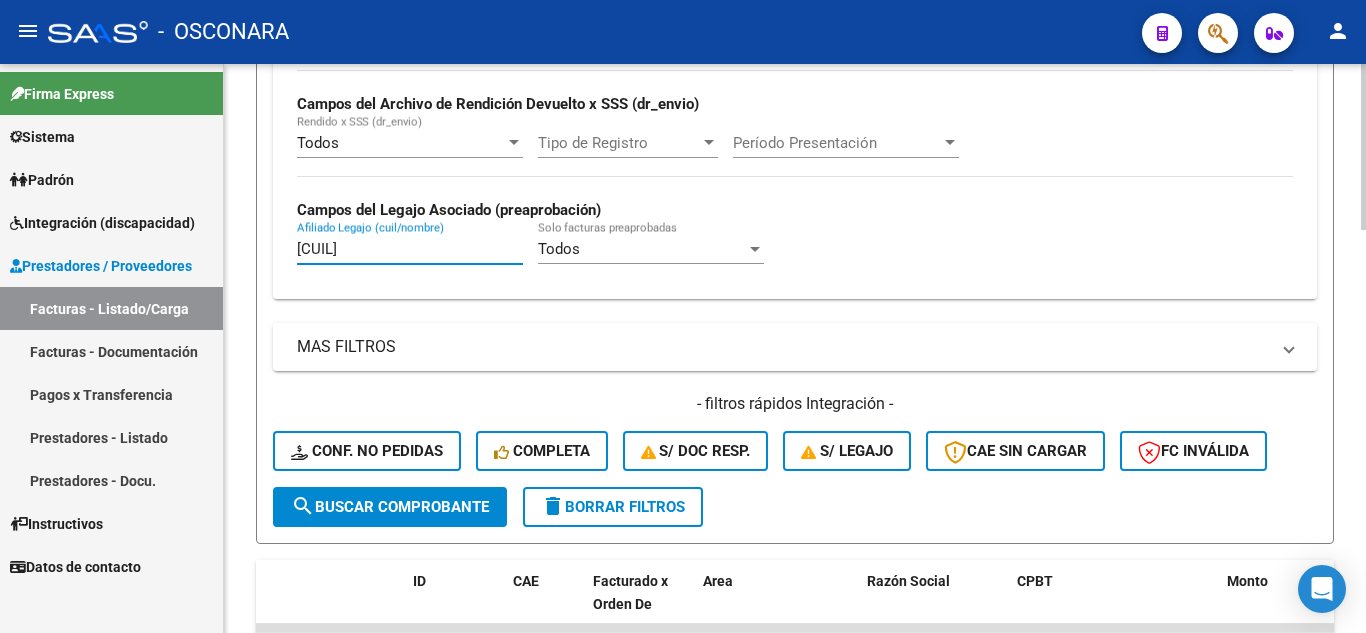 click on "search  Buscar Comprobante" 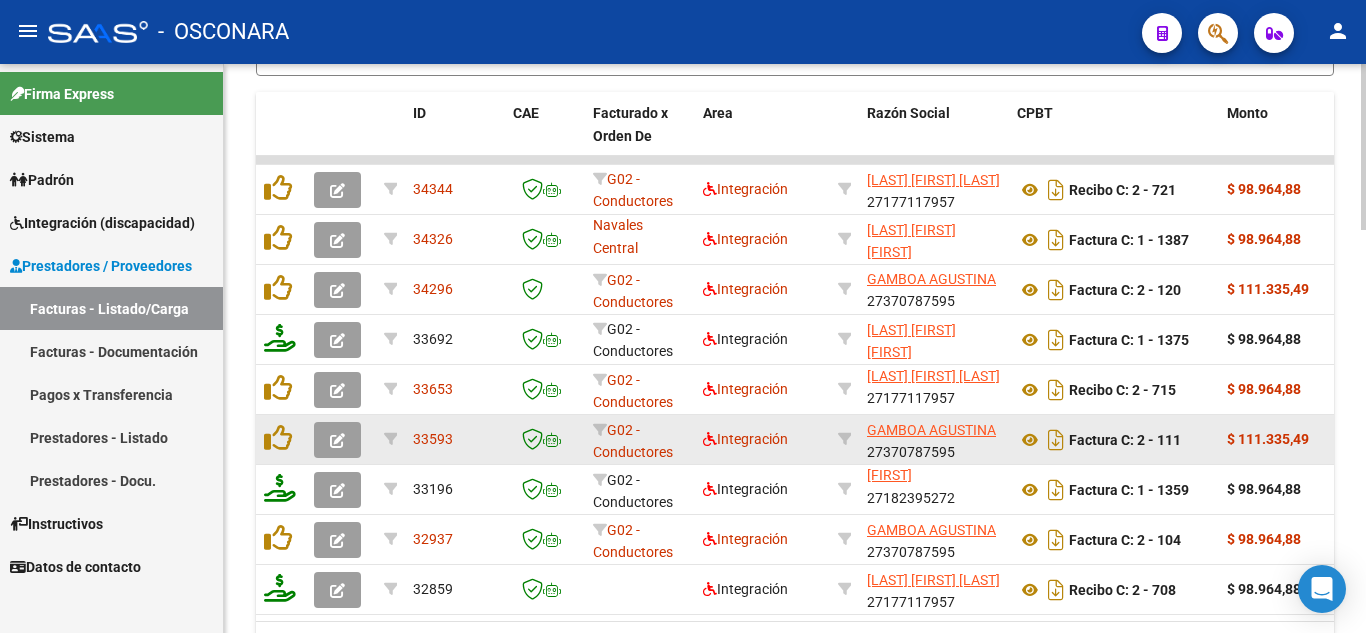 scroll, scrollTop: 1300, scrollLeft: 0, axis: vertical 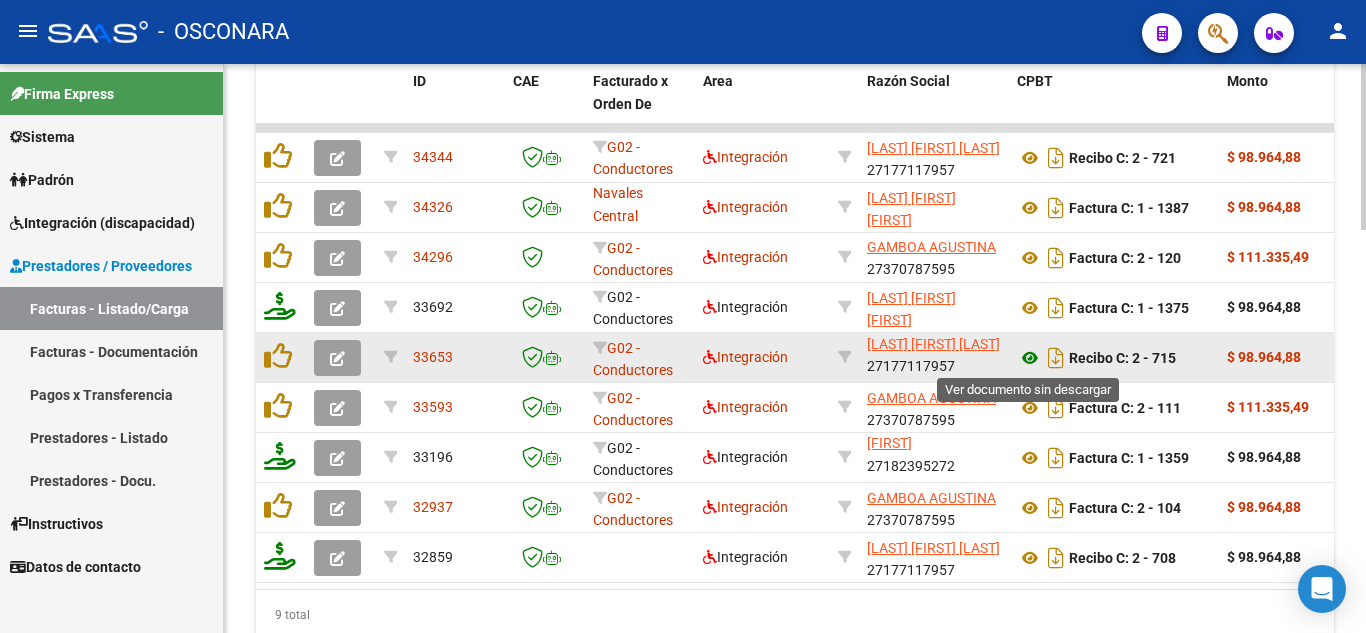 click 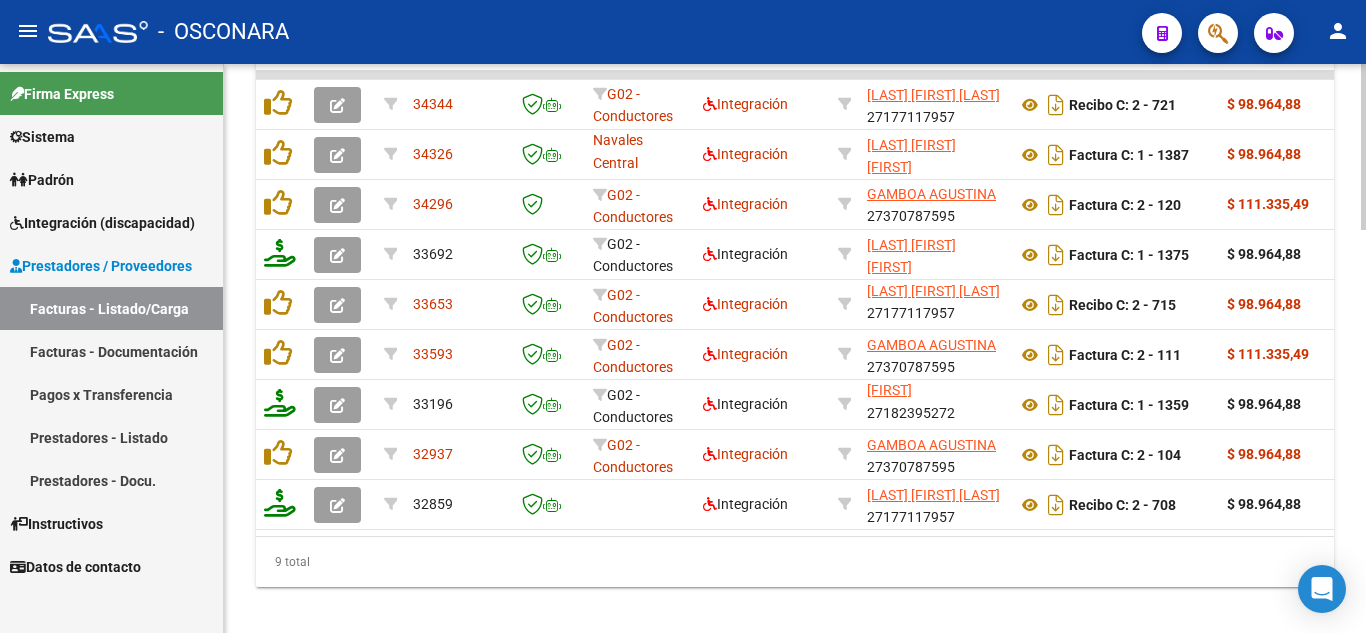 scroll, scrollTop: 1387, scrollLeft: 0, axis: vertical 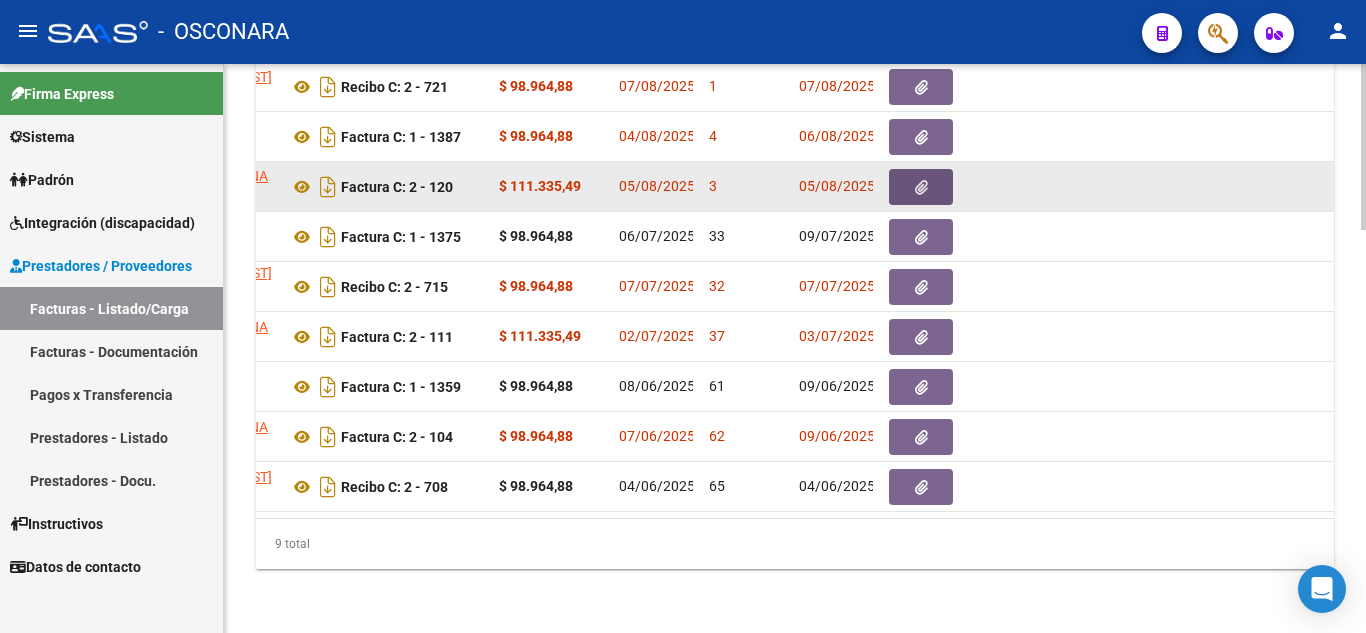 click 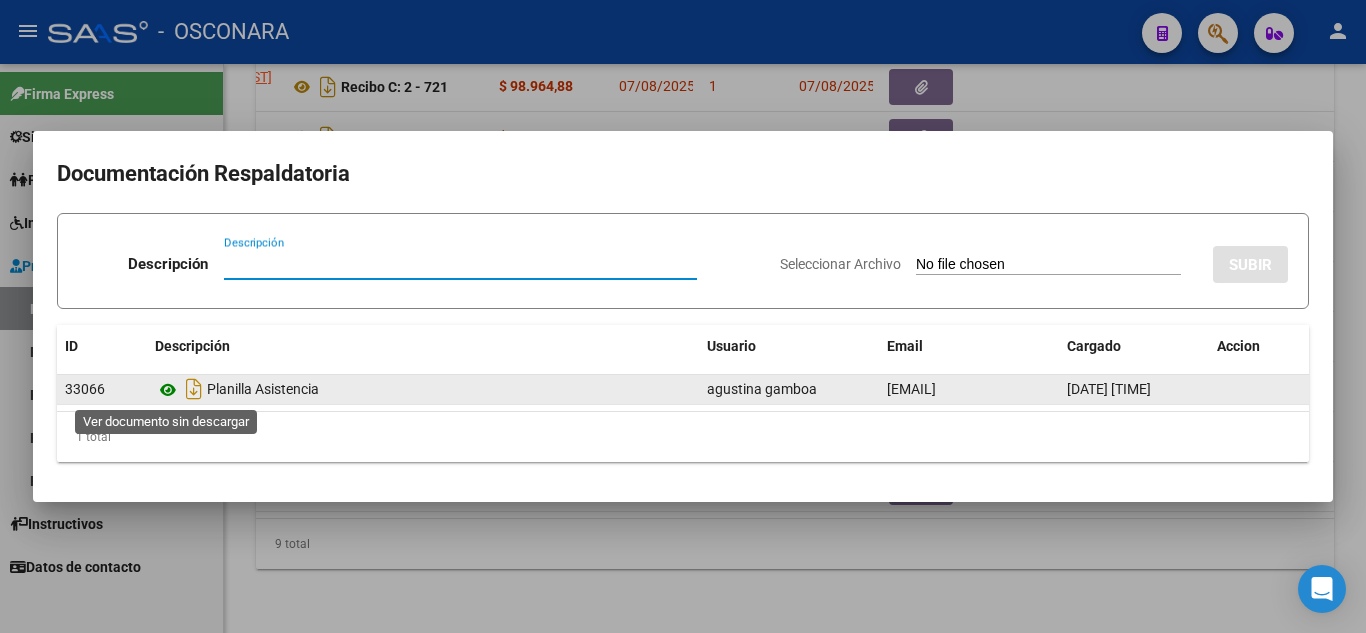 click 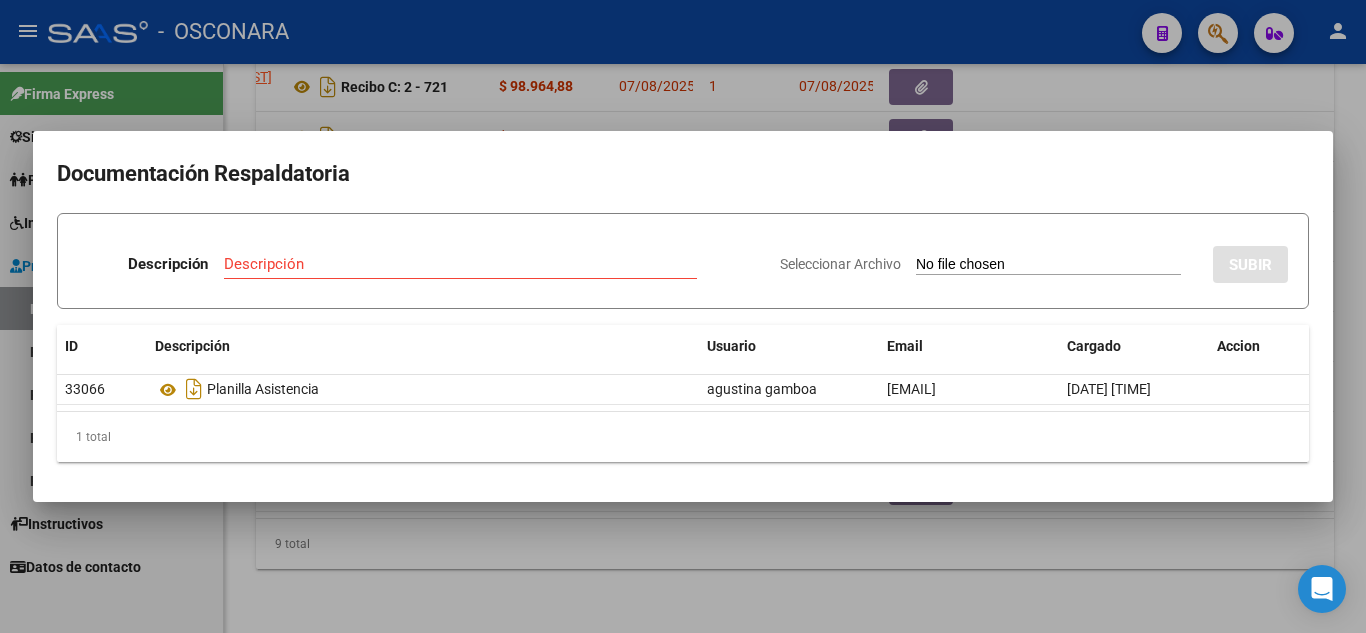 click at bounding box center [683, 316] 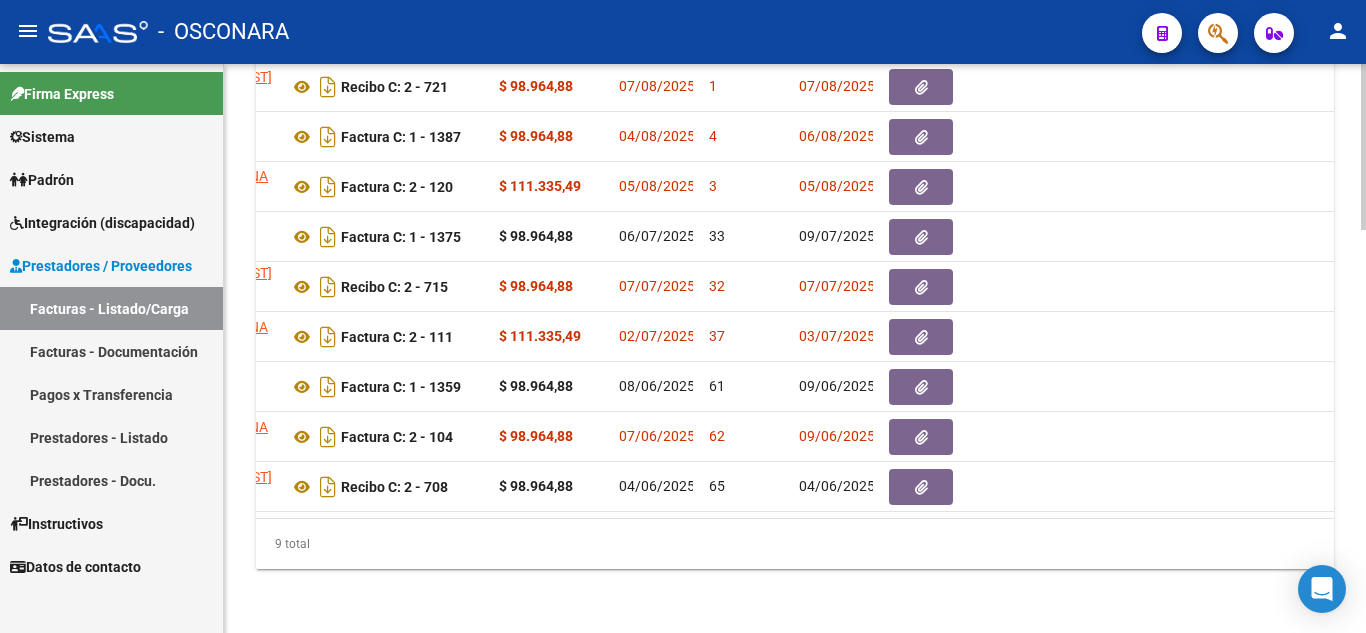 scroll, scrollTop: 0, scrollLeft: 0, axis: both 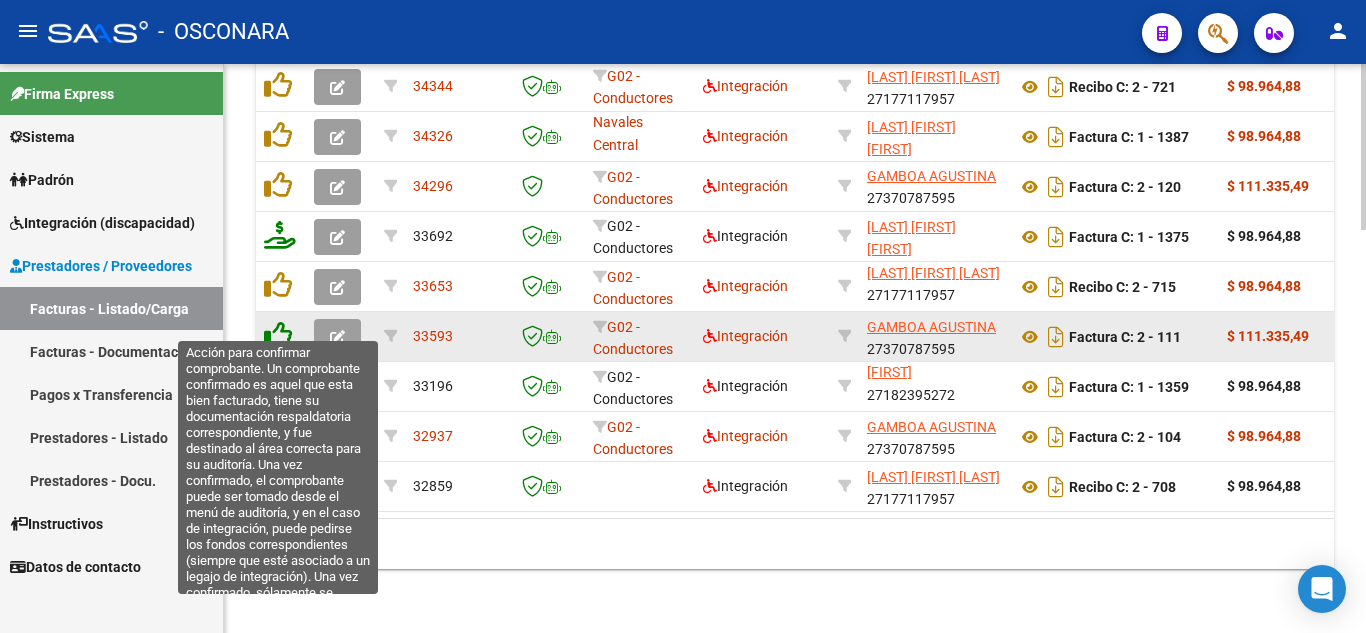 click 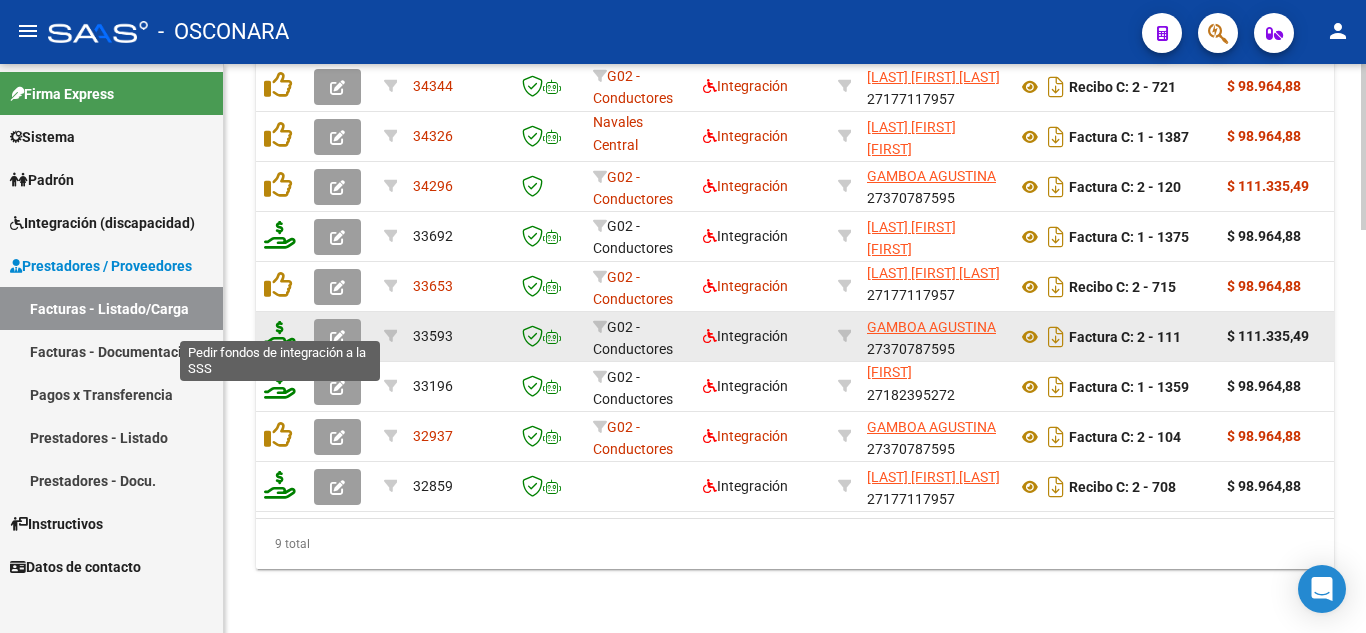 scroll, scrollTop: 1387, scrollLeft: 0, axis: vertical 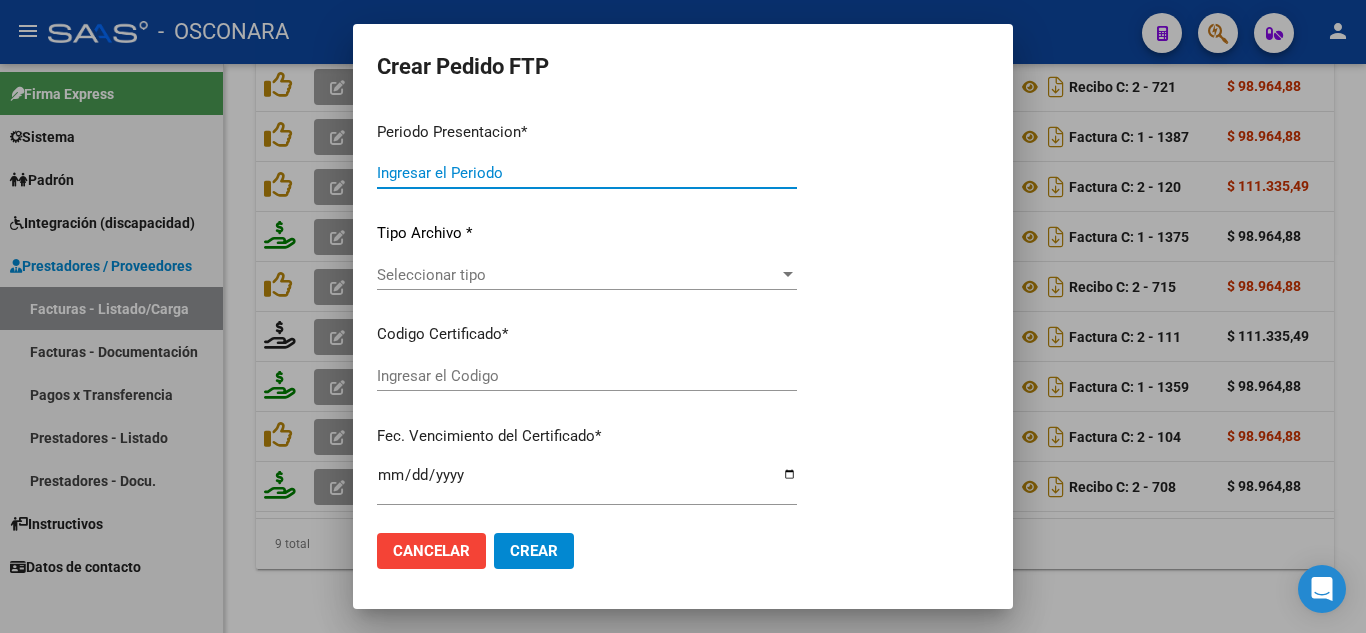 type on "202507" 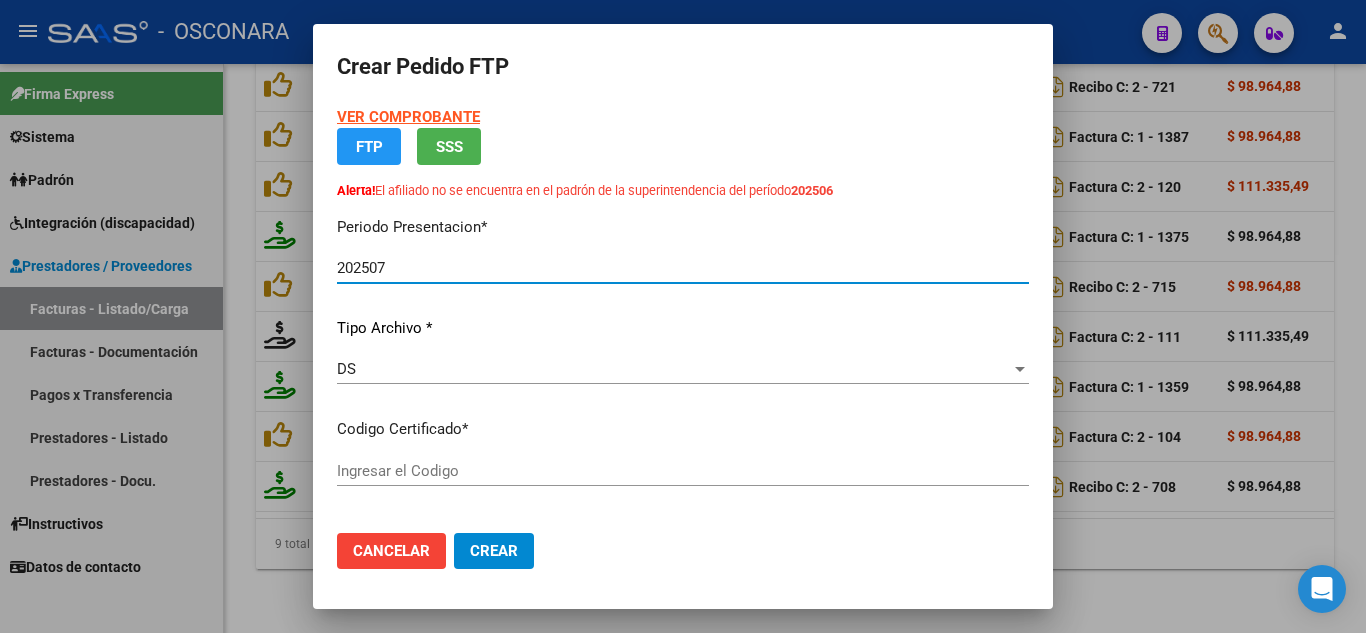 type on "[DOCUMENT_ID]" 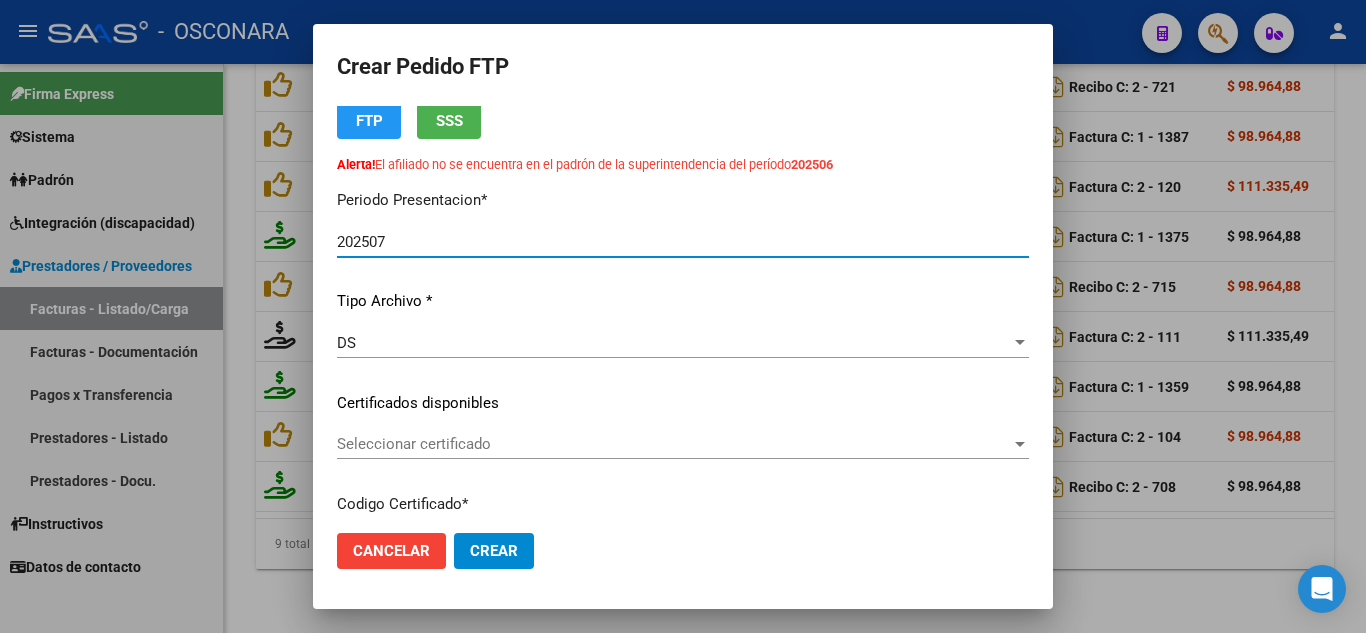 scroll, scrollTop: 0, scrollLeft: 0, axis: both 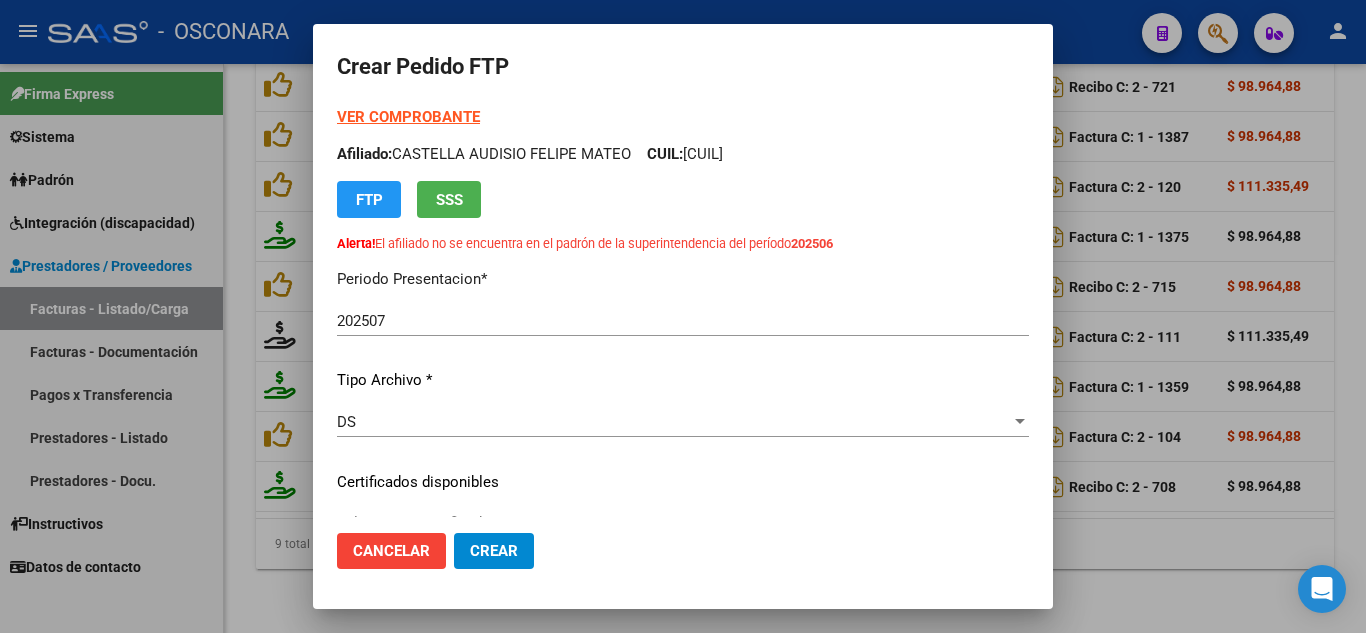 click at bounding box center [683, 316] 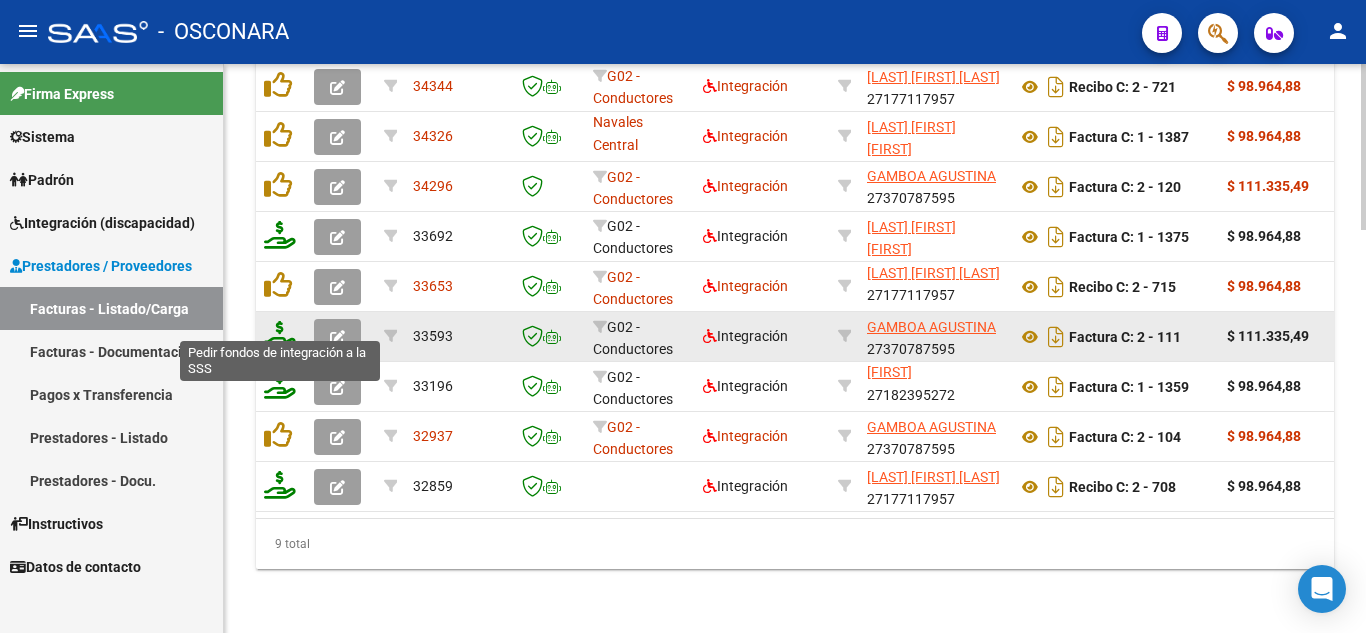 click 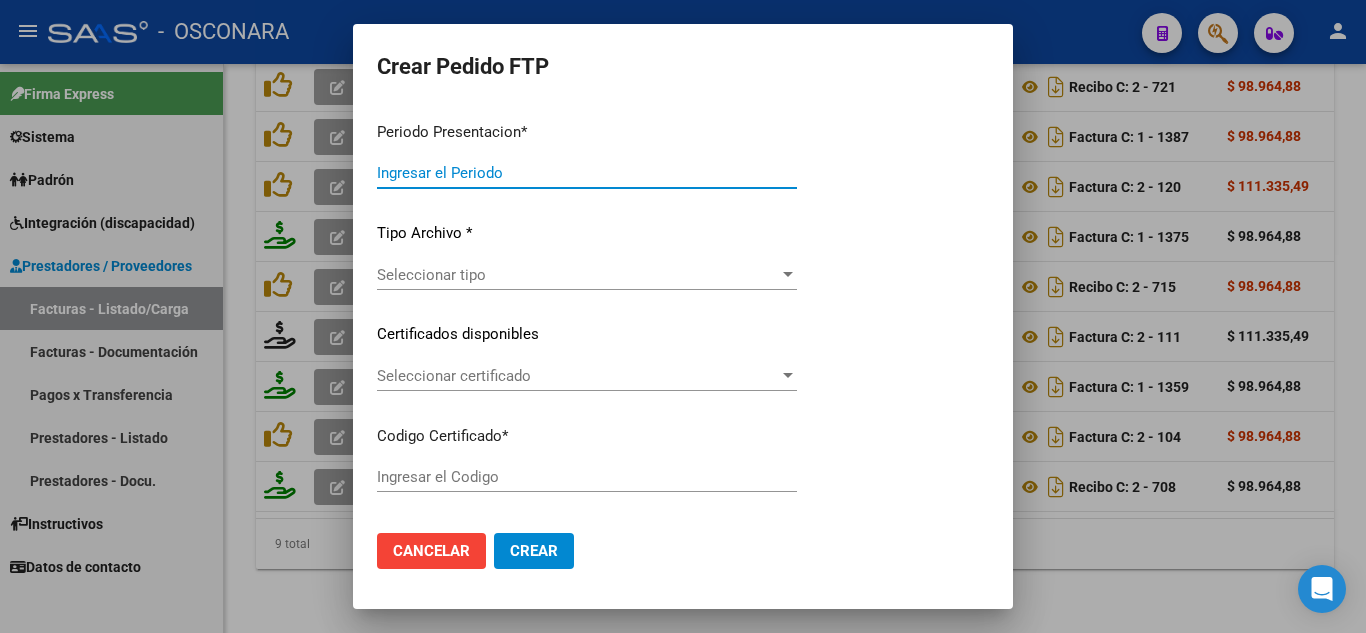 type on "202507" 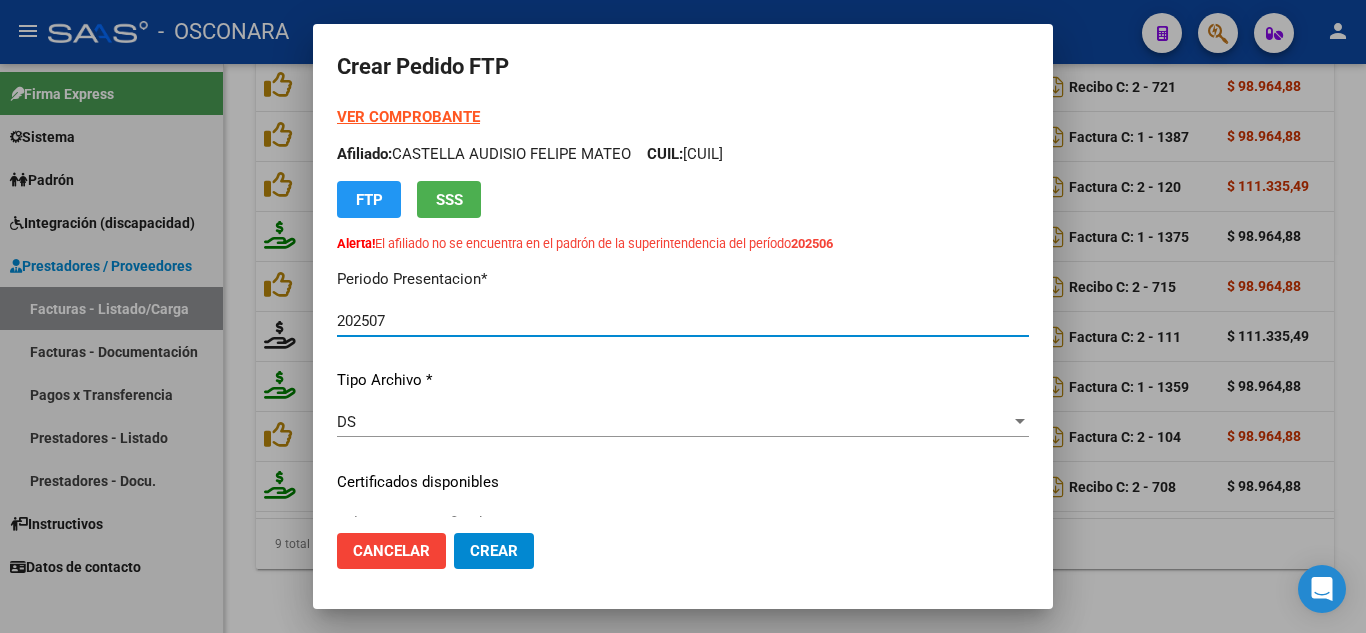 type on "[DOCUMENT_ID]" 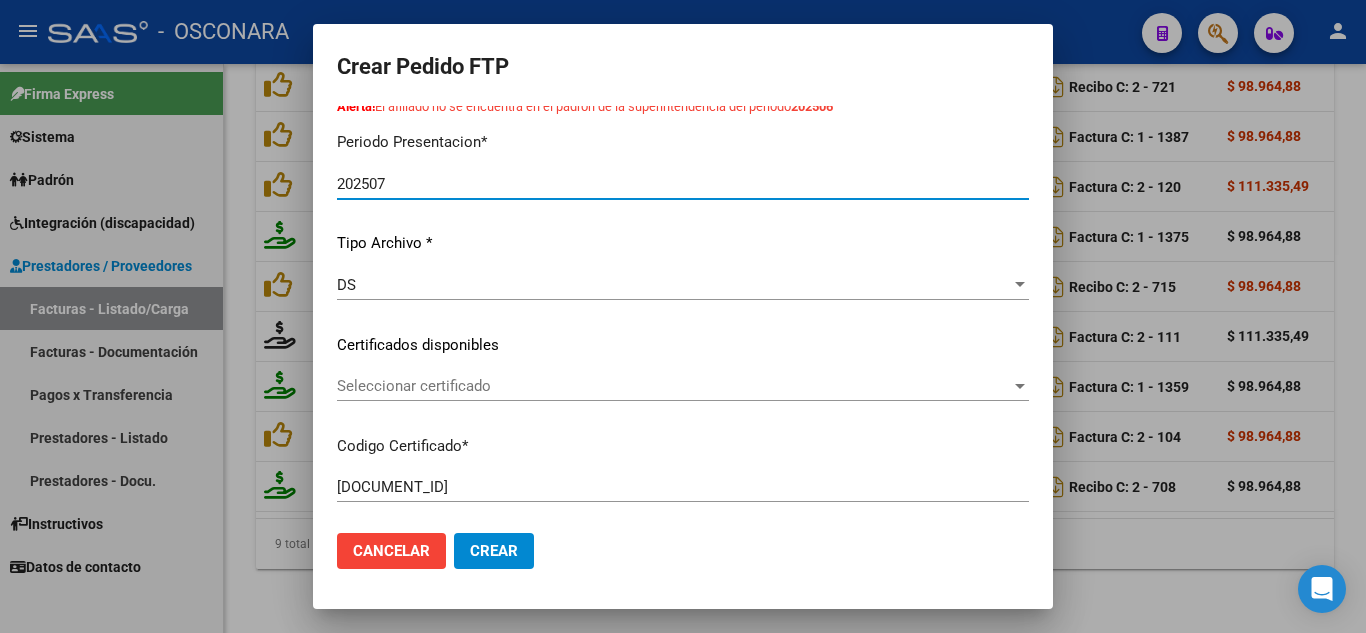 scroll, scrollTop: 200, scrollLeft: 0, axis: vertical 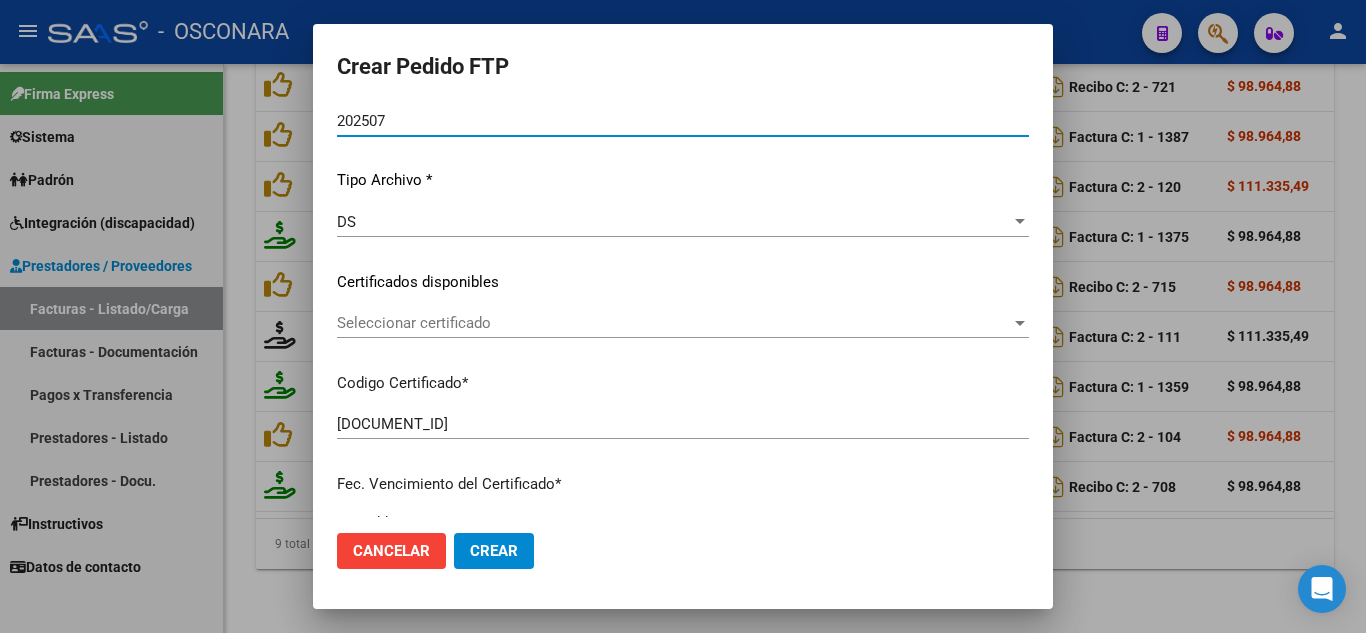 click on "Seleccionar certificado" at bounding box center (674, 323) 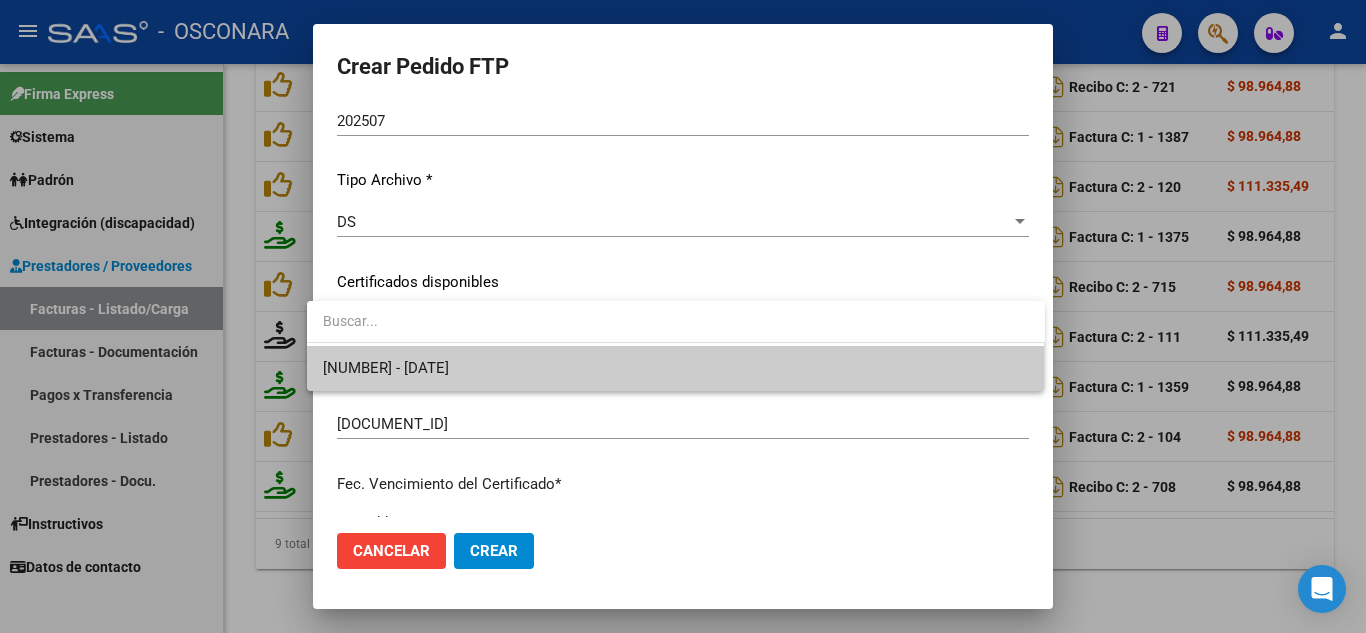 click on "[NUMBER] - [DATE]" at bounding box center (386, 368) 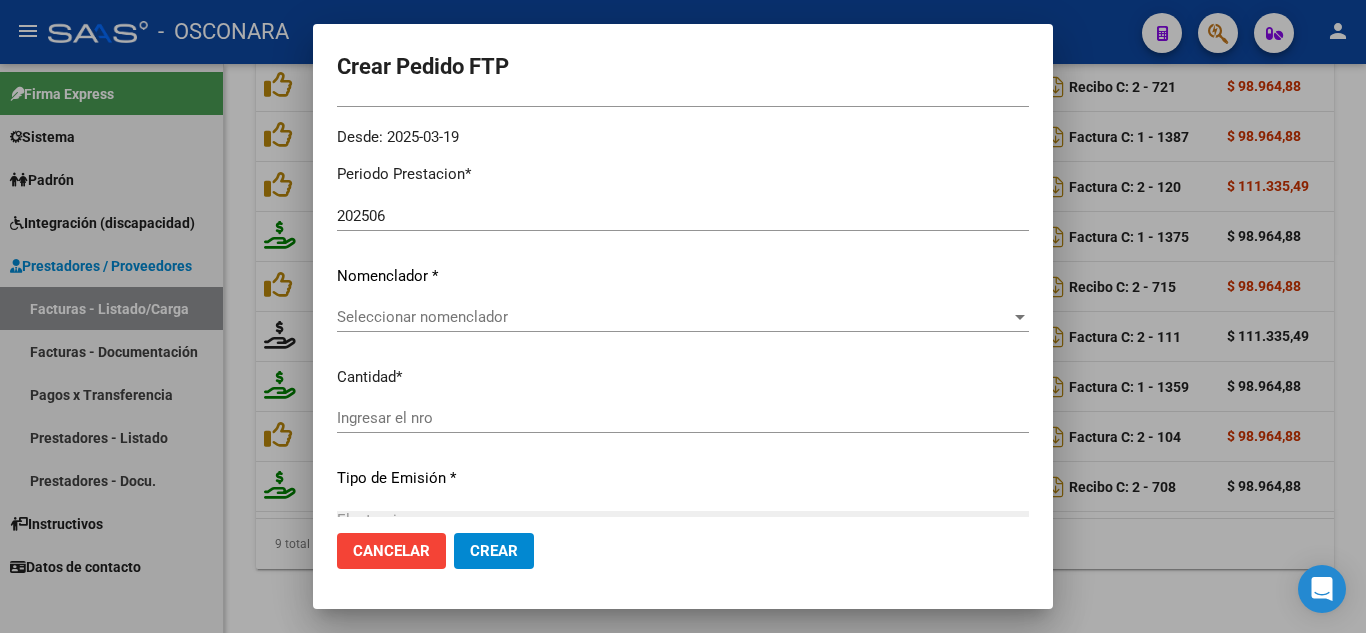 scroll, scrollTop: 700, scrollLeft: 0, axis: vertical 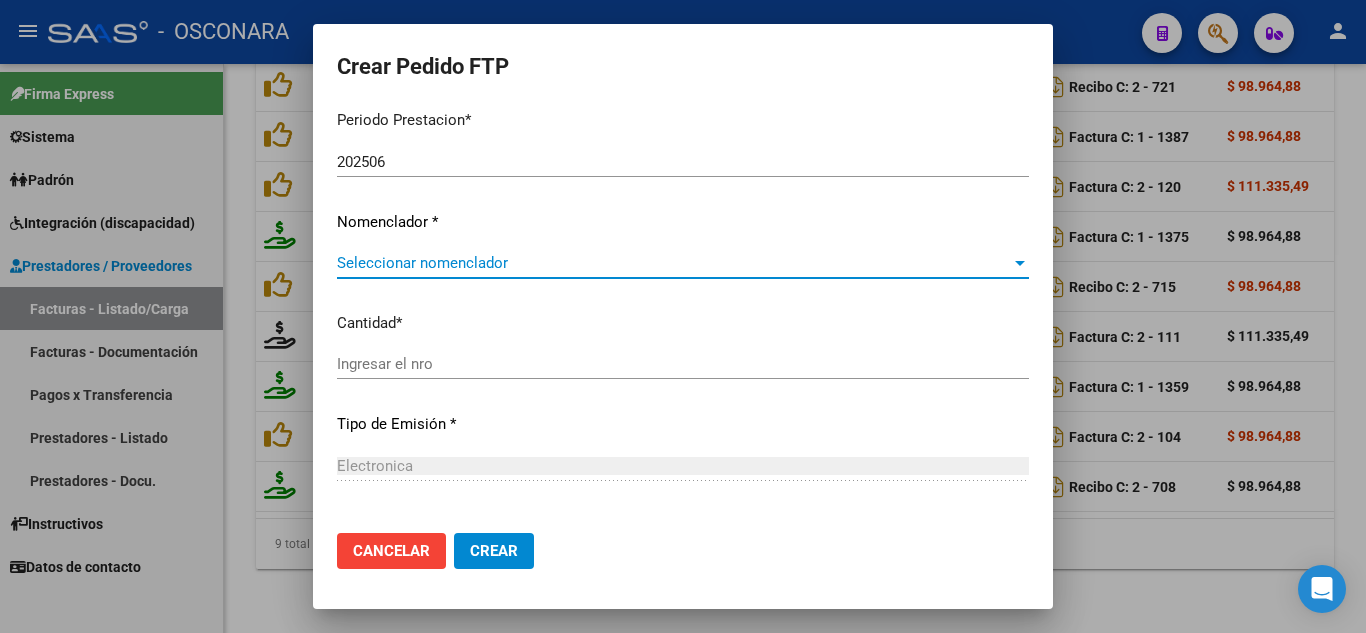 click on "Seleccionar nomenclador" at bounding box center [674, 263] 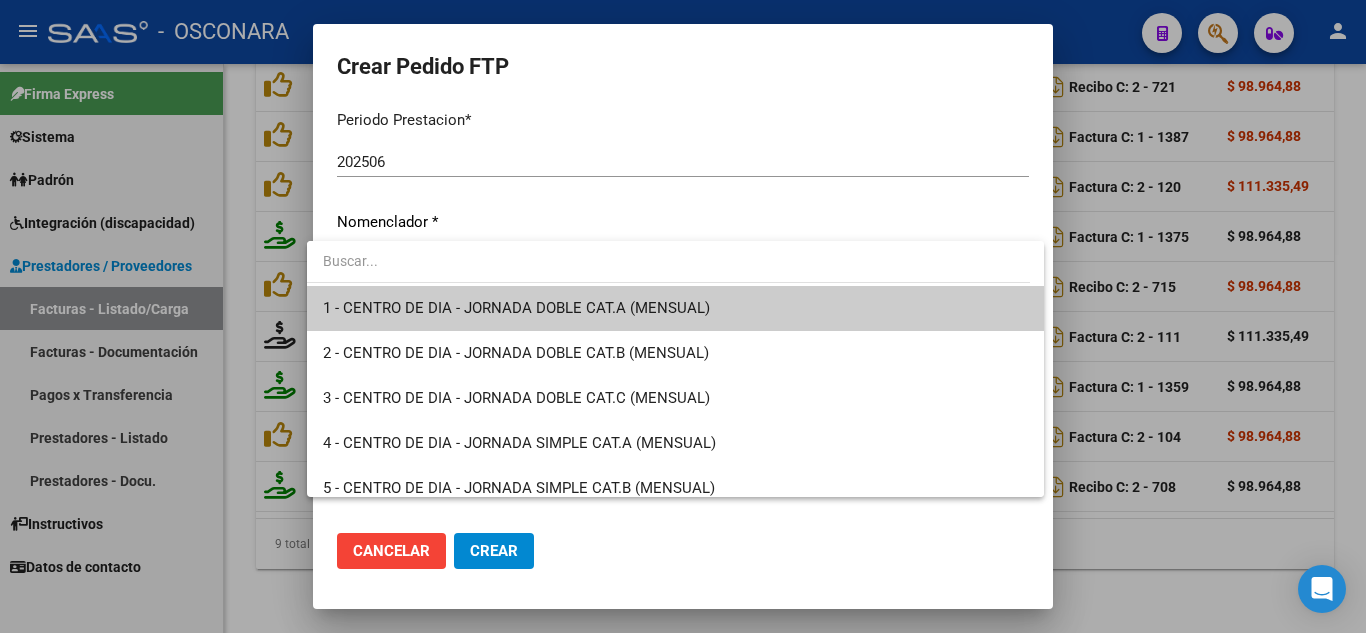 click at bounding box center [683, 316] 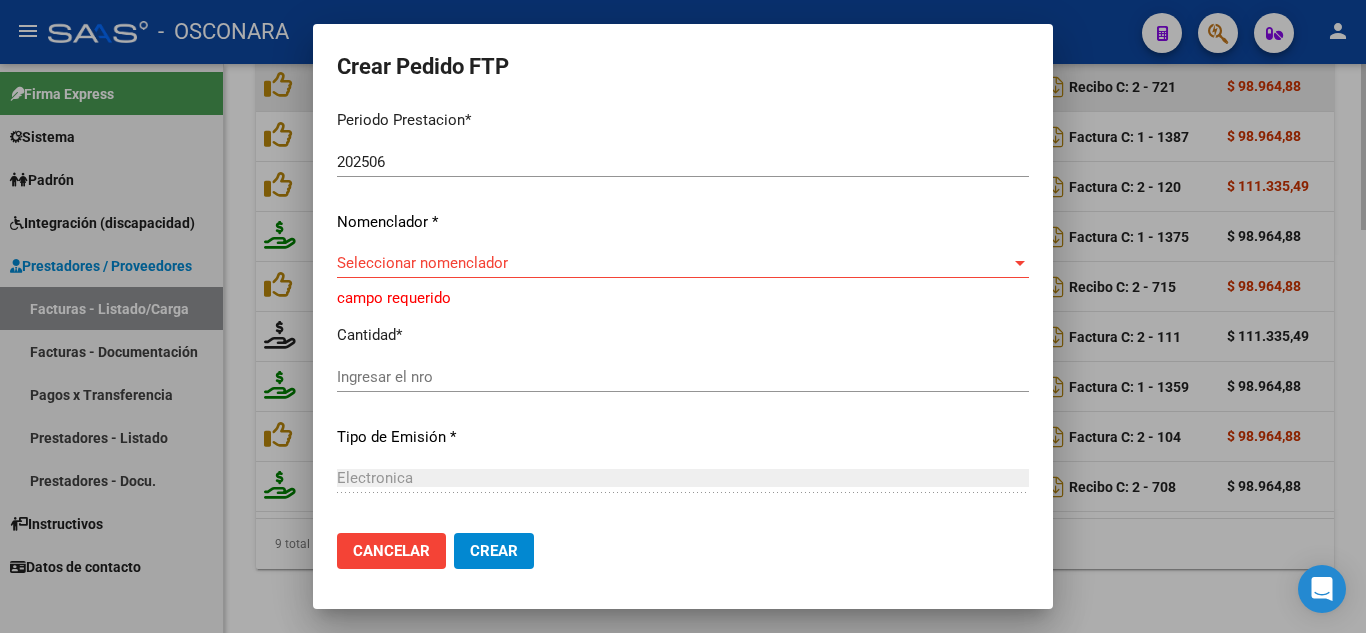 click at bounding box center [683, 316] 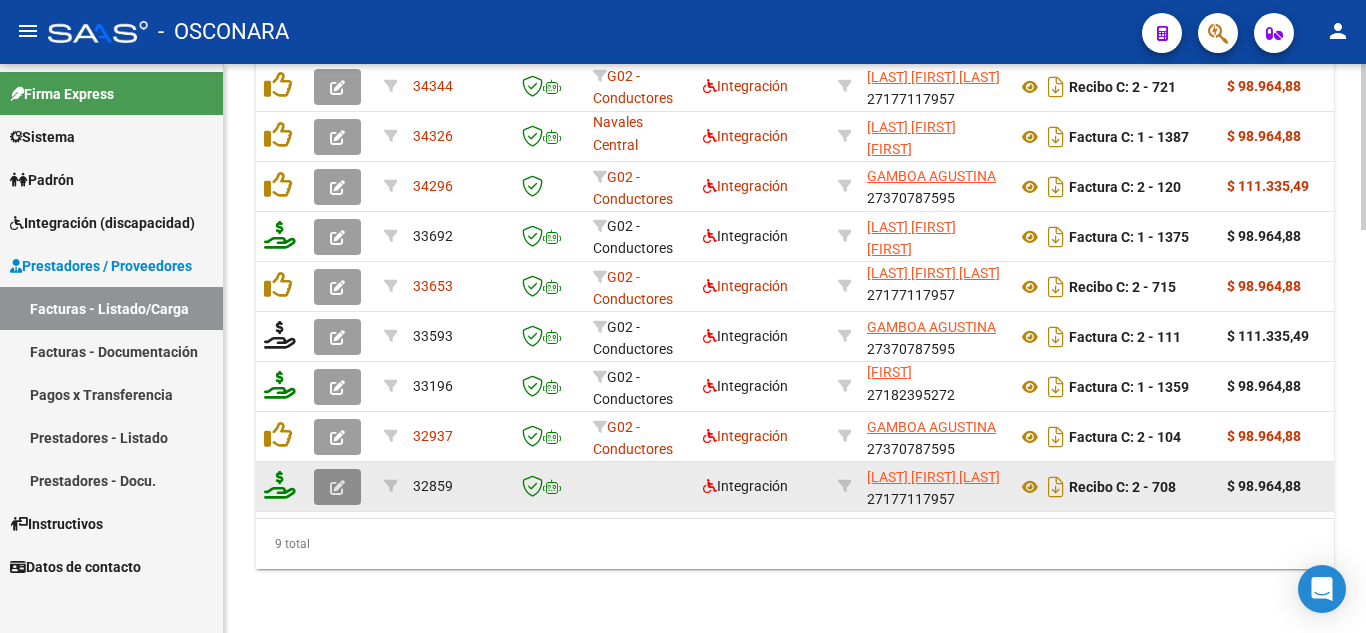 click 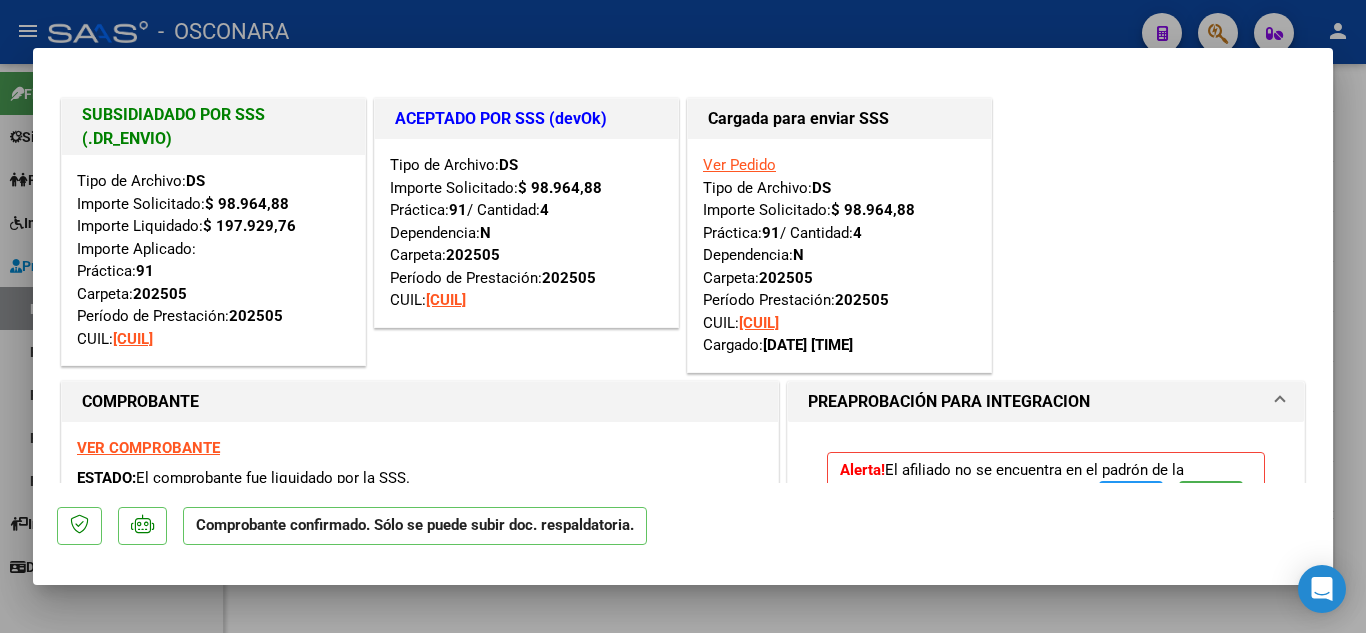 click at bounding box center (683, 316) 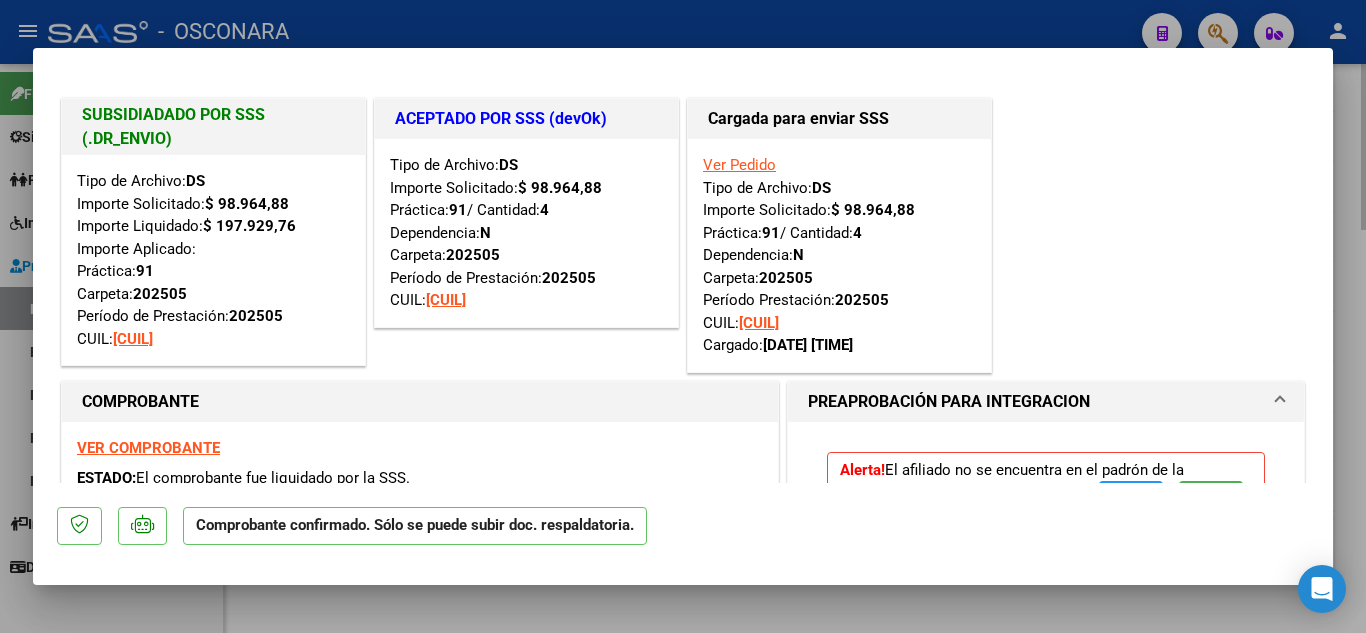 type 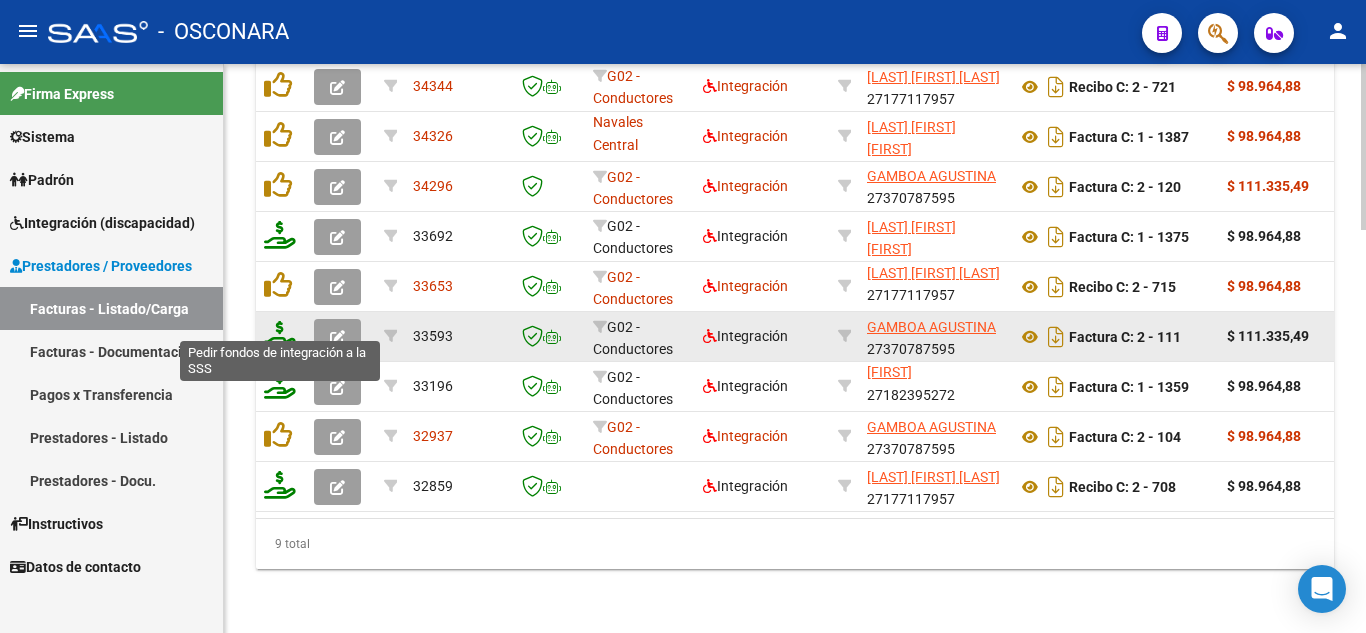 click 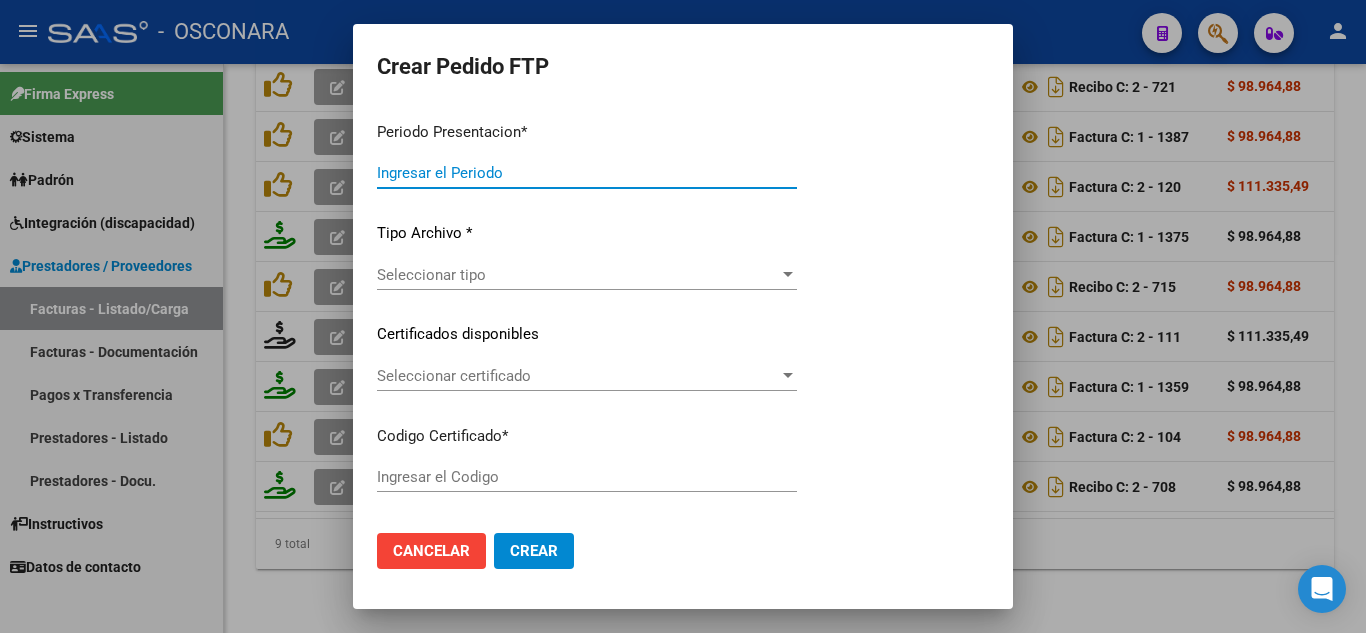 type on "202507" 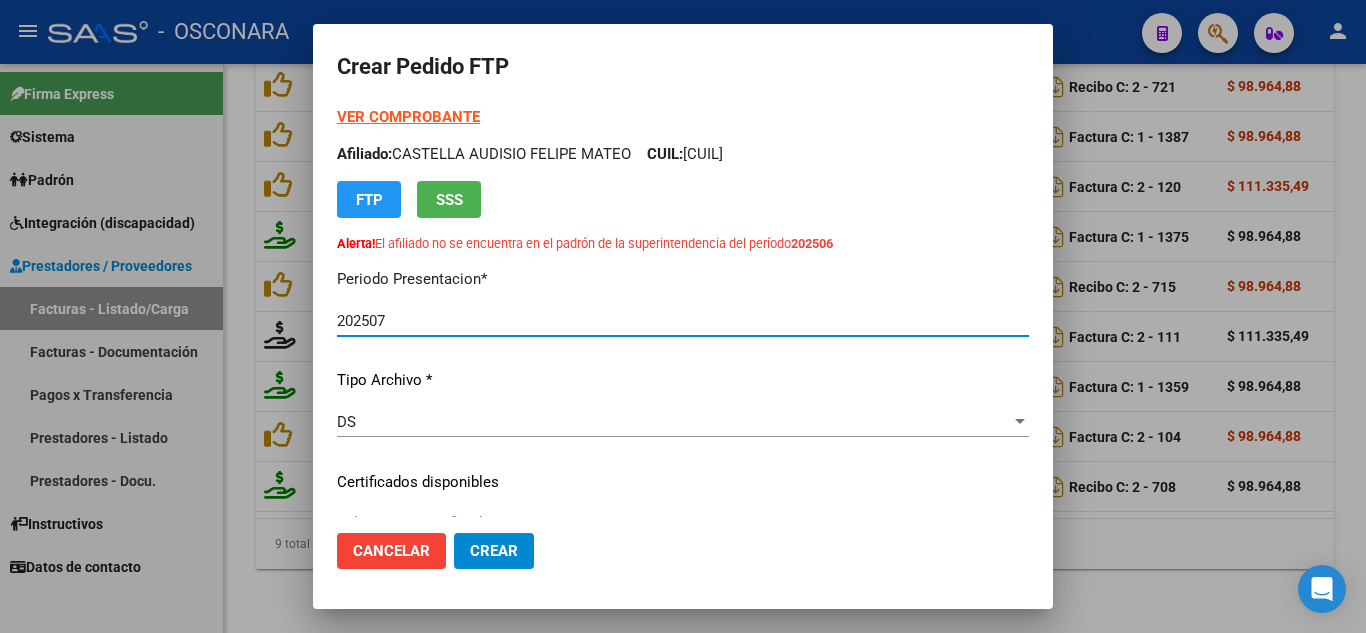 type on "[DOCUMENT_ID]" 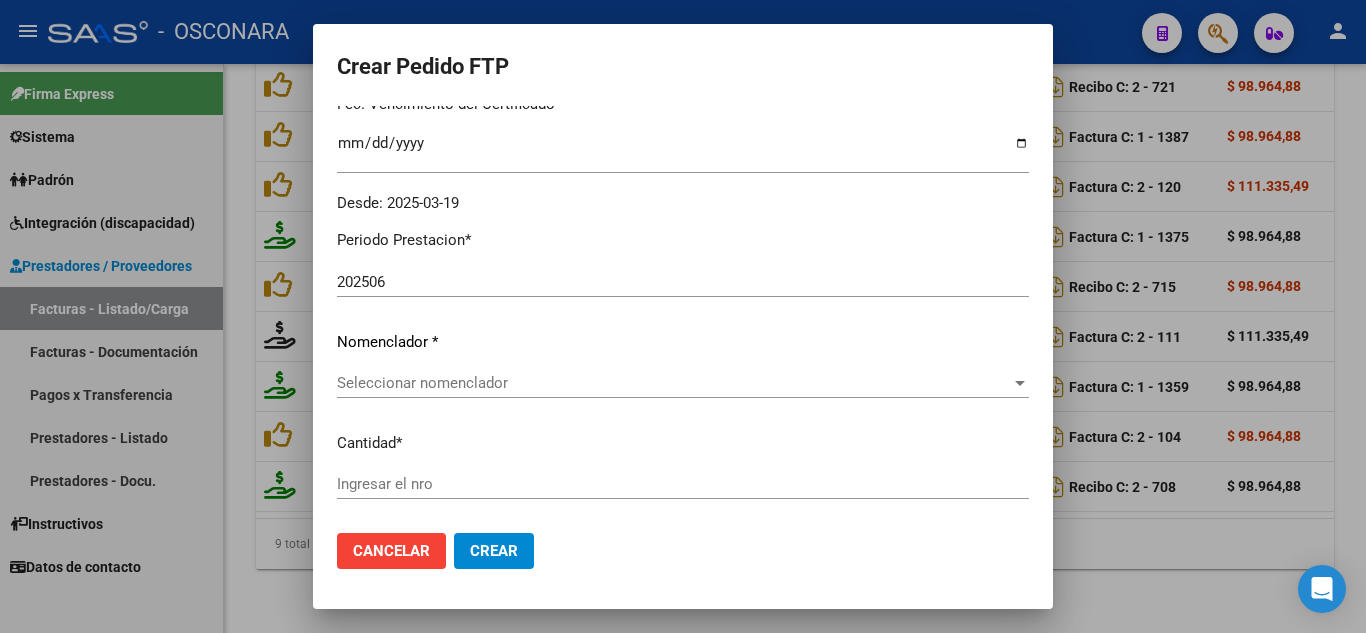 scroll, scrollTop: 700, scrollLeft: 0, axis: vertical 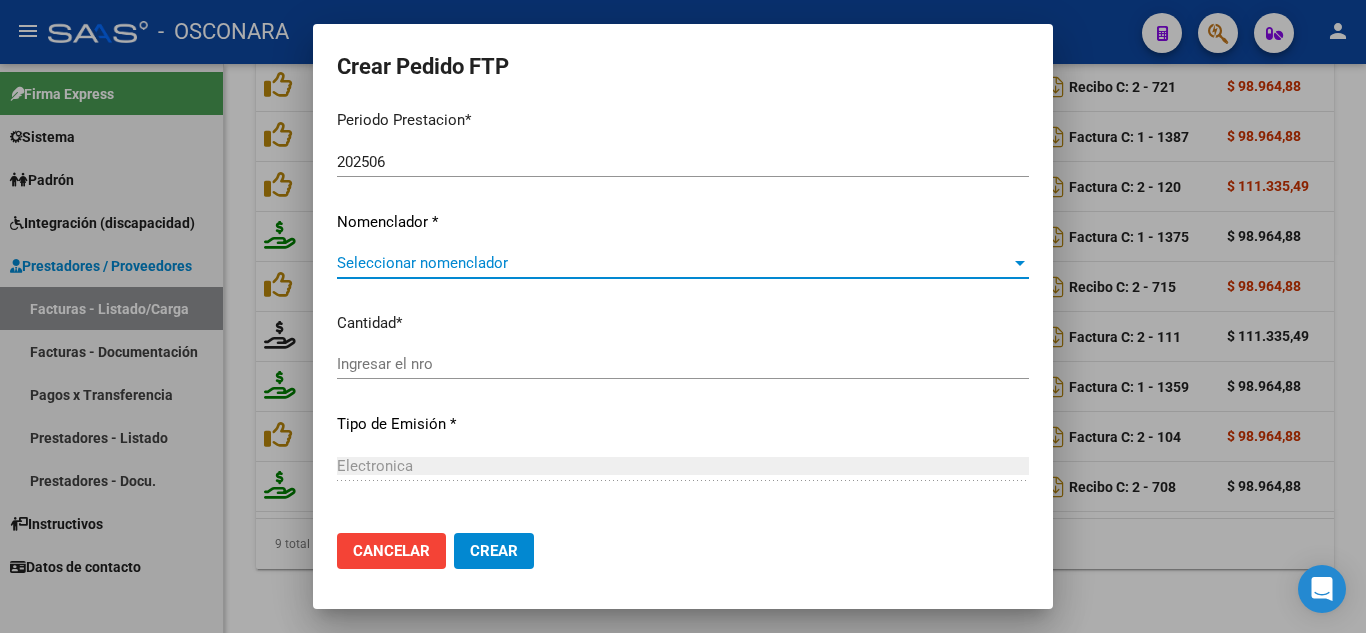 click on "Seleccionar nomenclador" at bounding box center [674, 263] 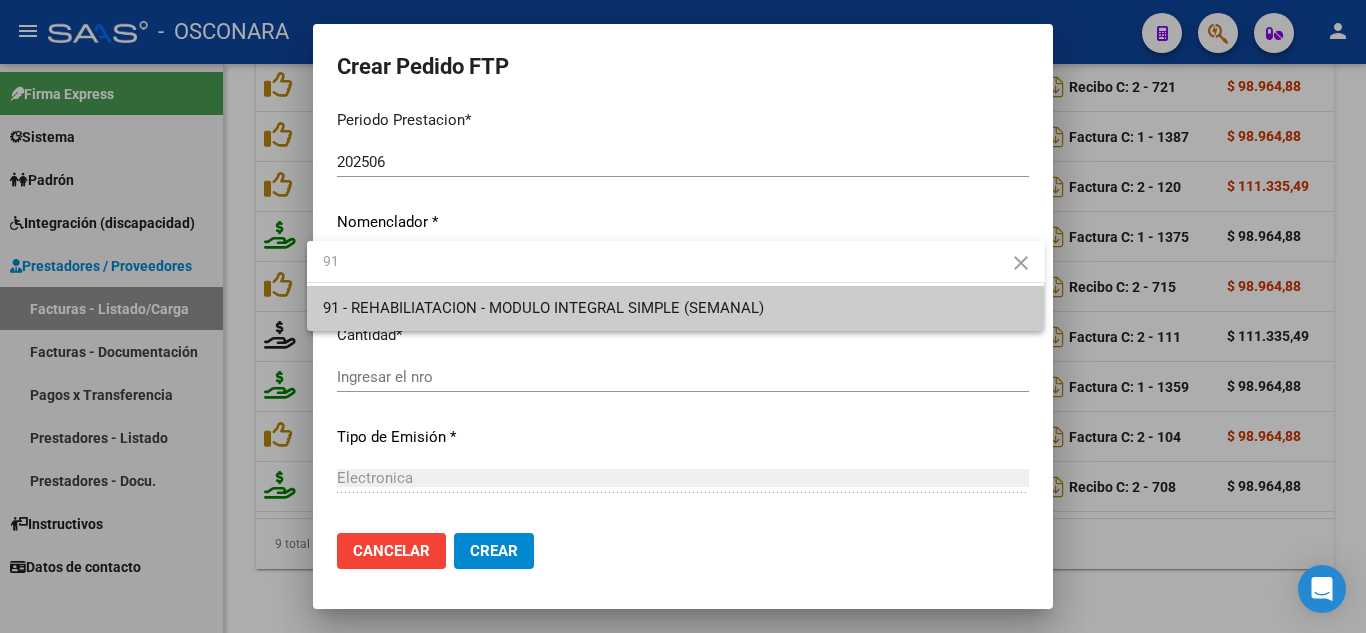 type on "91" 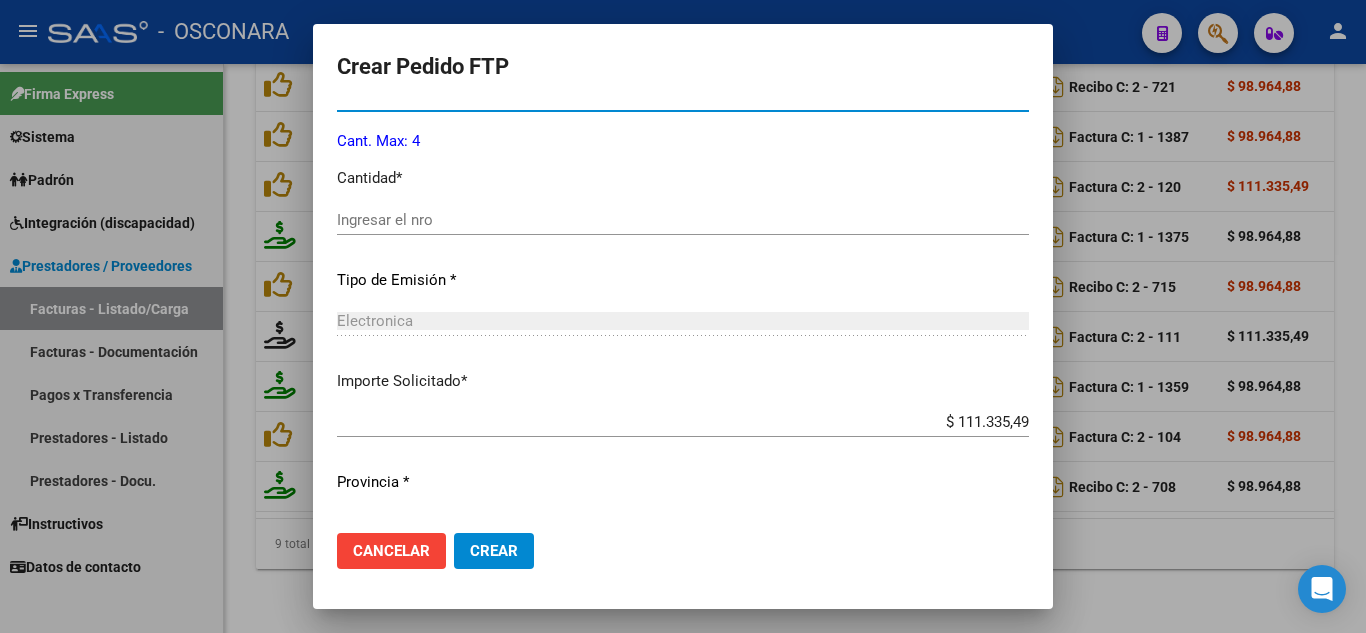 scroll, scrollTop: 900, scrollLeft: 0, axis: vertical 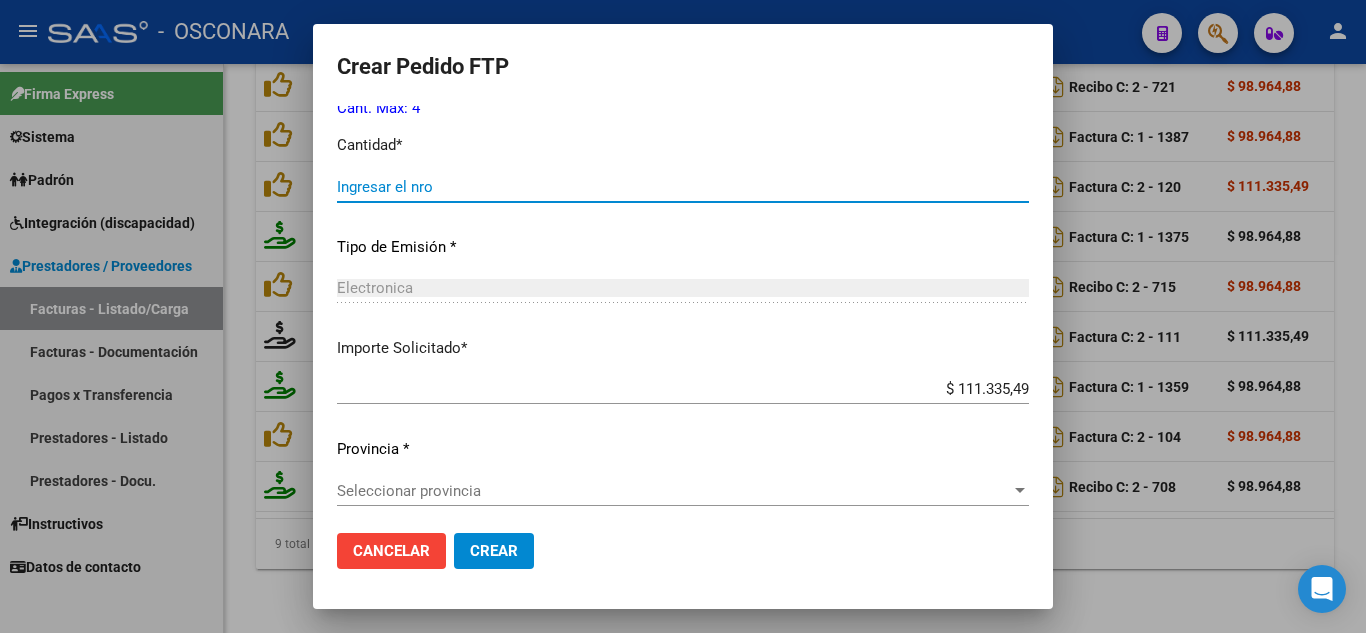 click on "Ingresar el nro" at bounding box center [683, 187] 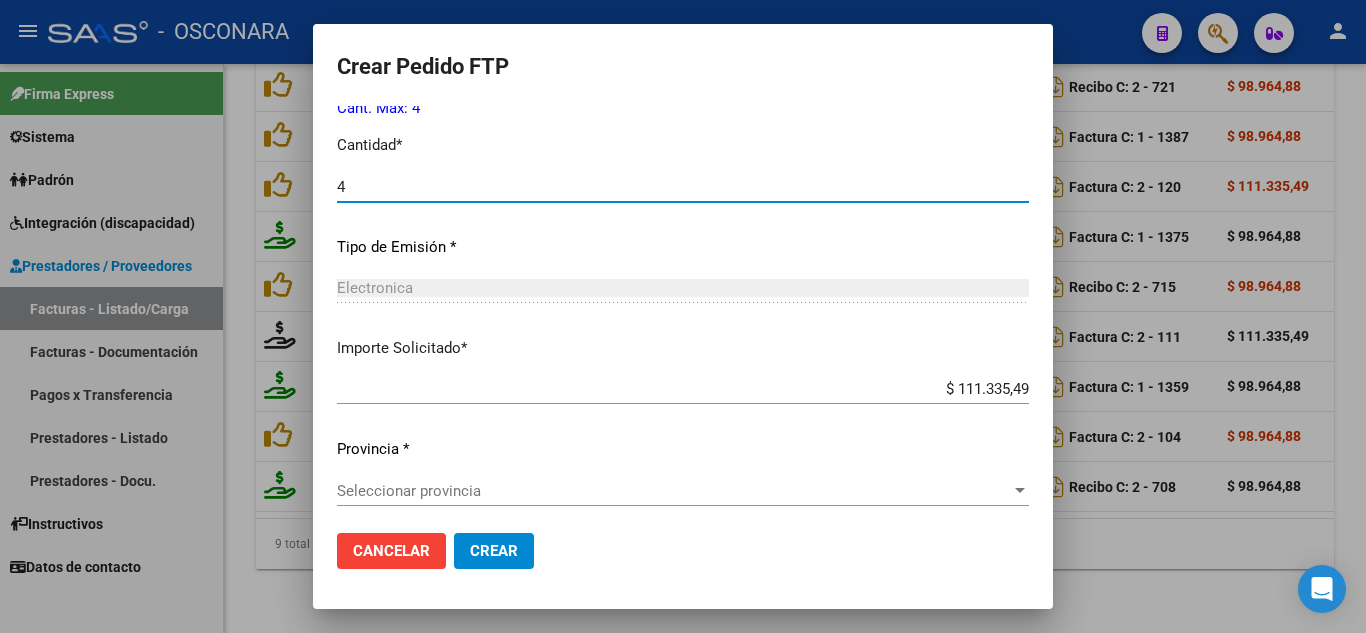 scroll, scrollTop: 907, scrollLeft: 0, axis: vertical 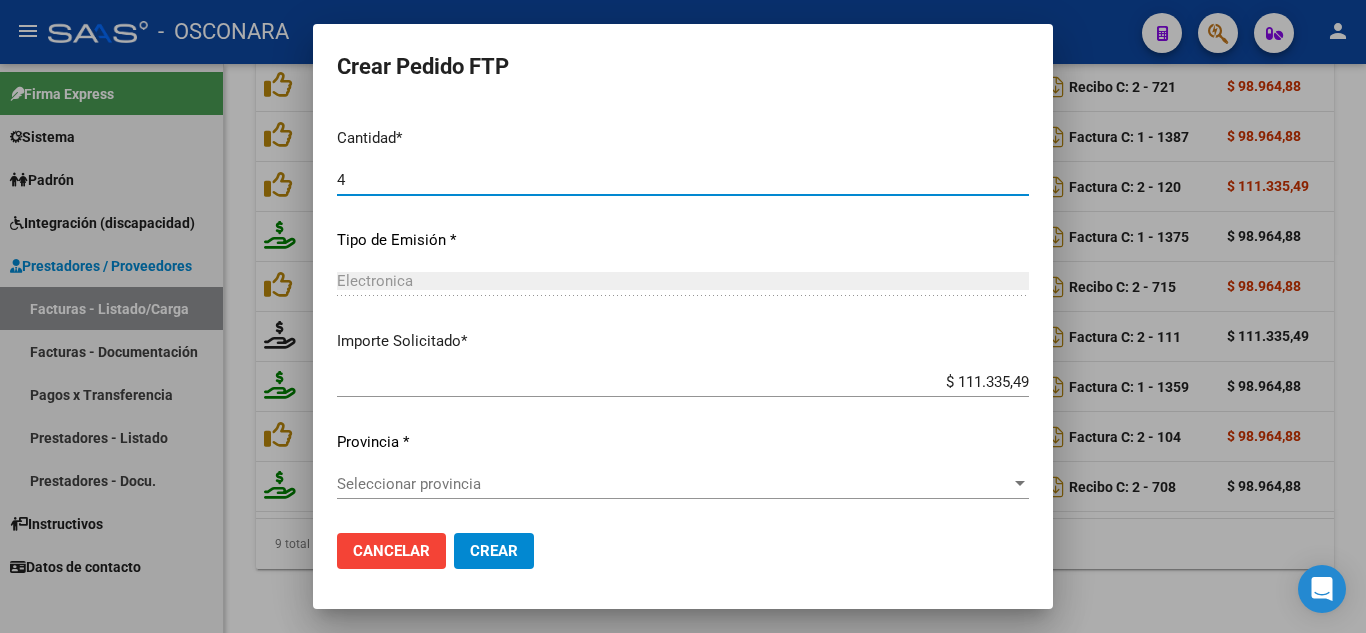 type on "4" 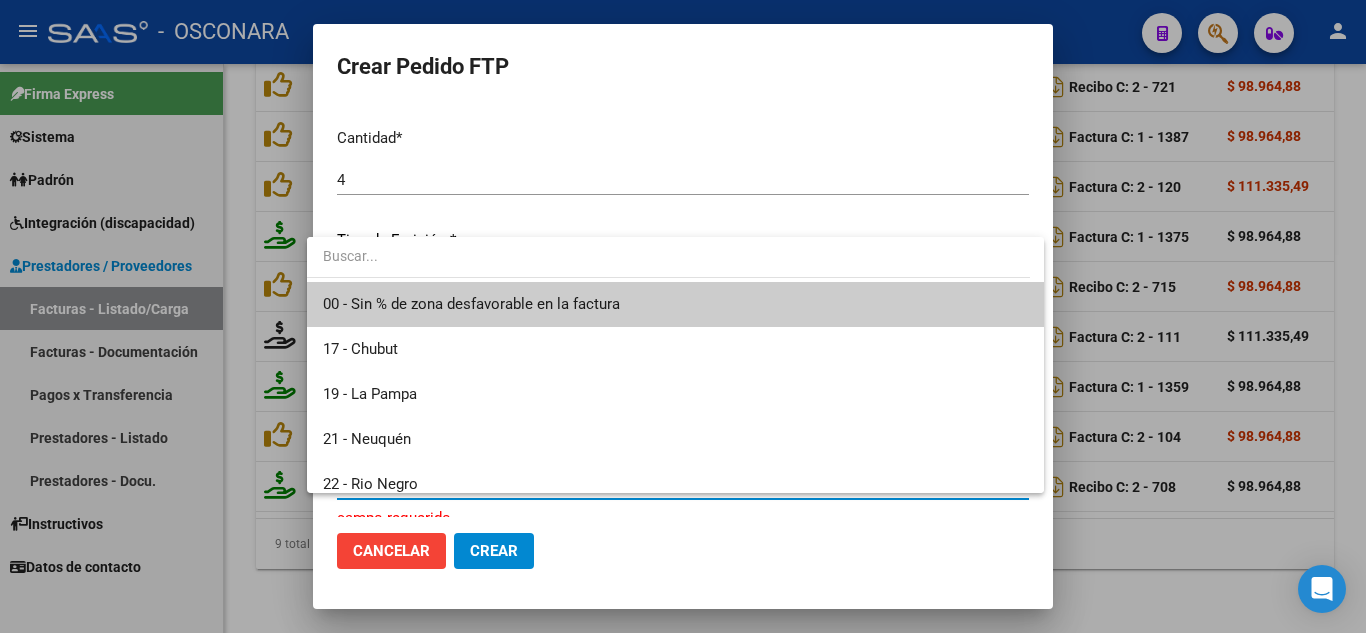 click on "00 - Sin % de zona desfavorable en la factura" at bounding box center [676, 304] 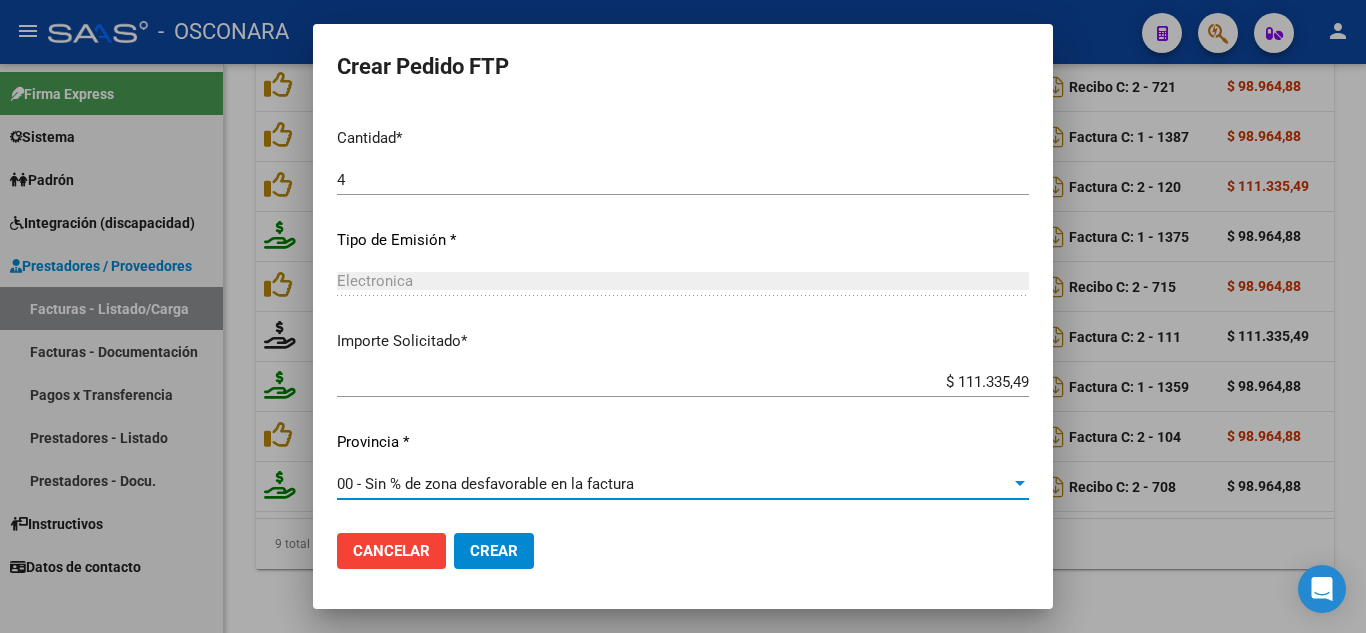 click on "Crear" 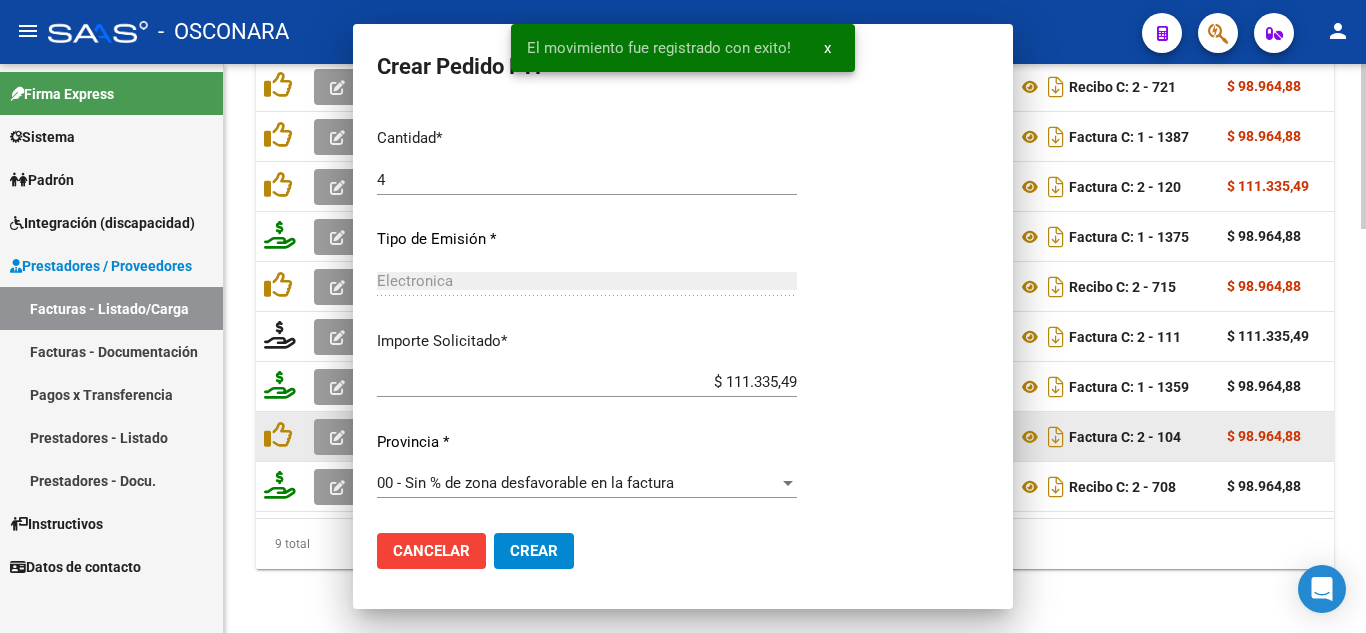 scroll, scrollTop: 760, scrollLeft: 0, axis: vertical 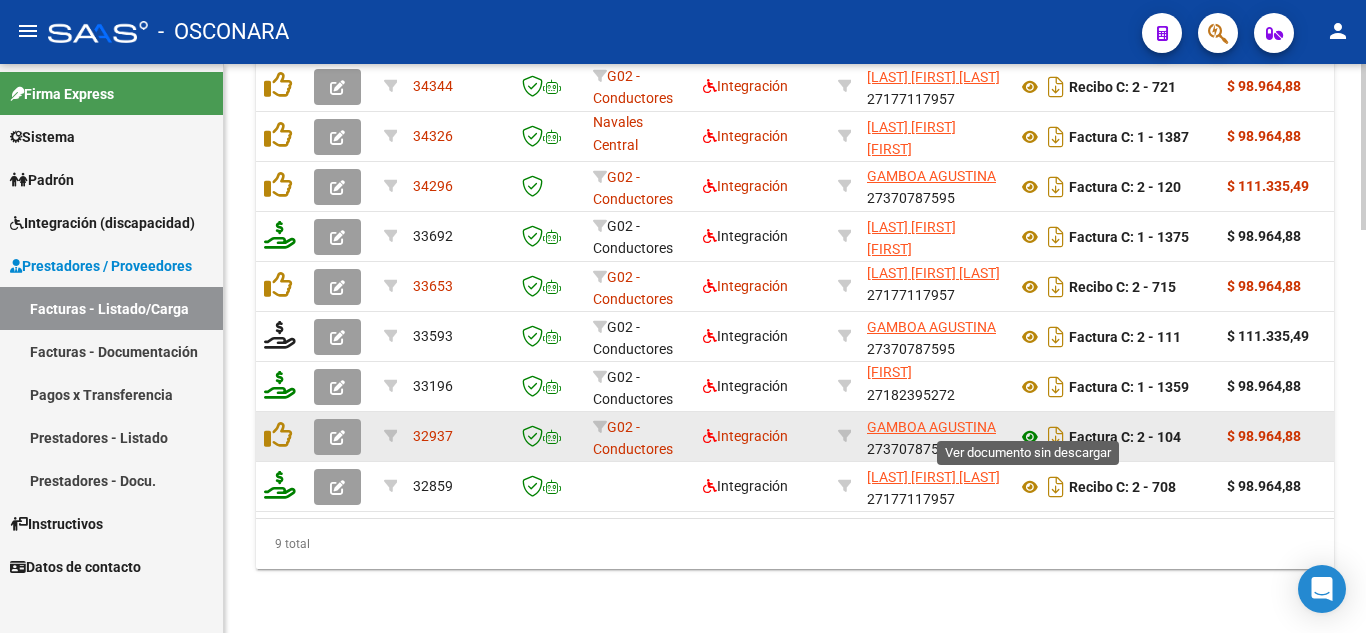 click 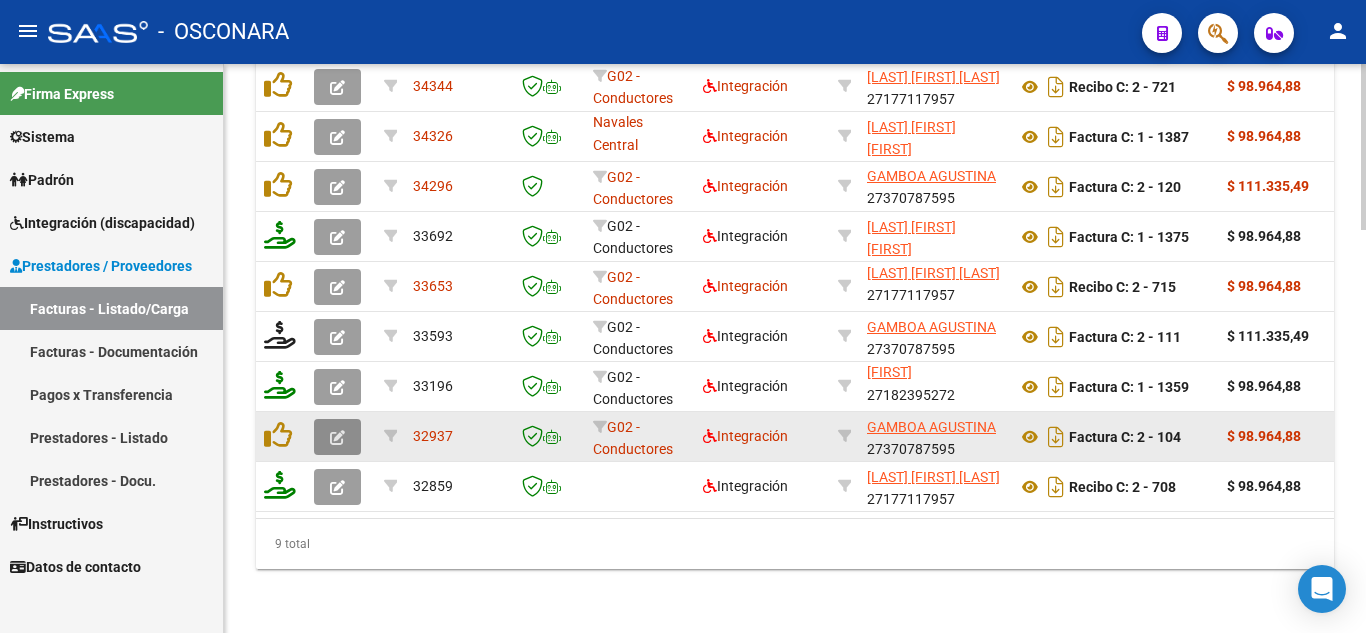 click 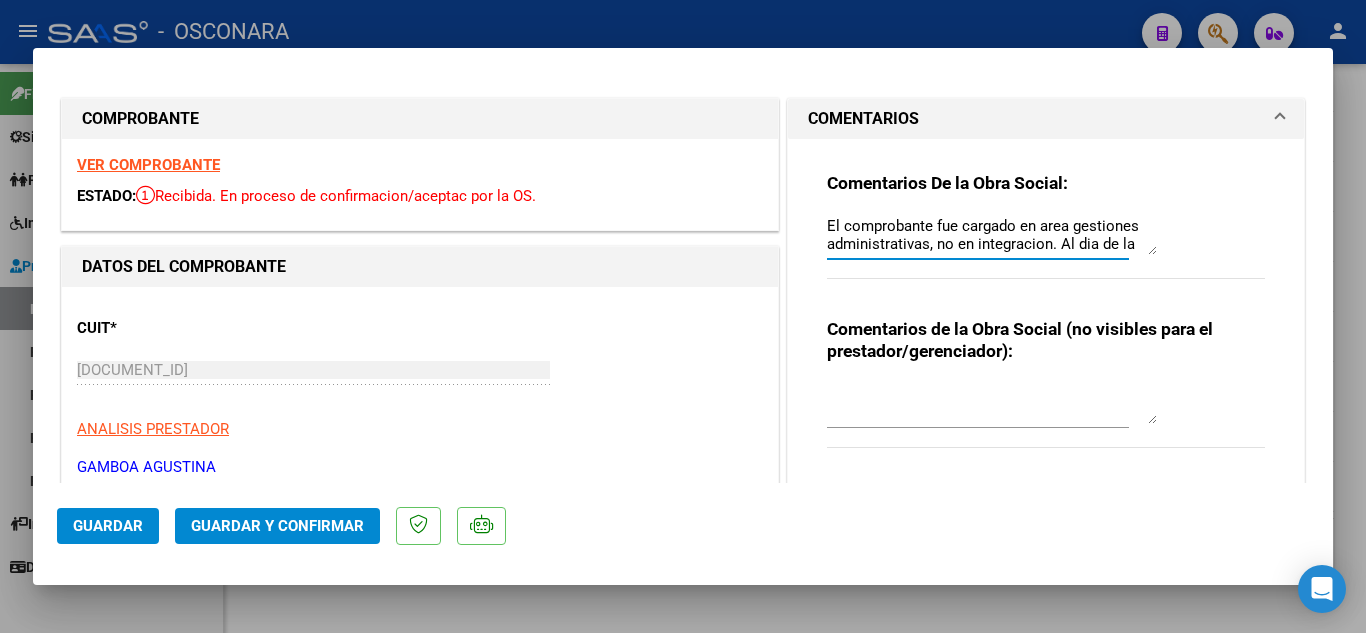 scroll, scrollTop: 40, scrollLeft: 0, axis: vertical 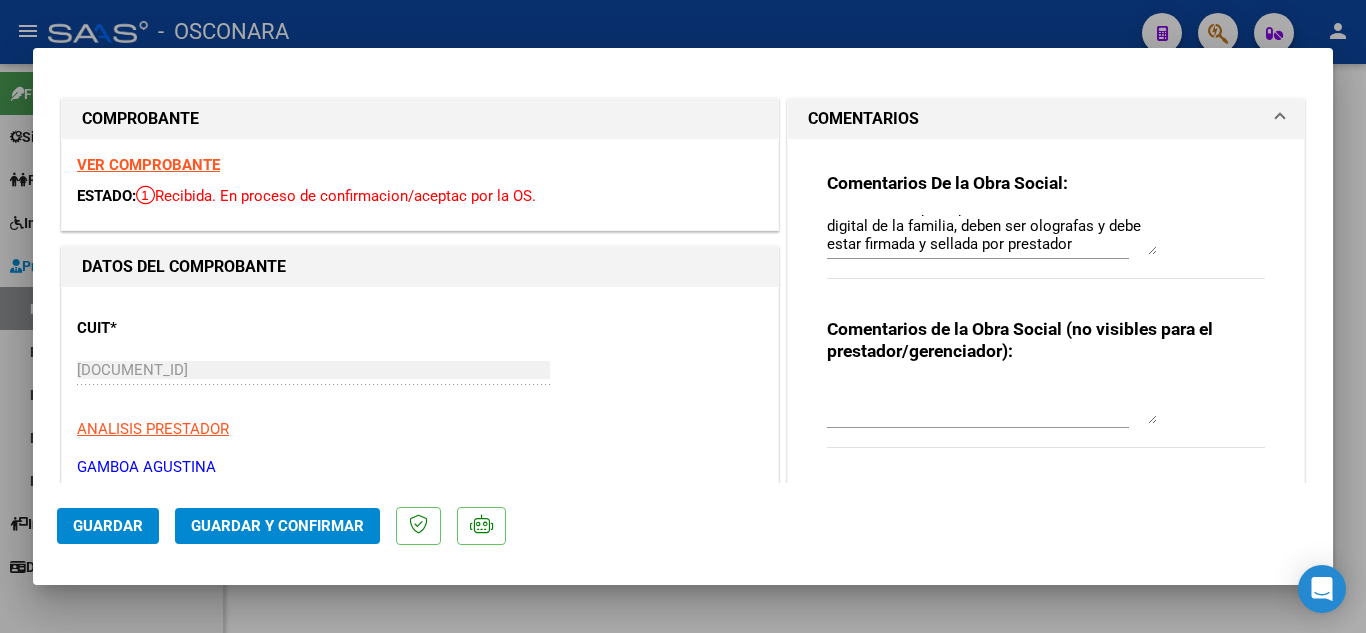 click on "Comentarios De la Obra Social: El comprobante fue cargado en area gestiones administrativas, no en integracion. Al dia de la fecha el comprobante supera los limites de fecha de emision compuestos por SSSalud. Debe emitir nota de credito y refacturar a fecha actual para poder procesar. El periodo vence por tanto debe enviarlo antes del dia 15/8 para poder procesarlo, caso contrario no habra lugar a reclamo. Chequear planilla, la misma tiene firma digital de la familia, deben ser olografas y debe estar firmada y sellada por prestador" at bounding box center (1046, 236) 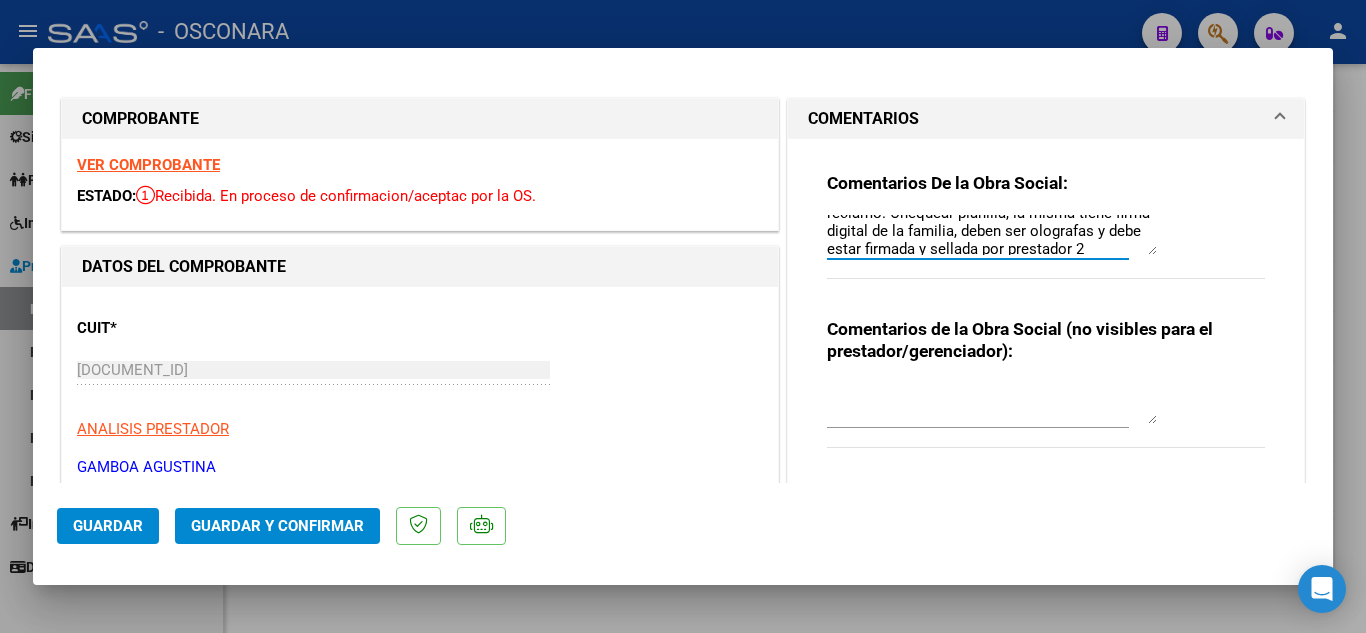 scroll, scrollTop: 162, scrollLeft: 0, axis: vertical 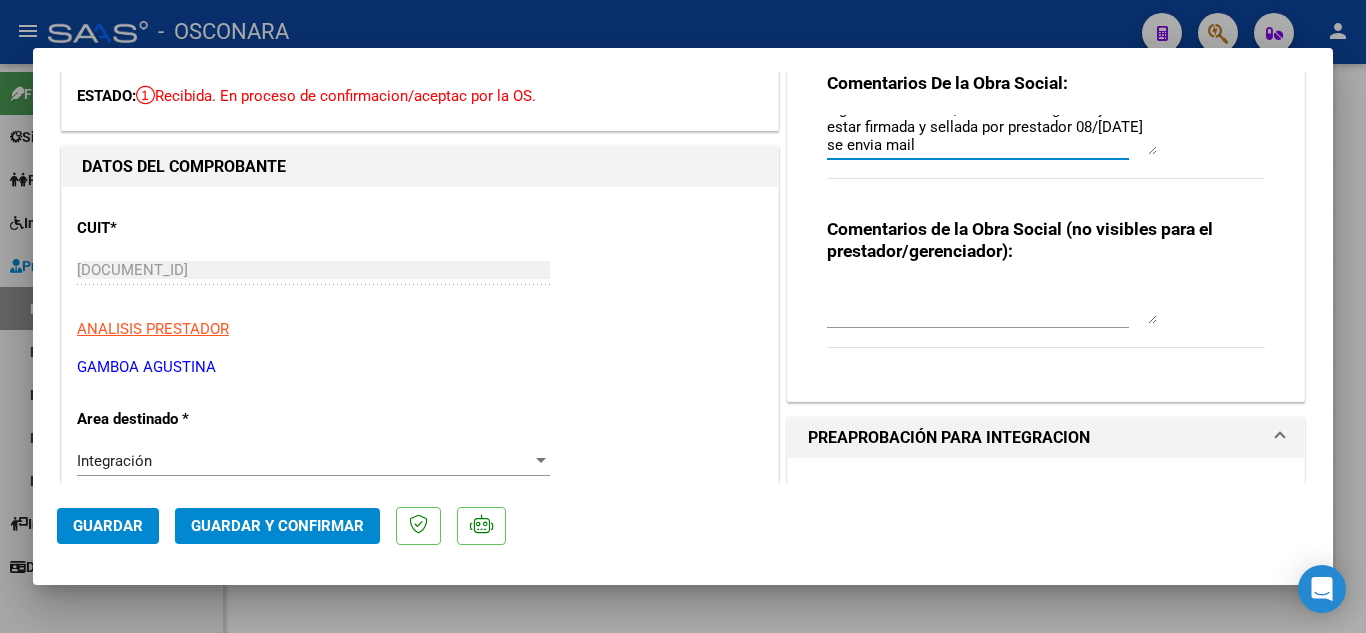type on "El comprobante fue cargado en area gestiones administrativas, no en integracion. Al dia de la fecha el comprobante supera los limites de fecha de emision dispuestos por SSSalud. Debe emitir nota de credito y refacturar a fecha actual para poder procesar. El periodo vence por tanto debe enviarlo antes del dia 15/[DATE] para poder procesarlo, caso contrario no habra lugar a reclamo. Chequear planilla, la misma tiene firma digital de la familia, deben ser olografas y debe estar firmada y sellada por prestador 08/[DATE] se envia mail" 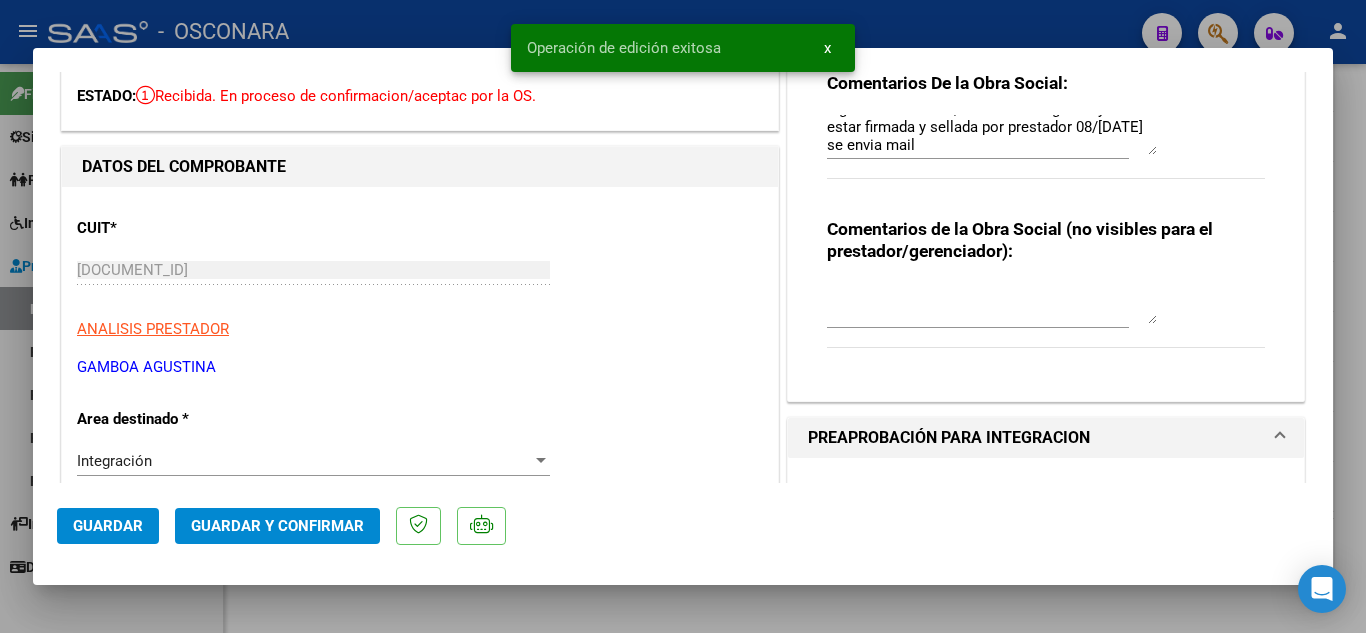 click at bounding box center [683, 316] 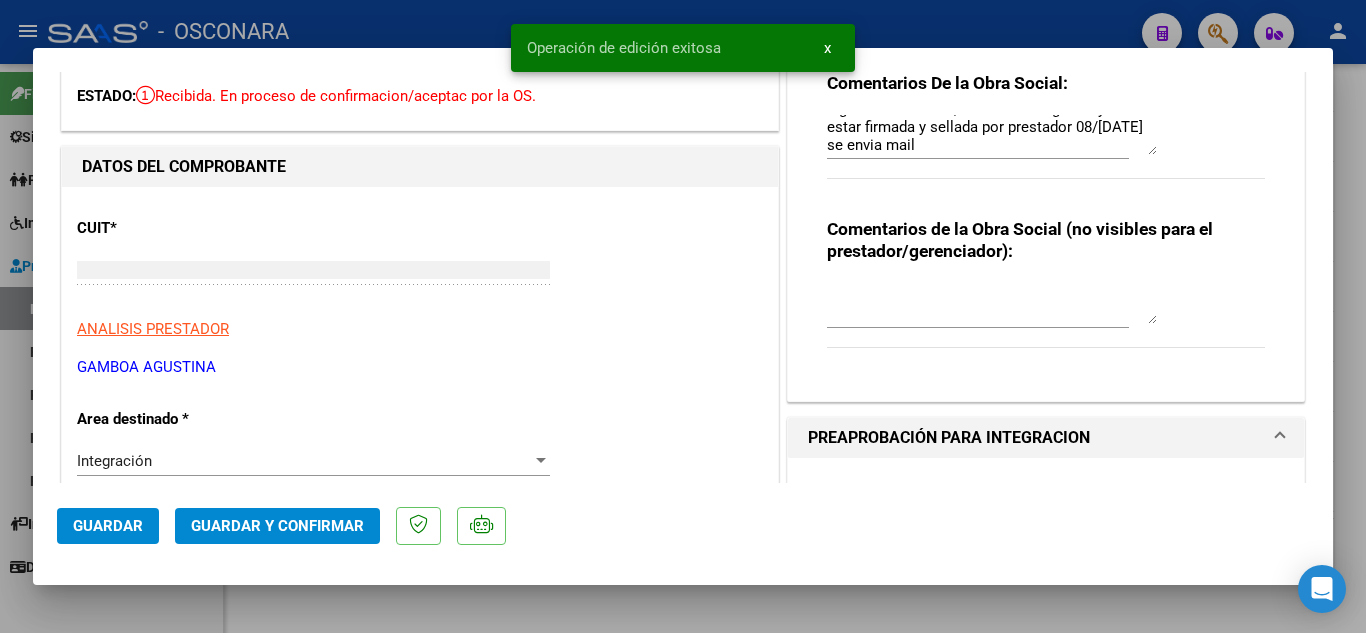 type 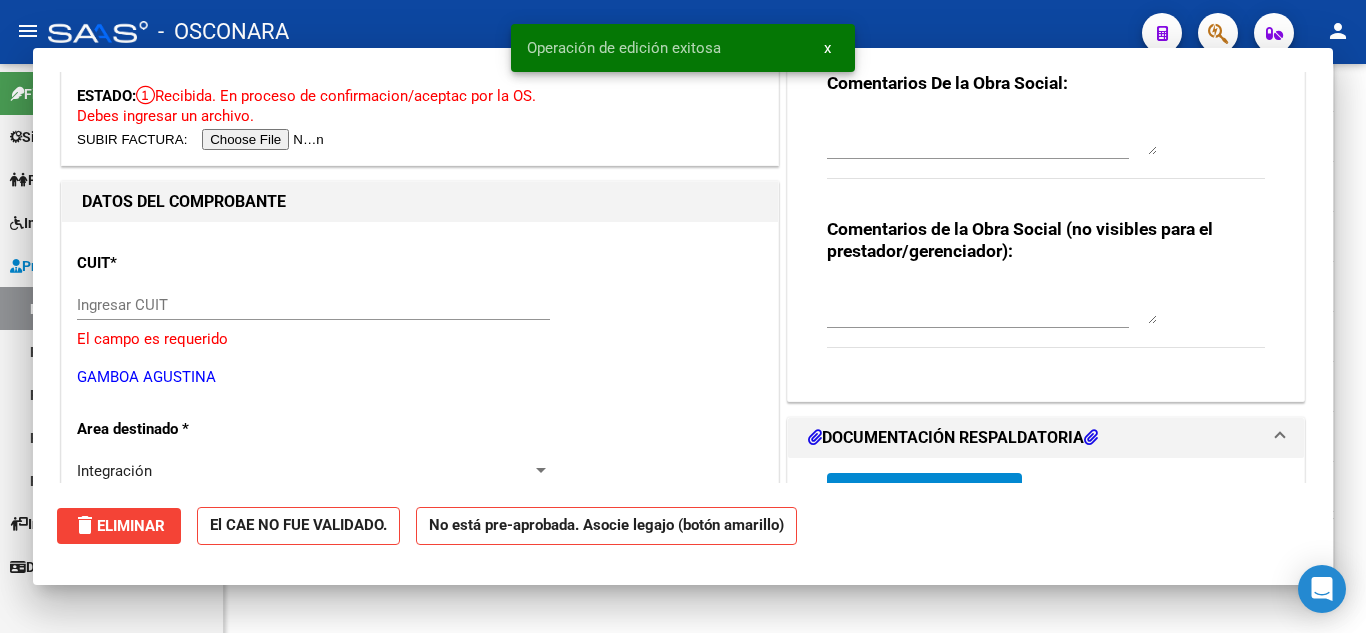 scroll, scrollTop: 0, scrollLeft: 0, axis: both 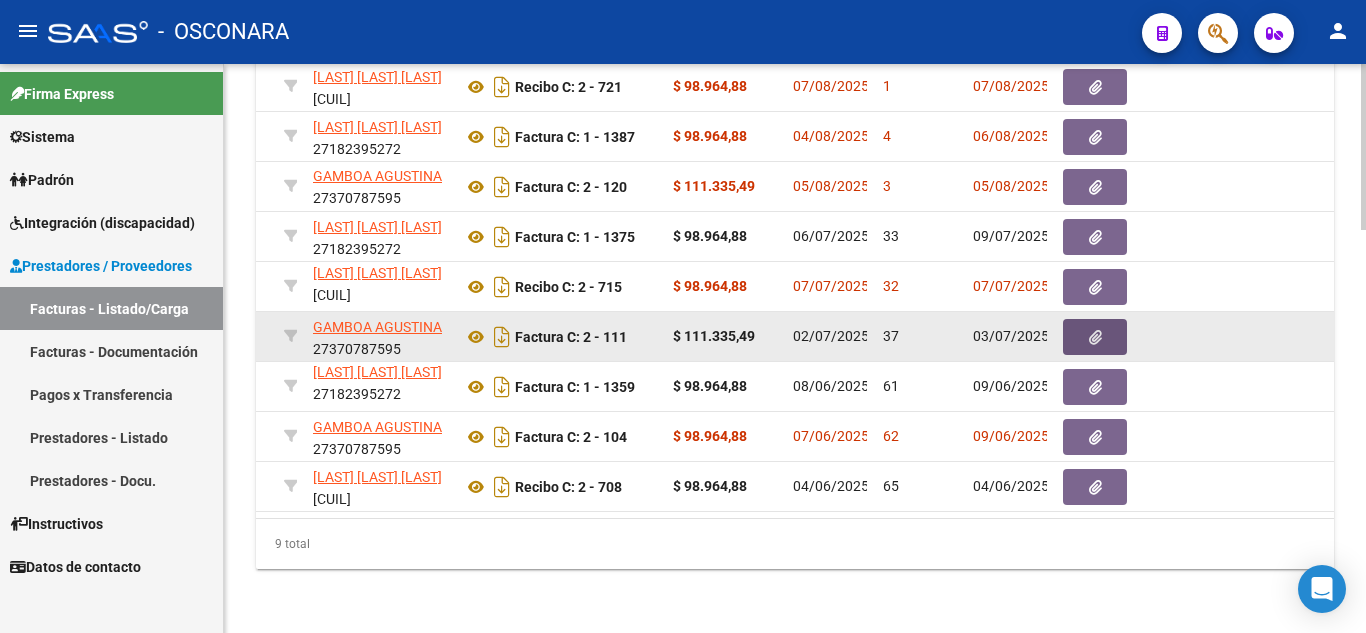 click 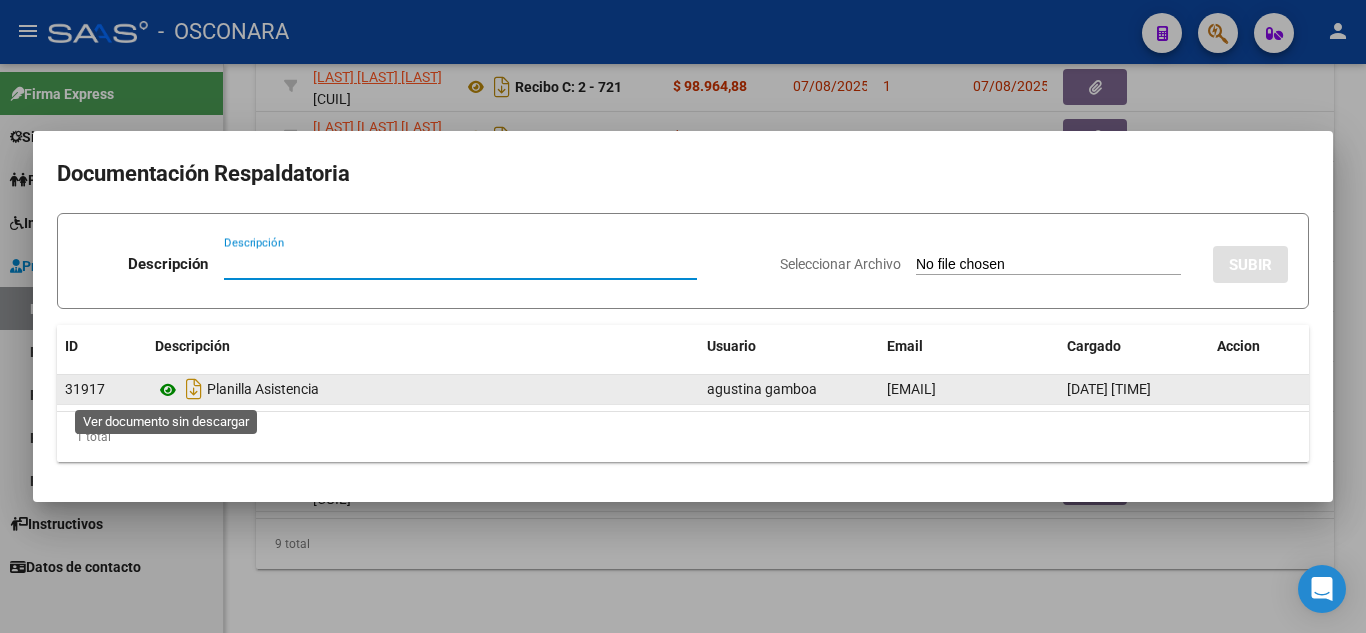 click 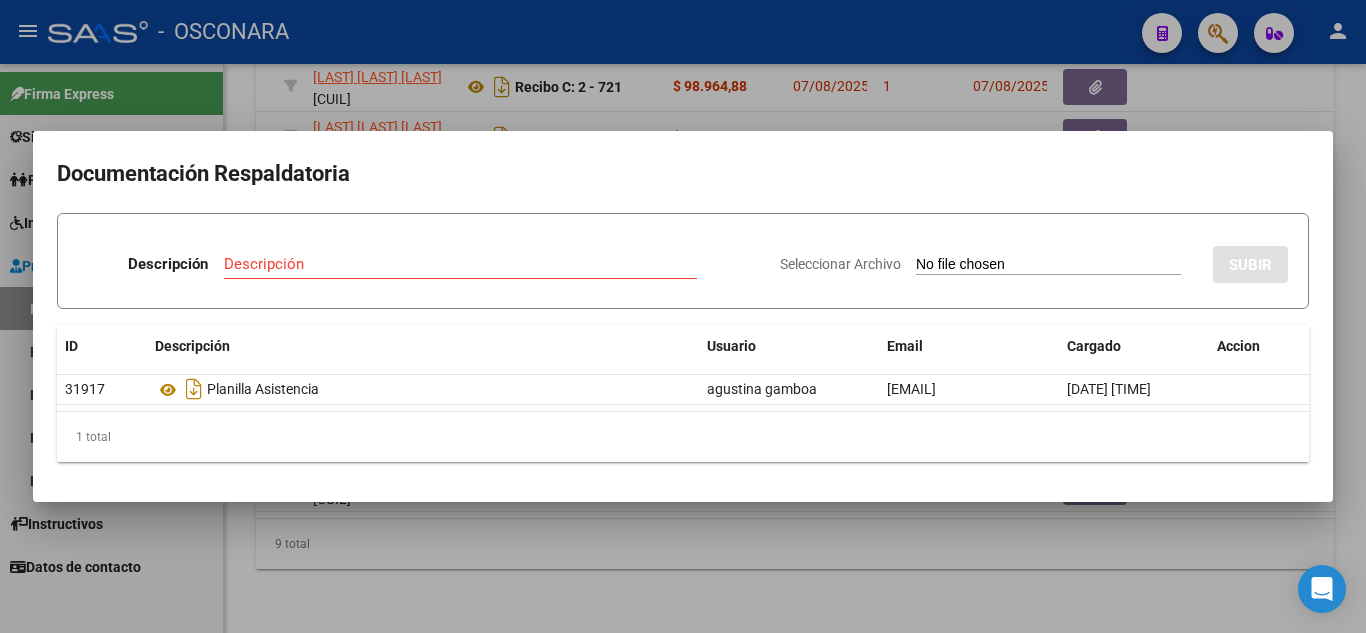 click at bounding box center (683, 316) 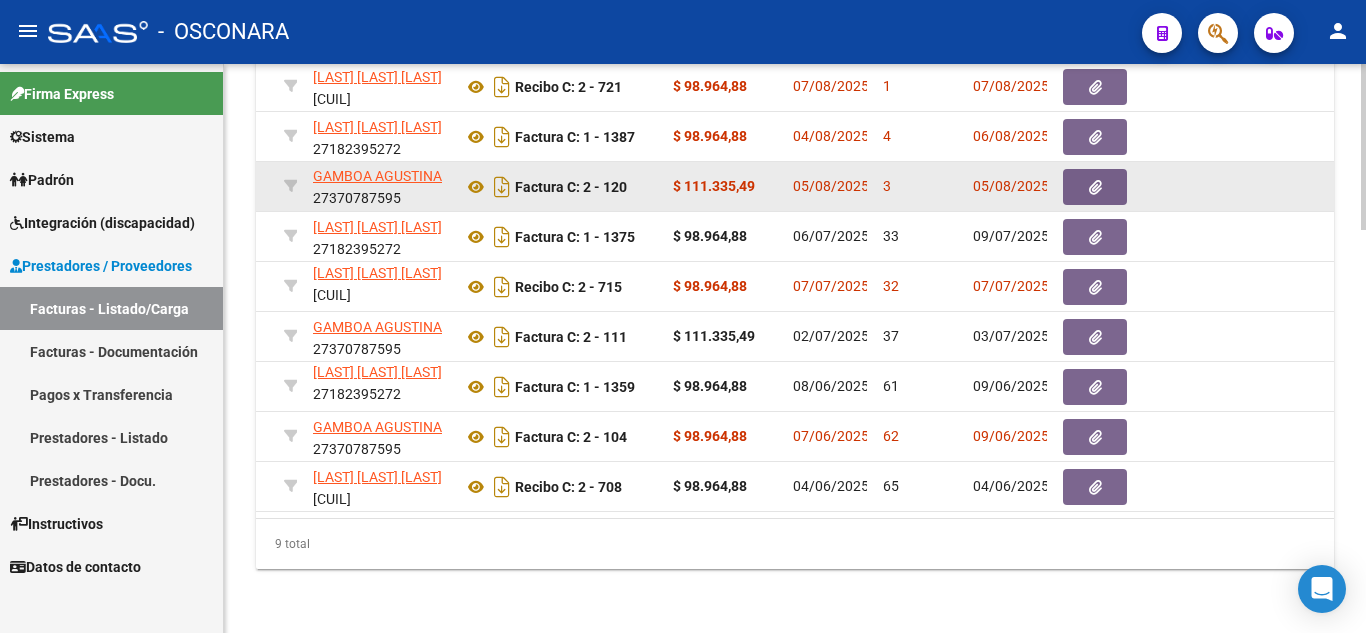 click 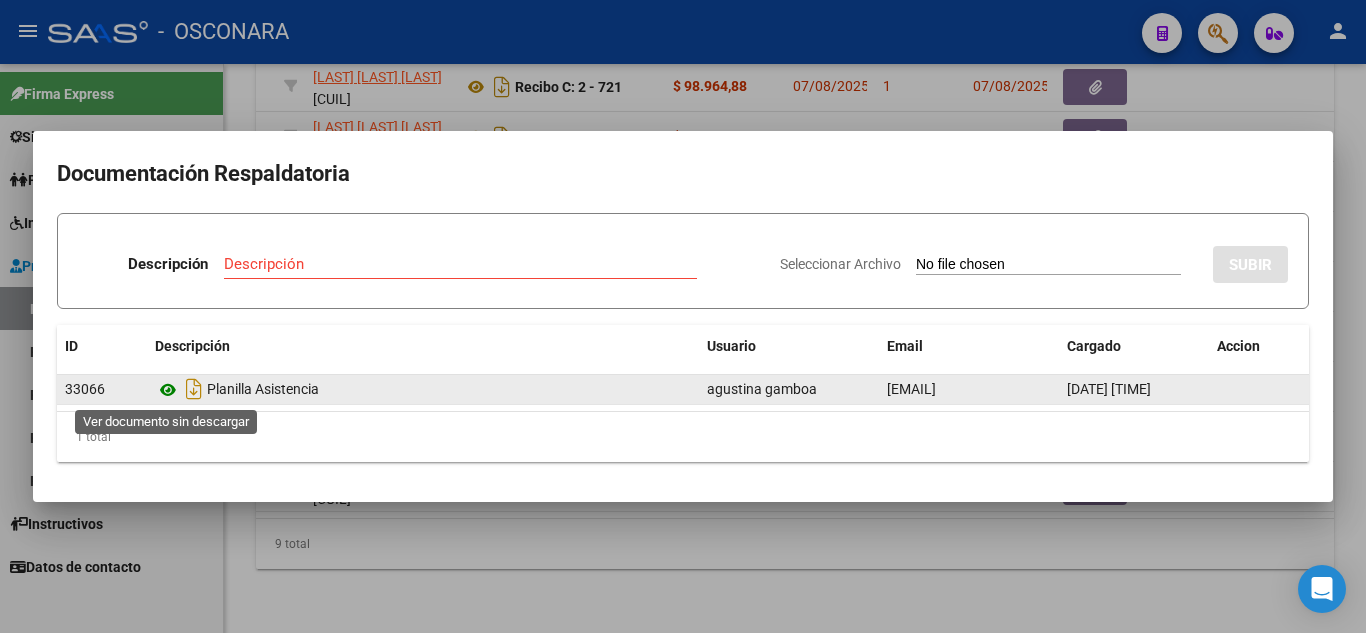 click 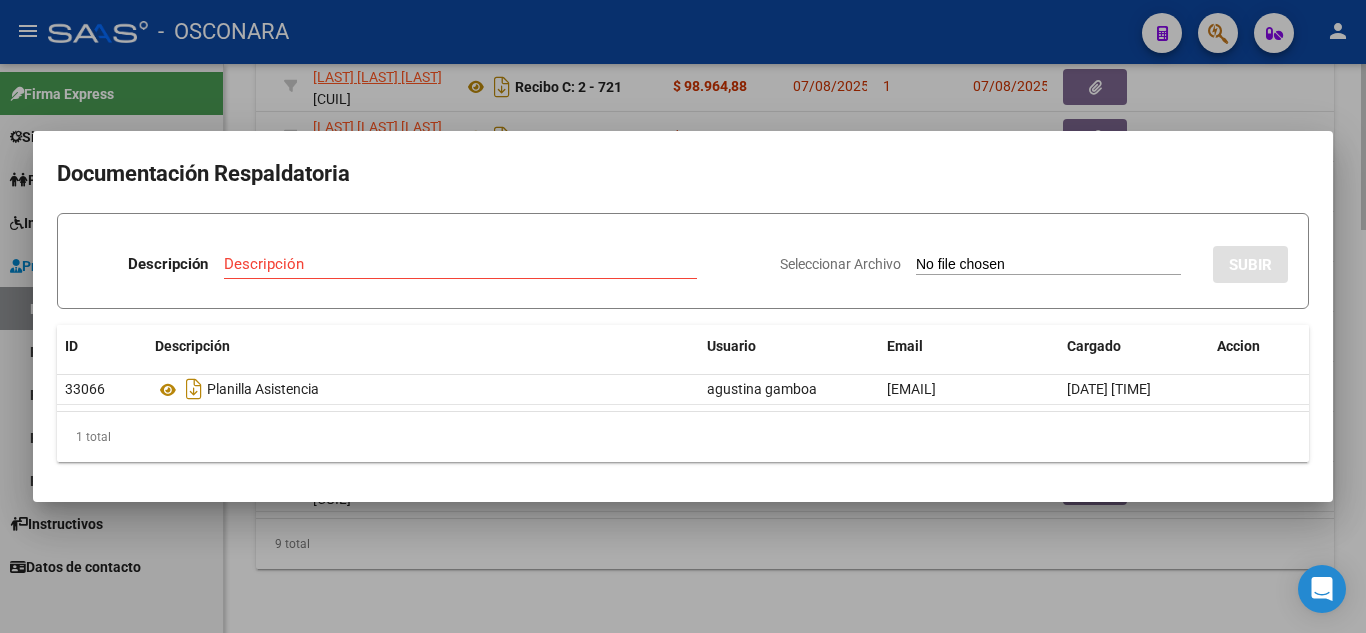 click at bounding box center [683, 316] 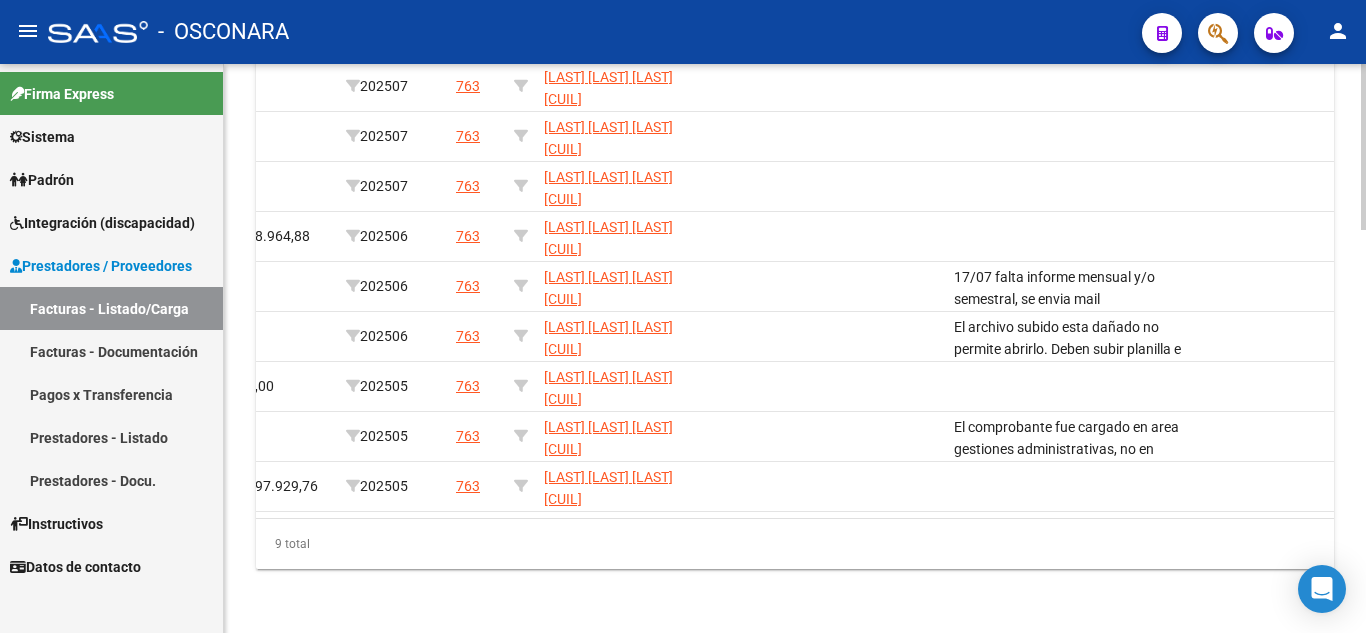 scroll, scrollTop: 0, scrollLeft: 2900, axis: horizontal 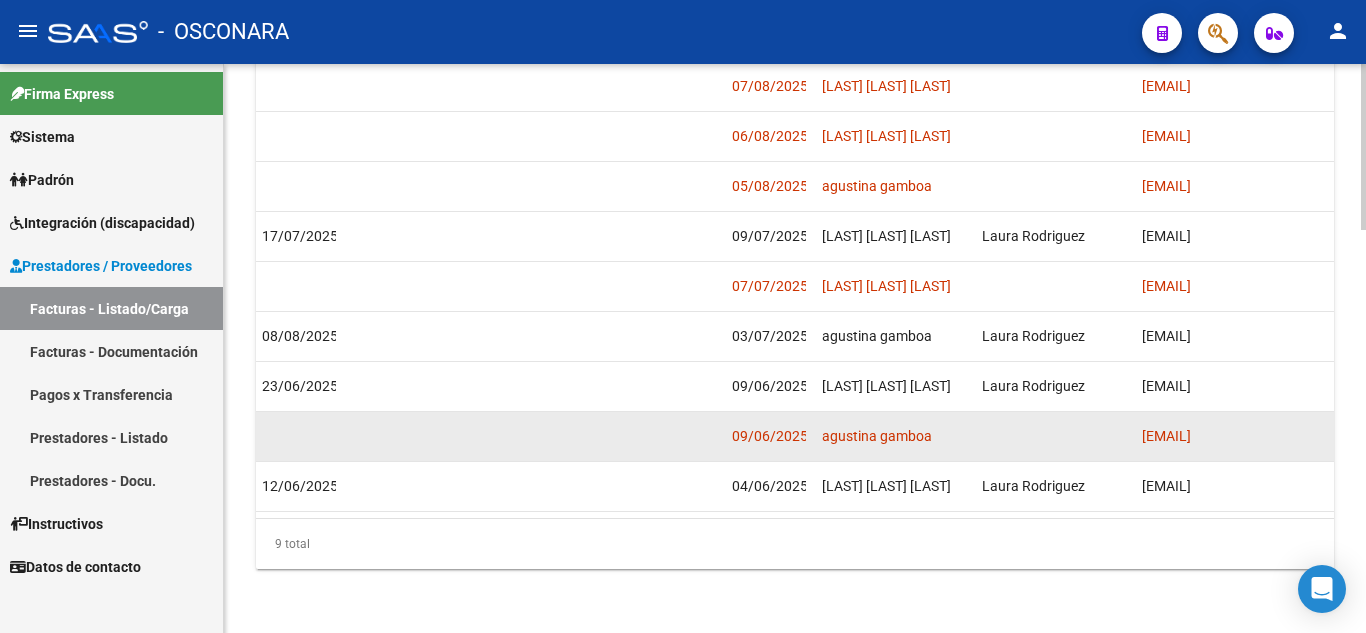 drag, startPoint x: 1135, startPoint y: 416, endPoint x: 1326, endPoint y: 409, distance: 191.12823 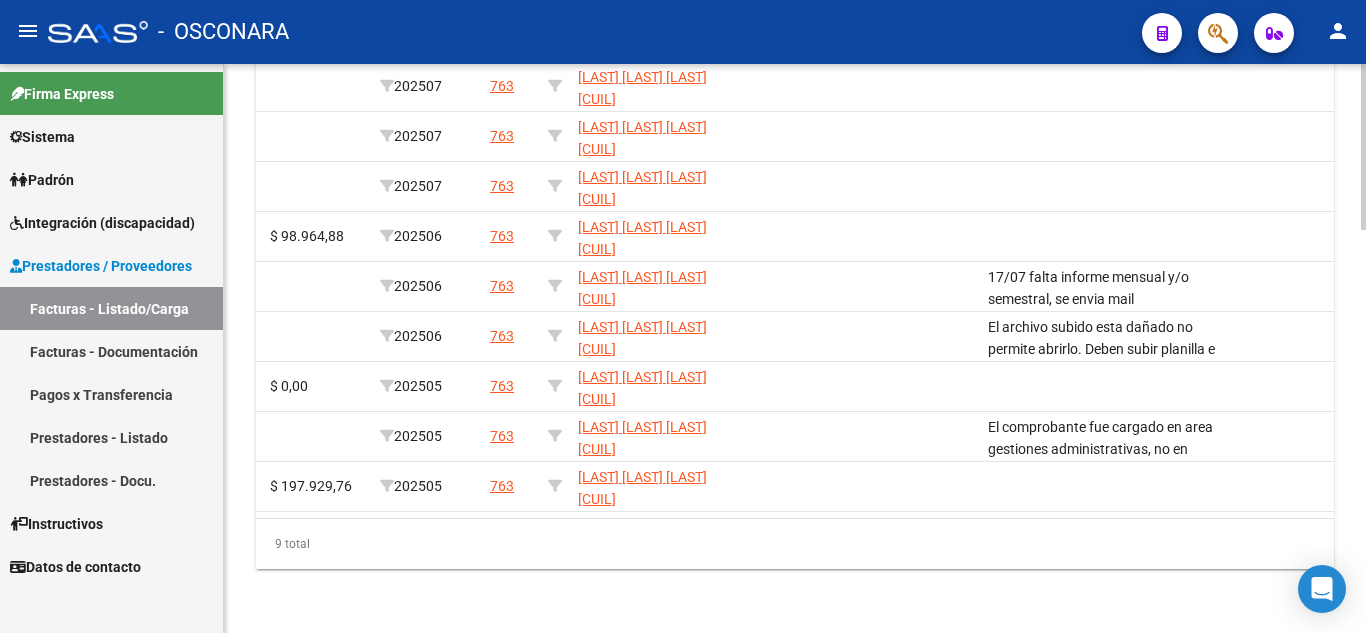 scroll, scrollTop: 0, scrollLeft: 2737, axis: horizontal 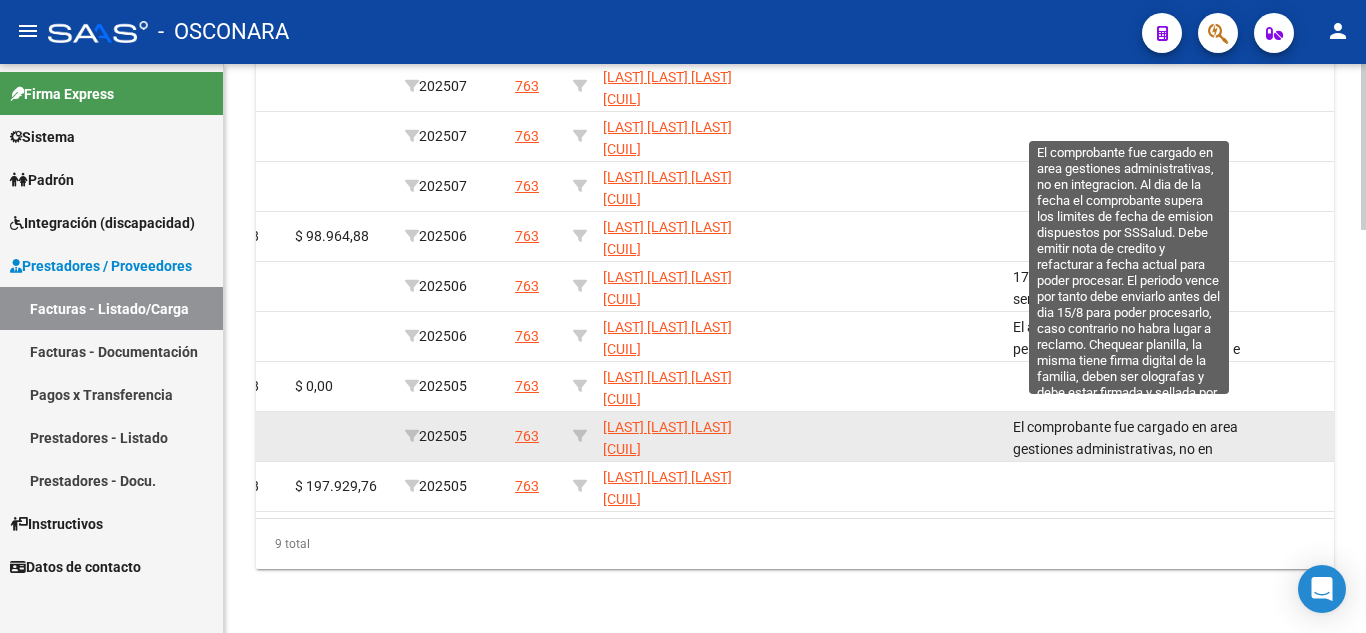 click on "El comprobante fue cargado en area gestiones administrativas, no en integracion. Al dia de la fecha el comprobante supera los limites de fecha de emision dispuestos por SSSalud. Debe emitir nota de credito y refacturar a fecha actual para poder procesar. El periodo vence por tanto debe enviarlo antes del dia 15/[DATE] para poder procesarlo, caso contrario no habra lugar a reclamo. Chequear planilla, la misma tiene firma digital de la familia, deben ser olografas y debe estar firmada y sellada por prestador 08/[DATE] se envia mail" 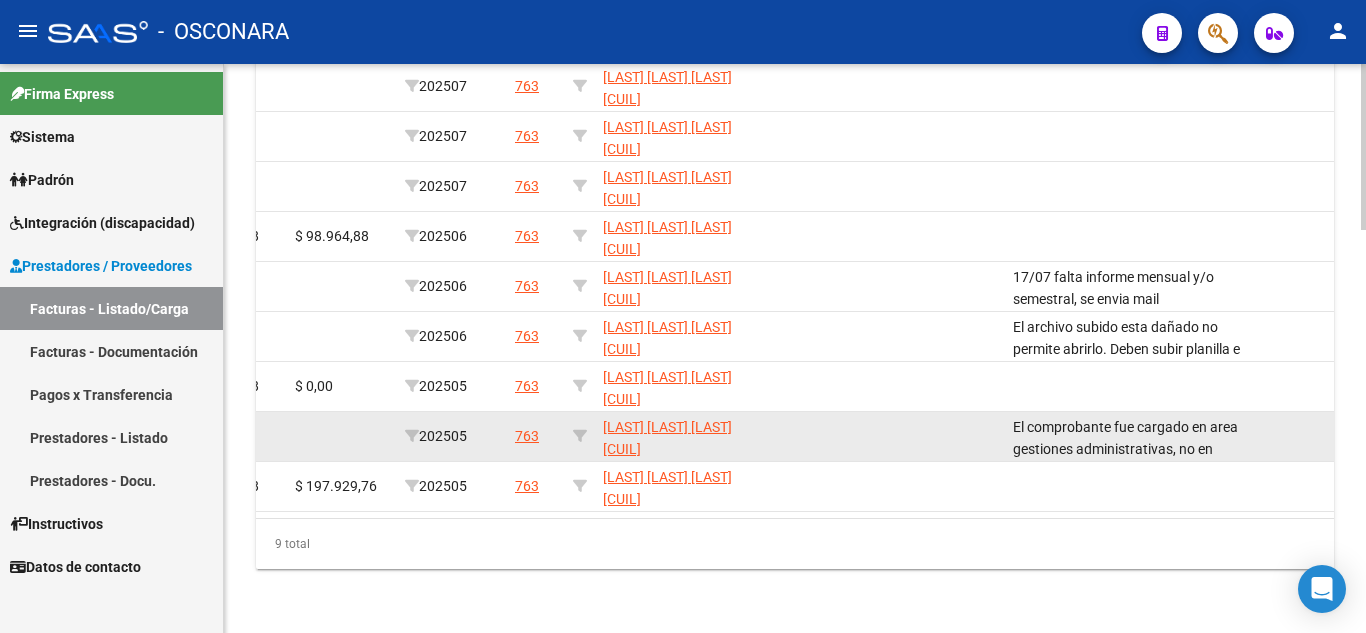click on "El comprobante fue cargado en area gestiones administrativas, no en integracion. Al dia de la fecha el comprobante supera los limites de fecha de emision dispuestos por SSSalud. Debe emitir nota de credito y refacturar a fecha actual para poder procesar. El periodo vence por tanto debe enviarlo antes del dia 15/[DATE] para poder procesarlo, caso contrario no habra lugar a reclamo. Chequear planilla, la misma tiene firma digital de la familia, deben ser olografas y debe estar firmada y sellada por prestador 08/[DATE] se envia mail" 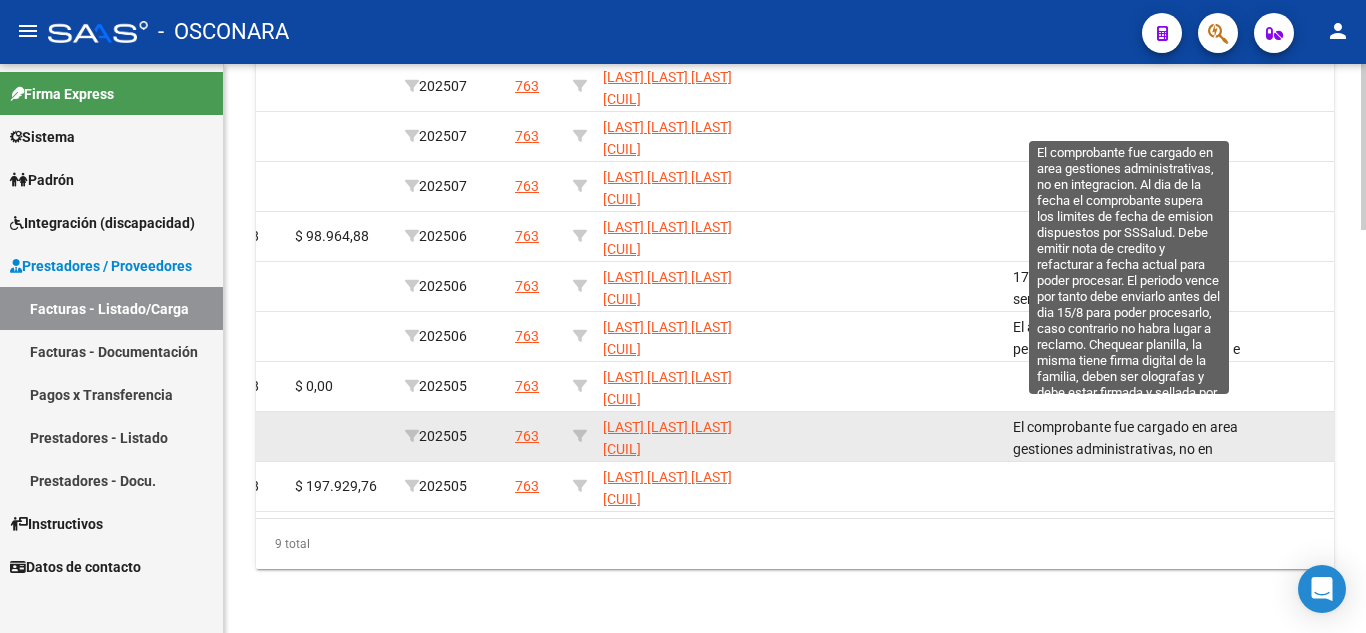 click on "El comprobante fue cargado en area gestiones administrativas, no en integracion. Al dia de la fecha el comprobante supera los limites de fecha de emision dispuestos por SSSalud. Debe emitir nota de credito y refacturar a fecha actual para poder procesar. El periodo vence por tanto debe enviarlo antes del dia 15/[DATE] para poder procesarlo, caso contrario no habra lugar a reclamo. Chequear planilla, la misma tiene firma digital de la familia, deben ser olografas y debe estar firmada y sellada por prestador 08/[DATE] se envia mail" 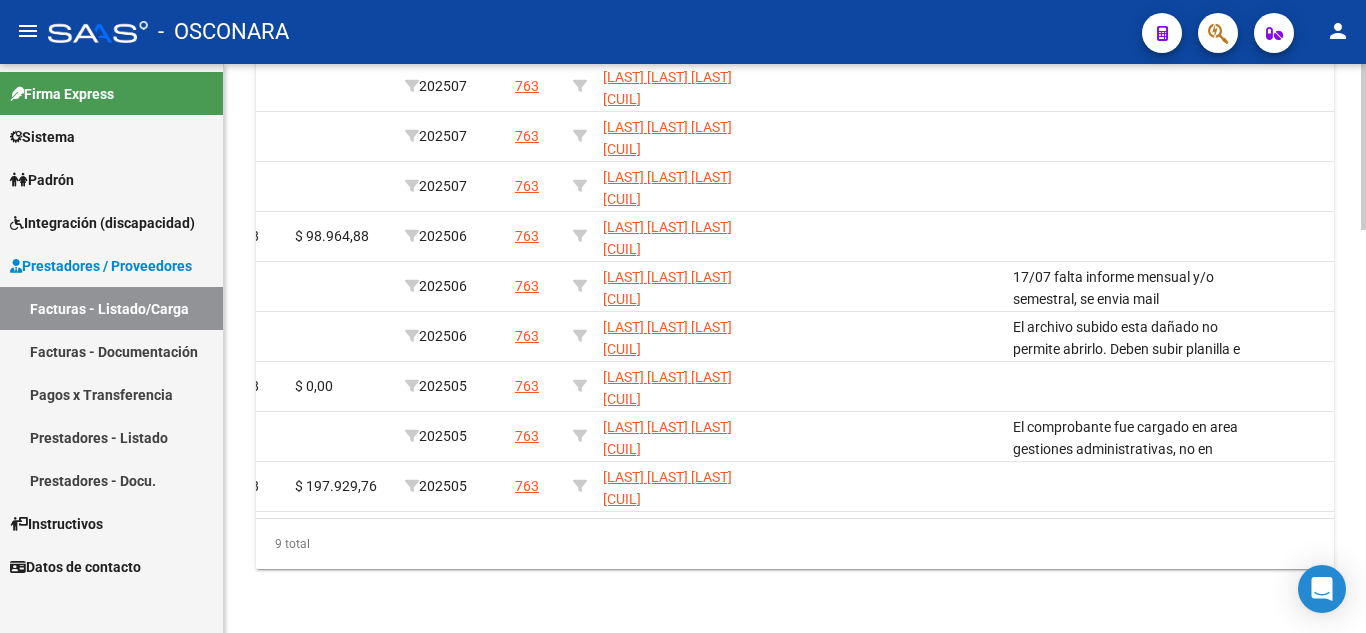 scroll, scrollTop: 0, scrollLeft: 0, axis: both 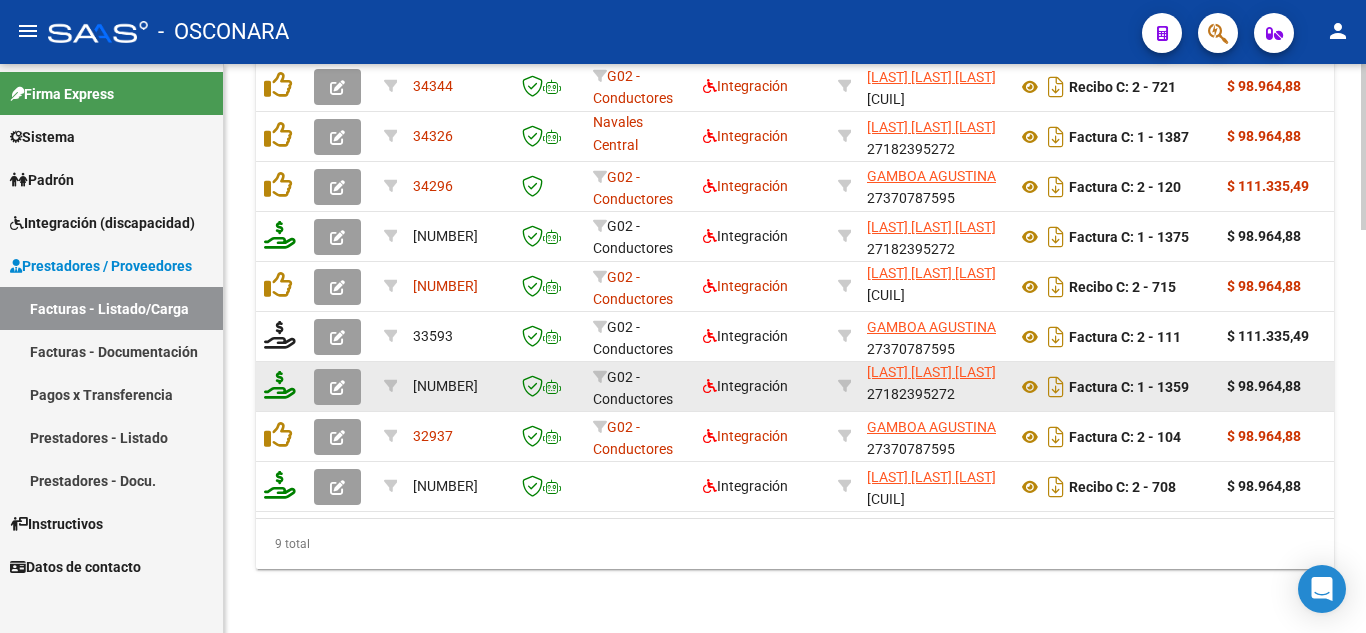 click 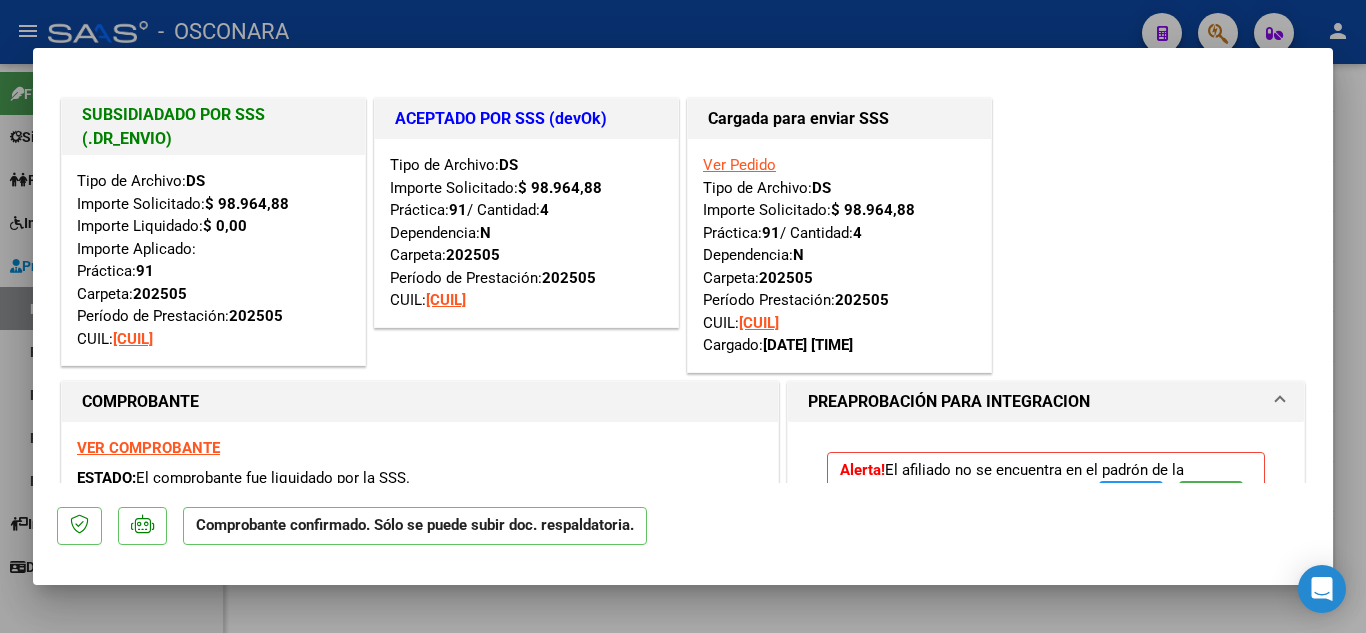 click at bounding box center (683, 316) 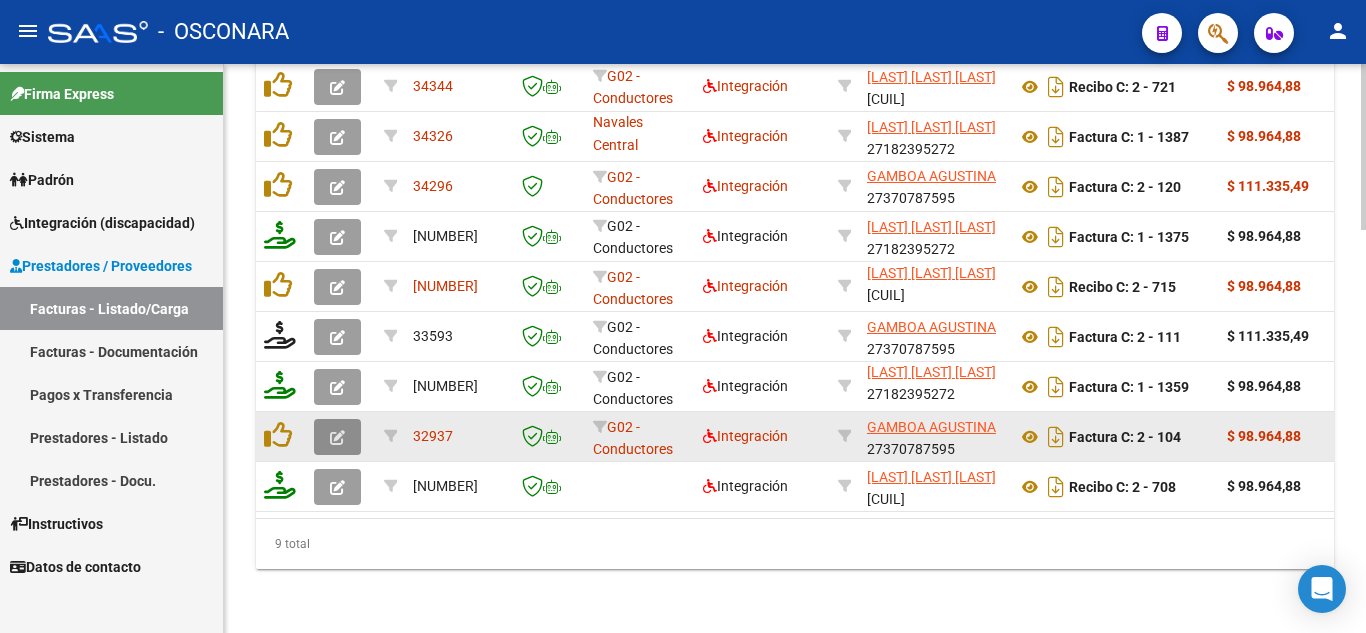 click 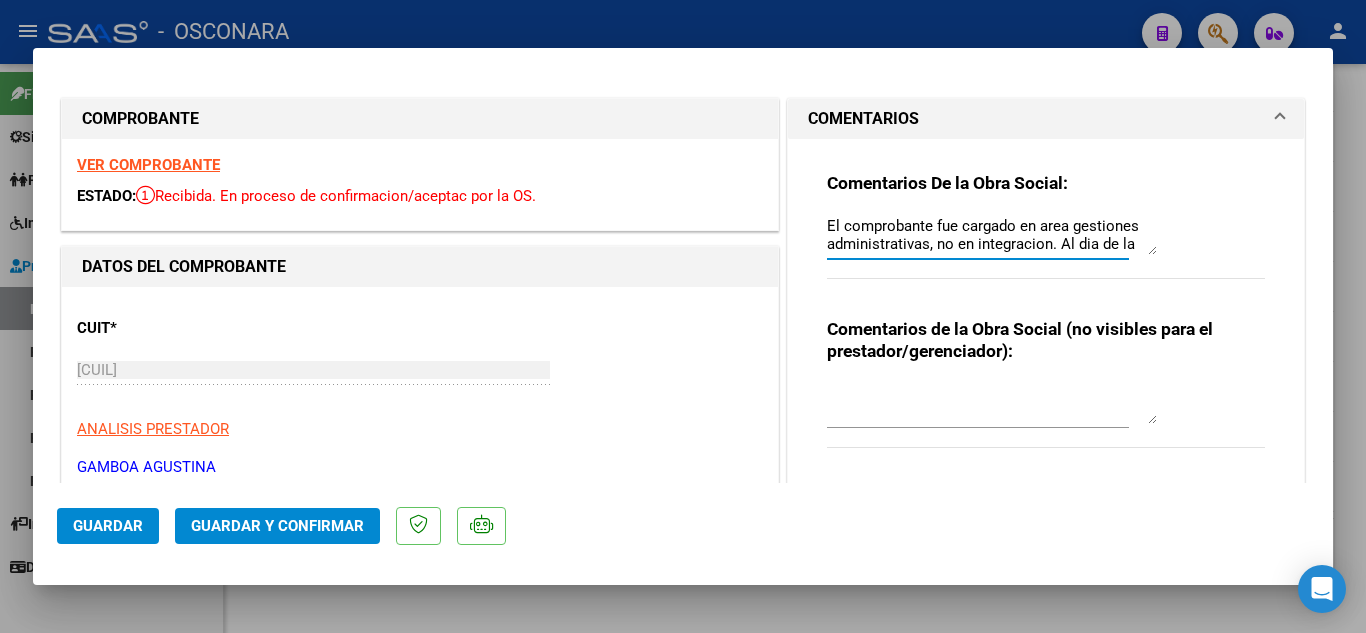 scroll, scrollTop: 180, scrollLeft: 0, axis: vertical 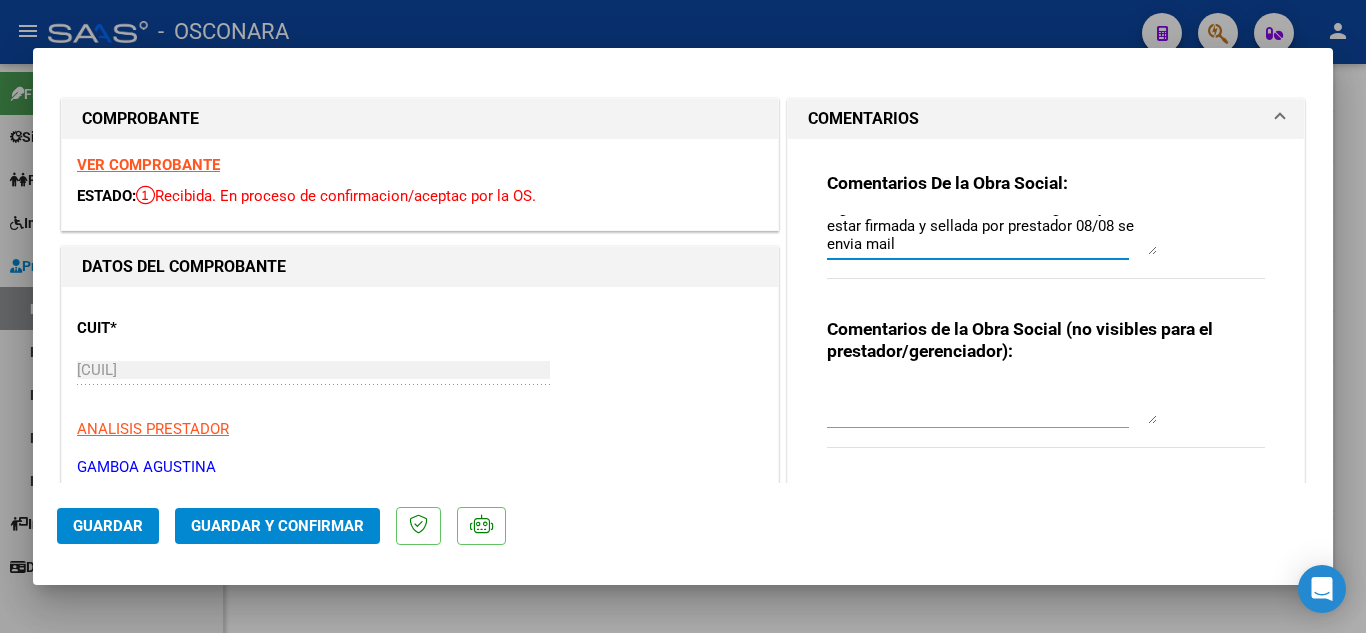 drag, startPoint x: 818, startPoint y: 224, endPoint x: 1177, endPoint y: 296, distance: 366.14886 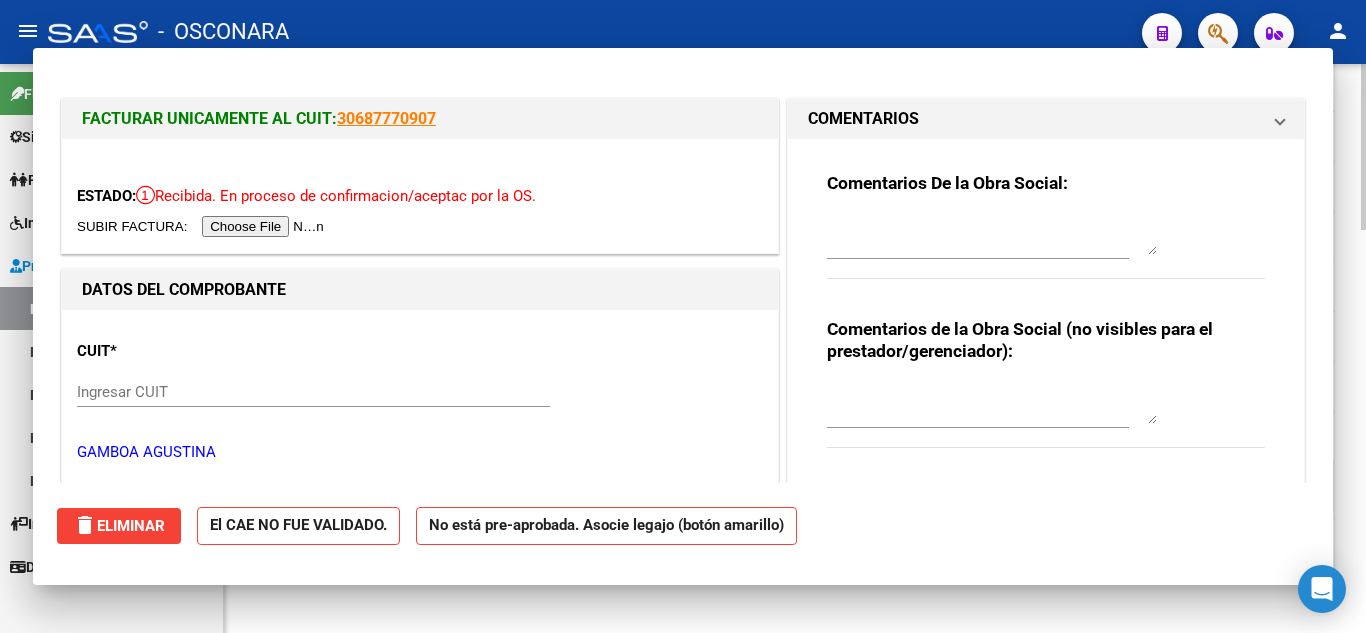 scroll, scrollTop: 0, scrollLeft: 0, axis: both 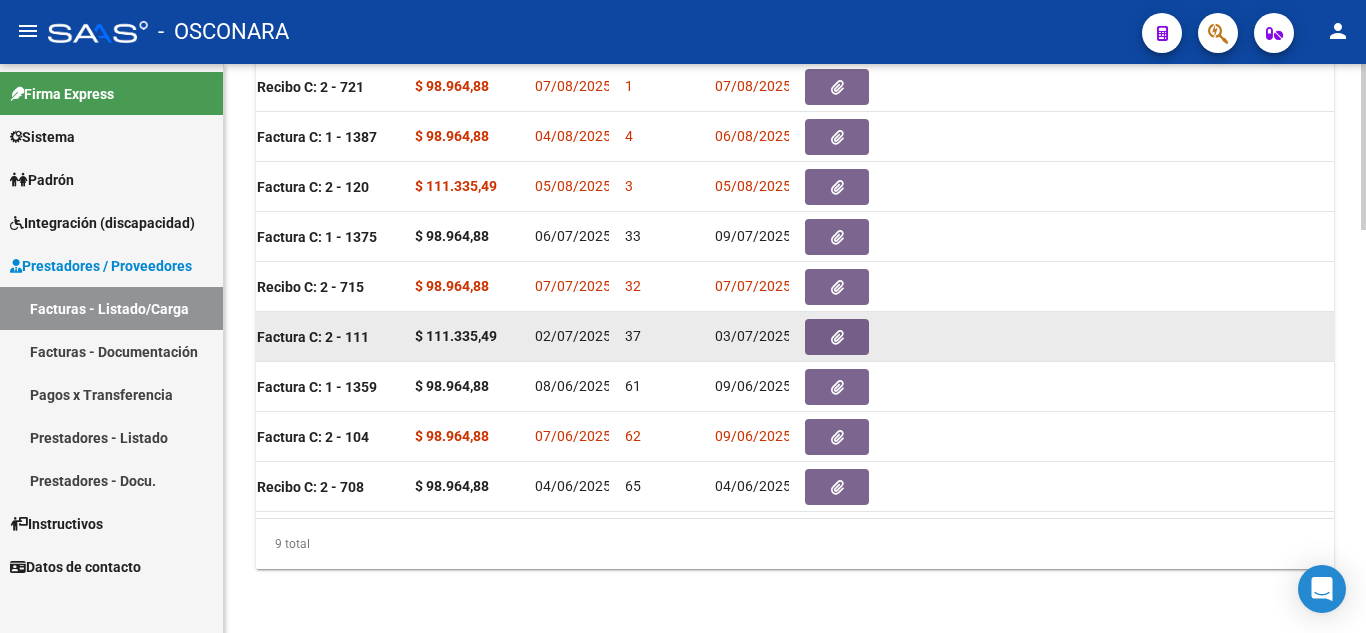click 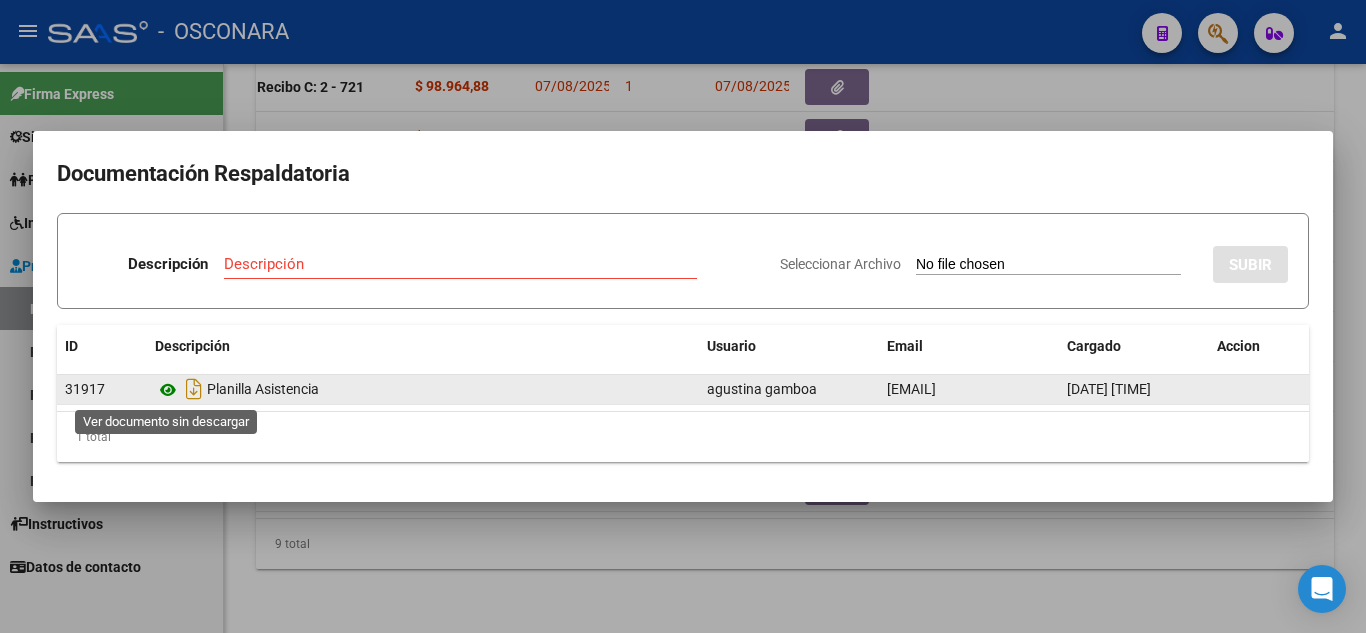 click 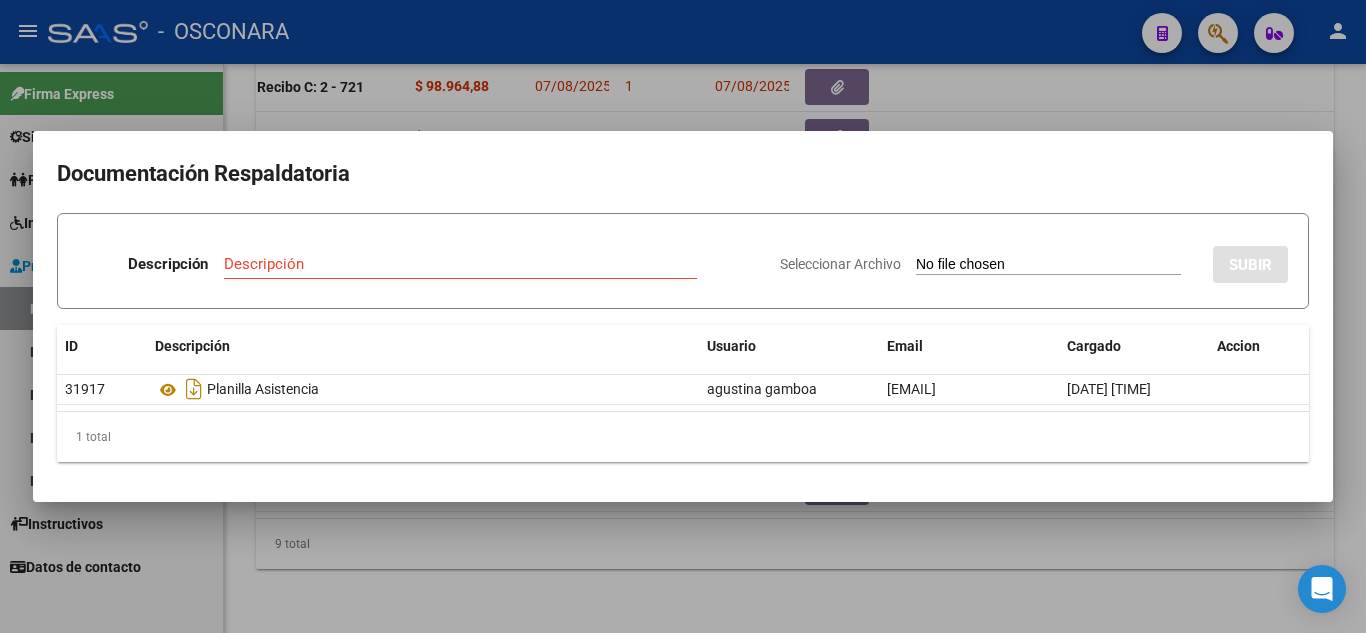 click at bounding box center [683, 316] 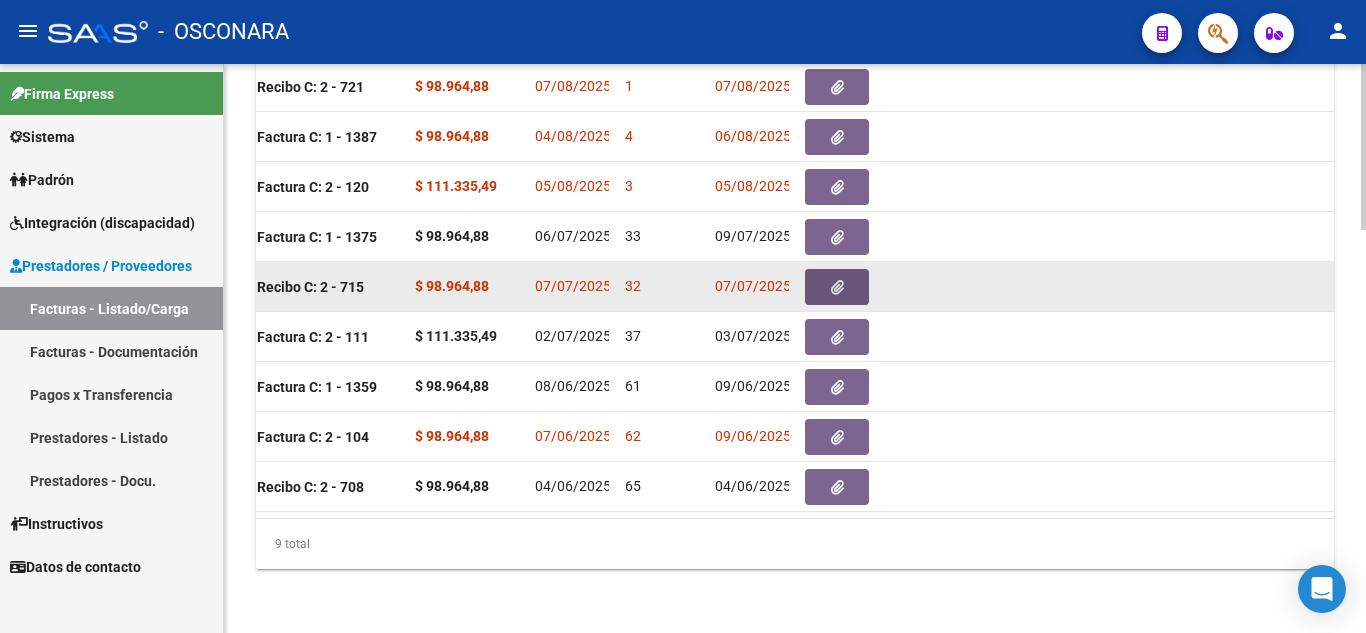 click 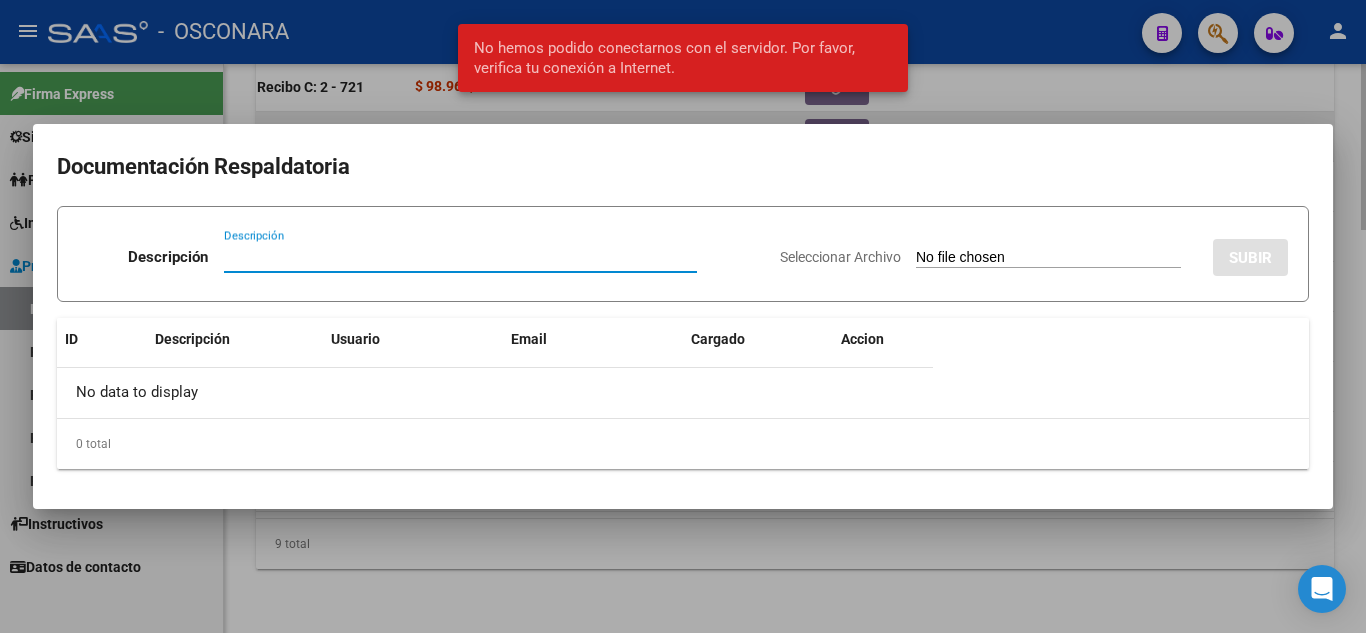 drag, startPoint x: 1244, startPoint y: 123, endPoint x: 1216, endPoint y: 109, distance: 31.304953 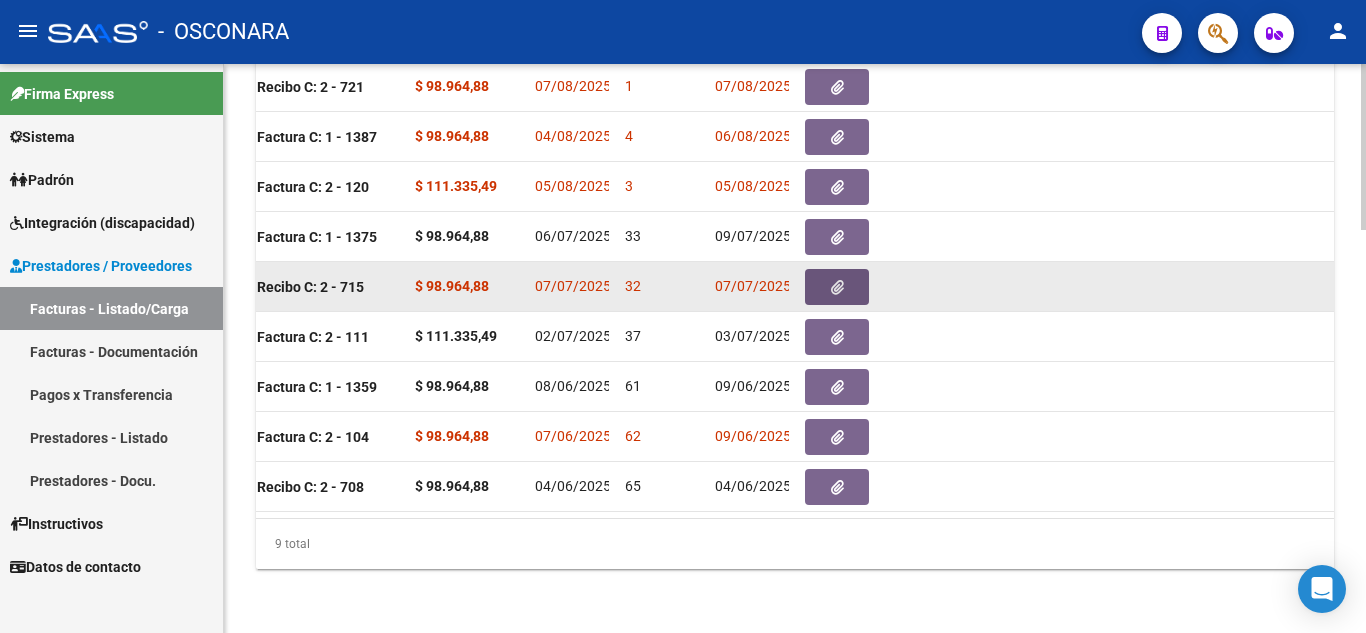 click 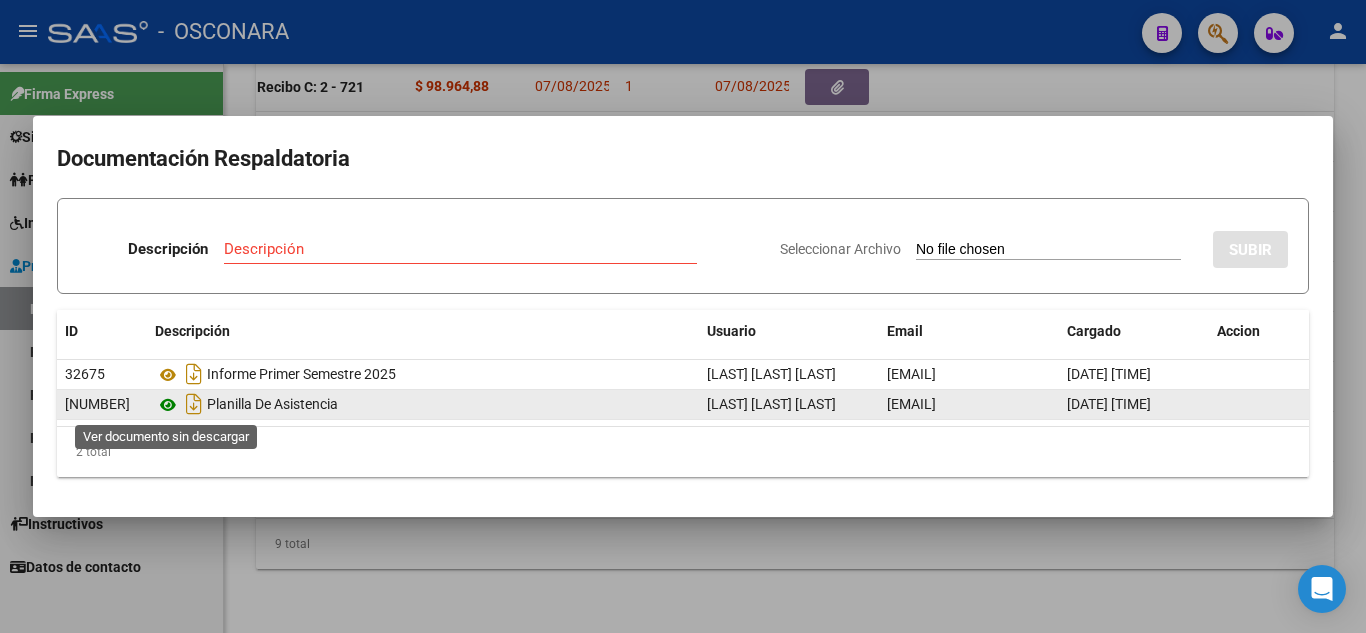 click 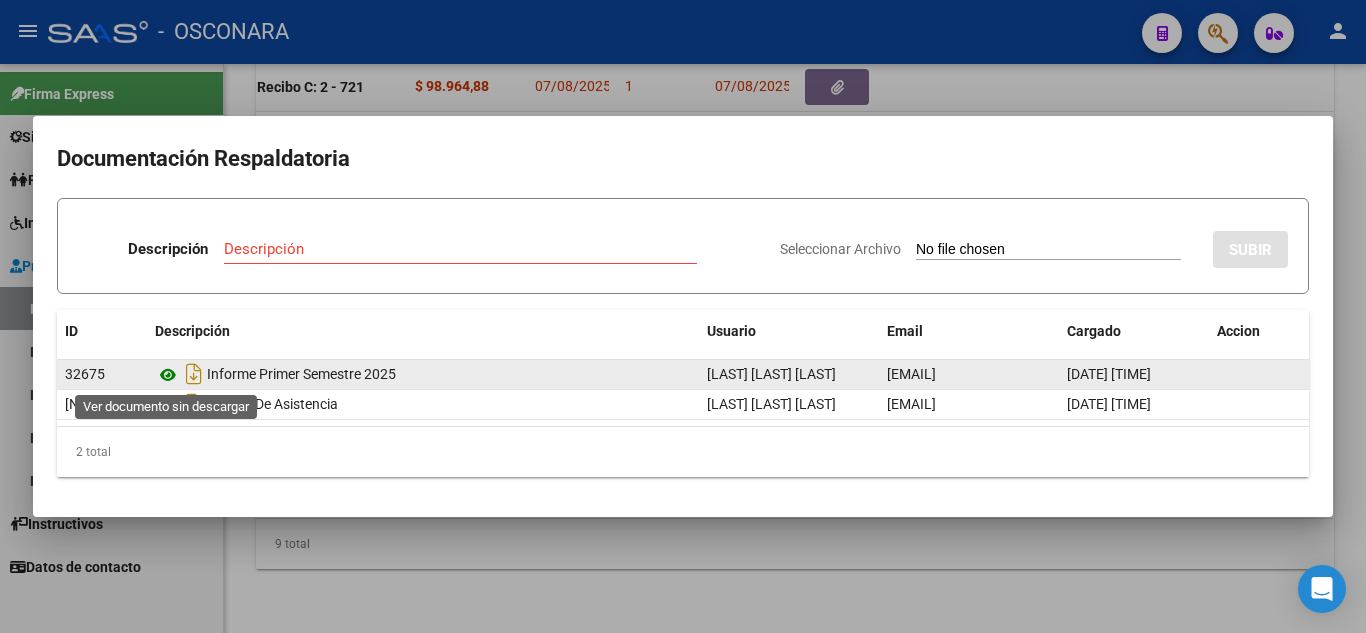 click 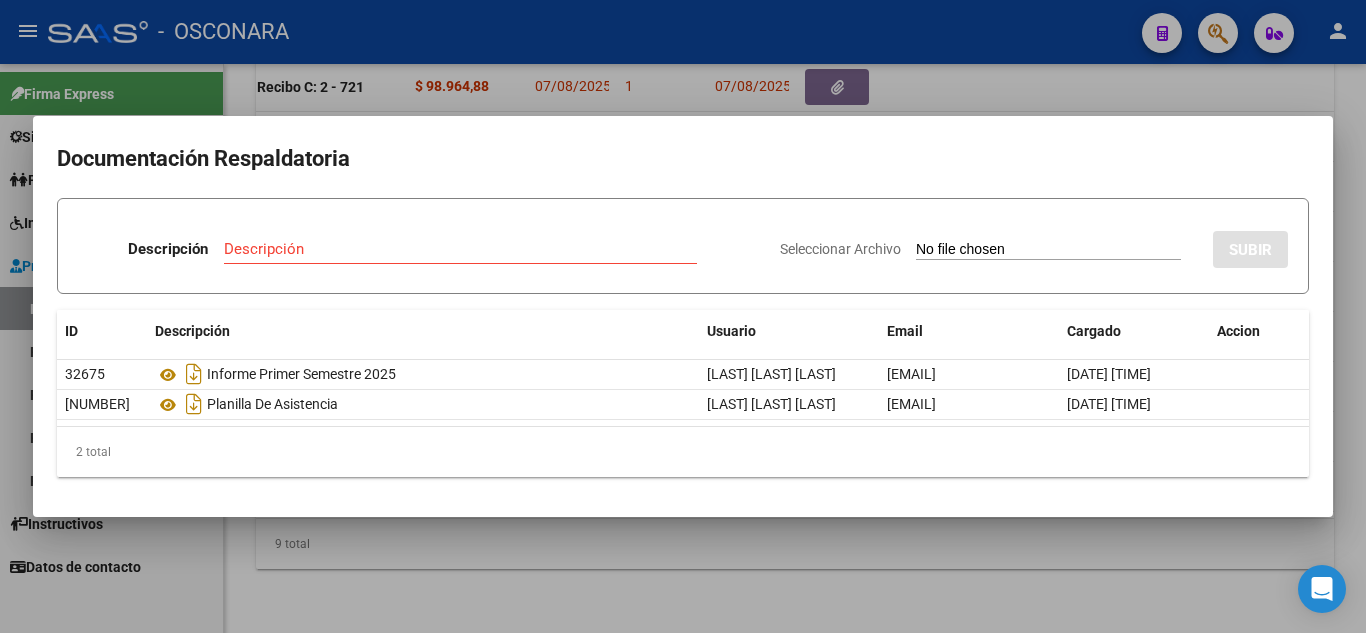 click at bounding box center [683, 316] 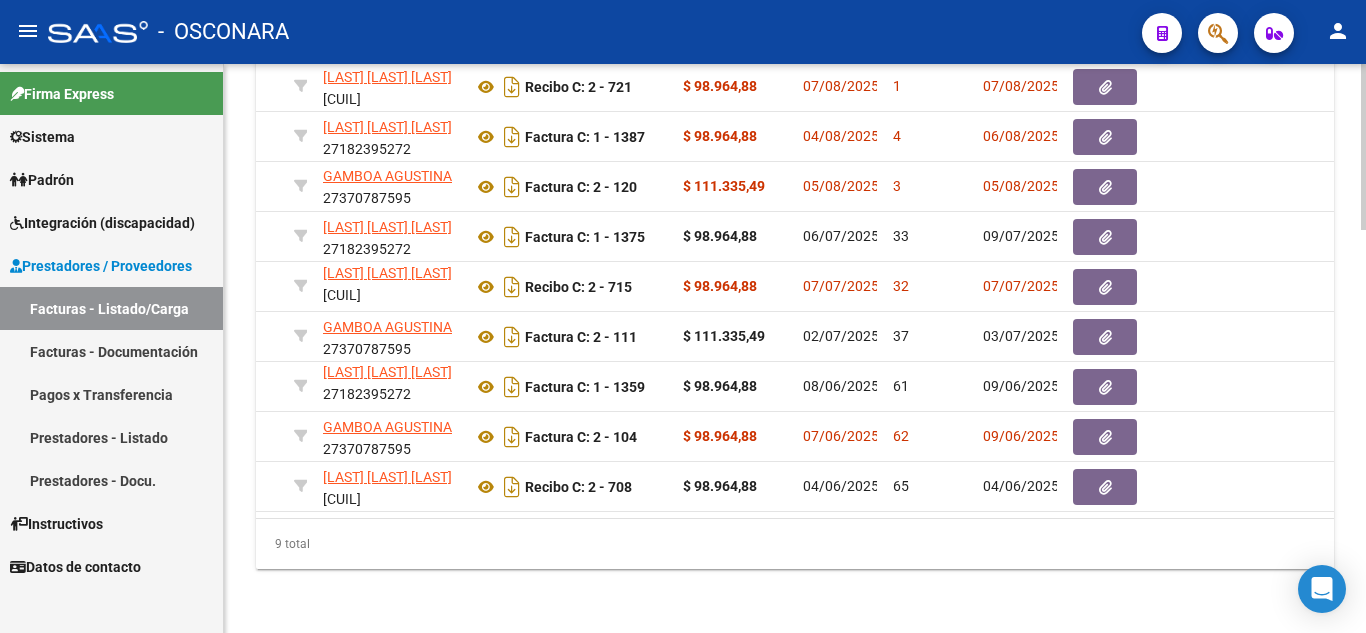 scroll, scrollTop: 0, scrollLeft: 525, axis: horizontal 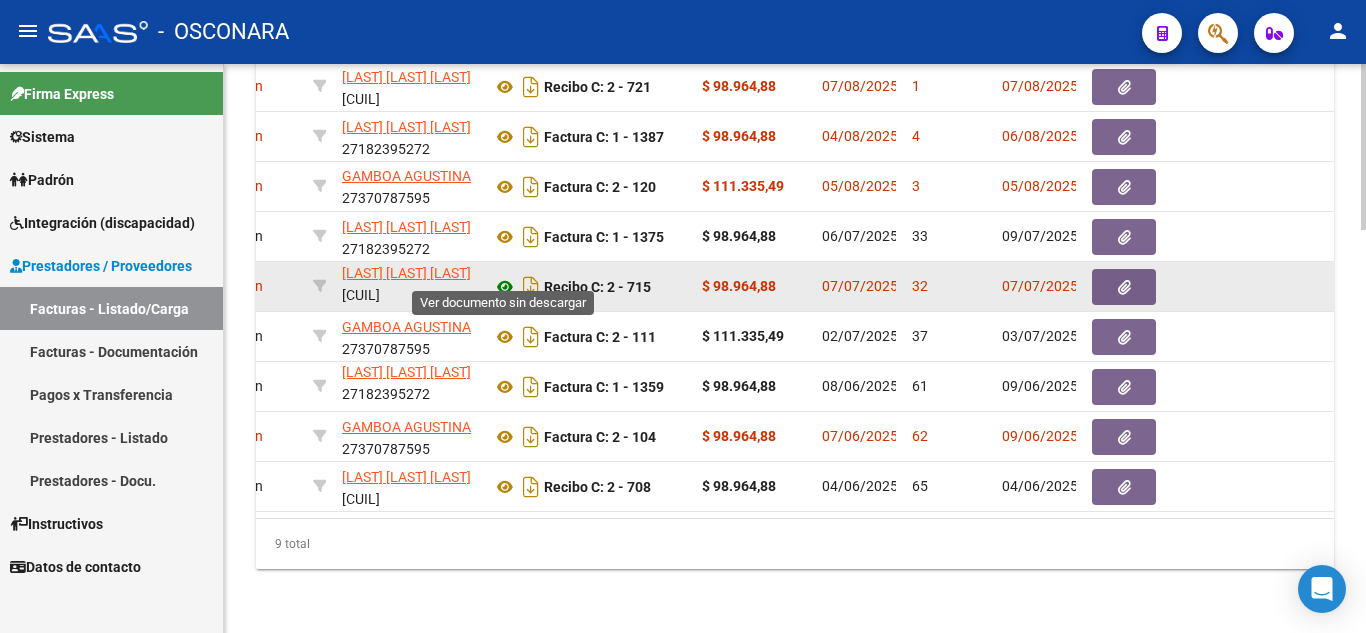 click 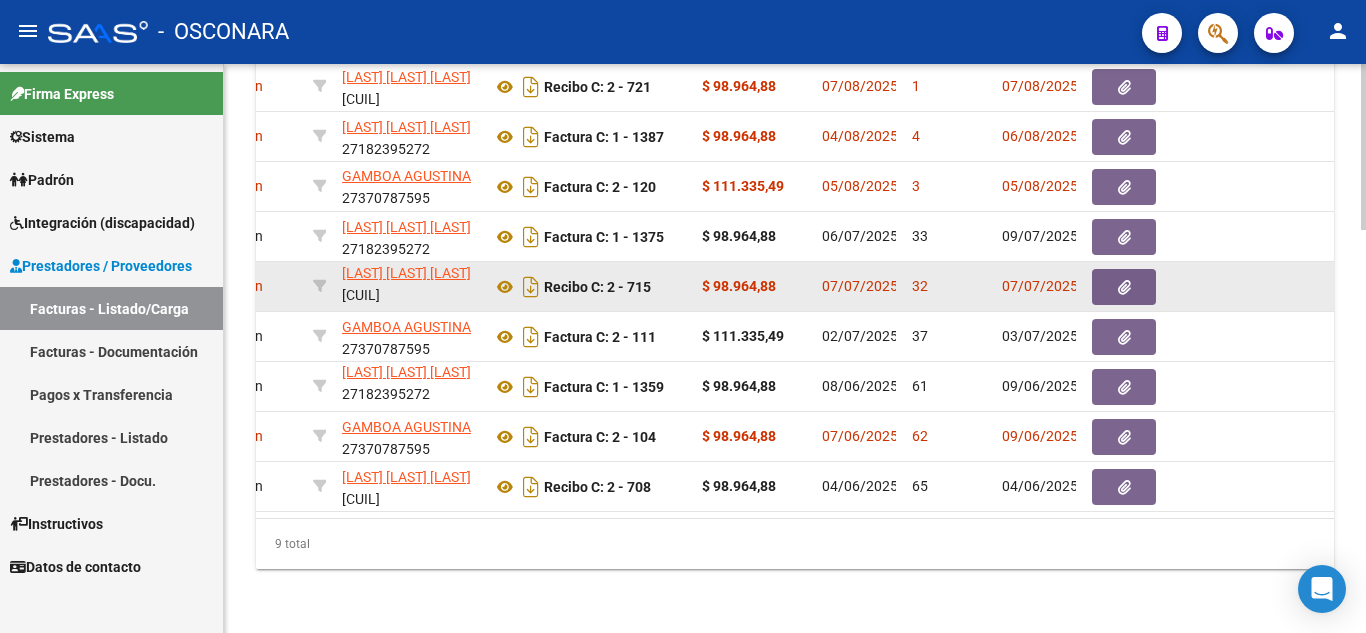 click 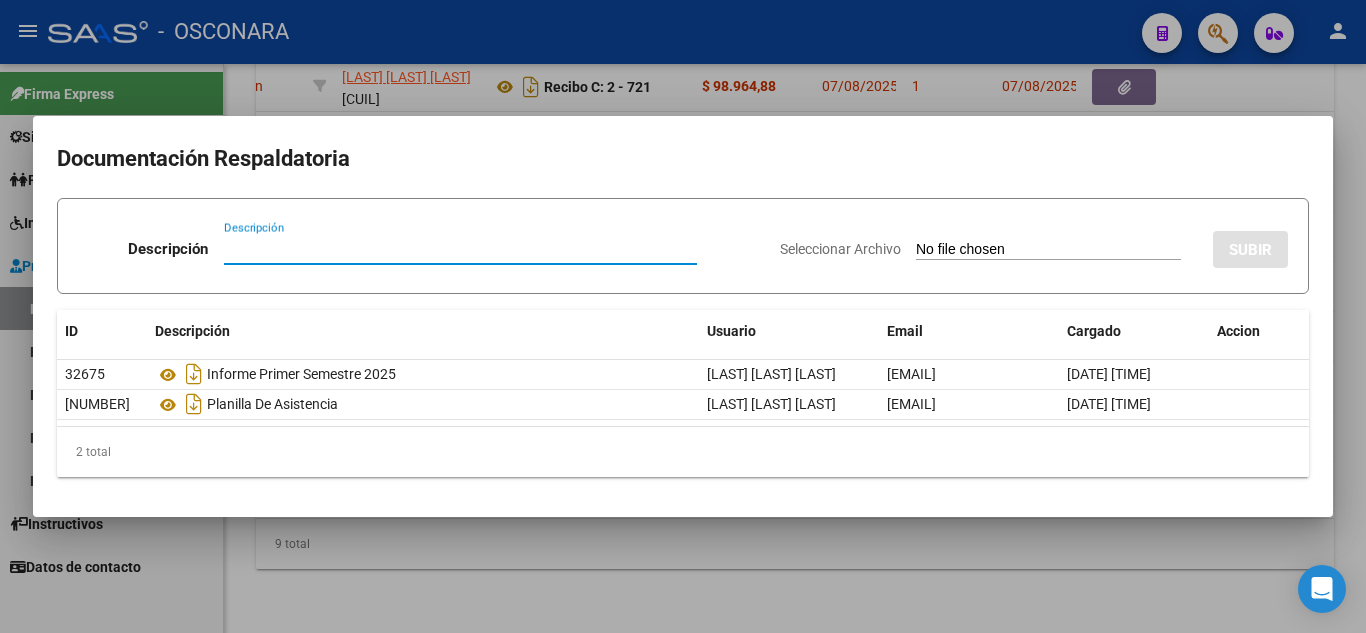 click at bounding box center (683, 316) 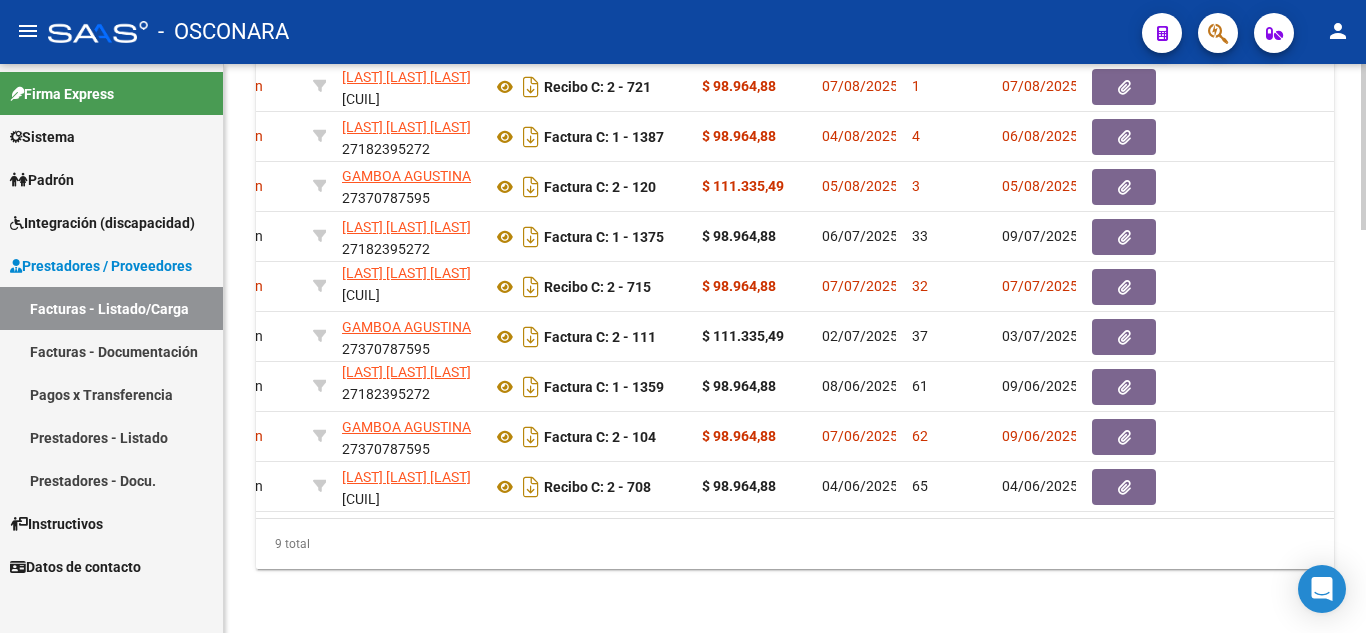 scroll, scrollTop: 0, scrollLeft: 0, axis: both 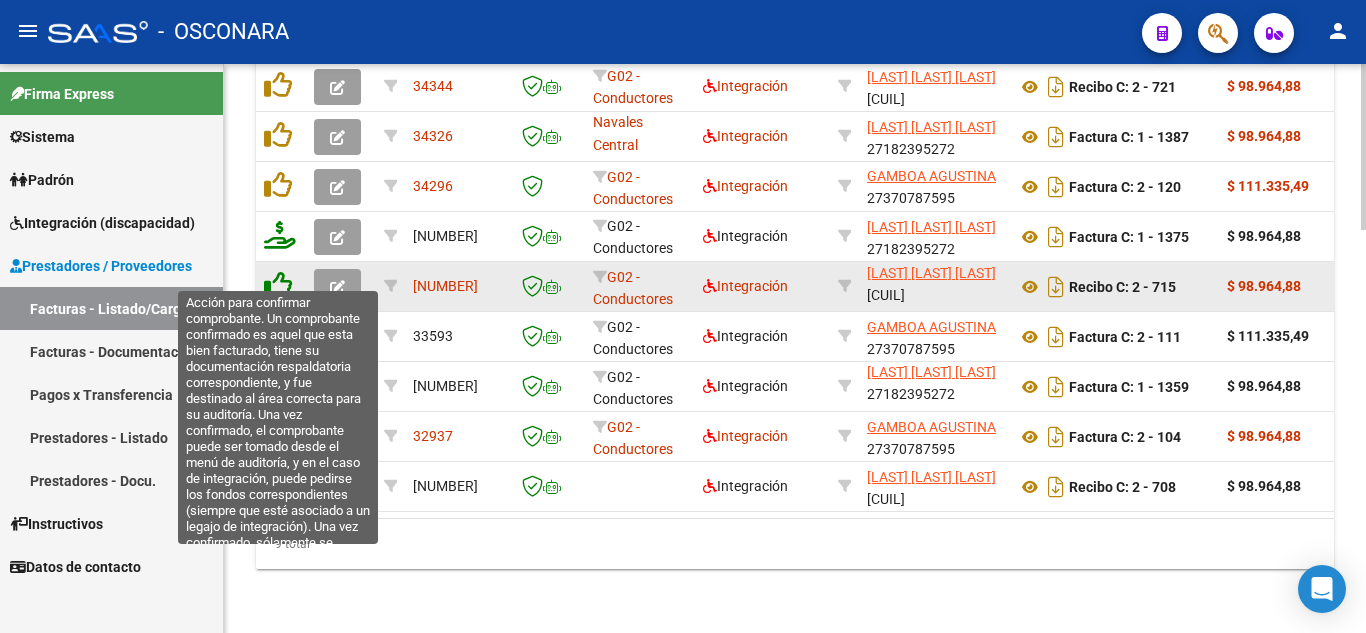 click 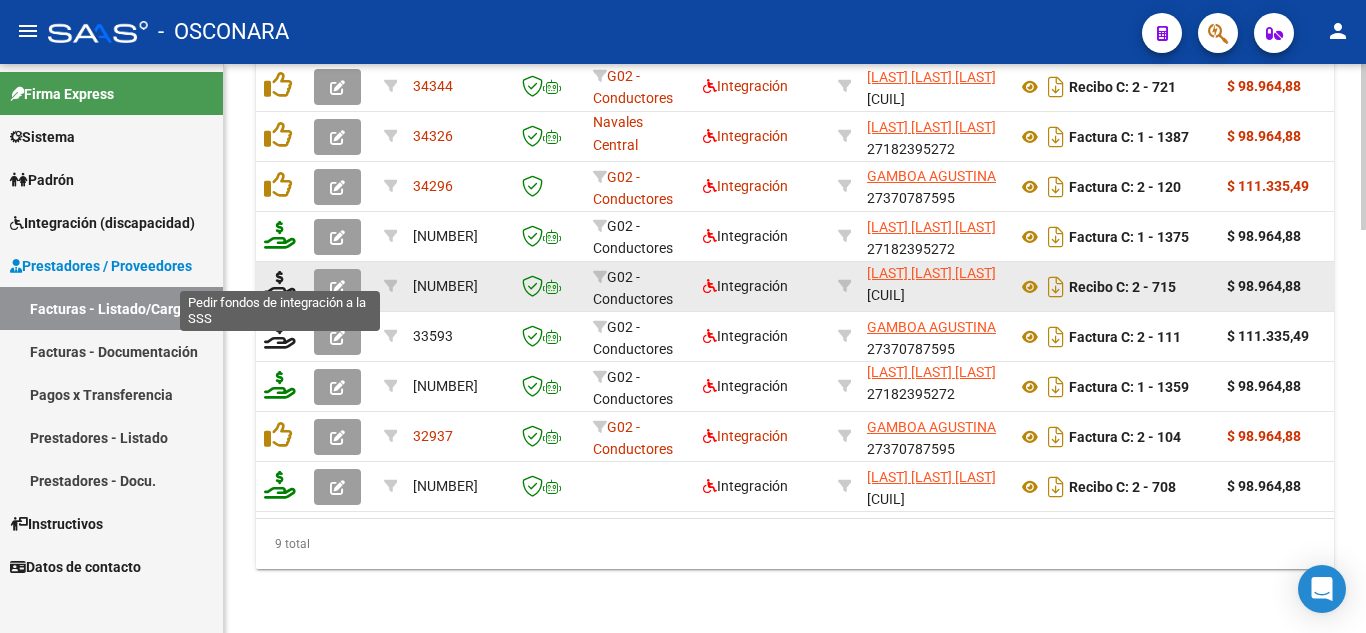 scroll, scrollTop: 1387, scrollLeft: 0, axis: vertical 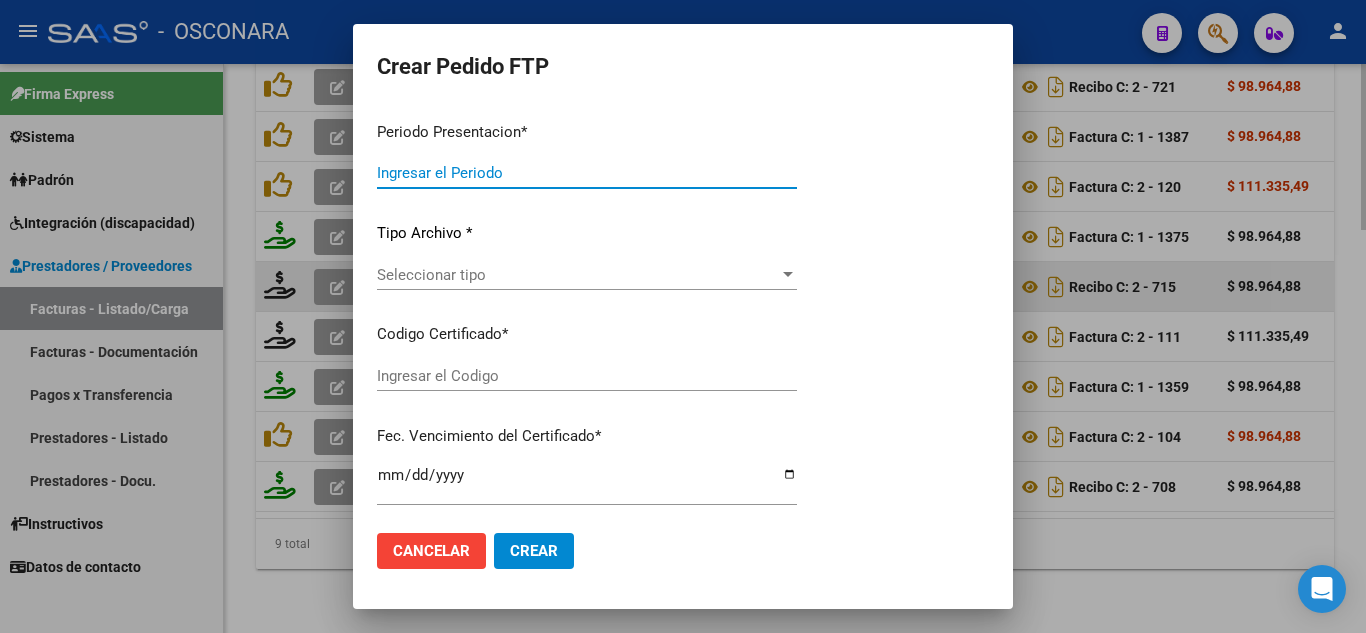 type on "202507" 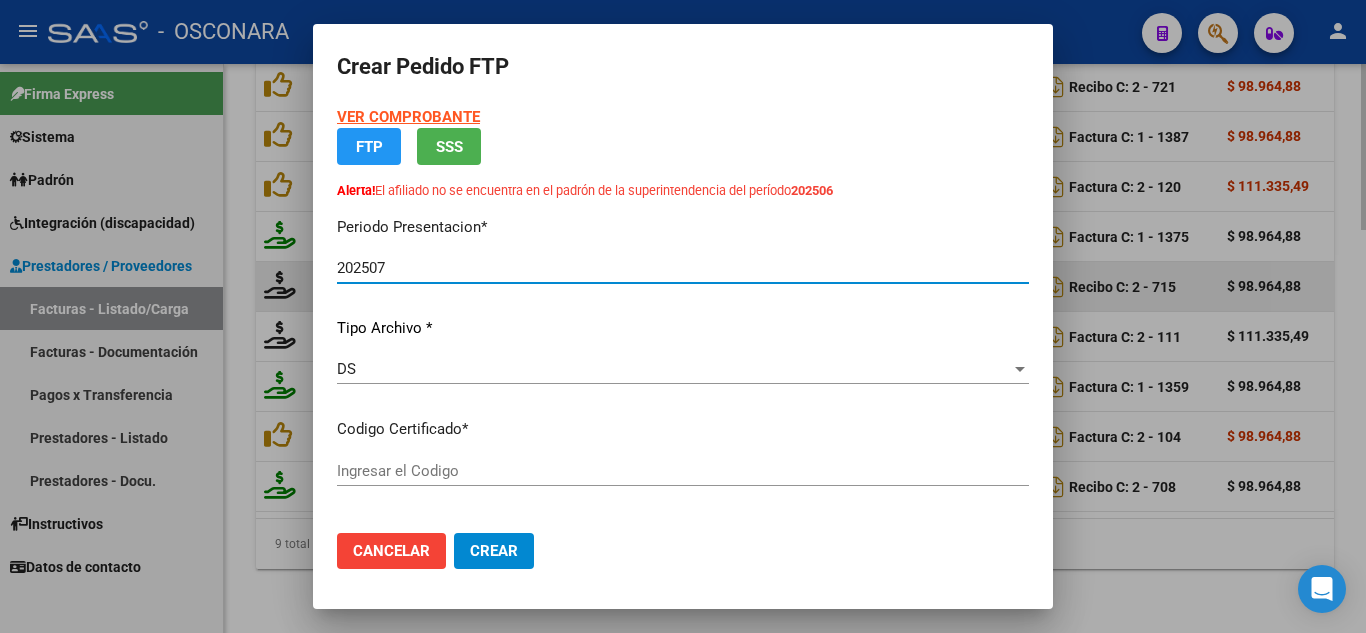 type on "[DOCUMENT_ID]" 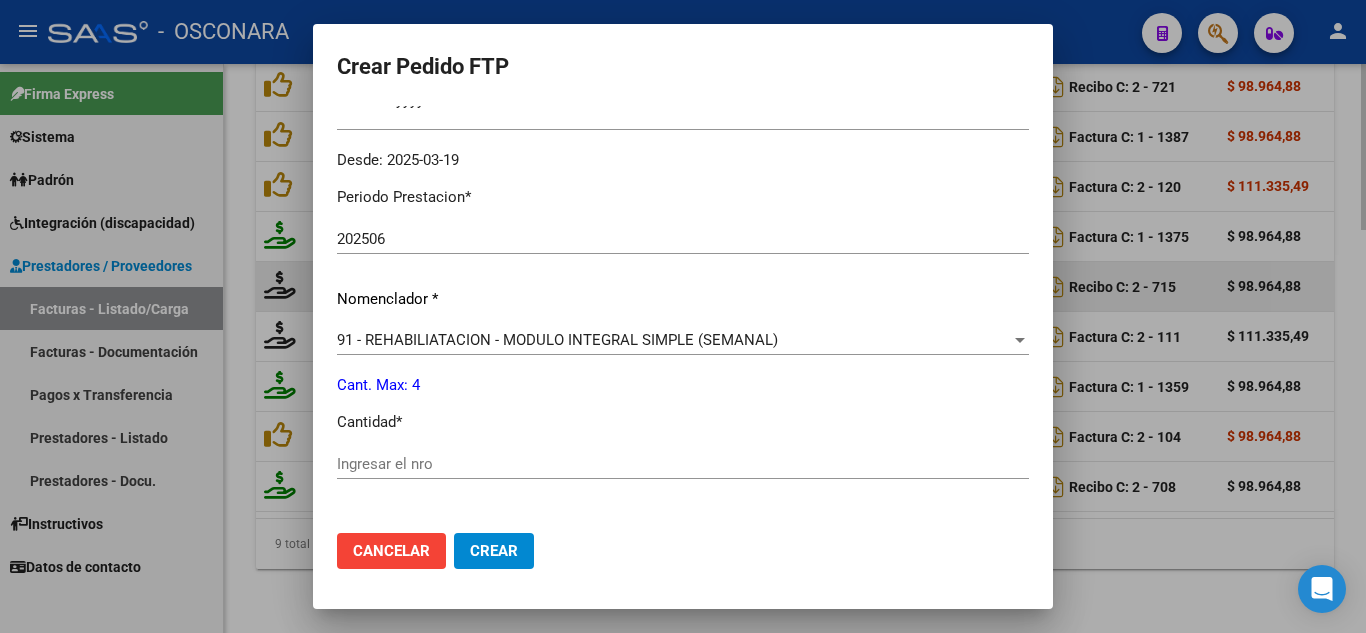 scroll, scrollTop: 700, scrollLeft: 0, axis: vertical 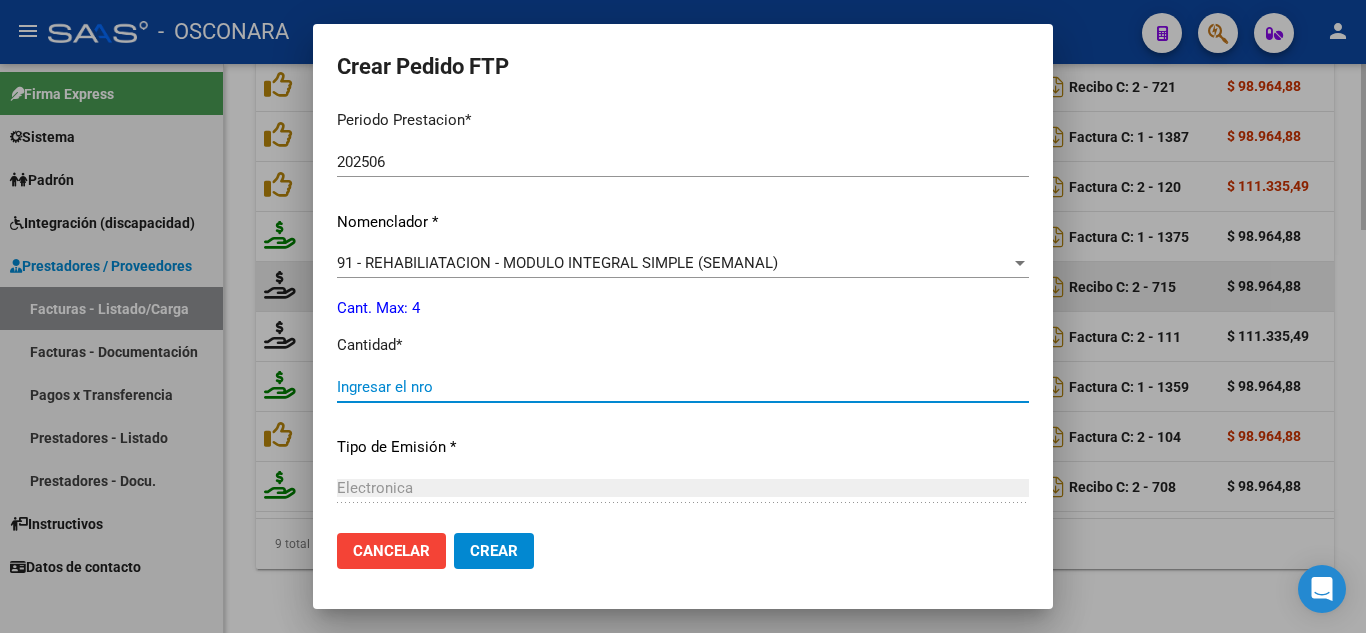 click on "Ingresar el nro" at bounding box center [683, 387] 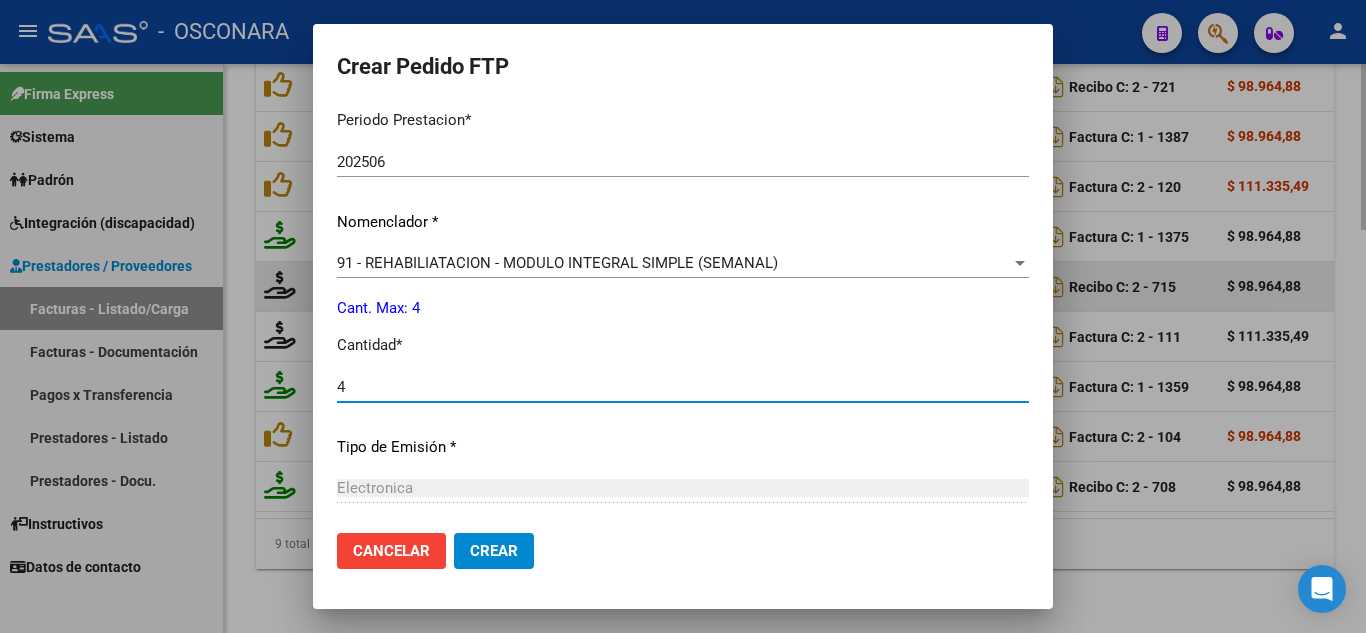 type on "4" 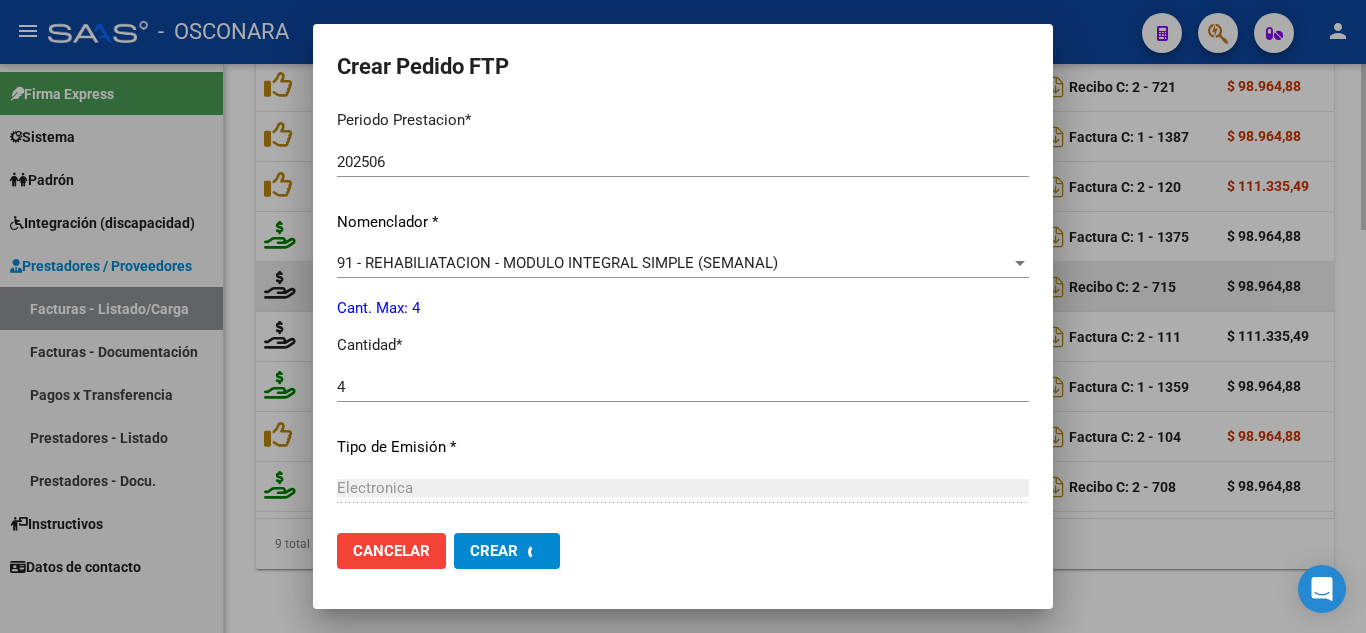 scroll, scrollTop: 1392, scrollLeft: 0, axis: vertical 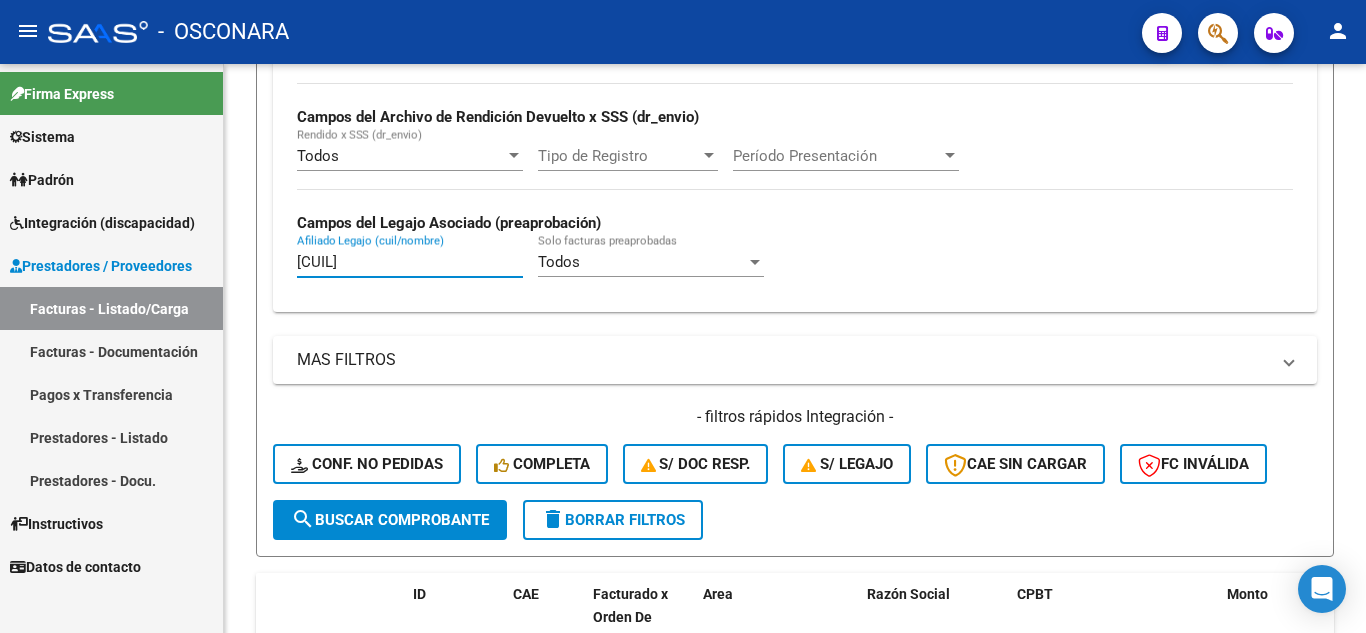 drag, startPoint x: 0, startPoint y: 228, endPoint x: 0, endPoint y: 217, distance: 11 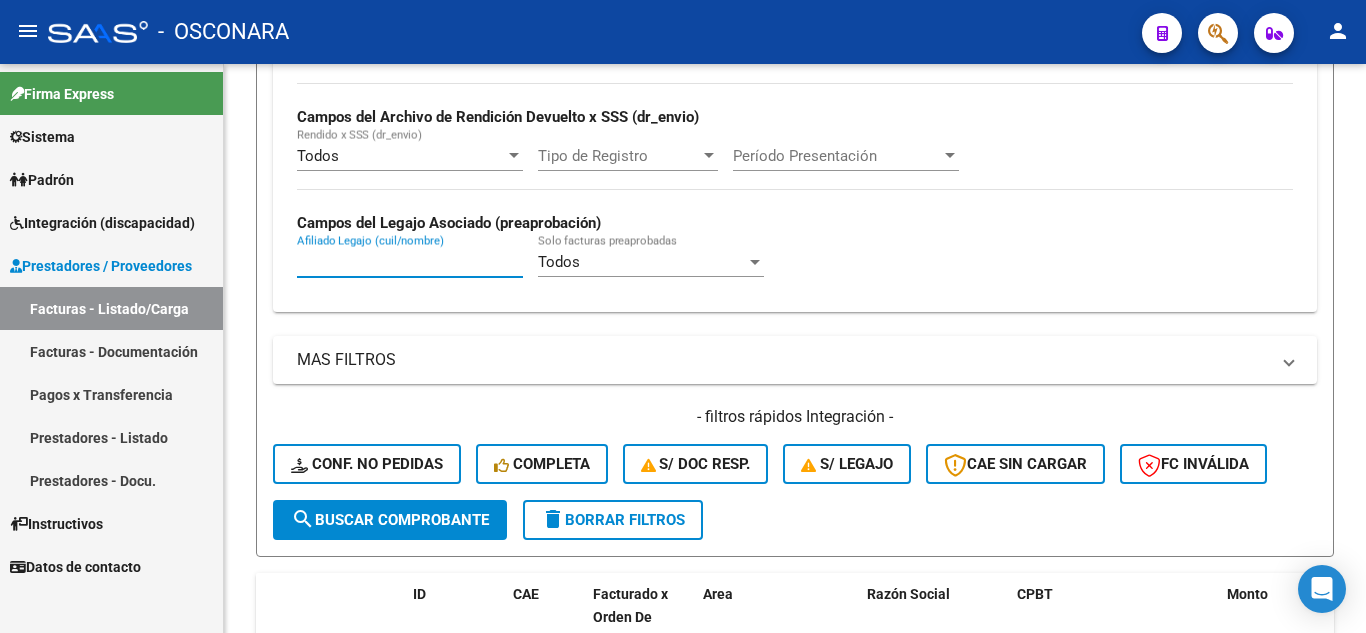 paste on "27552814563" 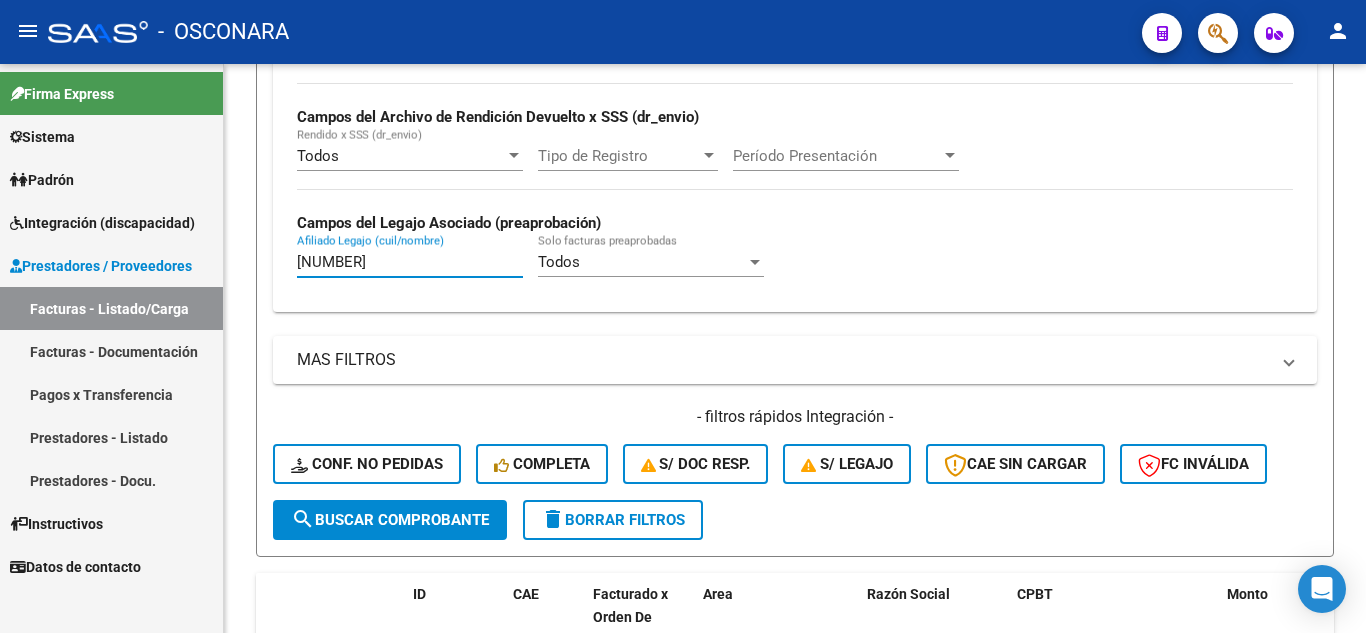 type on "27552814563" 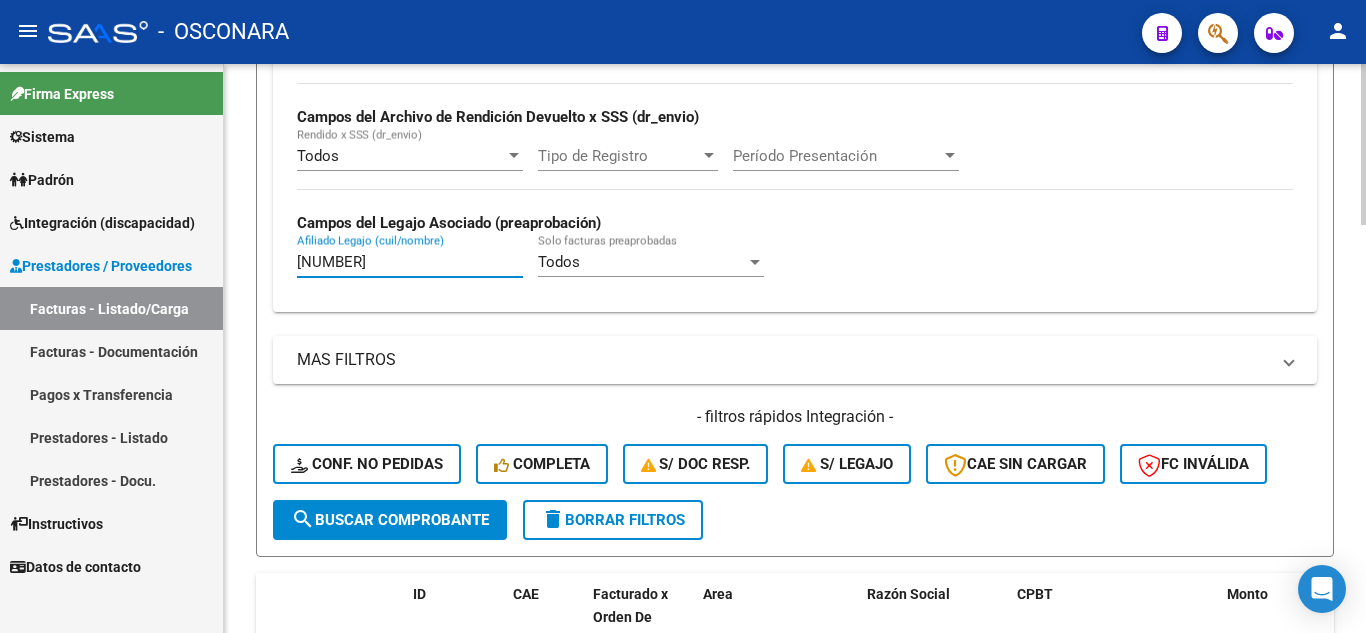 click on "search  Buscar Comprobante" 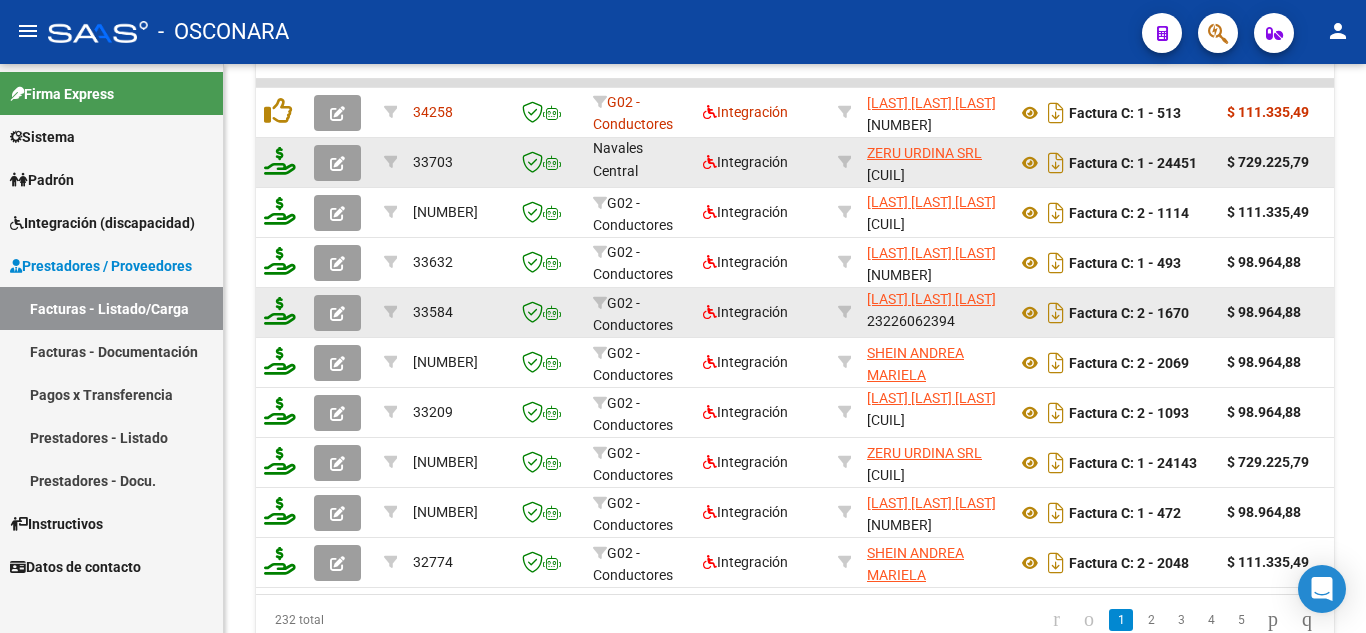 scroll, scrollTop: 1237, scrollLeft: 0, axis: vertical 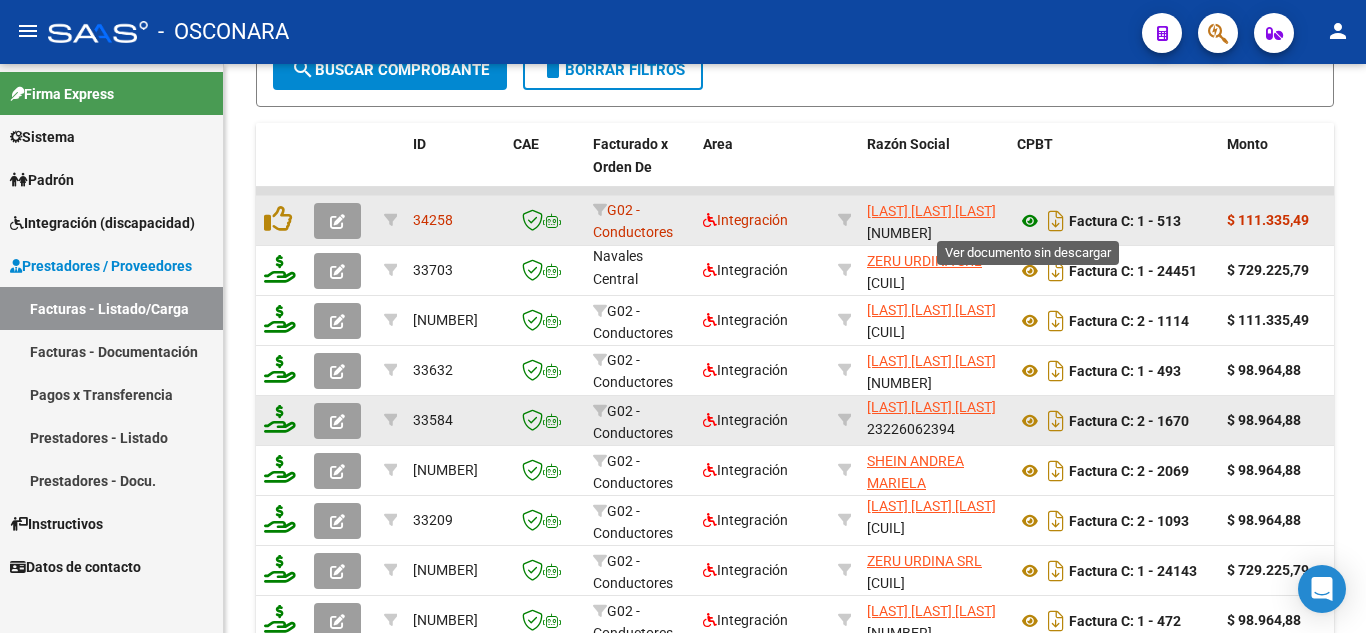 click 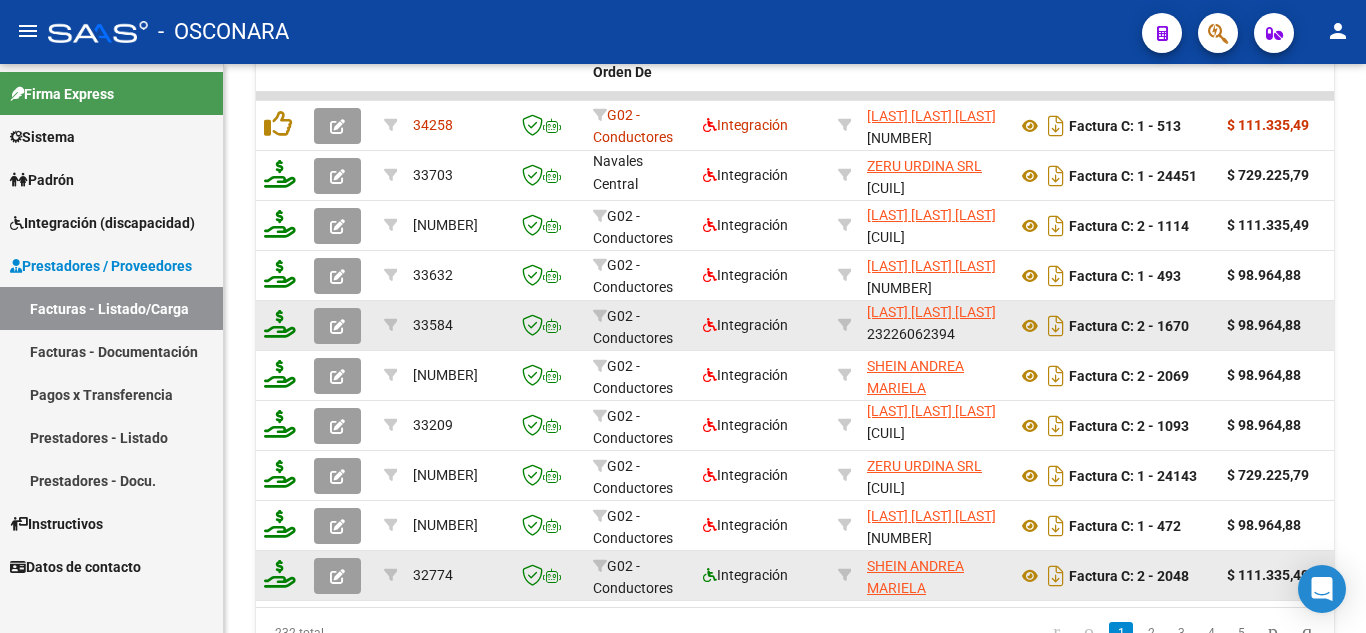 scroll, scrollTop: 1337, scrollLeft: 0, axis: vertical 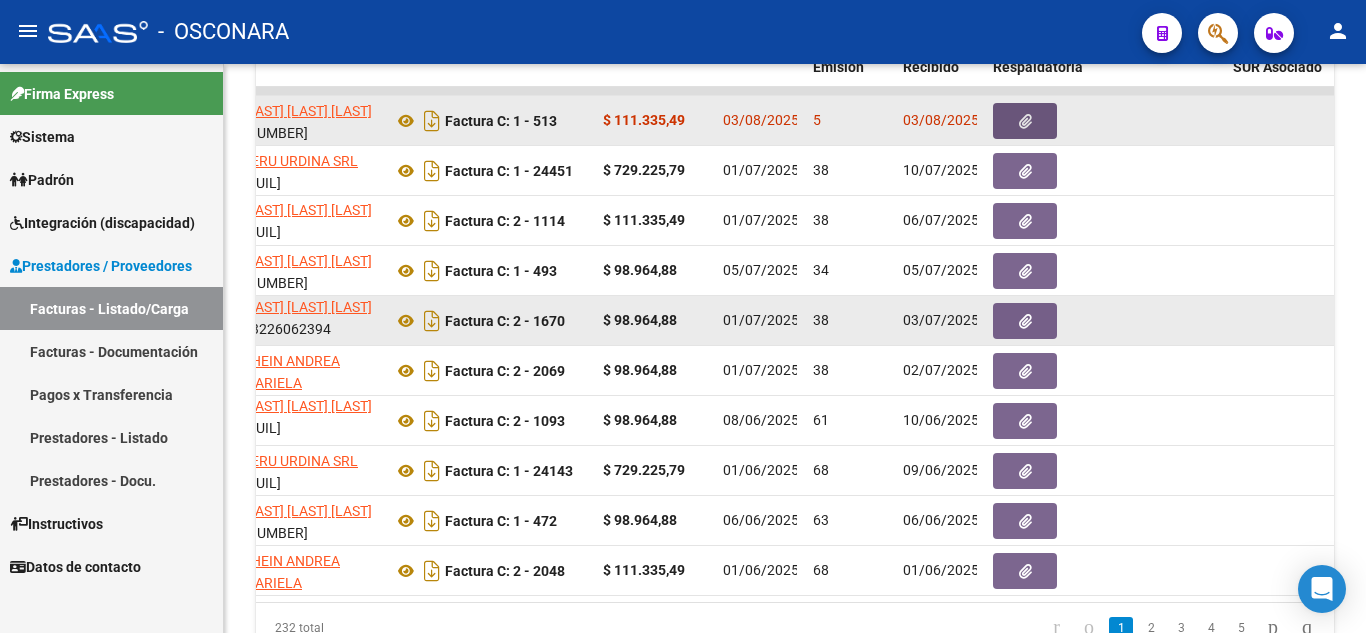 click 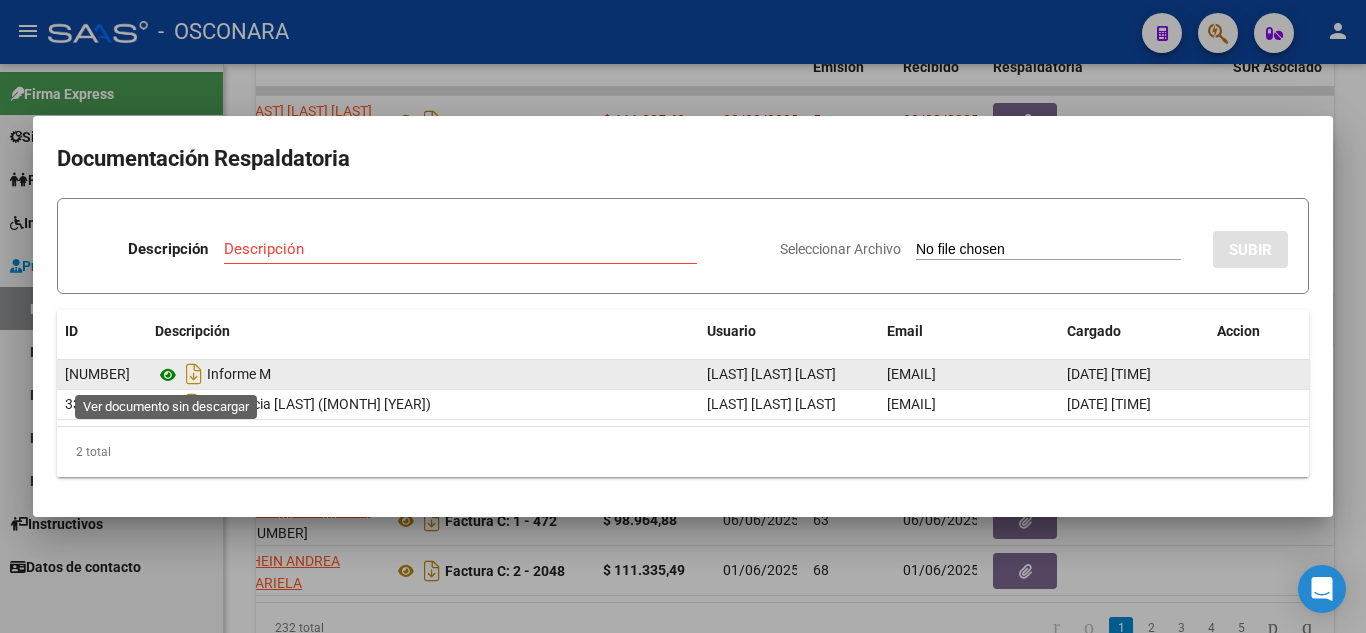 click 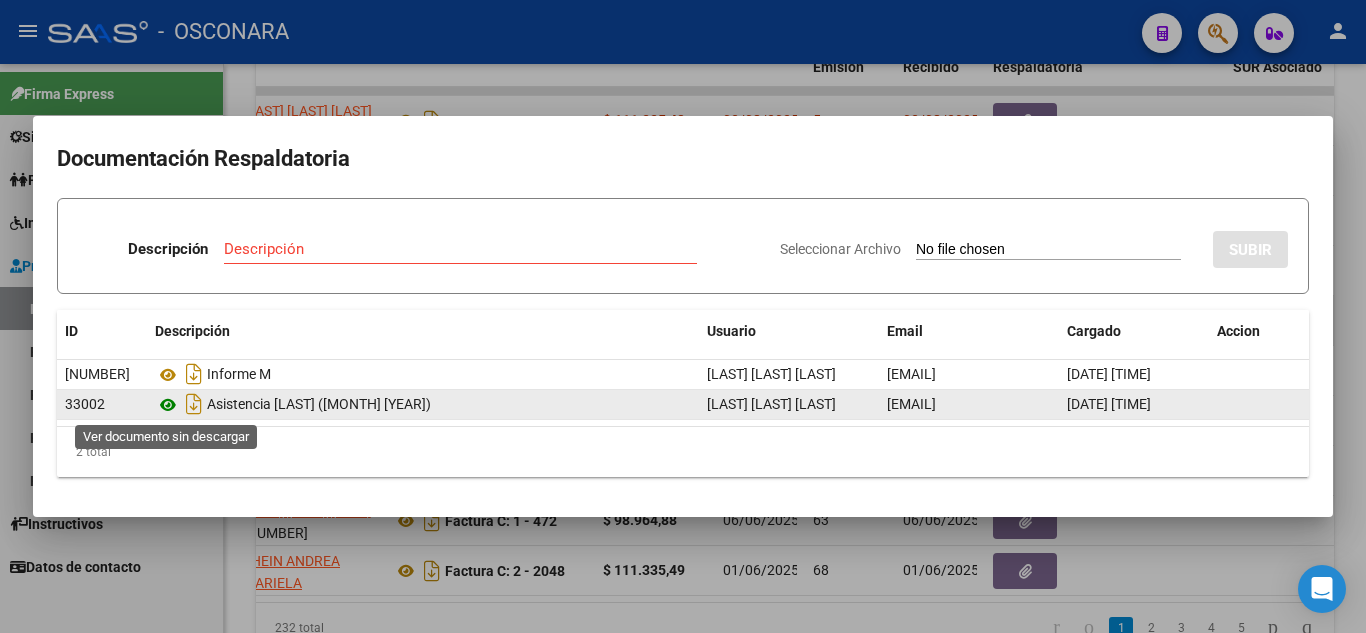 click 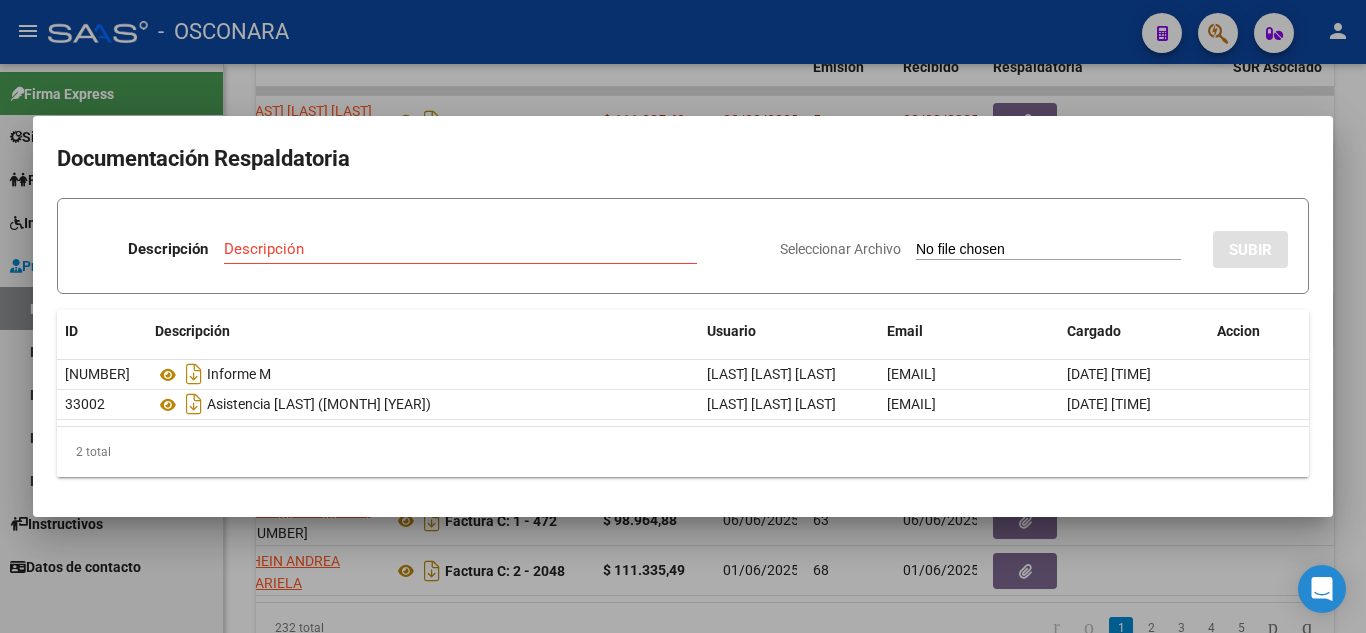 click at bounding box center [683, 316] 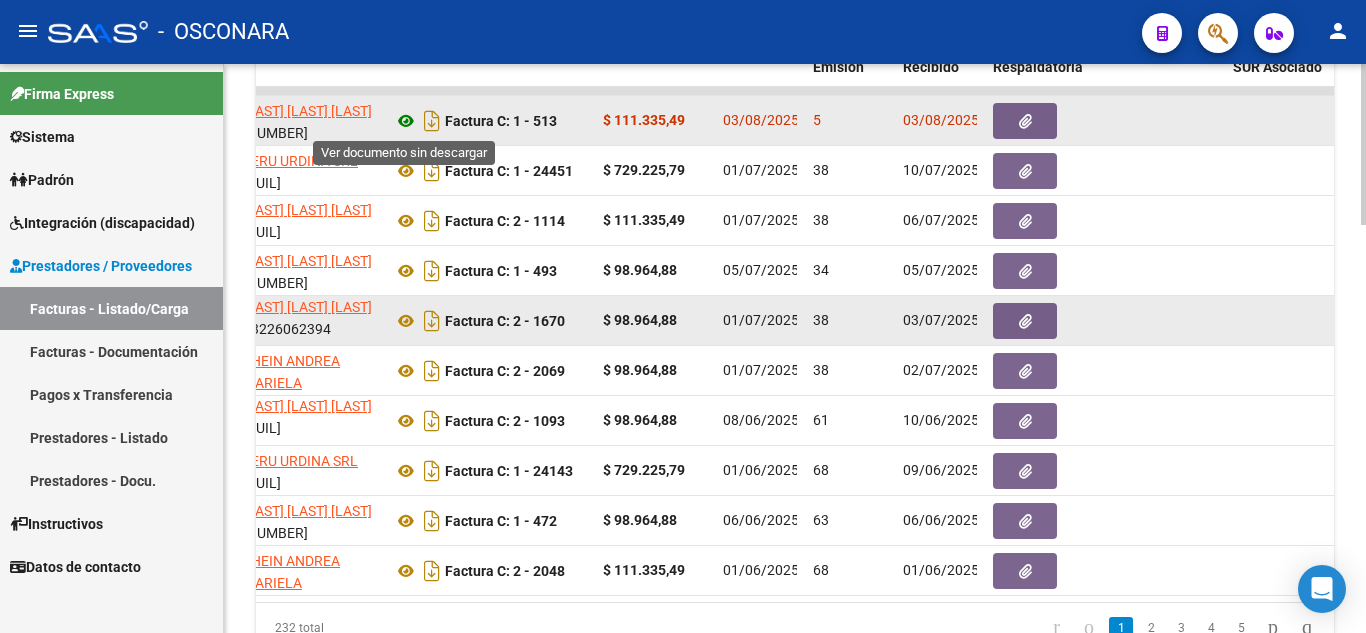 click 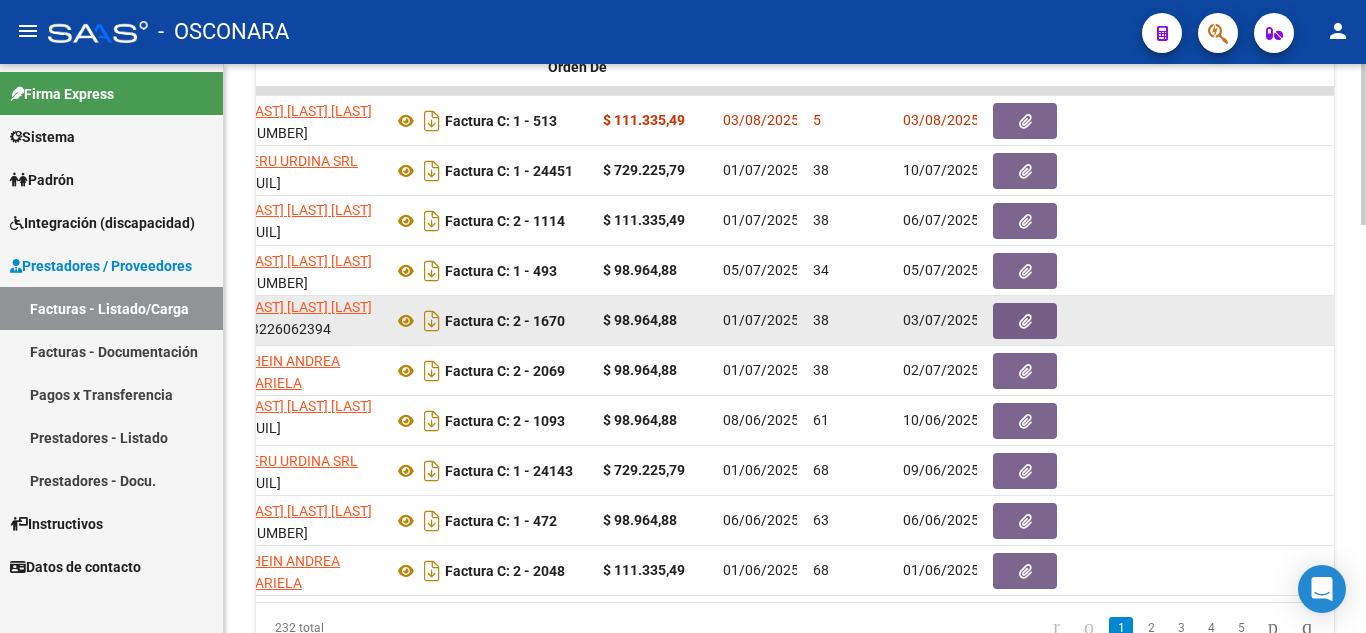 scroll, scrollTop: 0, scrollLeft: 0, axis: both 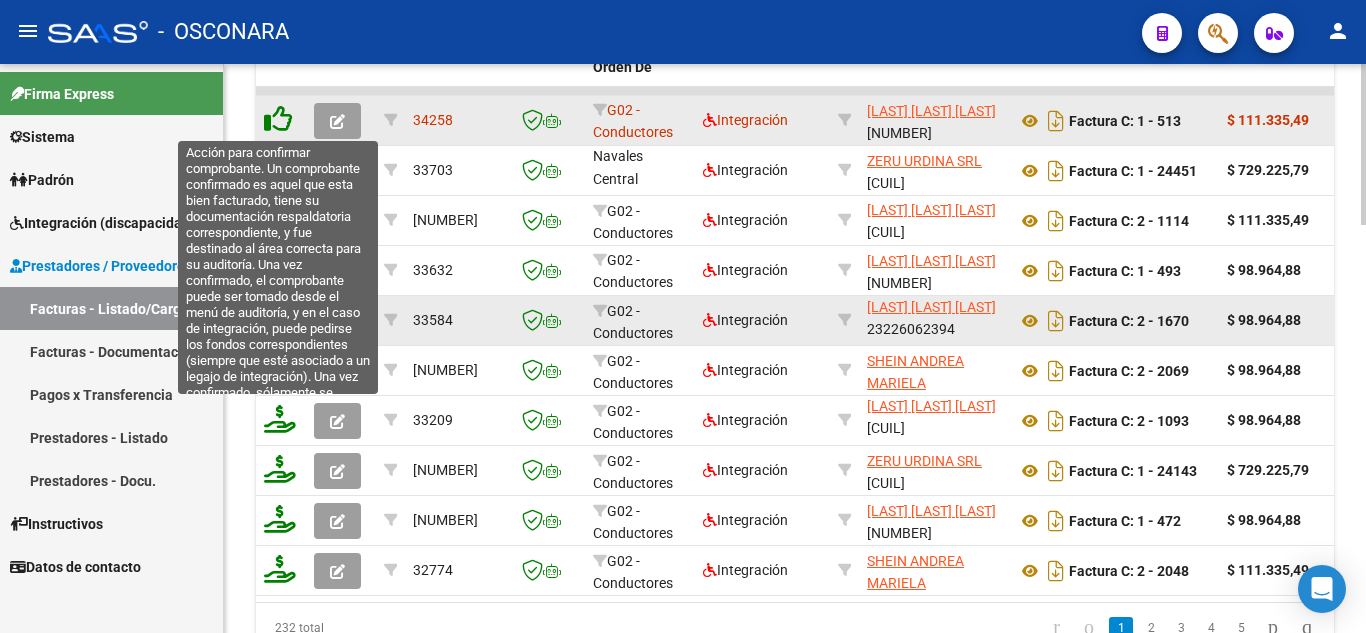 click 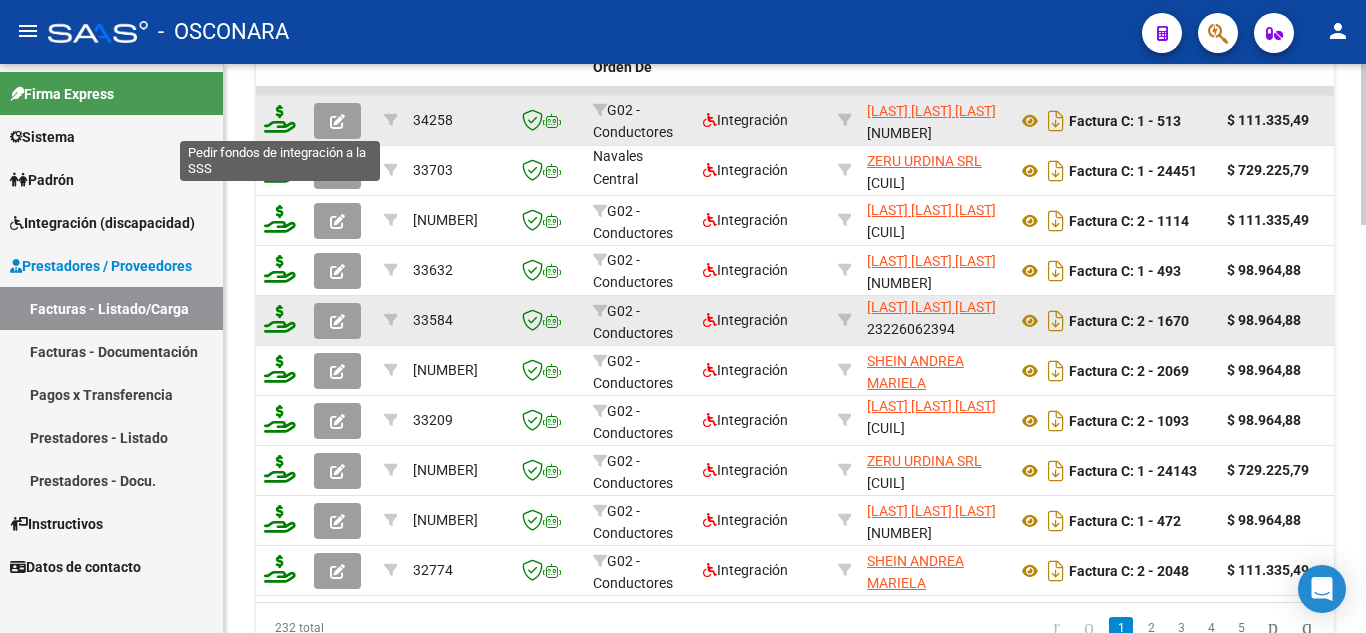 click 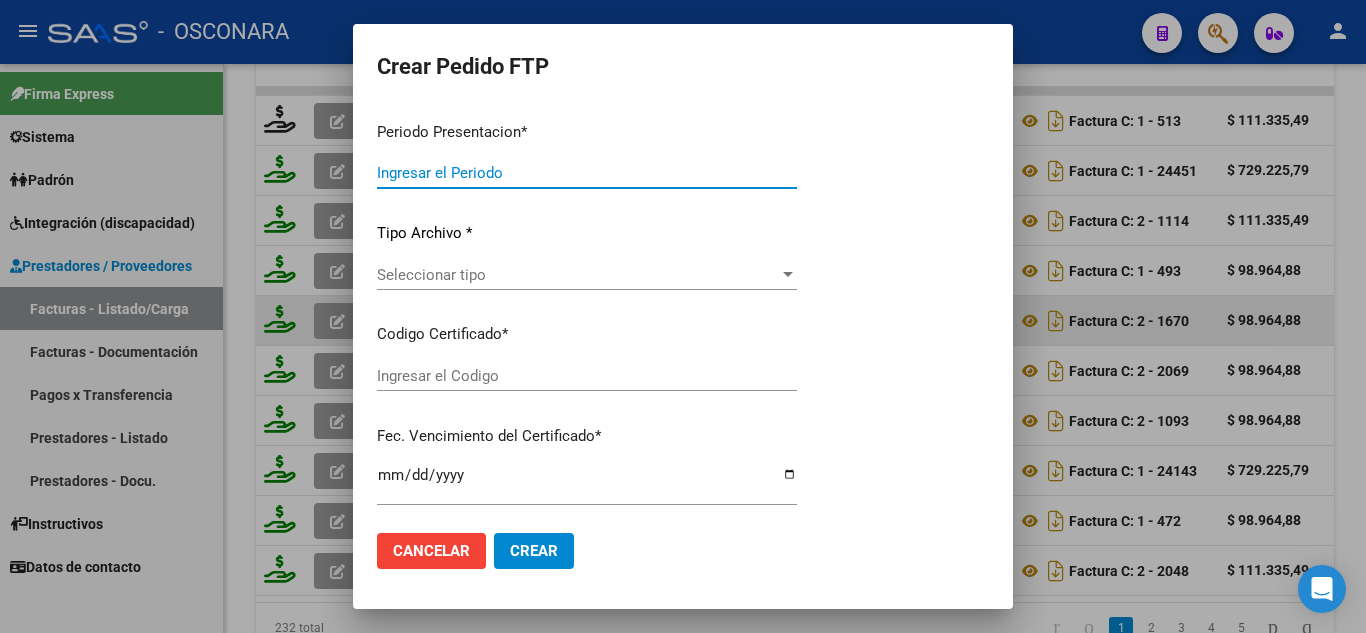 type on "202507" 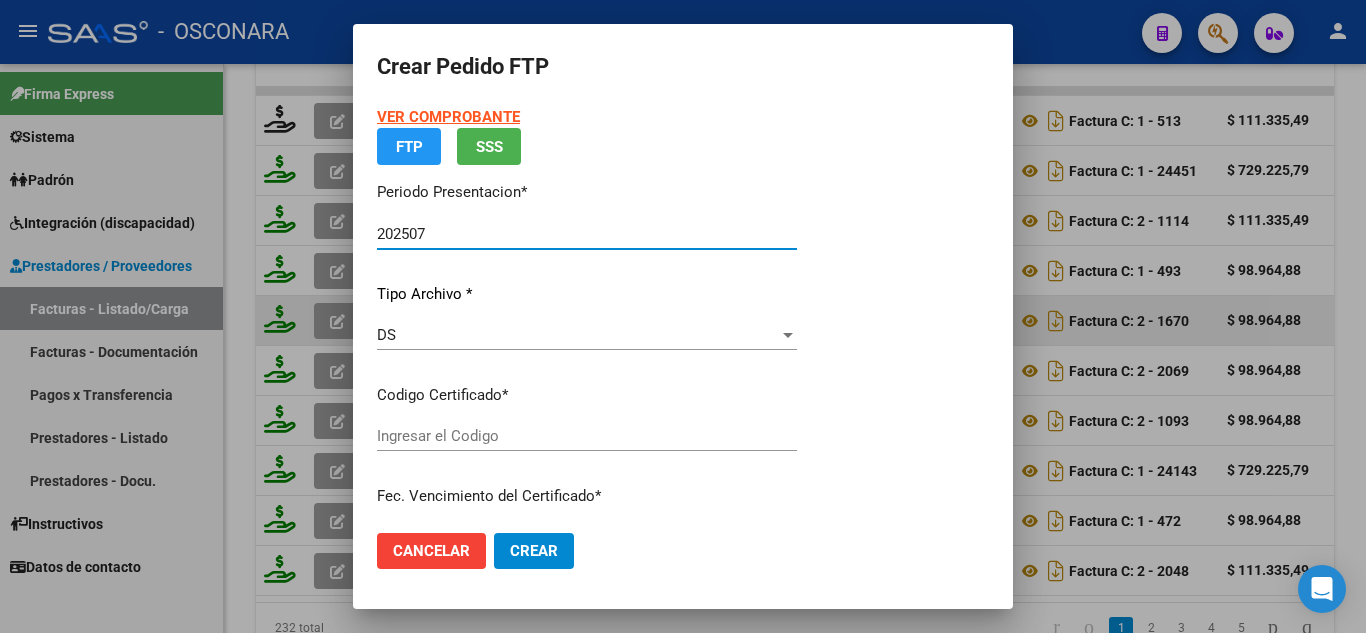 type on "ARG01000552814562021102620261026BS413" 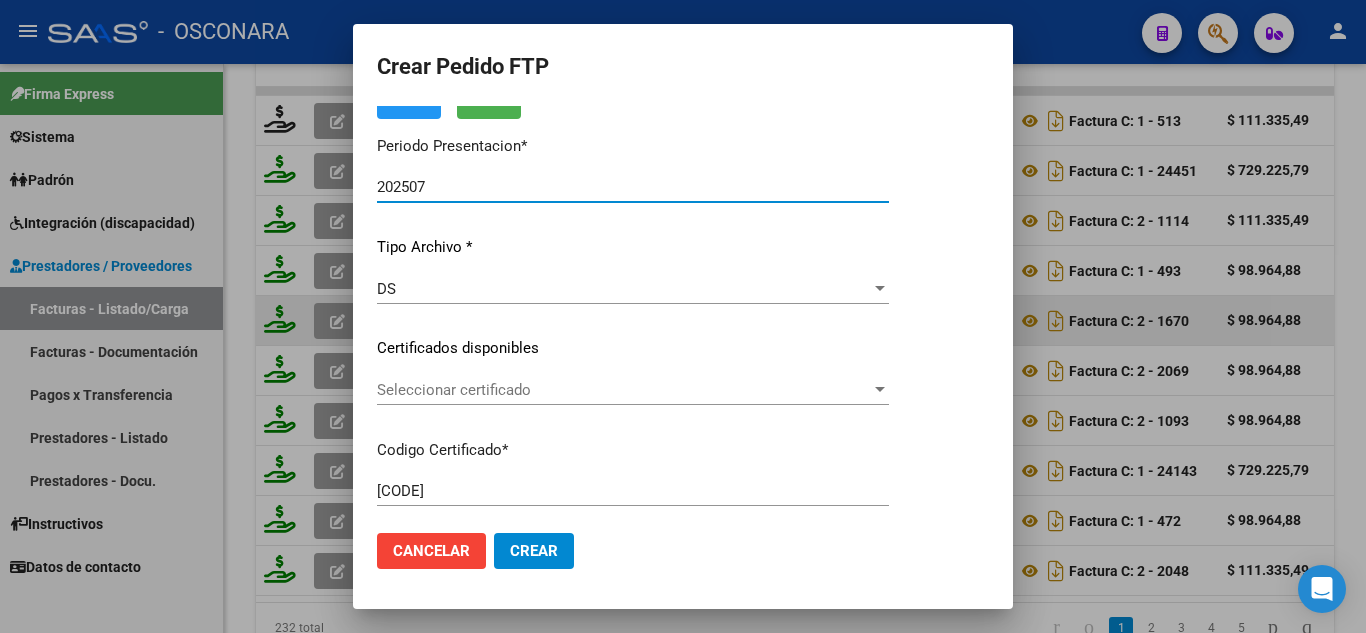 scroll, scrollTop: 100, scrollLeft: 0, axis: vertical 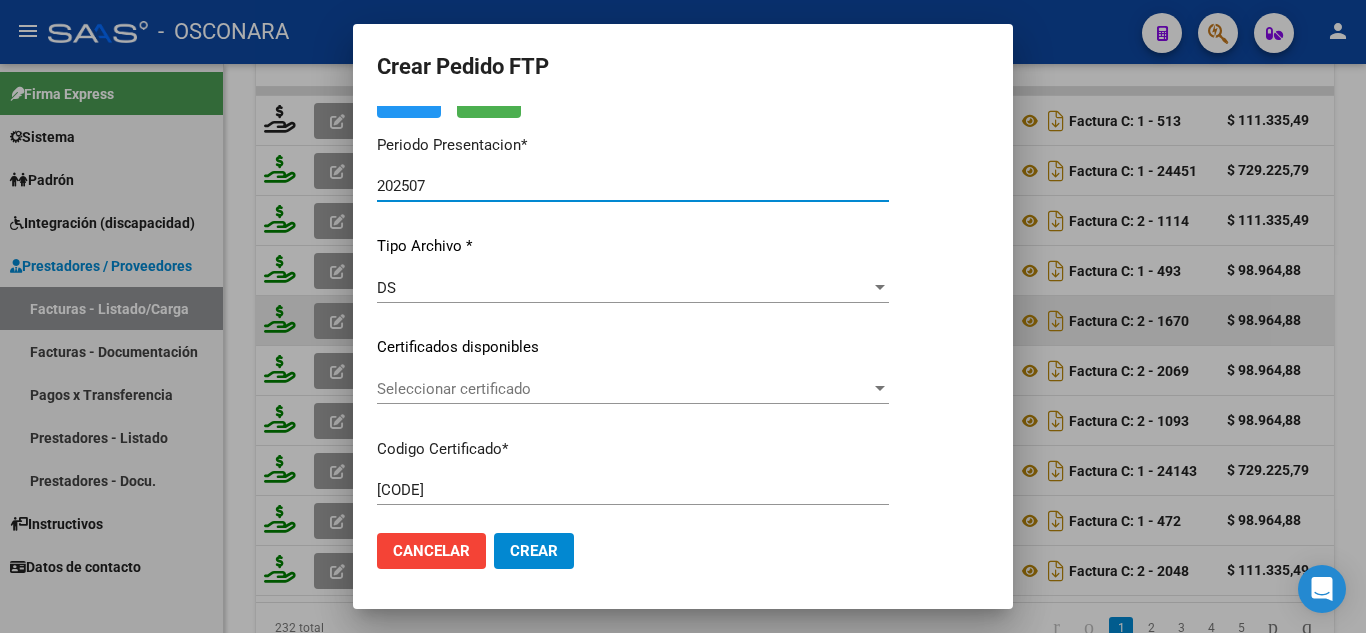 click on "Seleccionar certificado Seleccionar certificado" 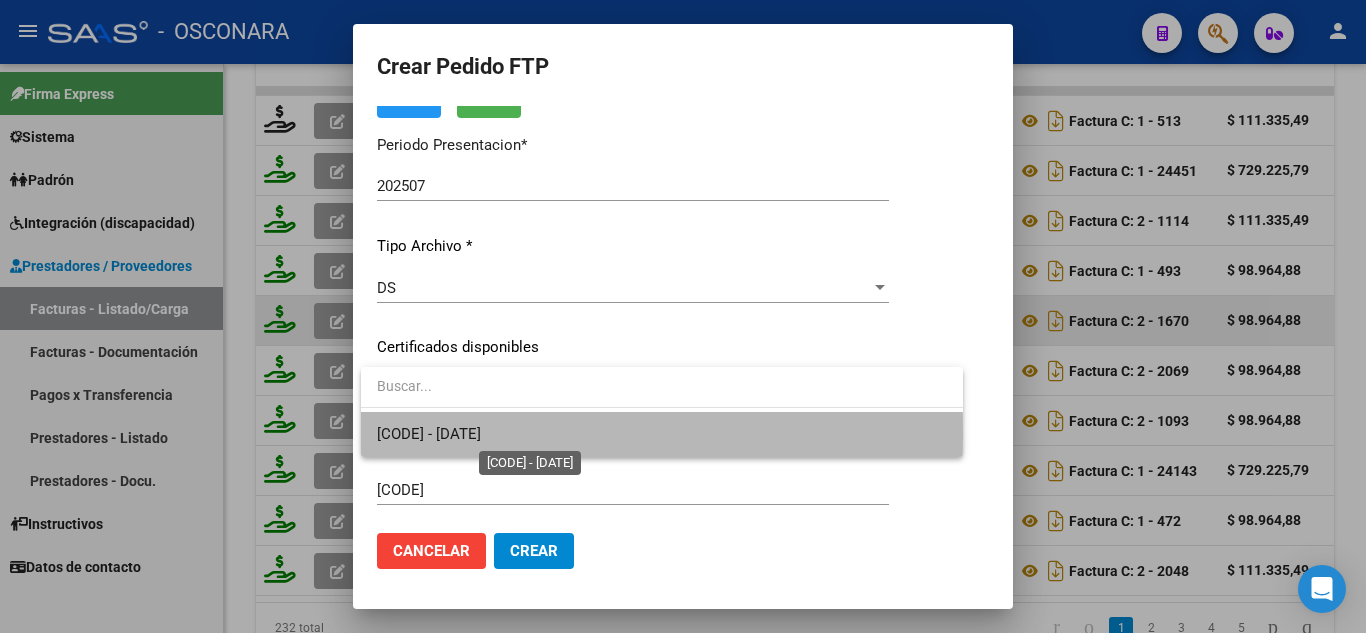 click on "ARG01000552814562021102620261026BS413 - 2026-10-26" at bounding box center (429, 434) 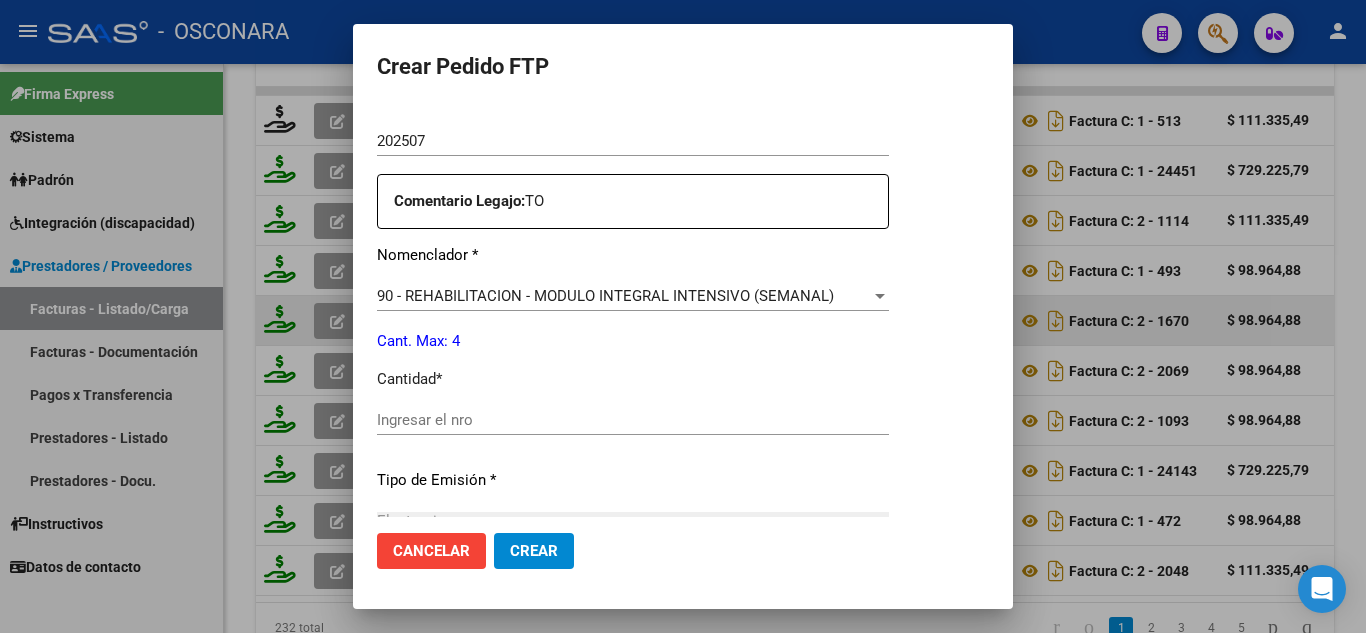 scroll, scrollTop: 800, scrollLeft: 0, axis: vertical 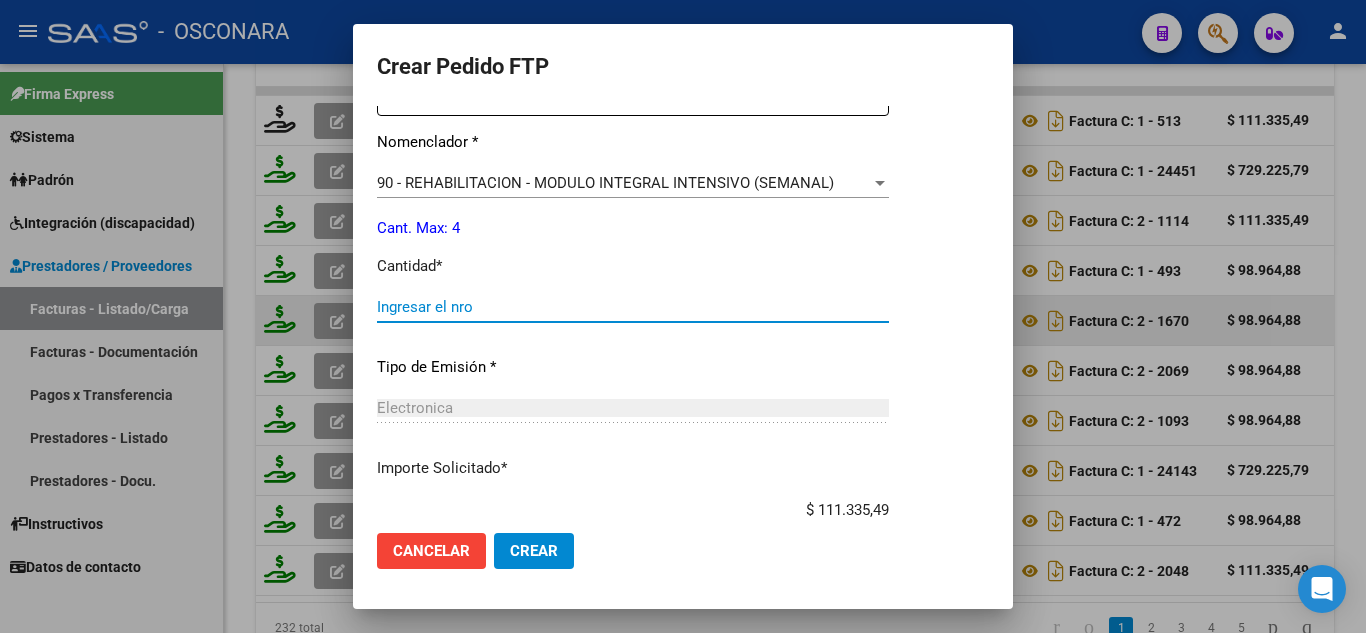 click on "Ingresar el nro" at bounding box center (633, 307) 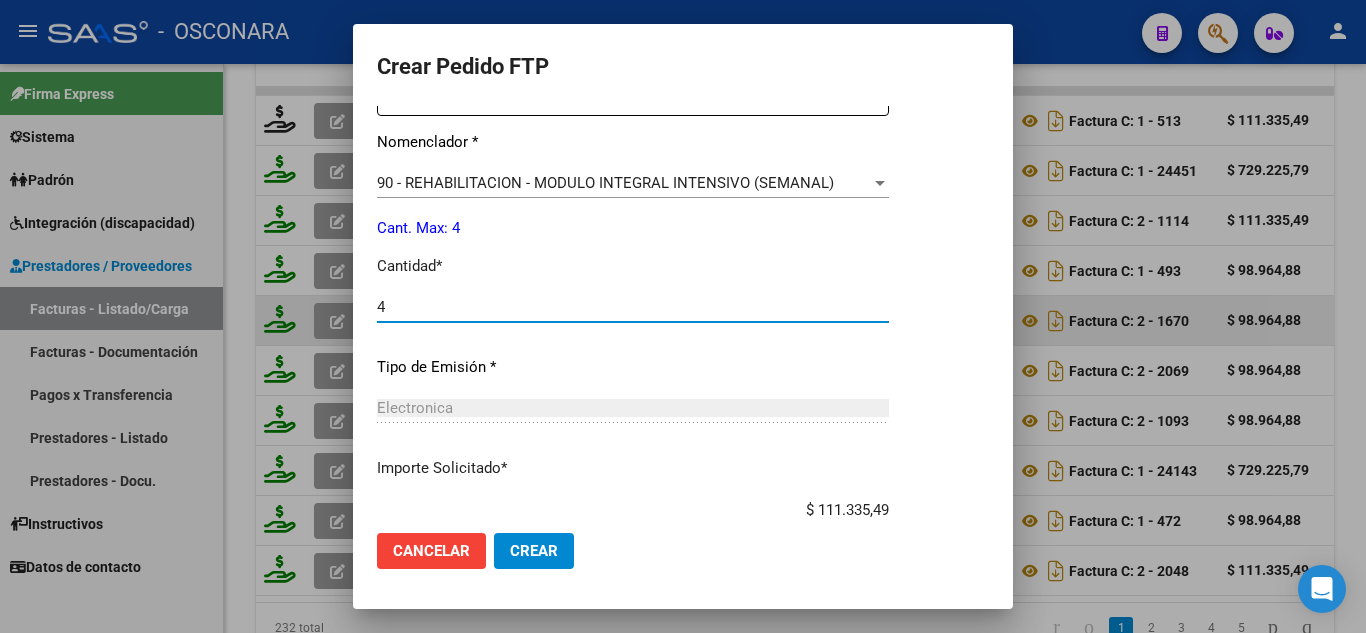 type on "4" 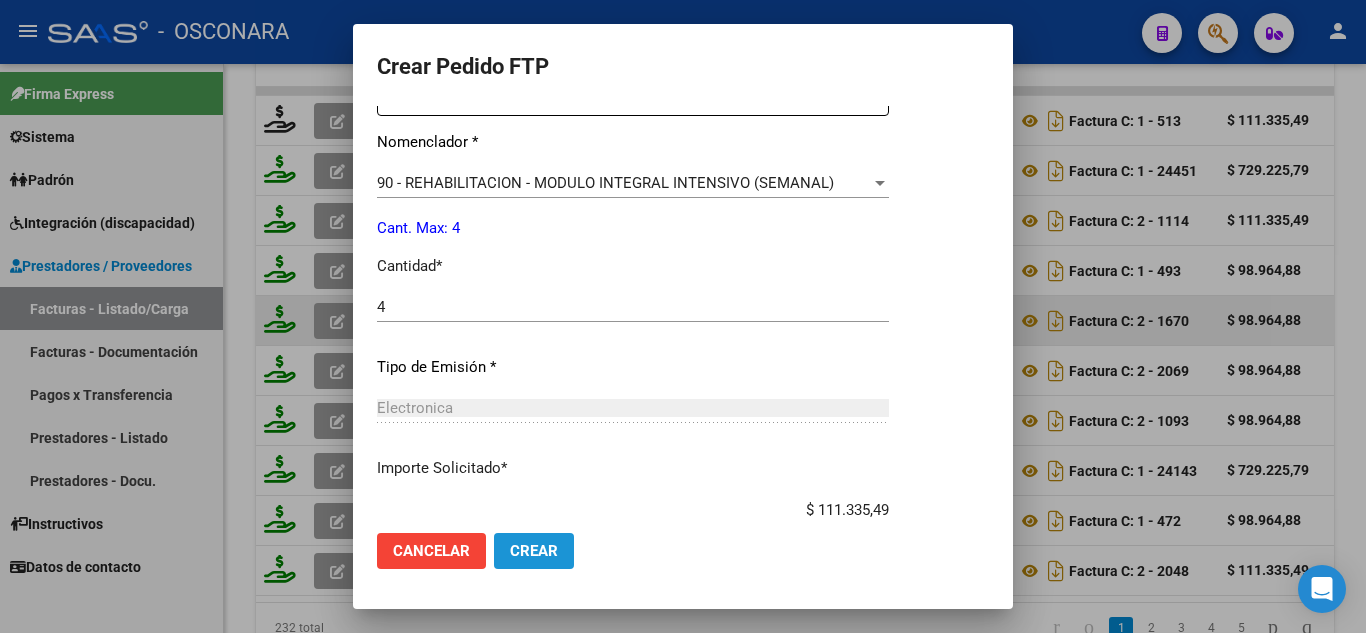drag, startPoint x: 538, startPoint y: 558, endPoint x: 538, endPoint y: 542, distance: 16 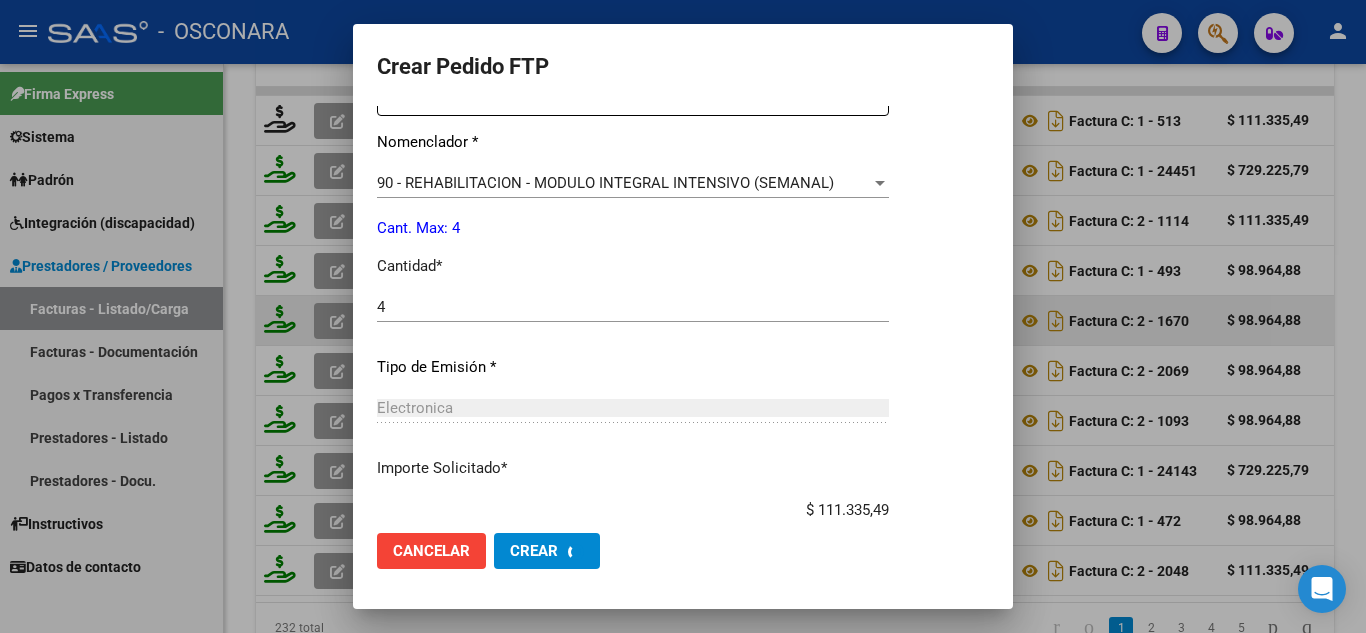 scroll, scrollTop: 0, scrollLeft: 0, axis: both 